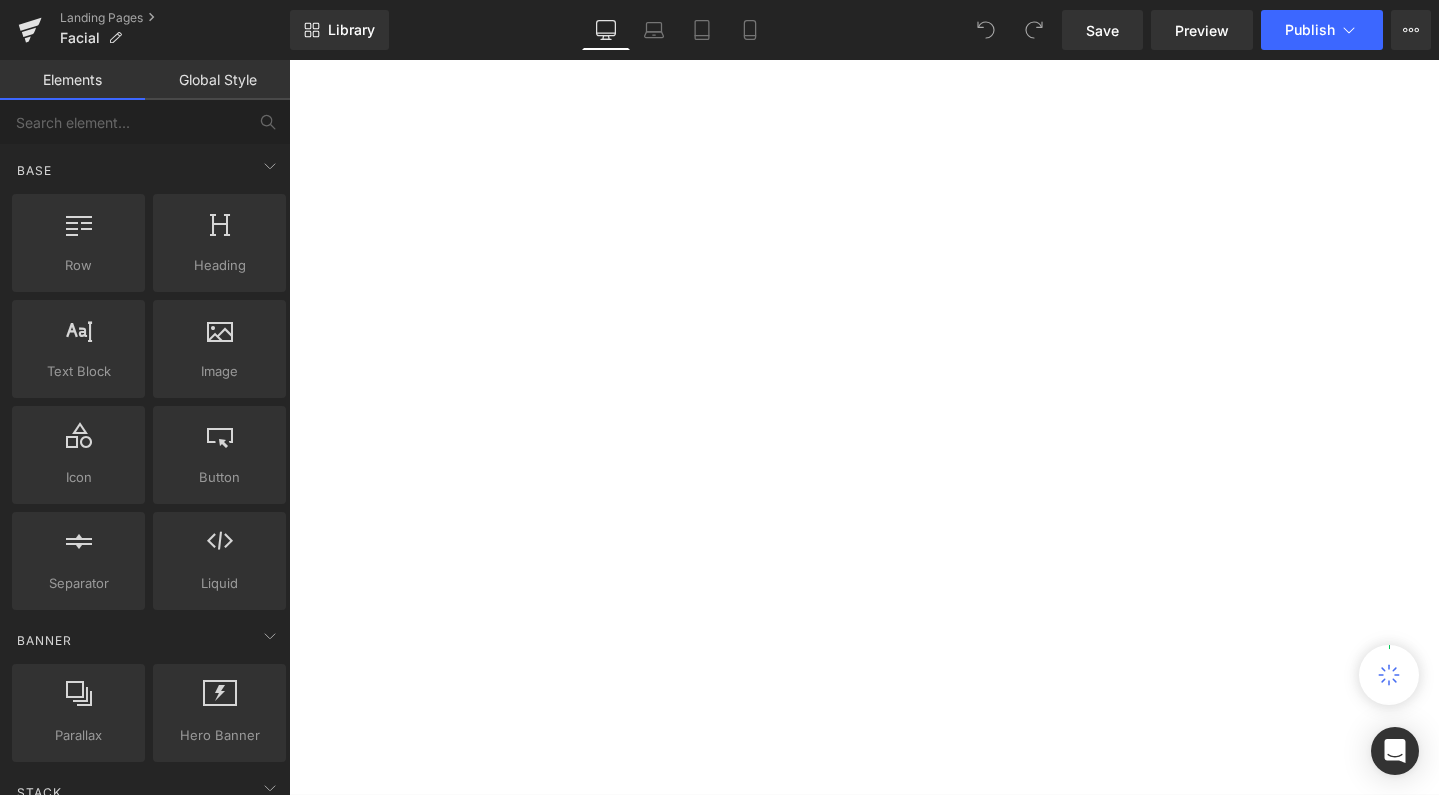 scroll, scrollTop: 0, scrollLeft: 0, axis: both 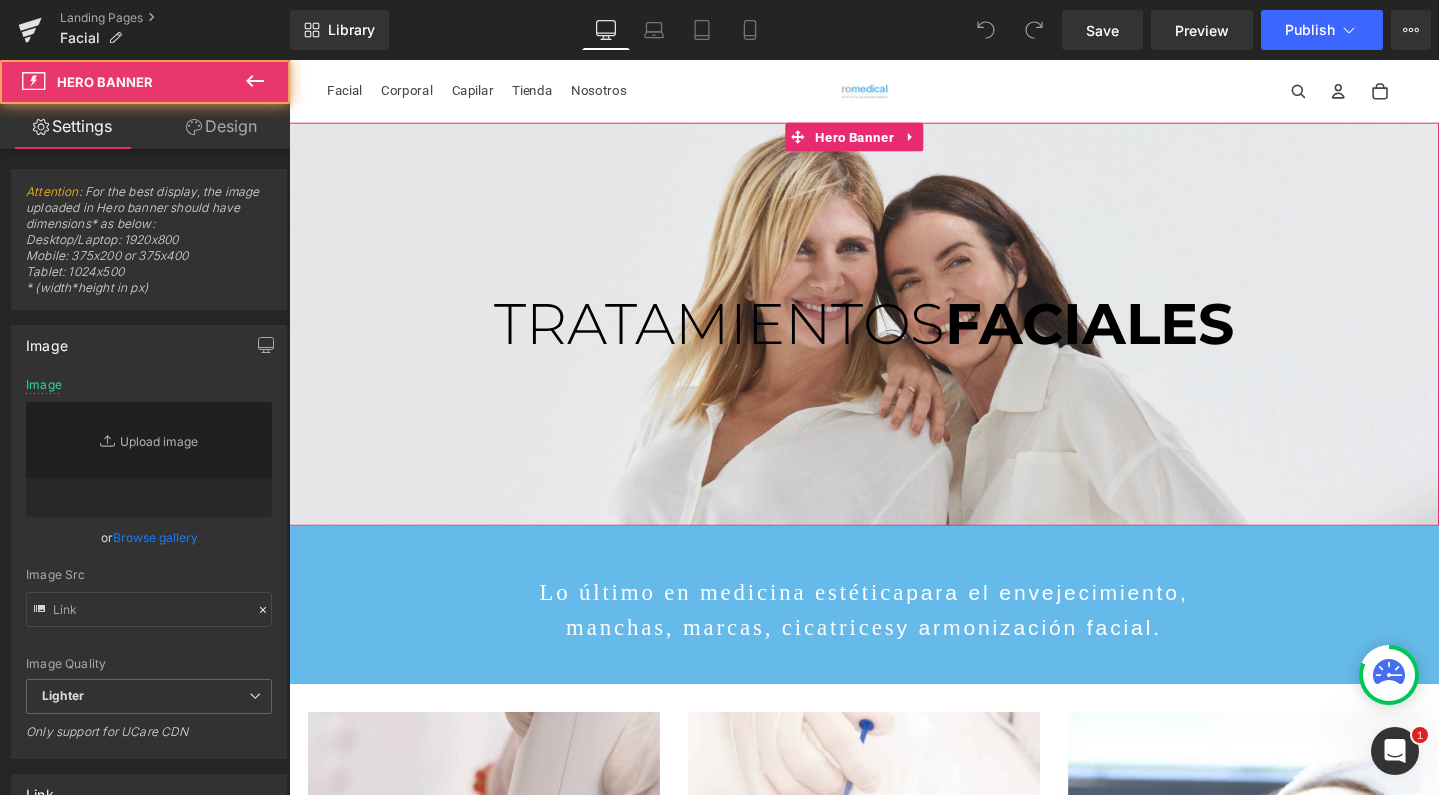 click on "TRATAMIENTOS  FACIALES Heading         TRATAMIENTOS FACIALES Heading" at bounding box center [894, 338] 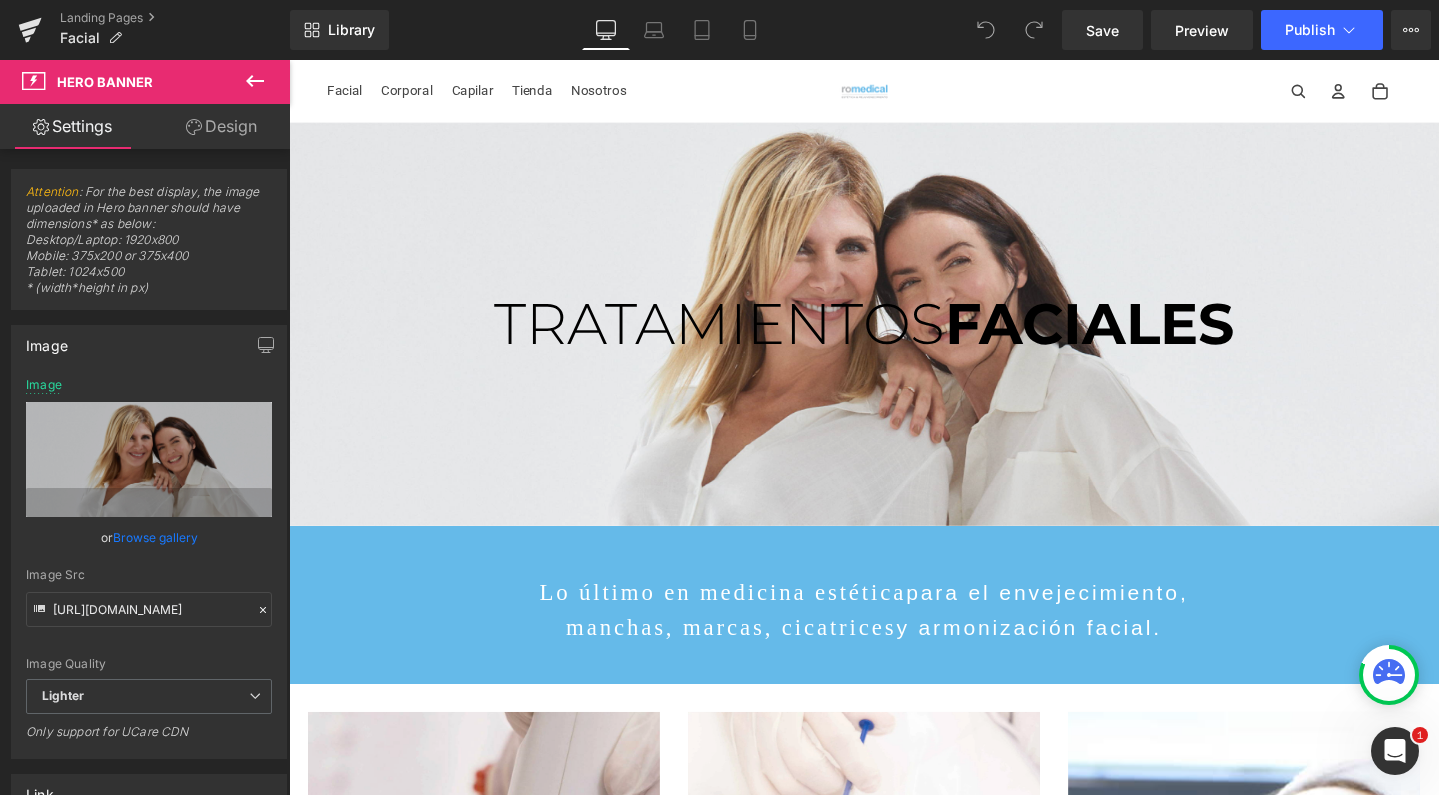 click at bounding box center [255, 82] 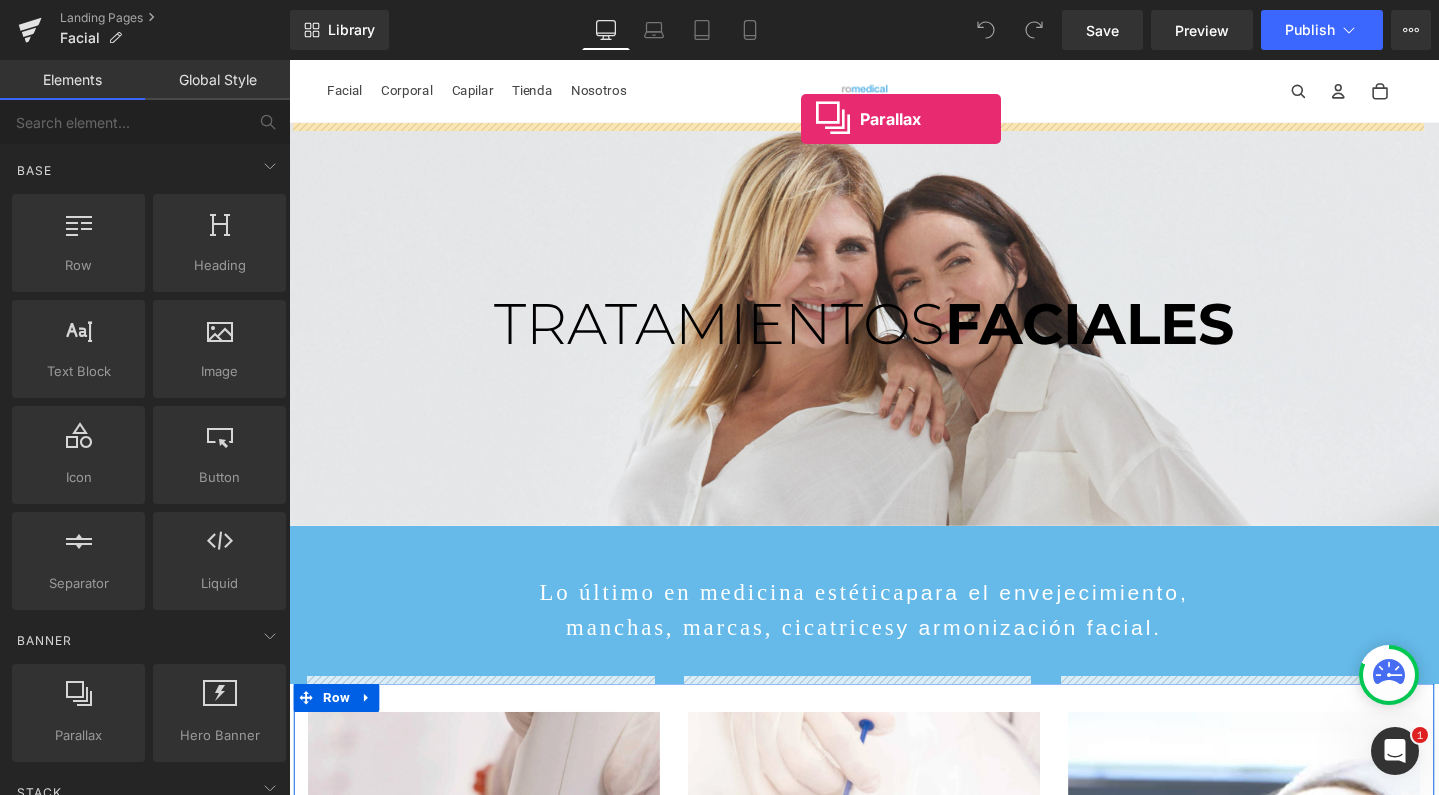 drag, startPoint x: 360, startPoint y: 752, endPoint x: 828, endPoint y: 123, distance: 784.00574 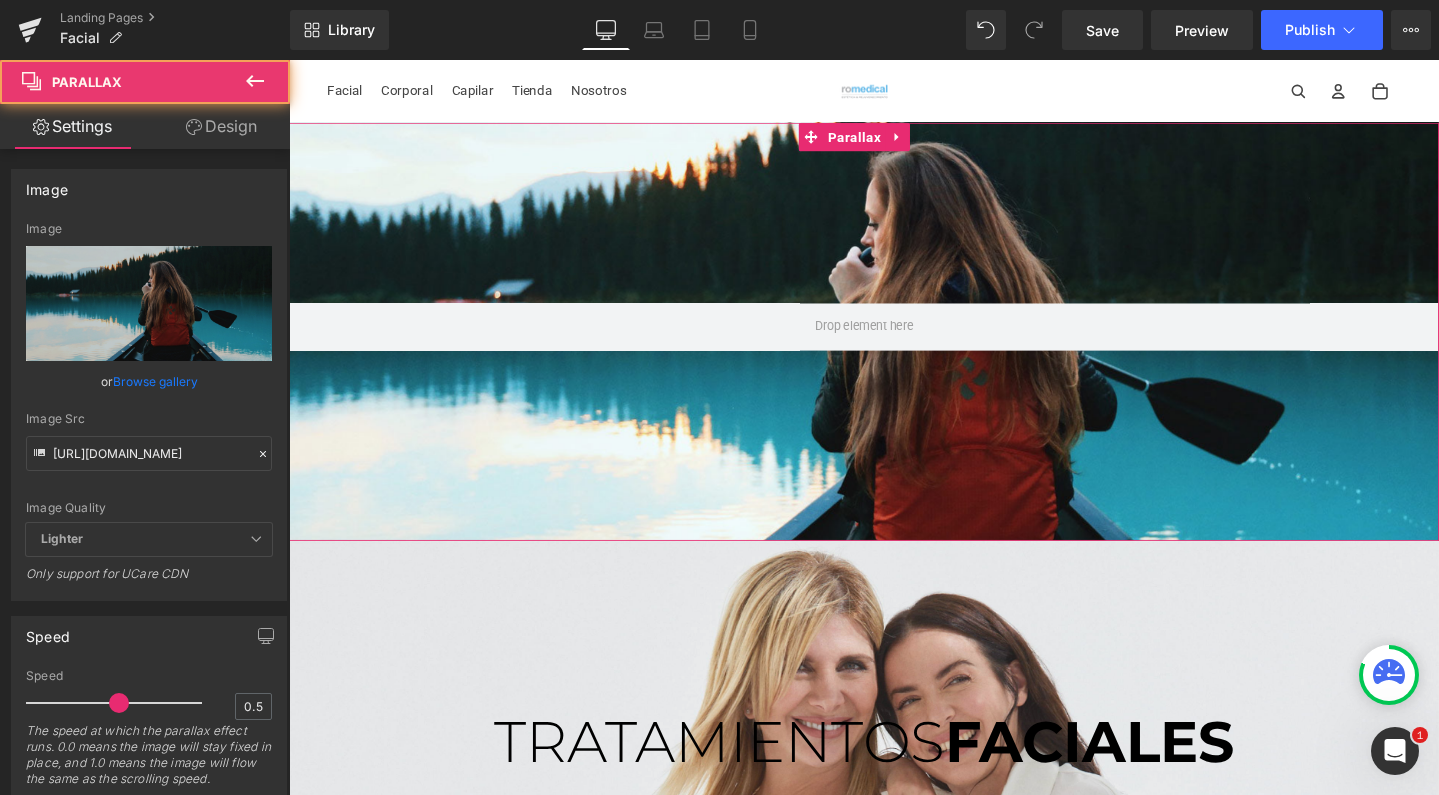 scroll, scrollTop: 10, scrollLeft: 10, axis: both 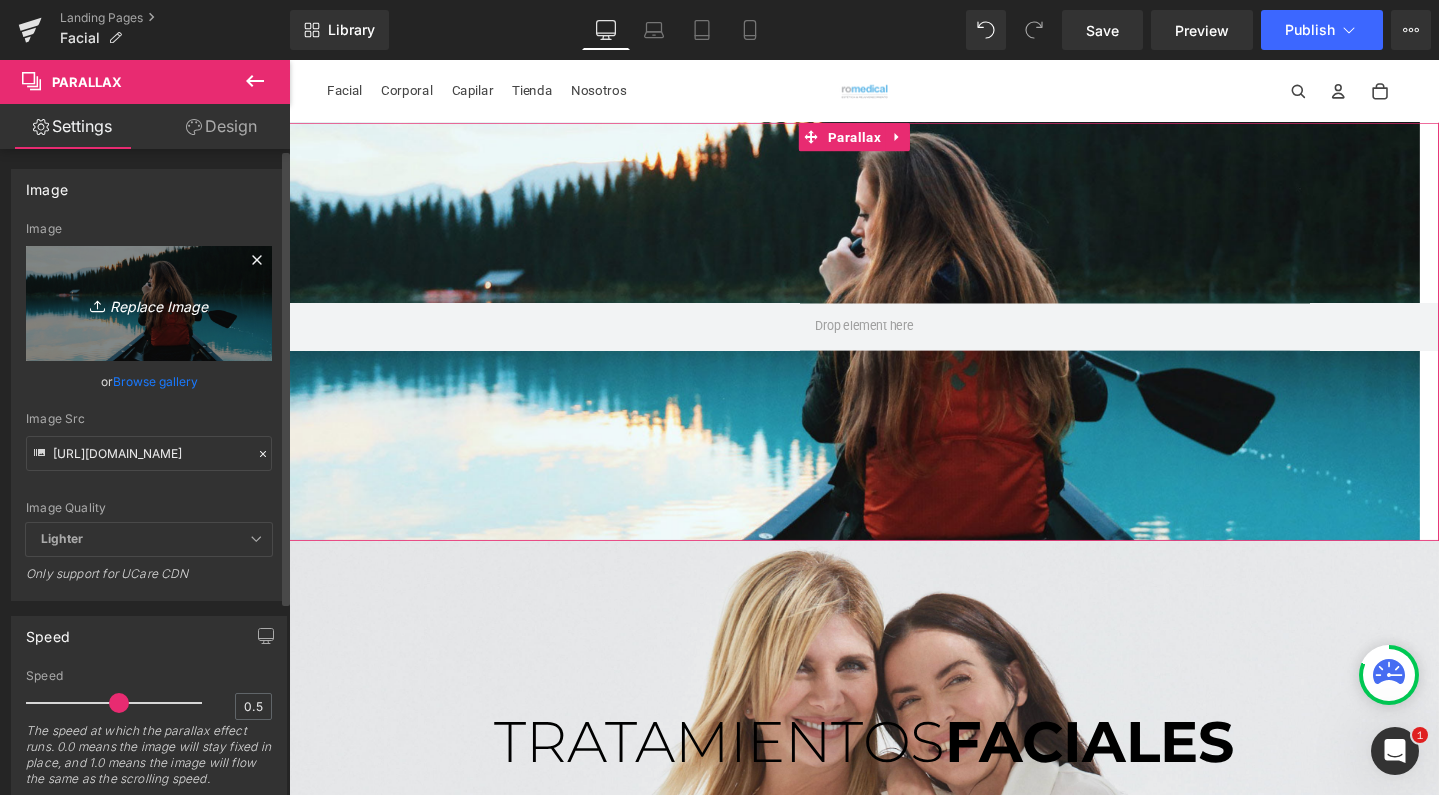 click on "Replace Image" at bounding box center (149, 303) 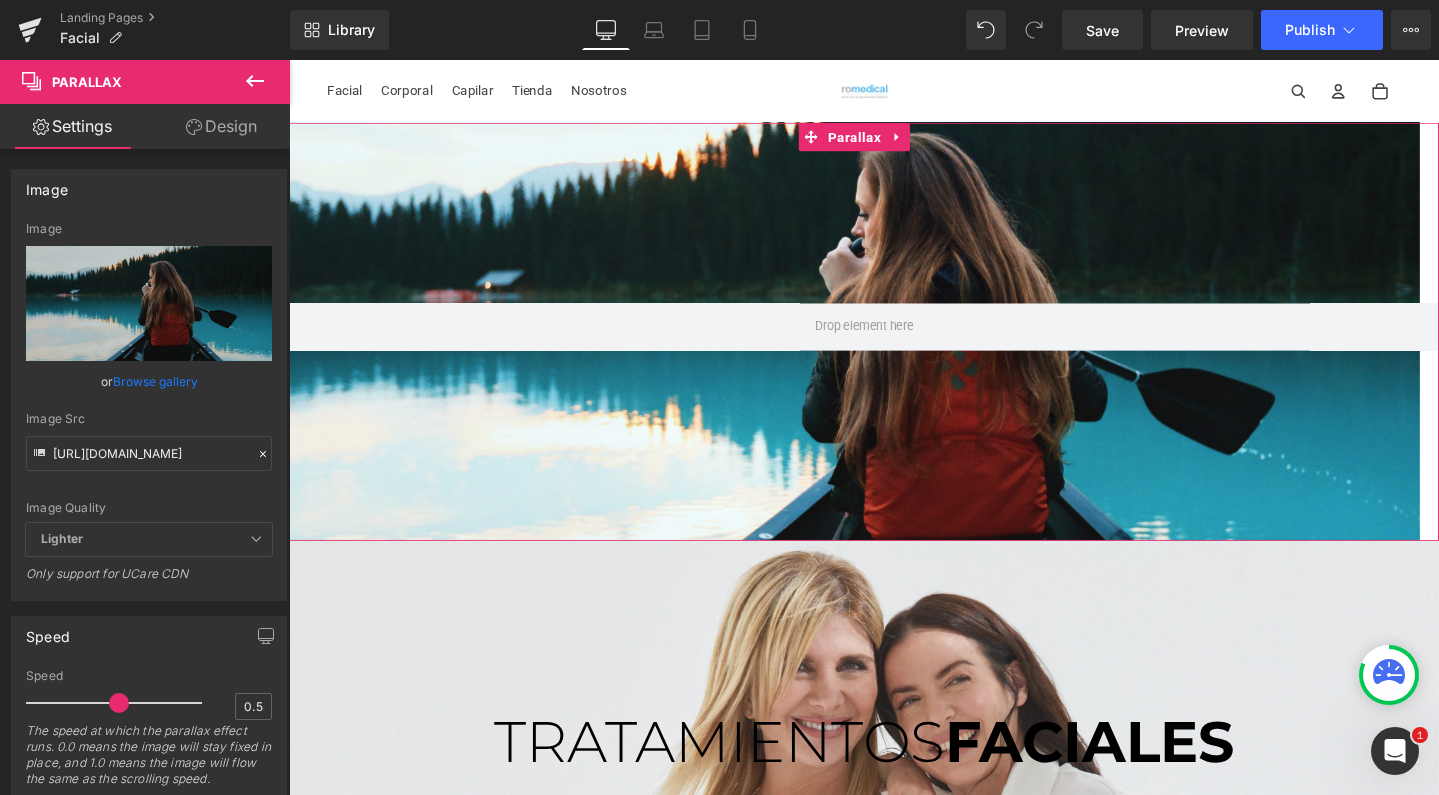 type on "C:\fakepath\parallaxdesktop.jpg" 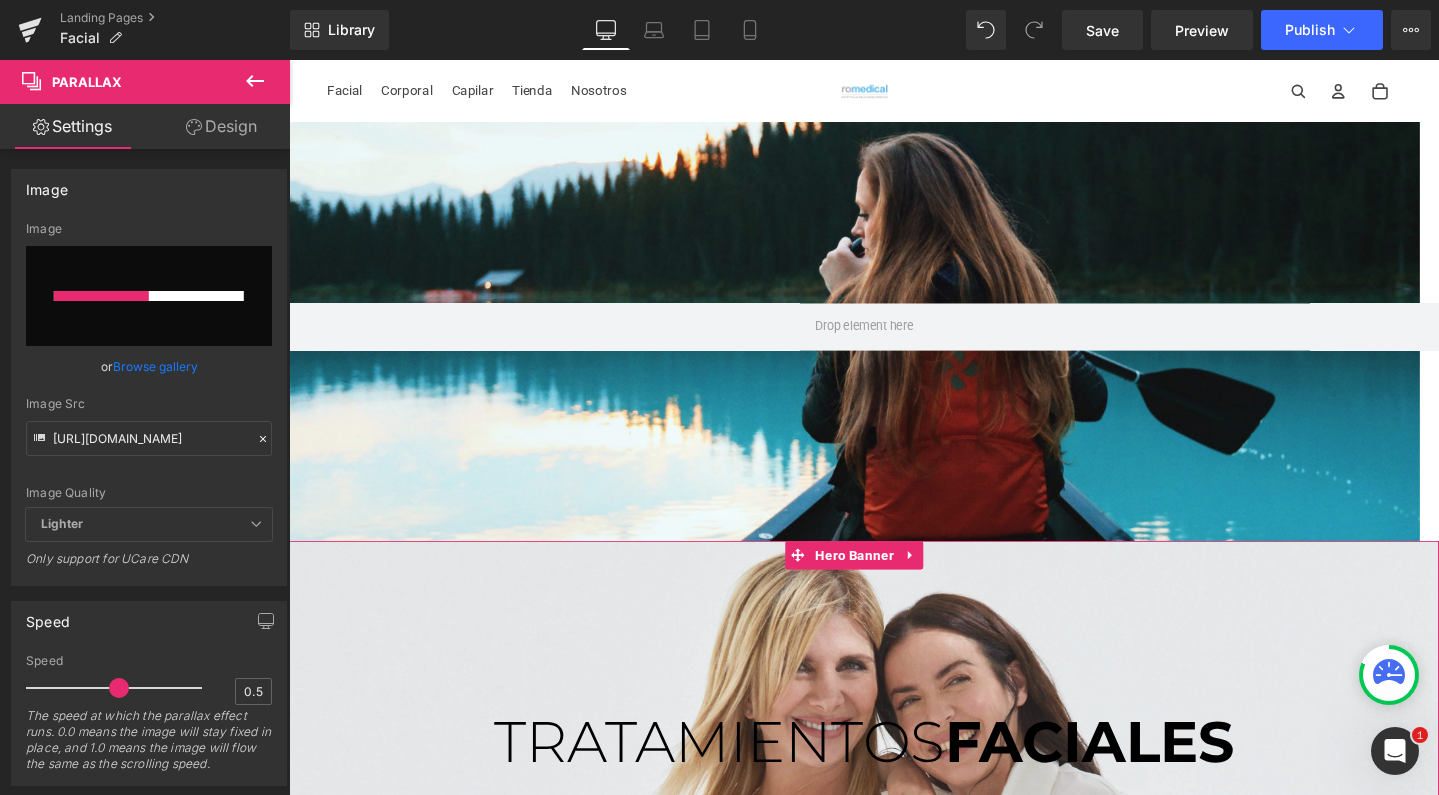 type 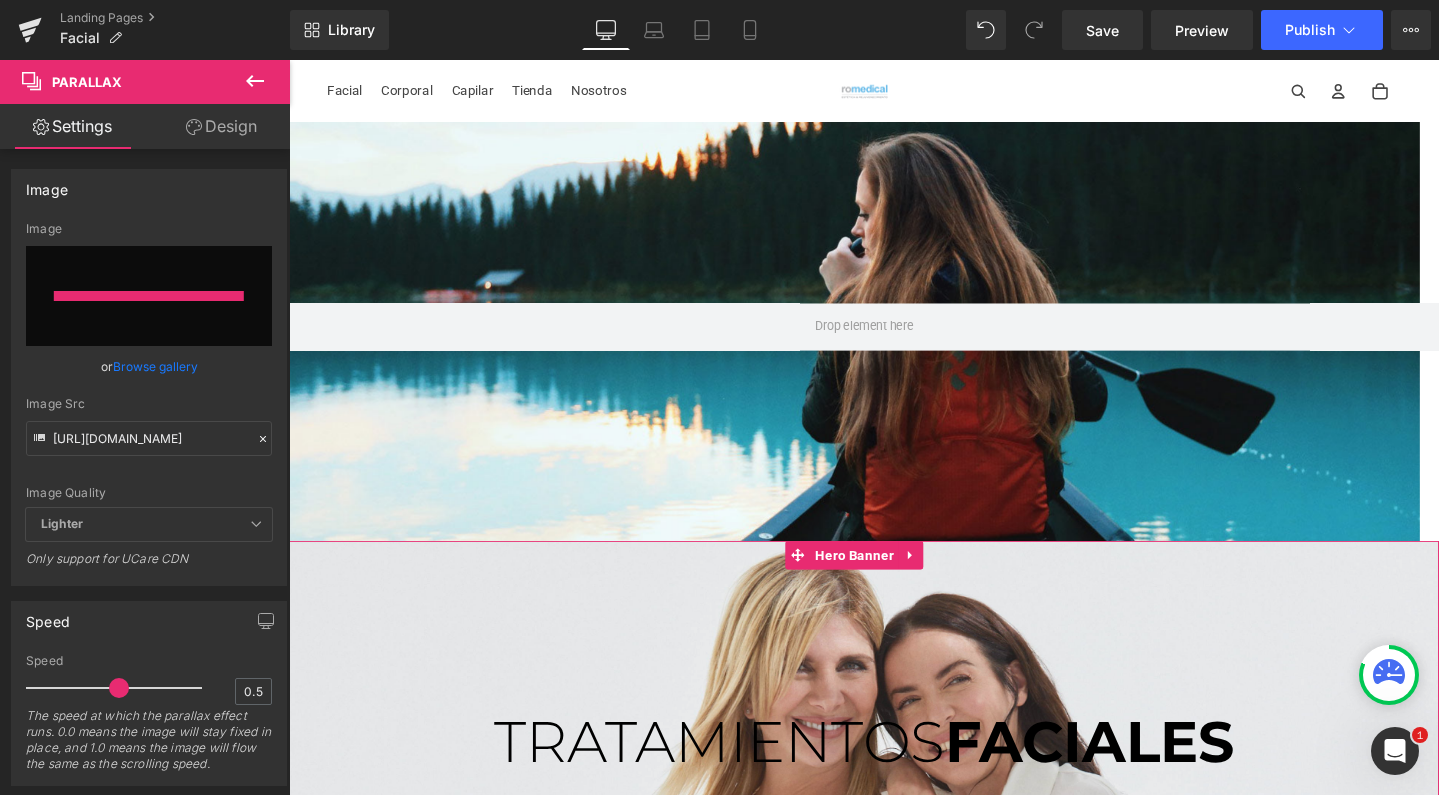 type on "[URL][DOMAIN_NAME]" 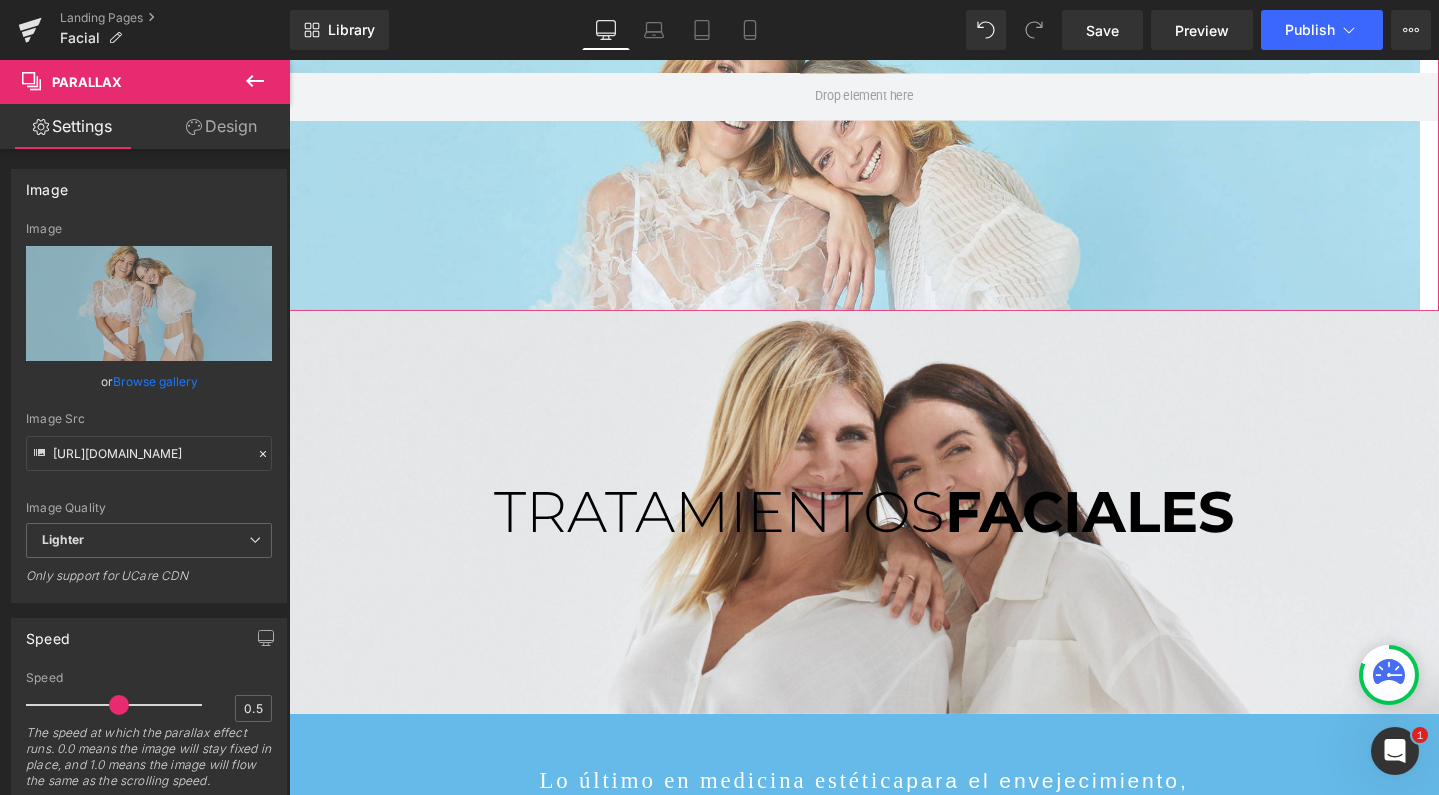 scroll, scrollTop: 193, scrollLeft: 0, axis: vertical 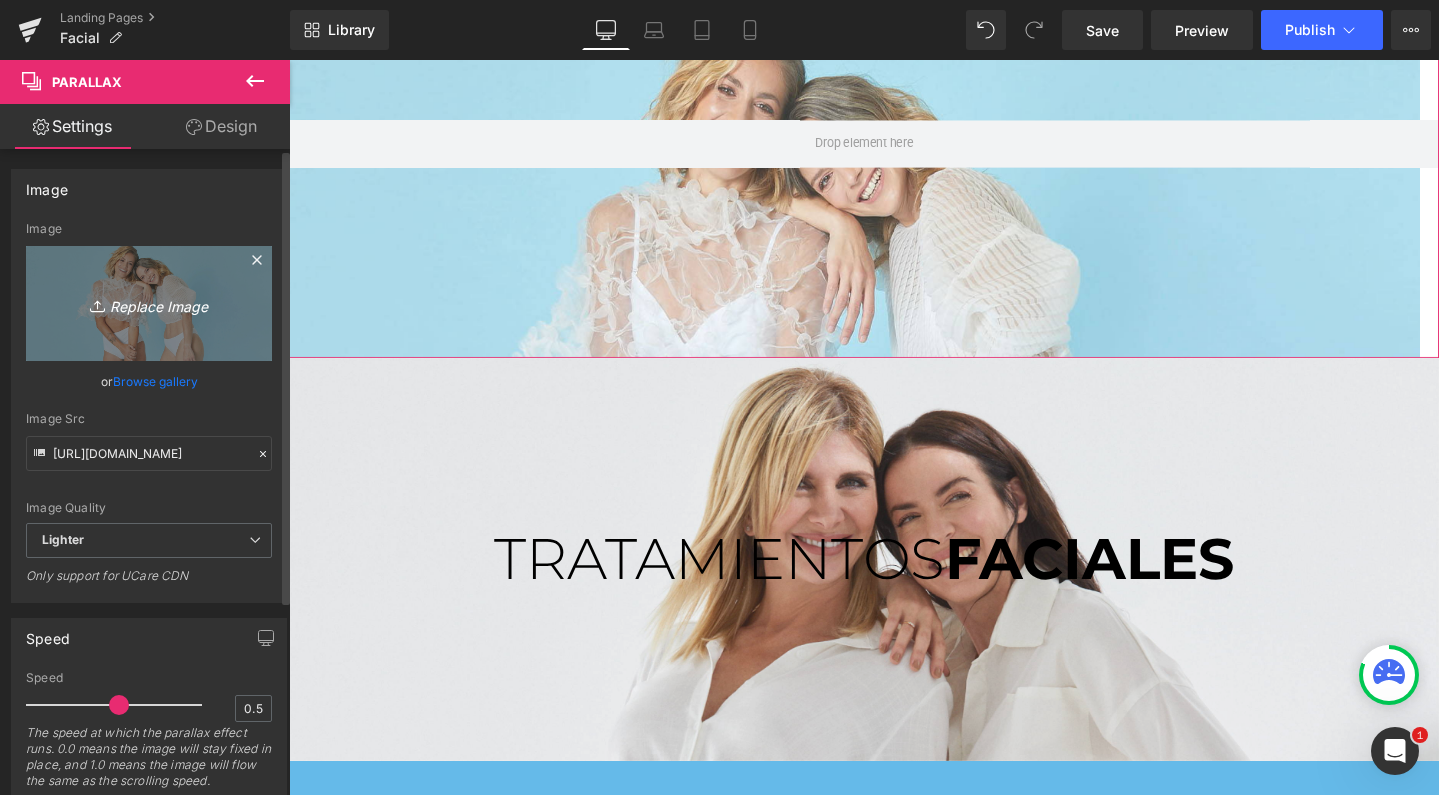click on "Replace Image" at bounding box center (149, 303) 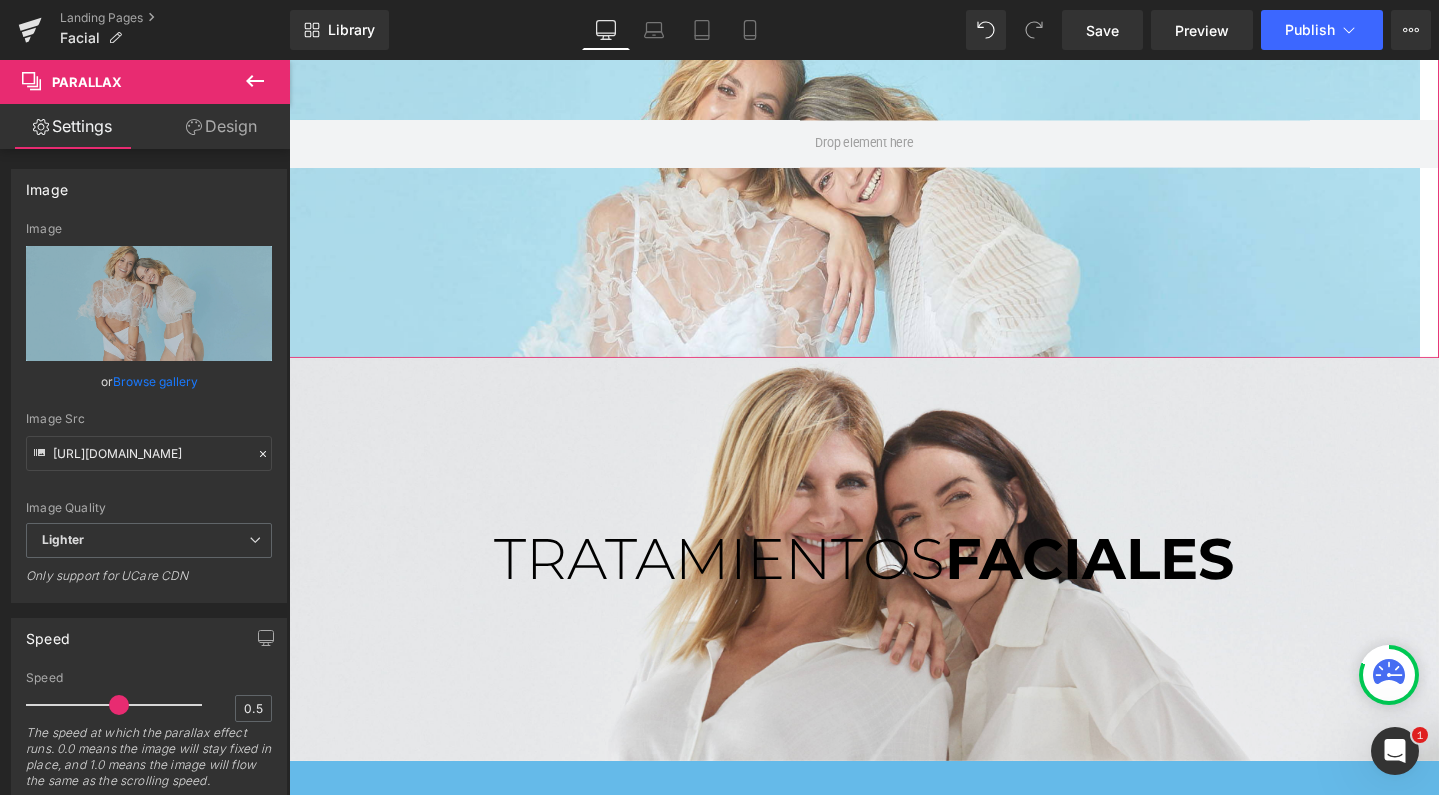 type on "C:\fakepath\parallaxdesktop.jpg" 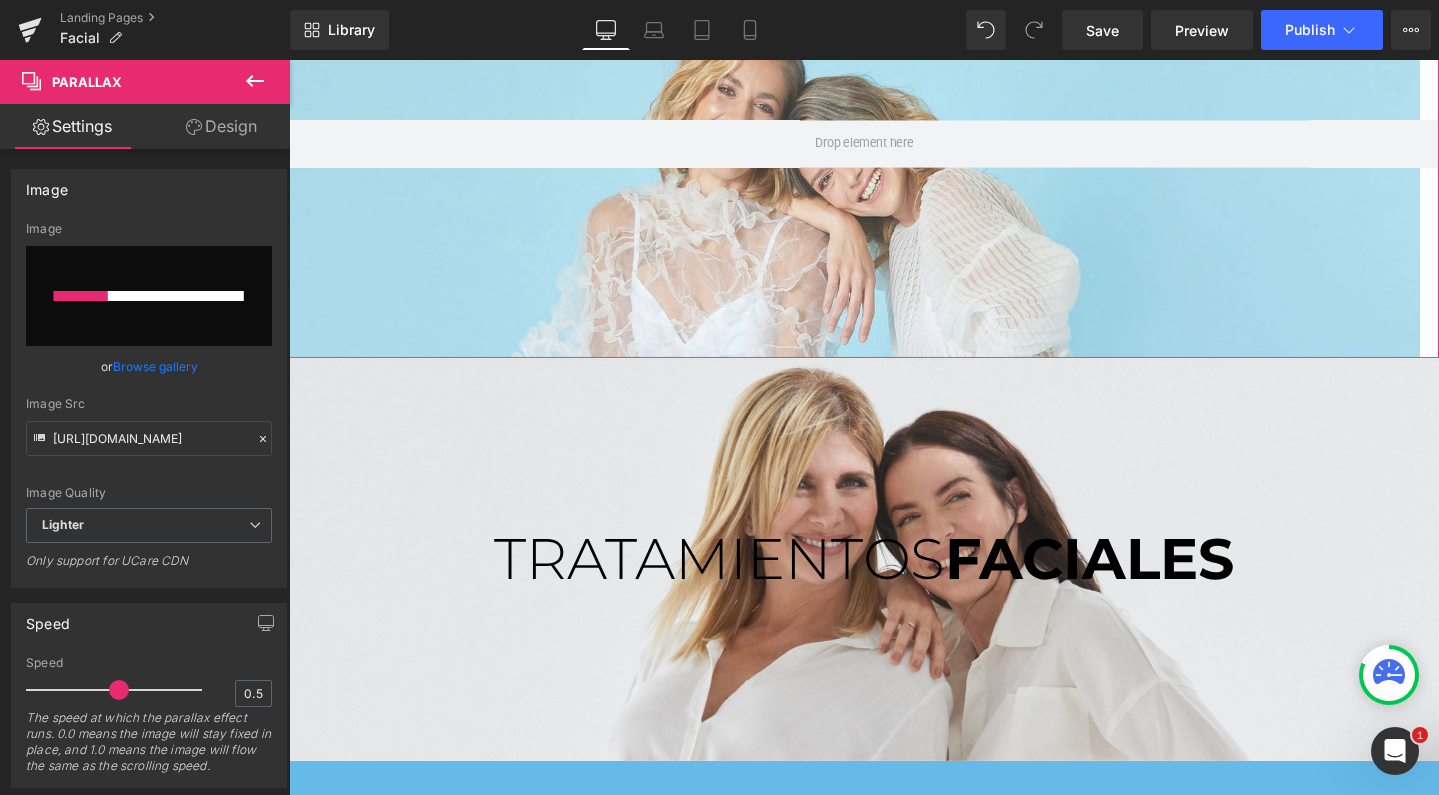 type 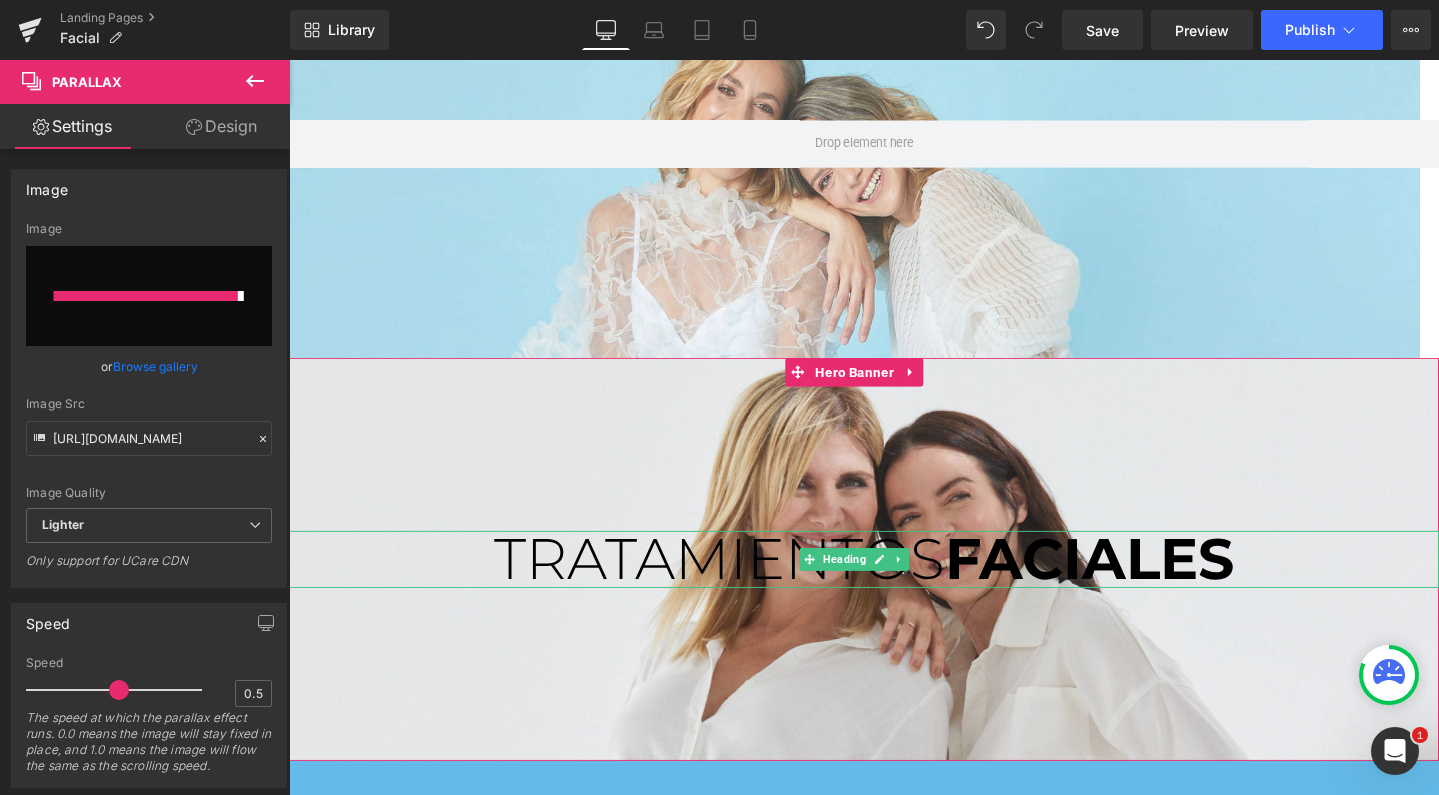 type on "[URL][DOMAIN_NAME]" 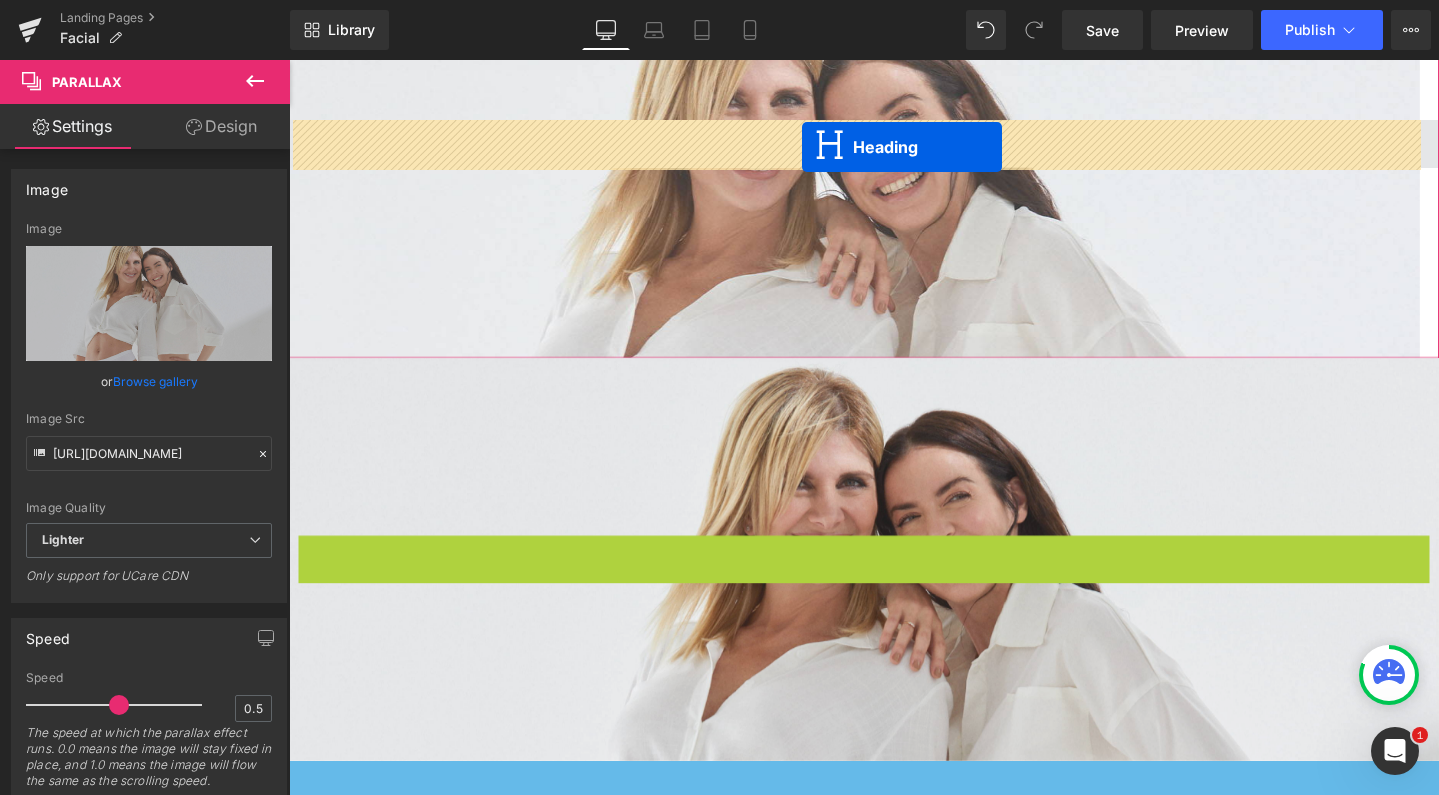 drag, startPoint x: 838, startPoint y: 581, endPoint x: 829, endPoint y: 152, distance: 429.0944 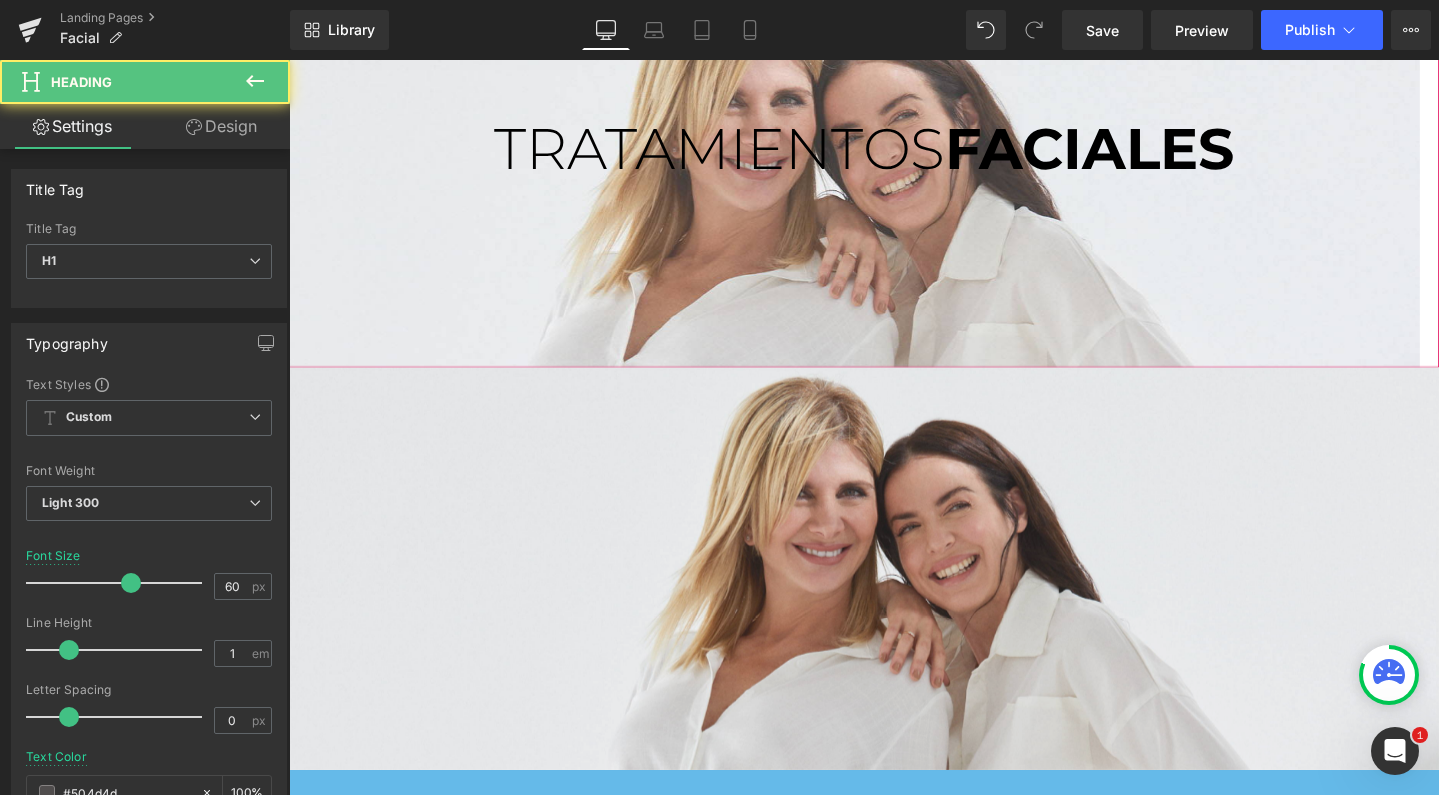 scroll, scrollTop: 10, scrollLeft: 10, axis: both 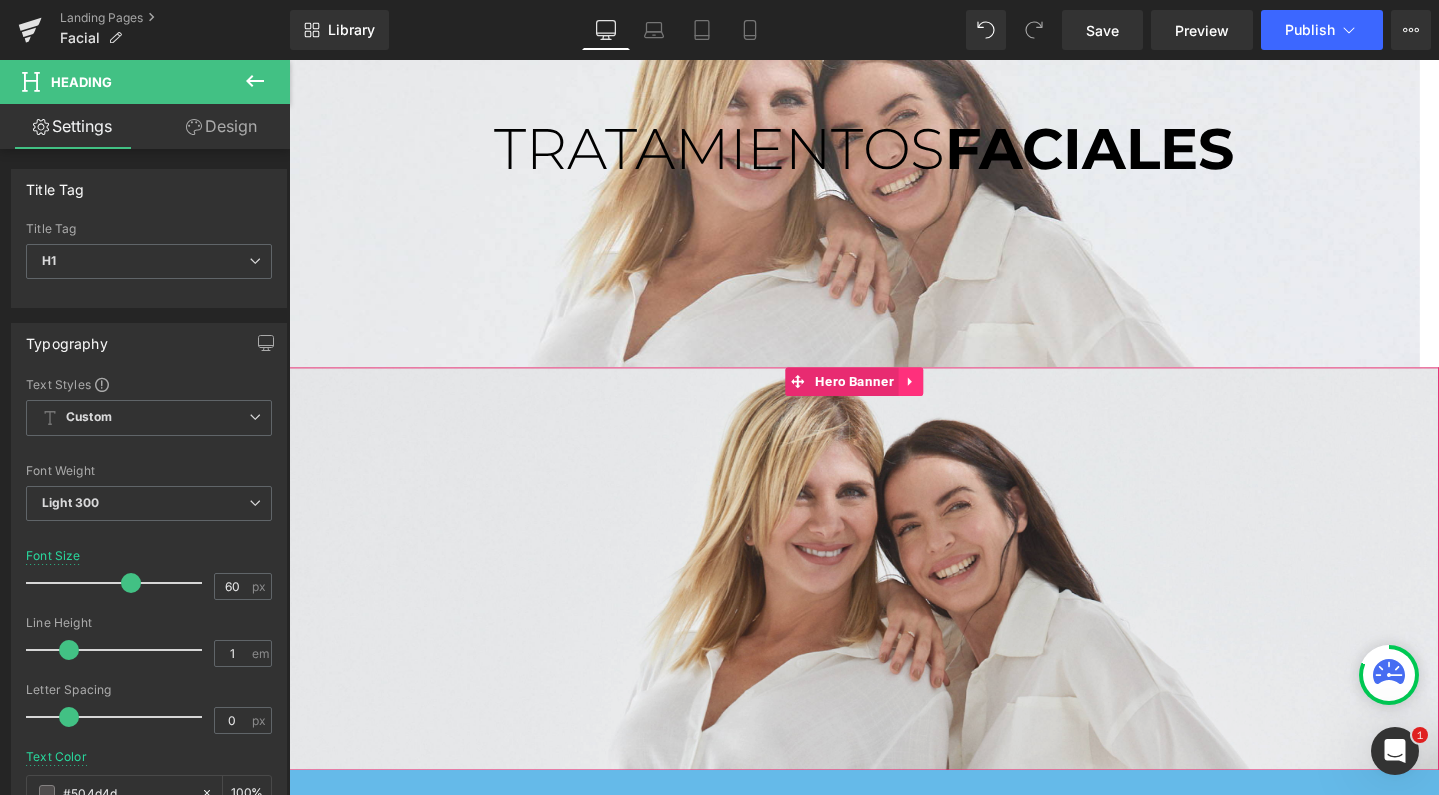click at bounding box center (944, 398) 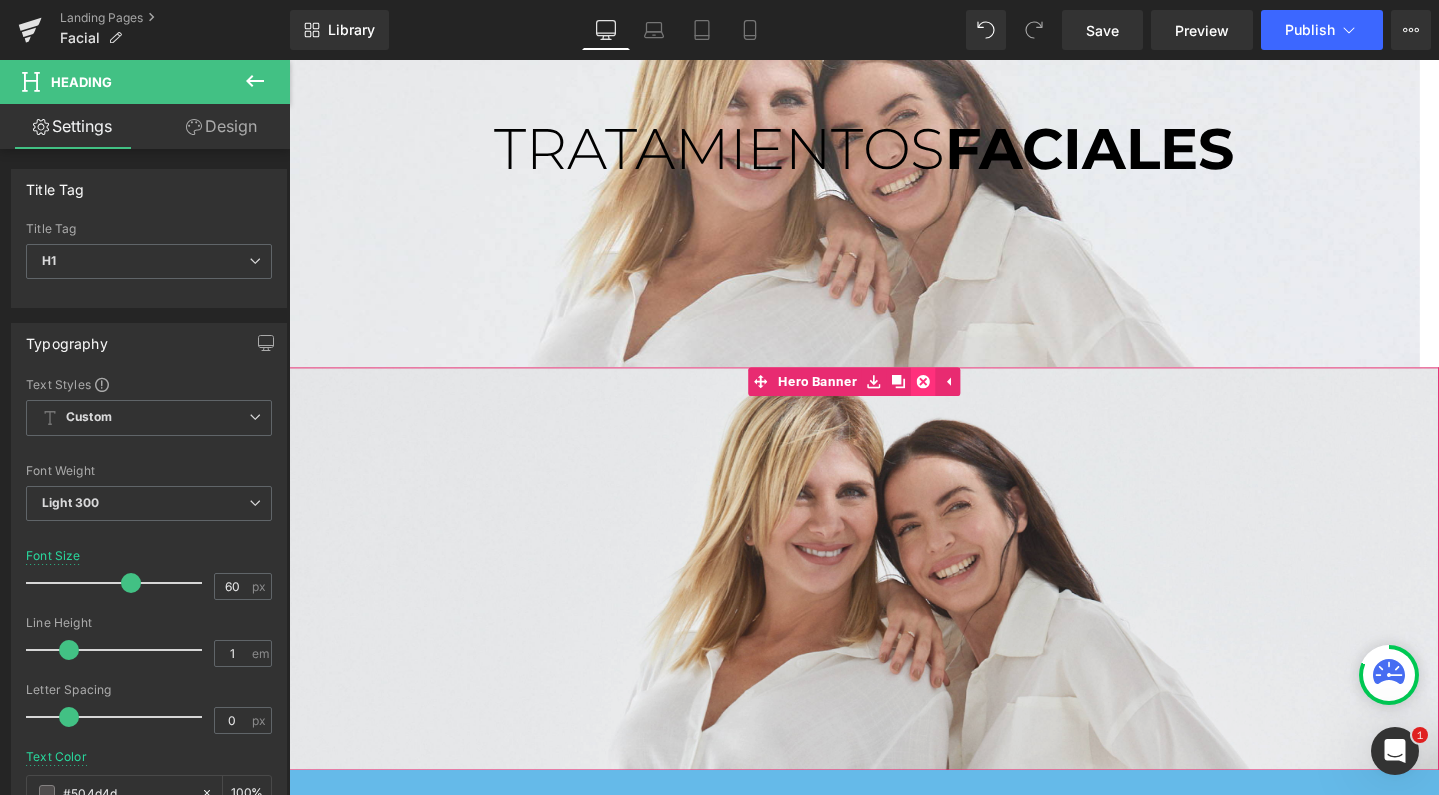 click 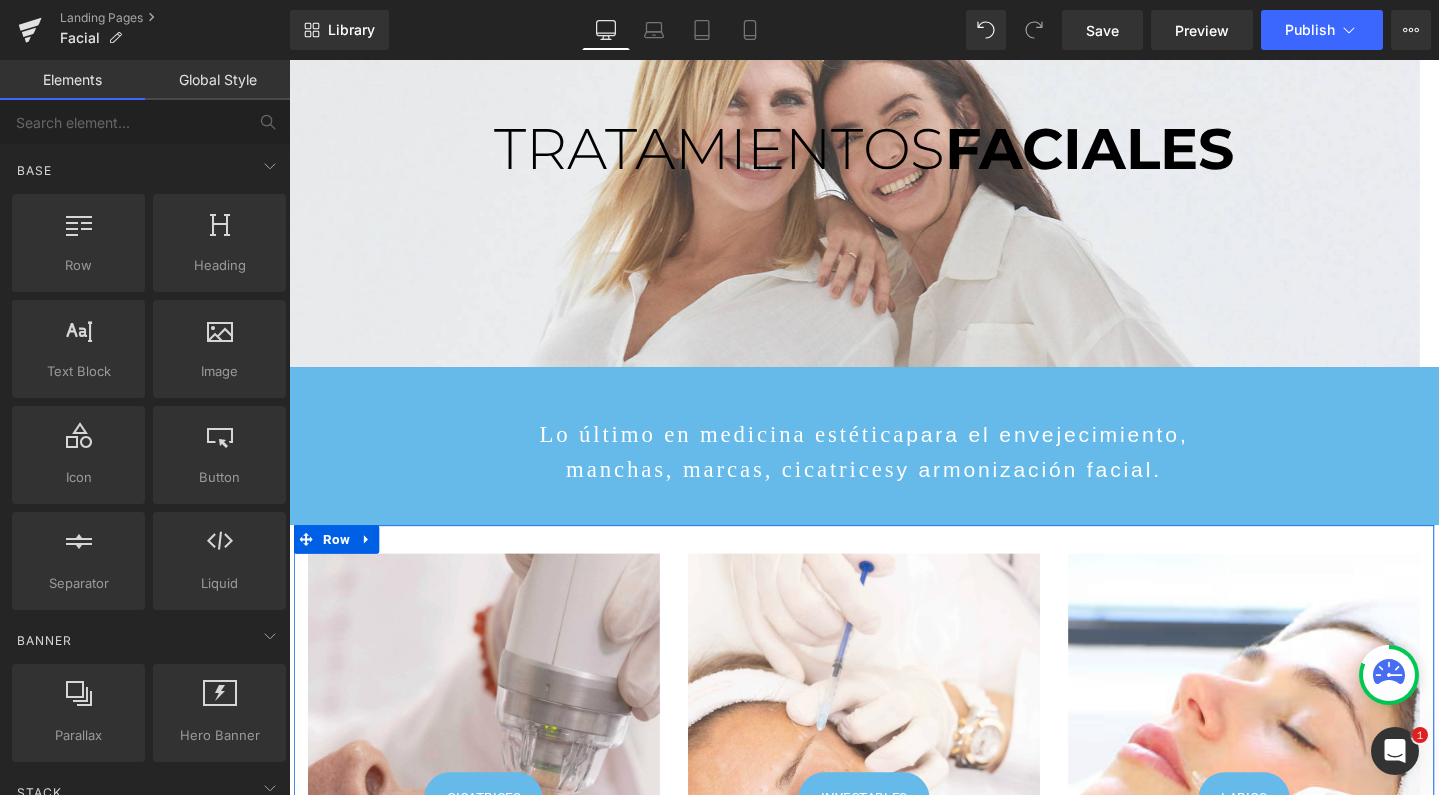 scroll, scrollTop: 30, scrollLeft: 0, axis: vertical 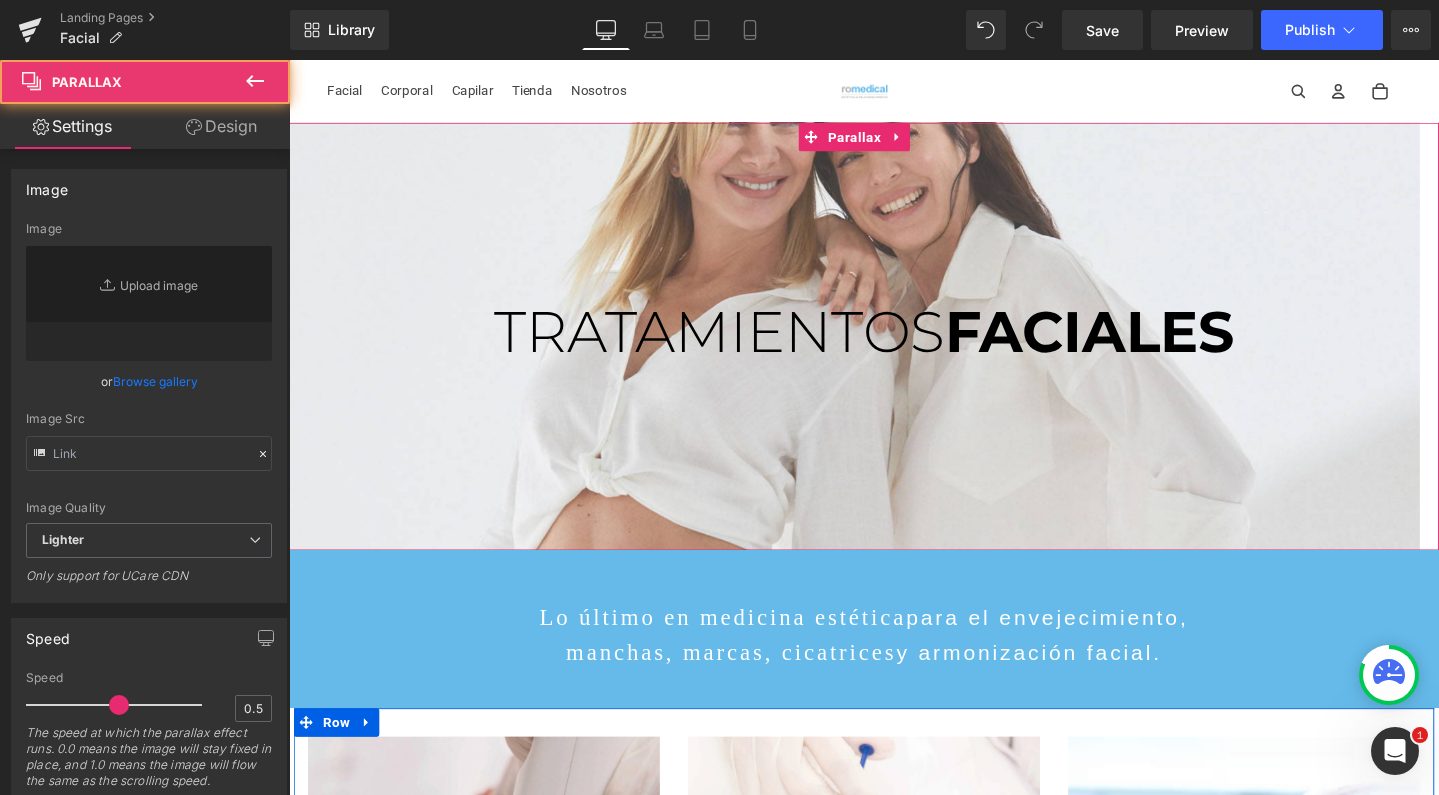 click at bounding box center (884, 351) 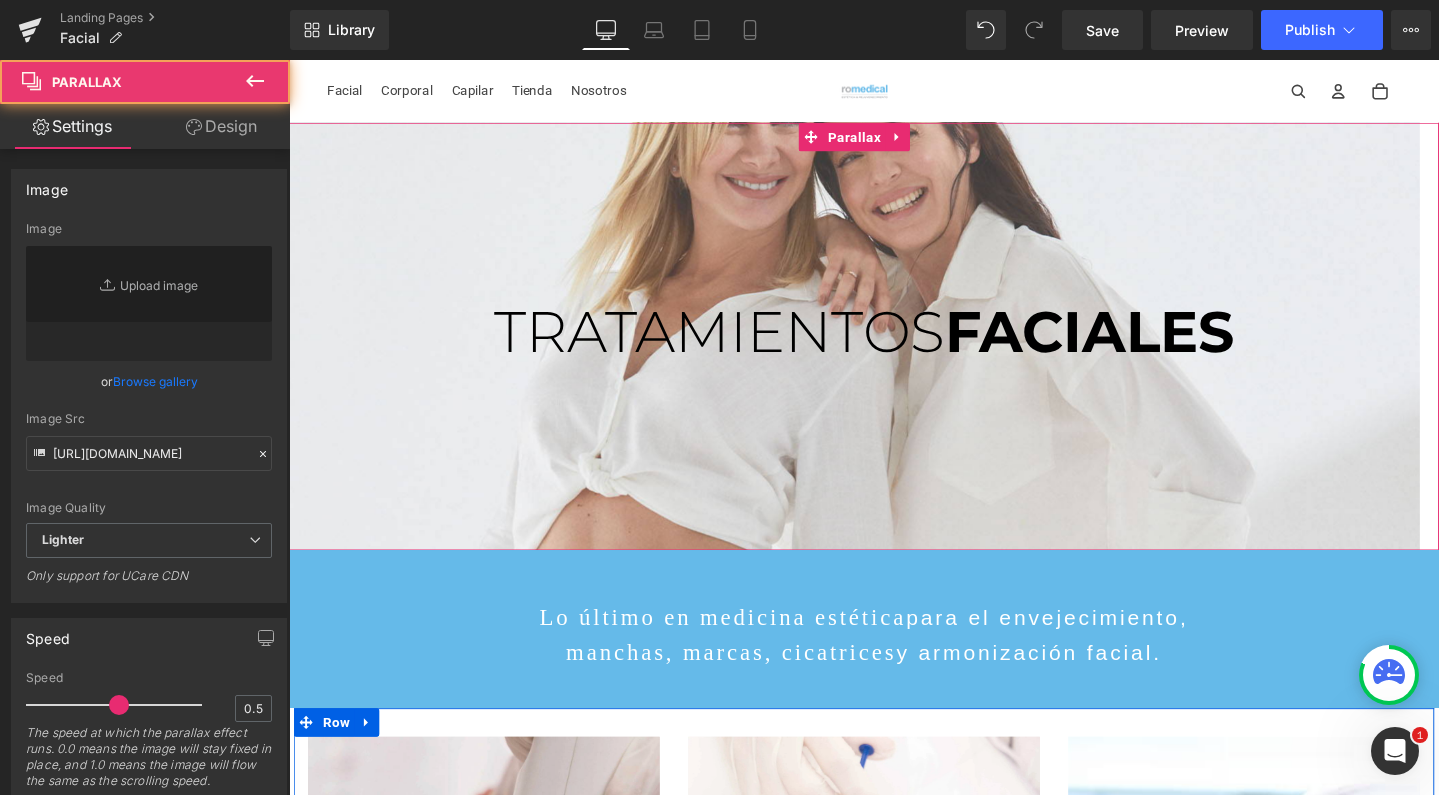 scroll, scrollTop: 0, scrollLeft: 0, axis: both 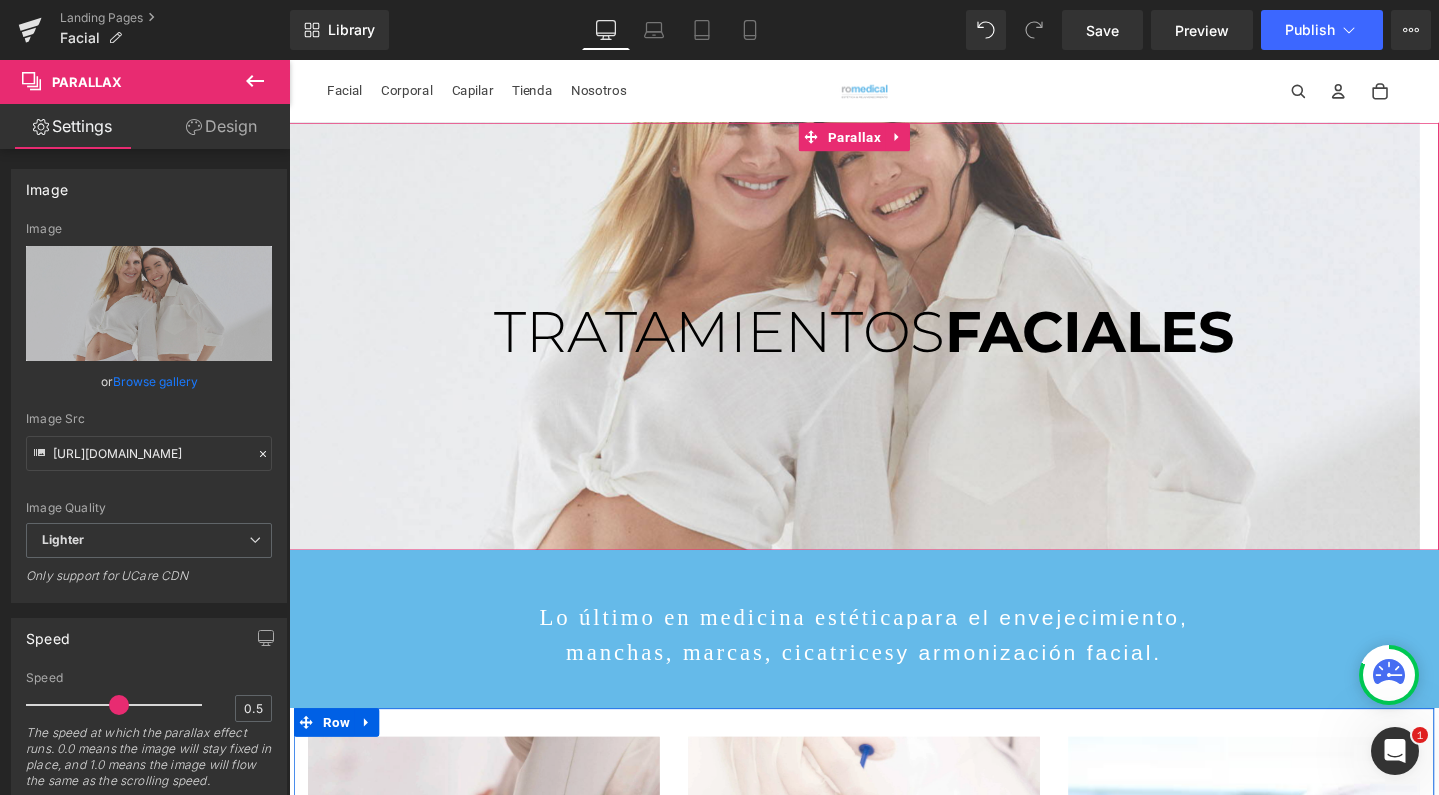 click on "Design" at bounding box center [221, 126] 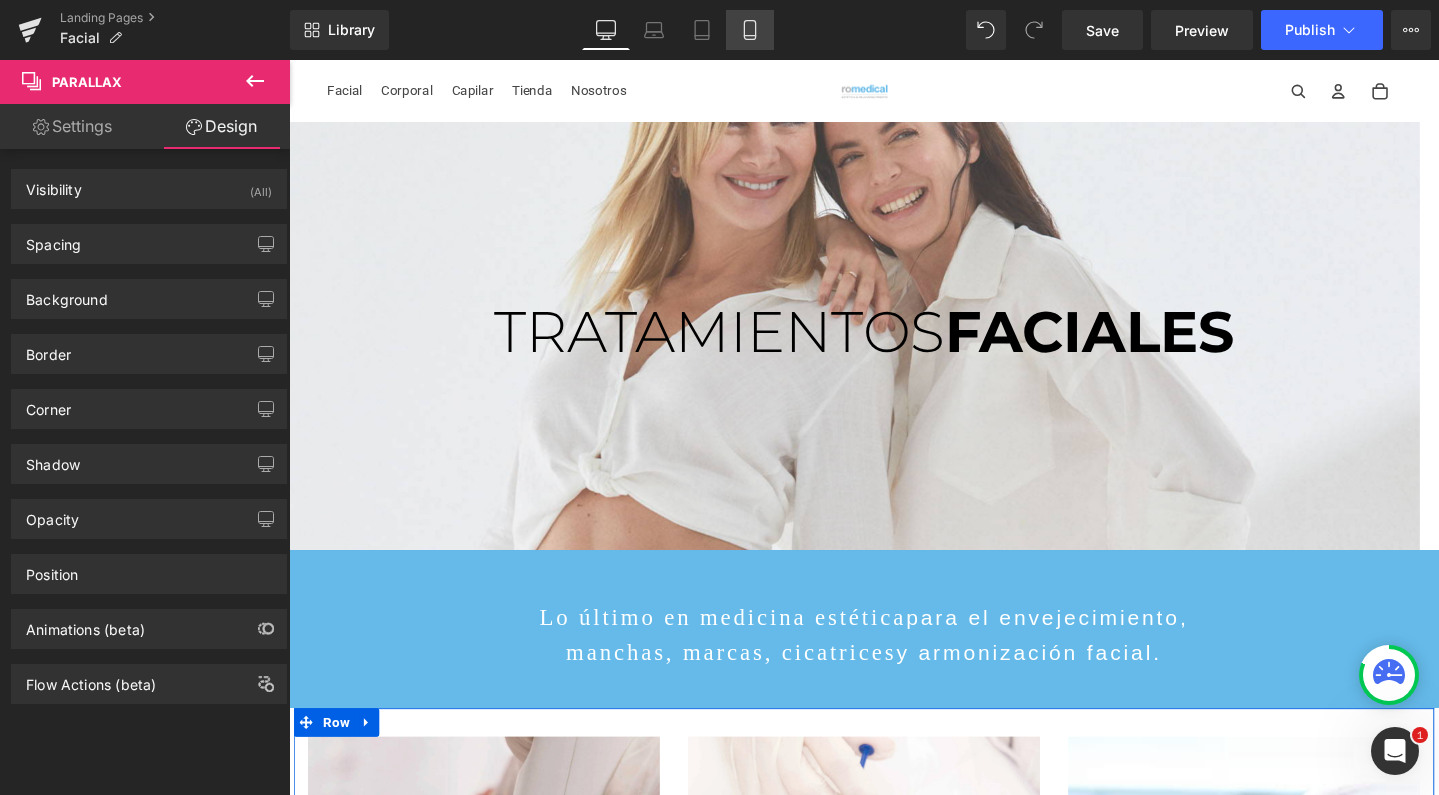 click 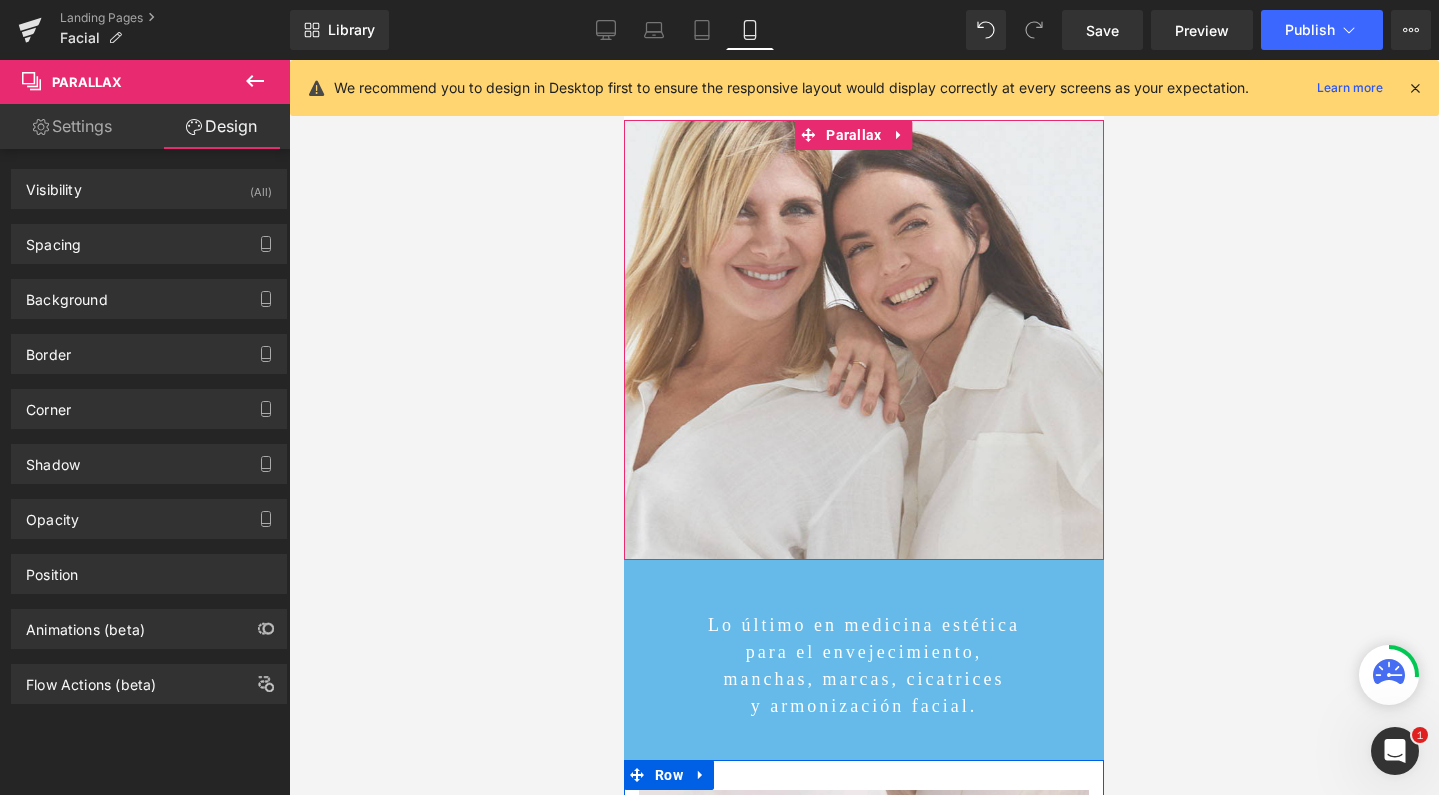 scroll, scrollTop: 10, scrollLeft: 10, axis: both 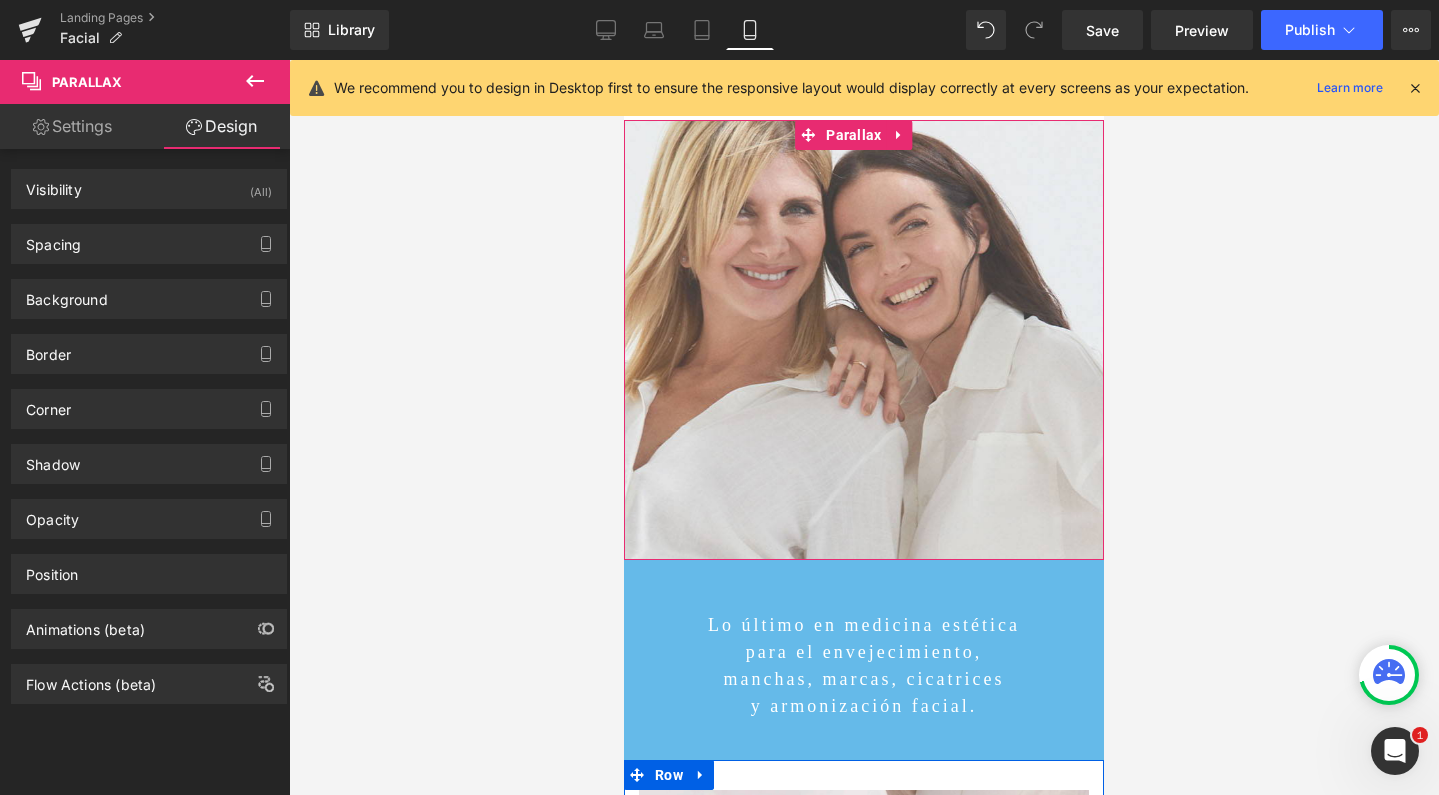 click at bounding box center [864, 427] 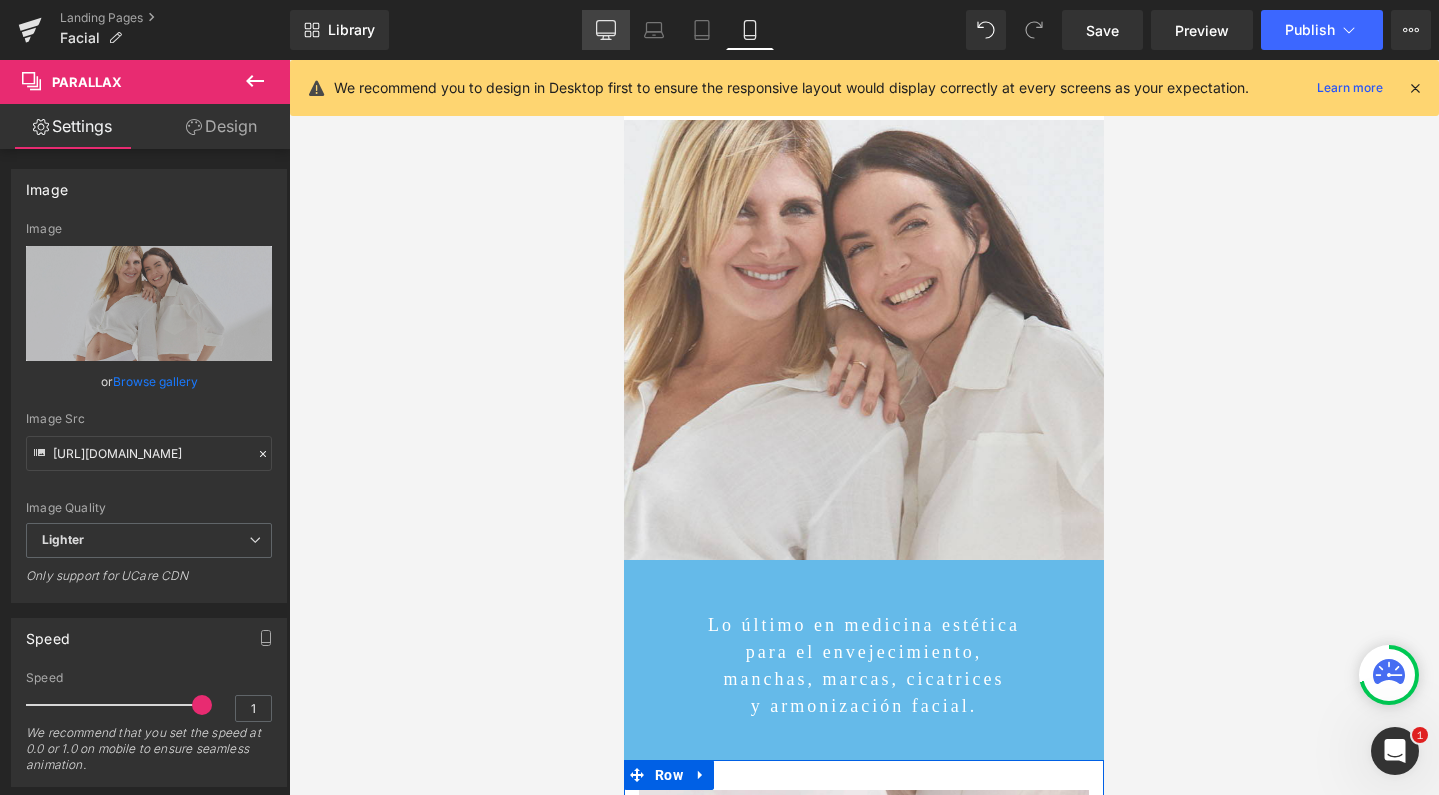 scroll, scrollTop: 0, scrollLeft: 0, axis: both 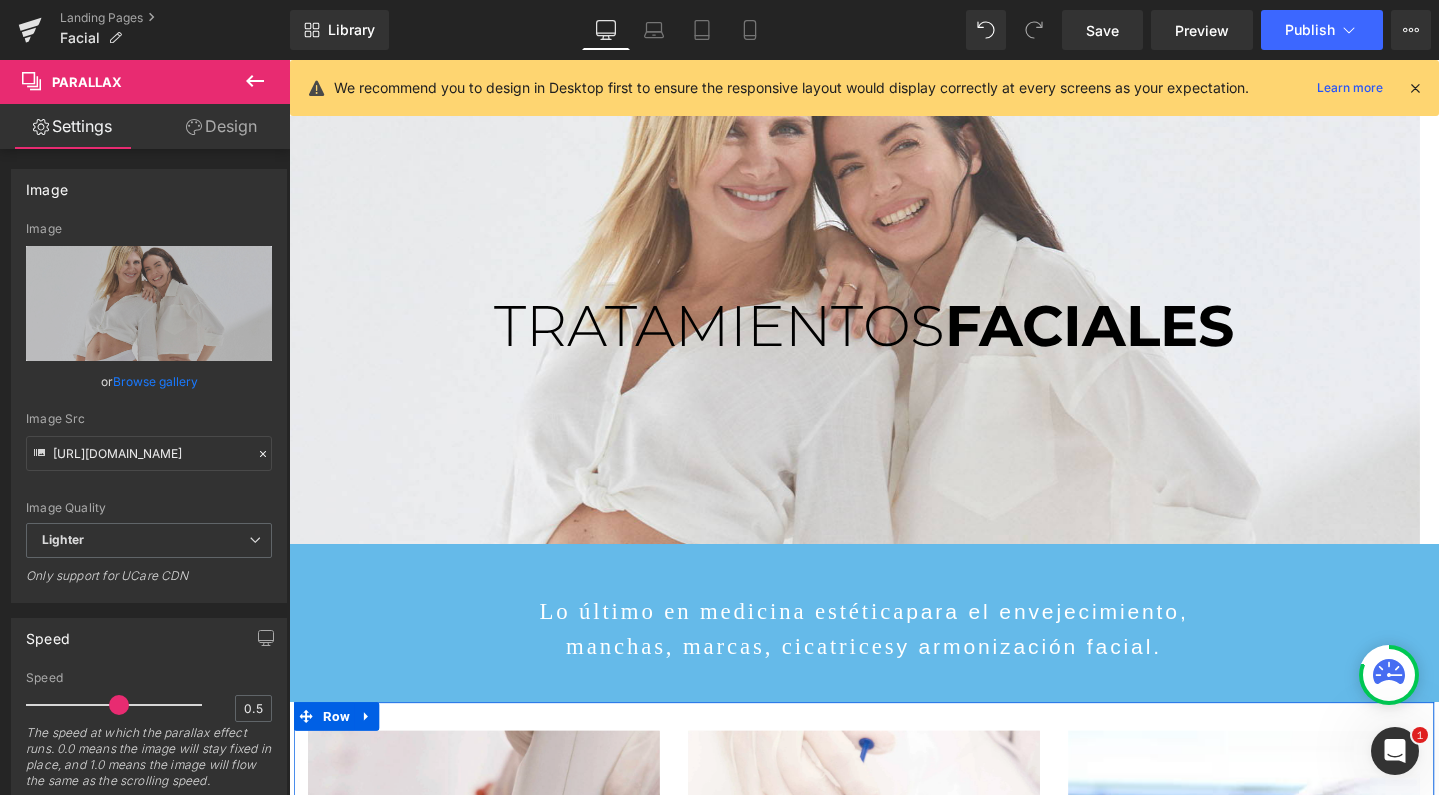 click 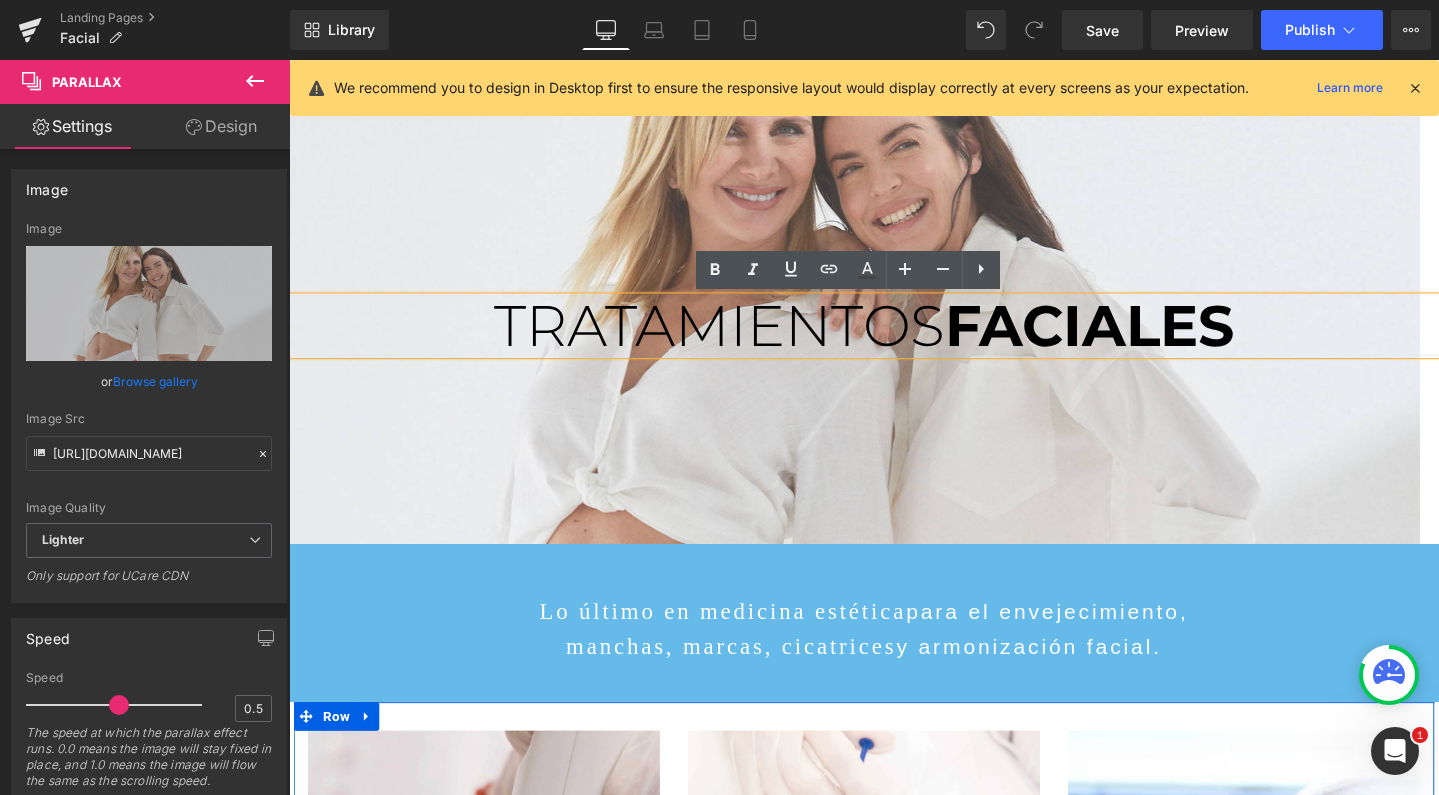 click on "Design" at bounding box center (221, 126) 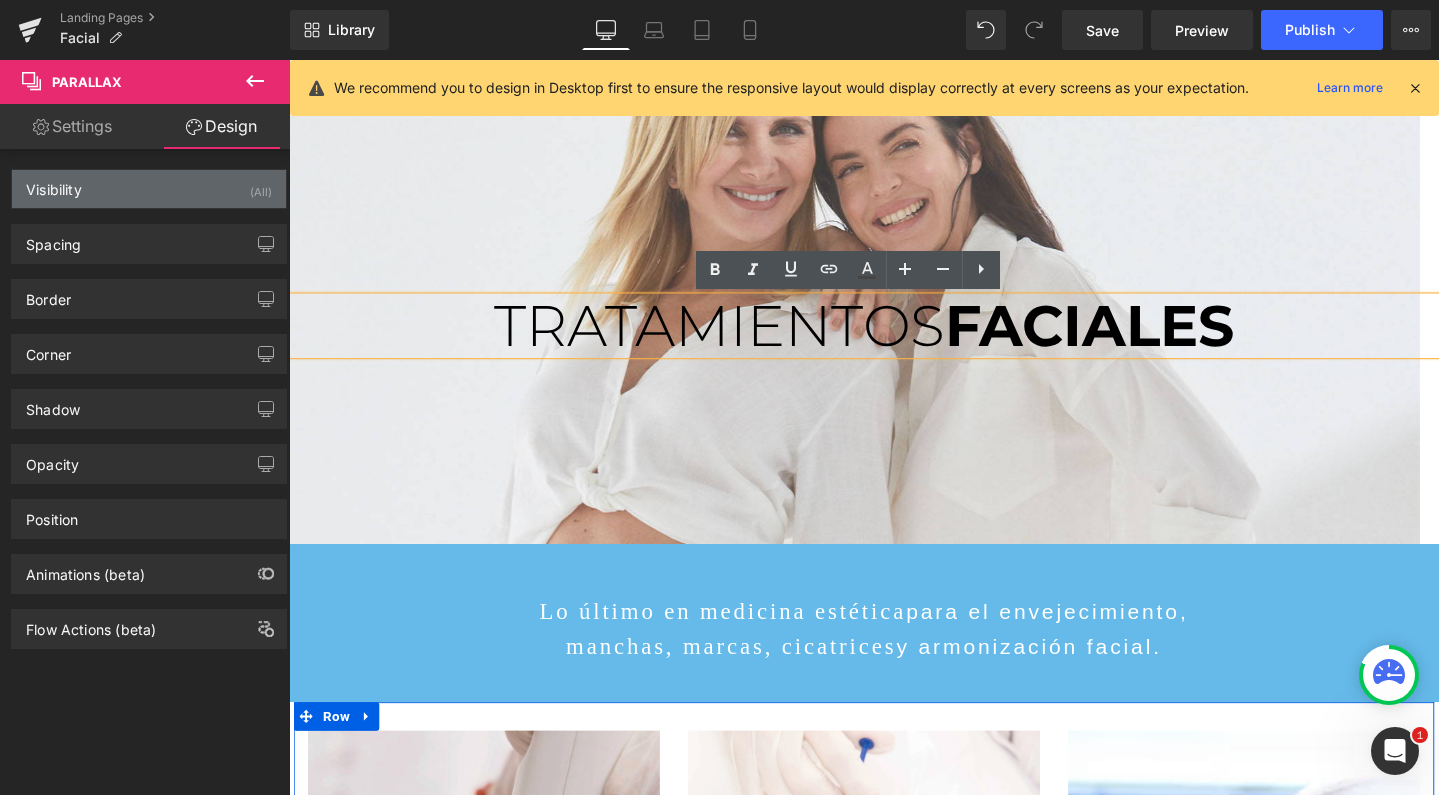 drag, startPoint x: 234, startPoint y: 130, endPoint x: 209, endPoint y: 185, distance: 60.41523 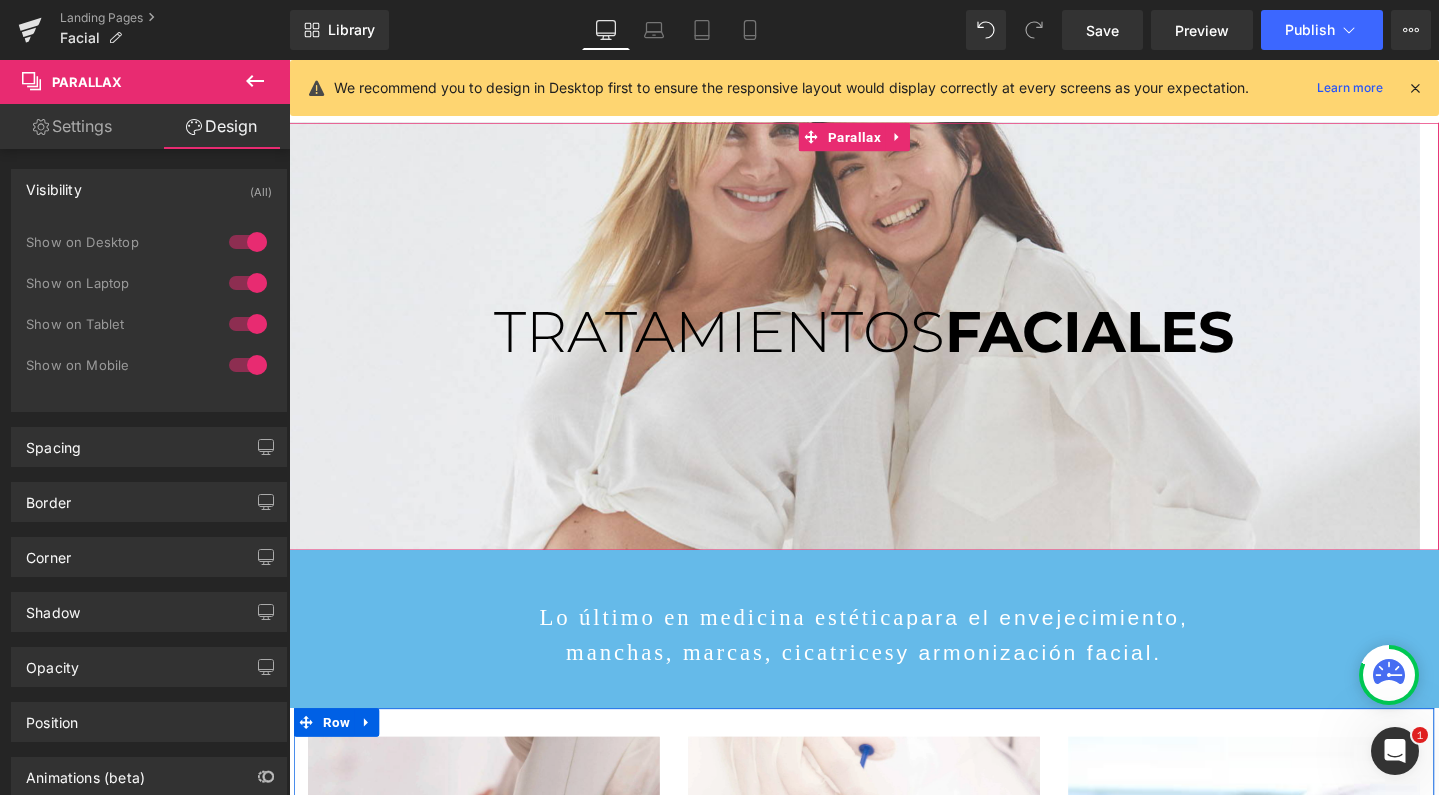scroll, scrollTop: 0, scrollLeft: 0, axis: both 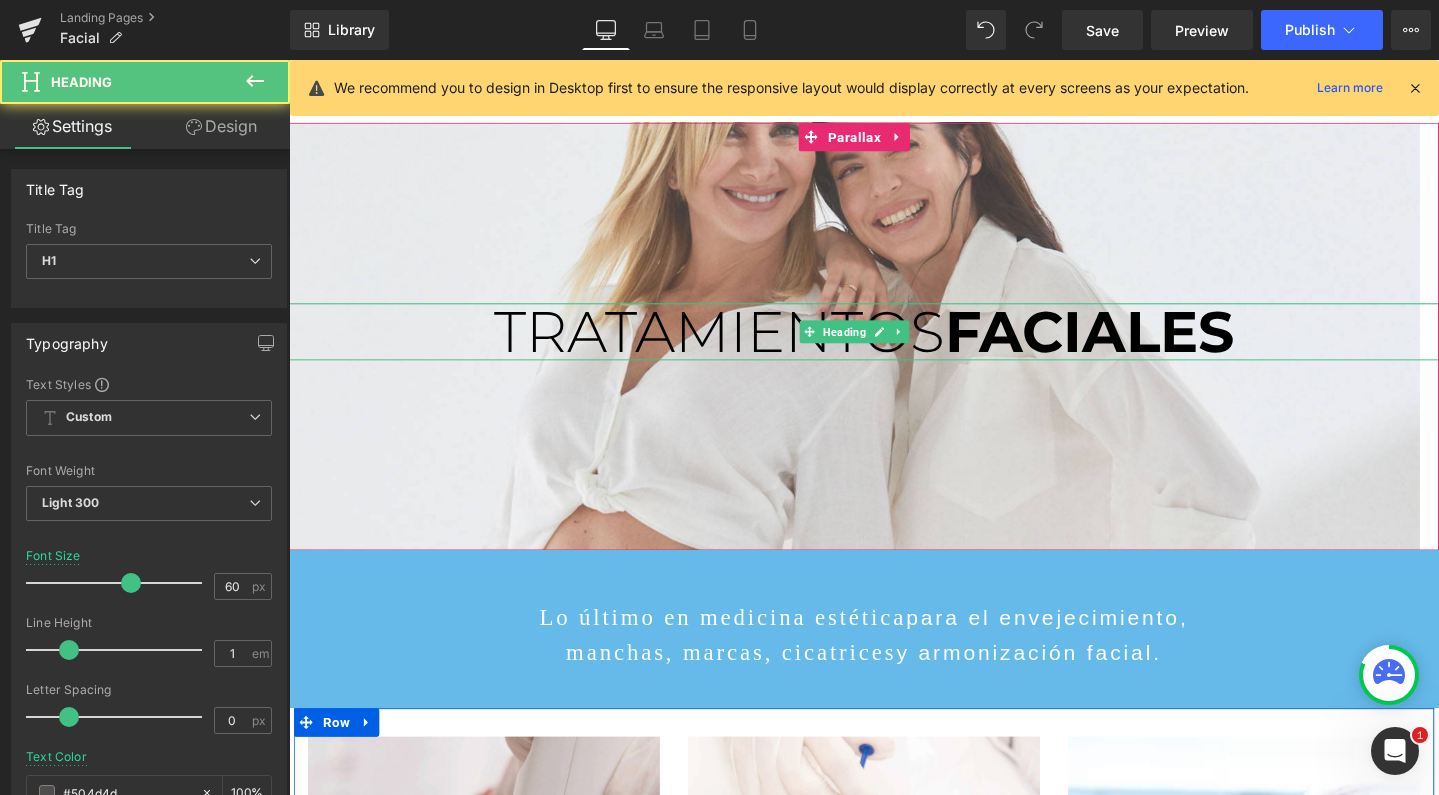 click on "TRATAMIENTOS  FACIALES Heading" at bounding box center (894, 346) 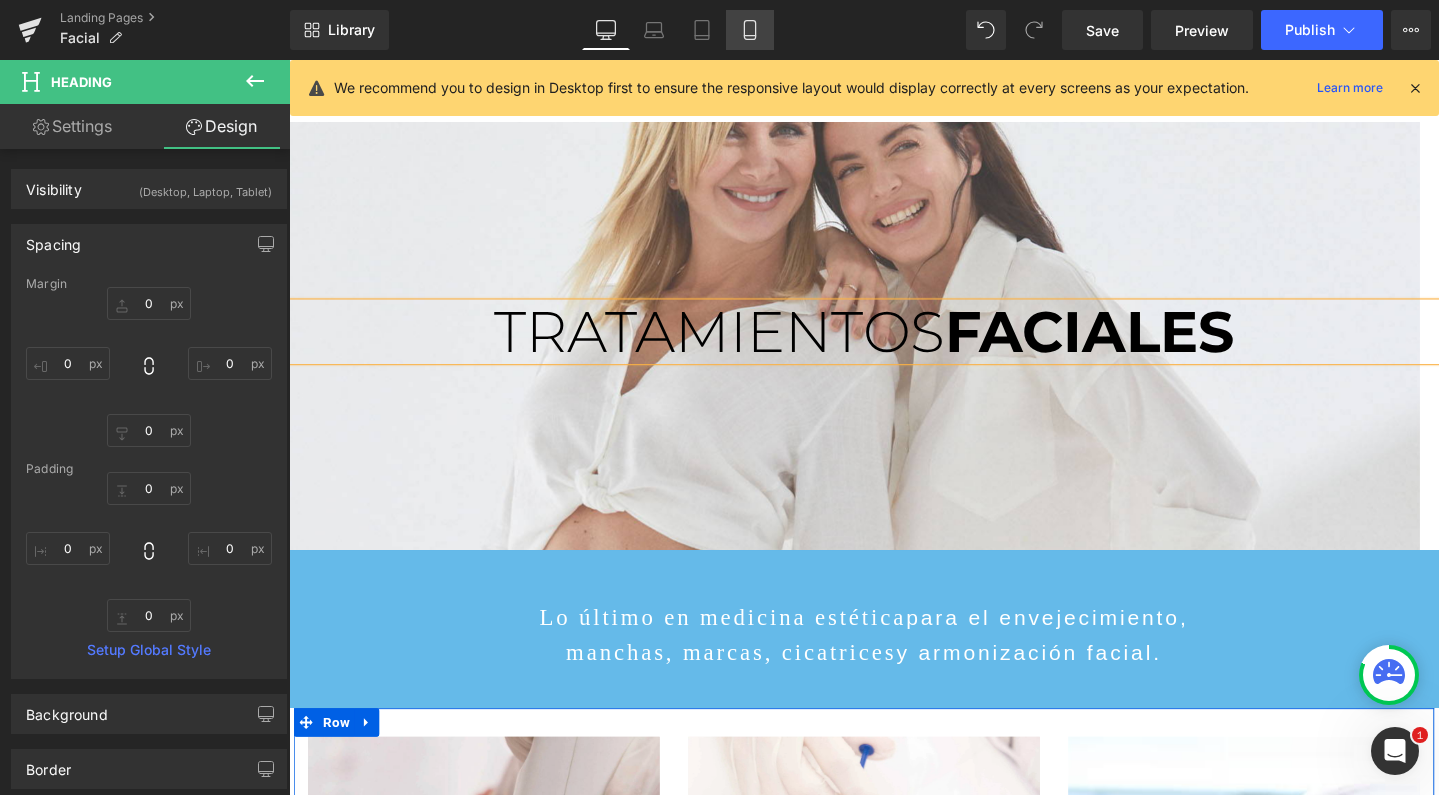 click 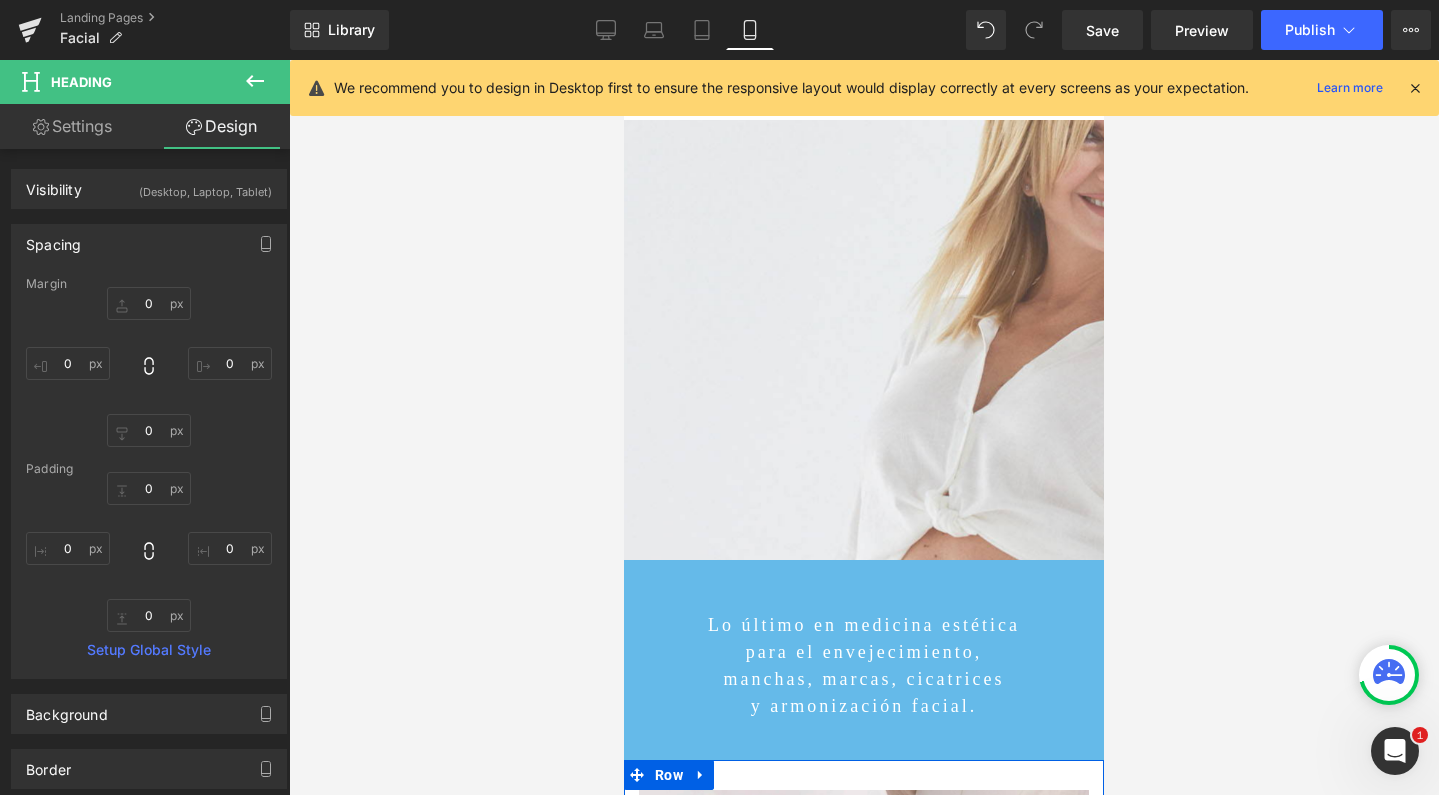 type on "0" 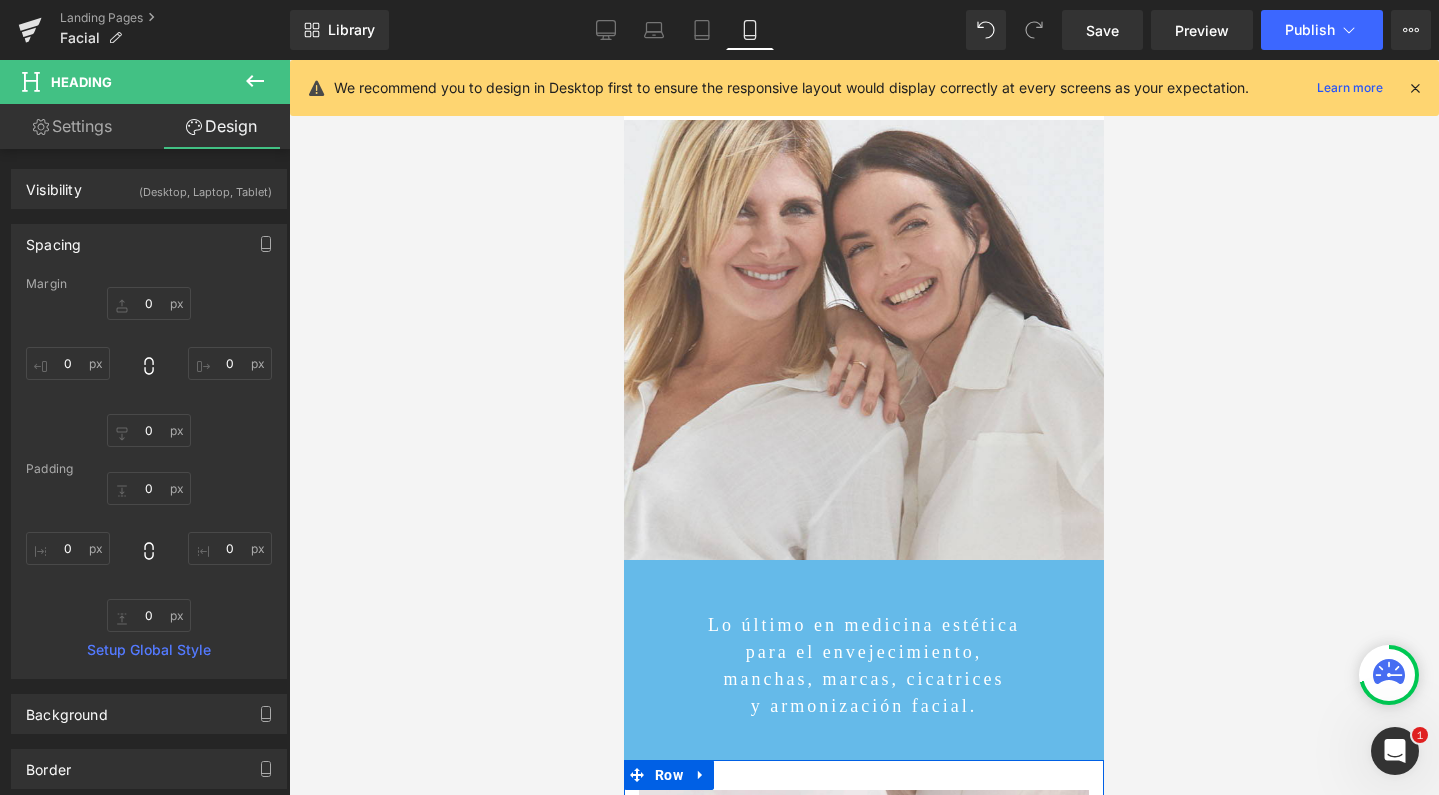 scroll, scrollTop: 10, scrollLeft: 10, axis: both 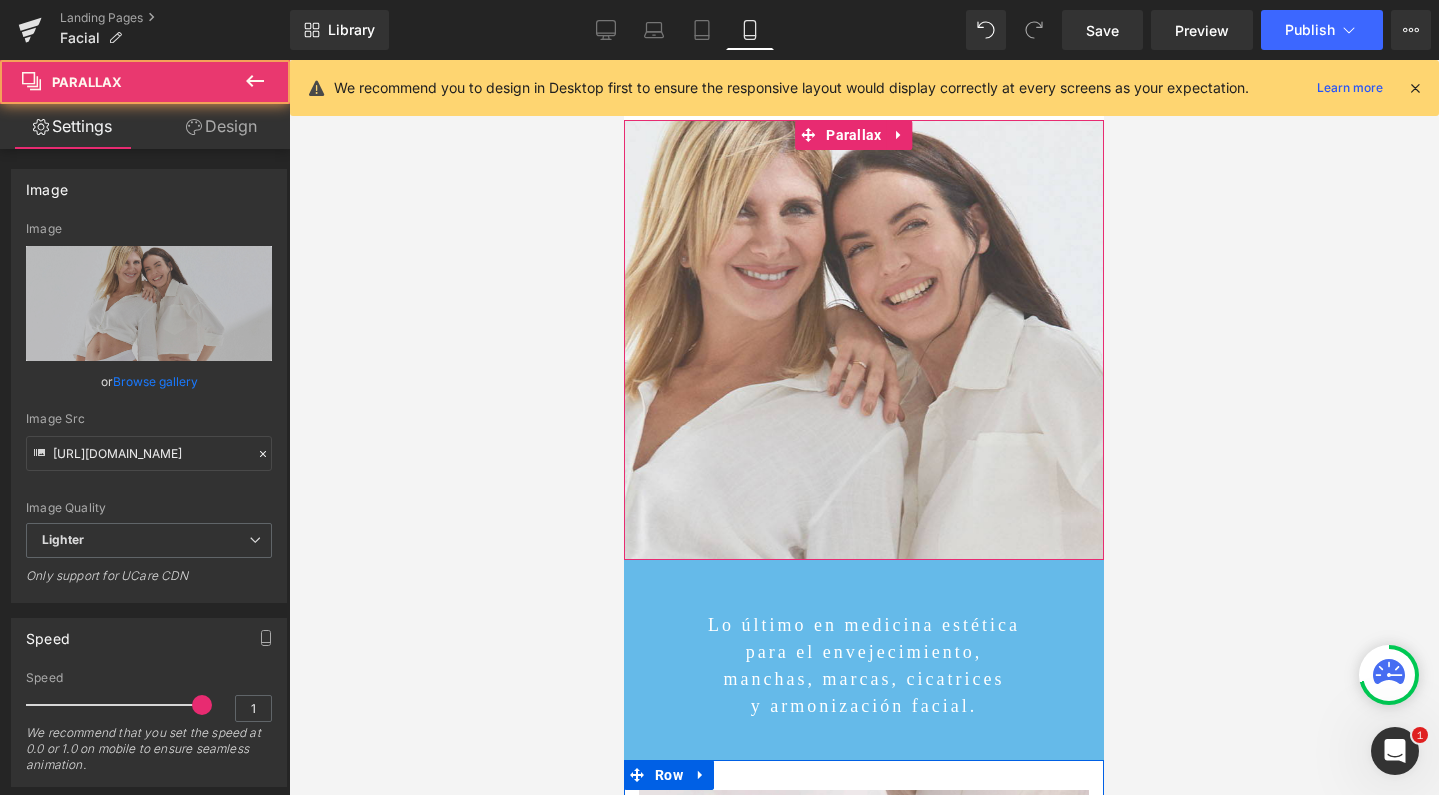 click at bounding box center (864, 427) 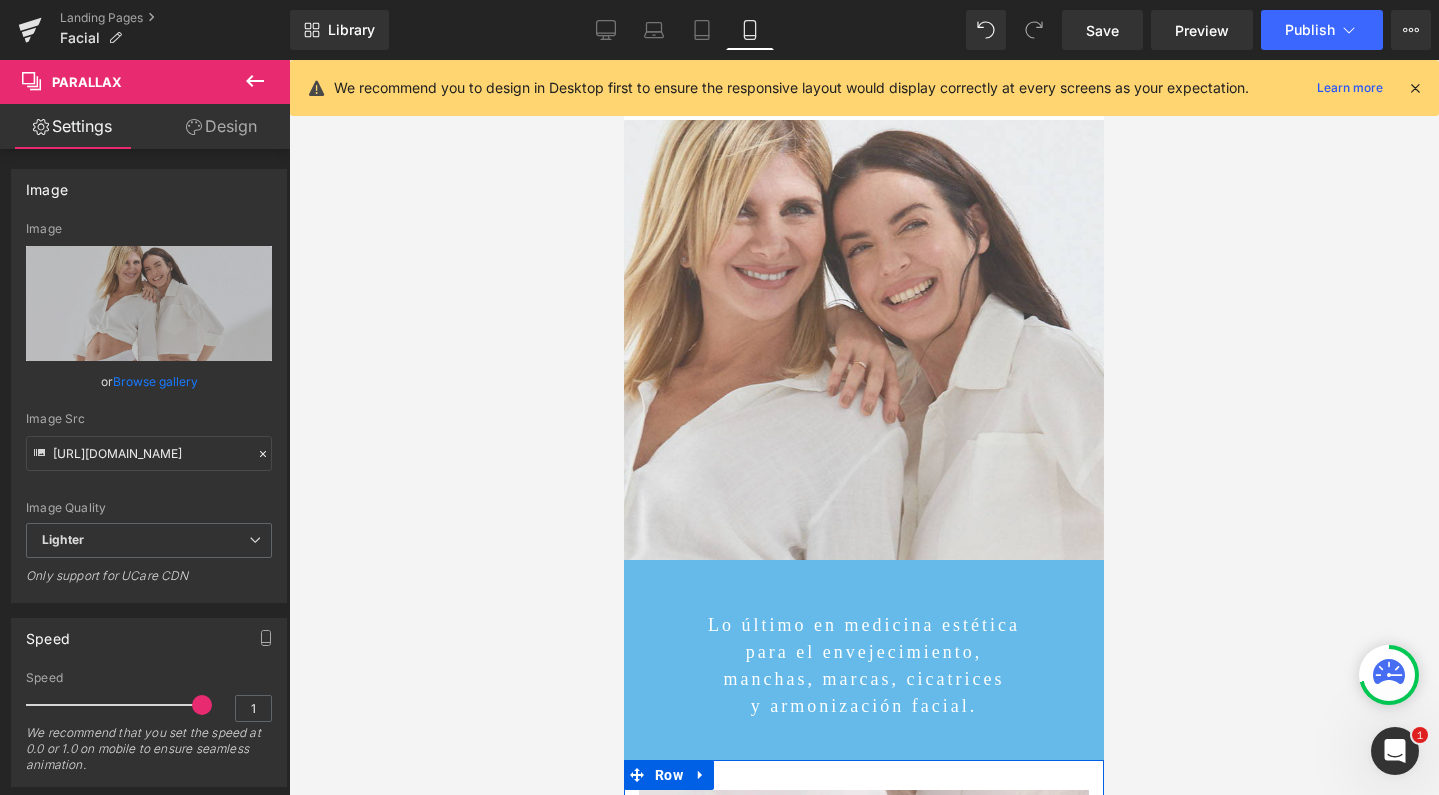 click at bounding box center (255, 82) 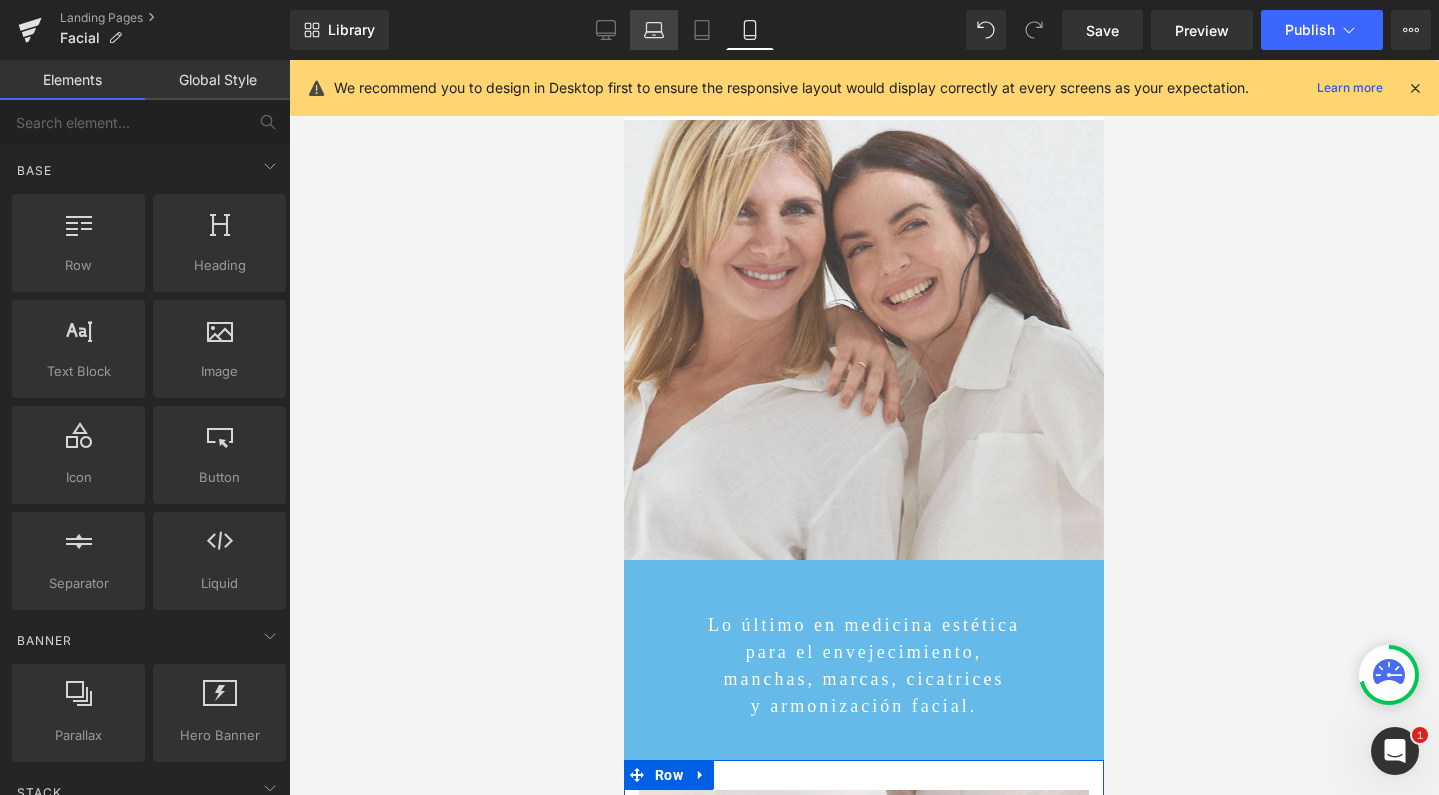 click on "Laptop" at bounding box center [654, 30] 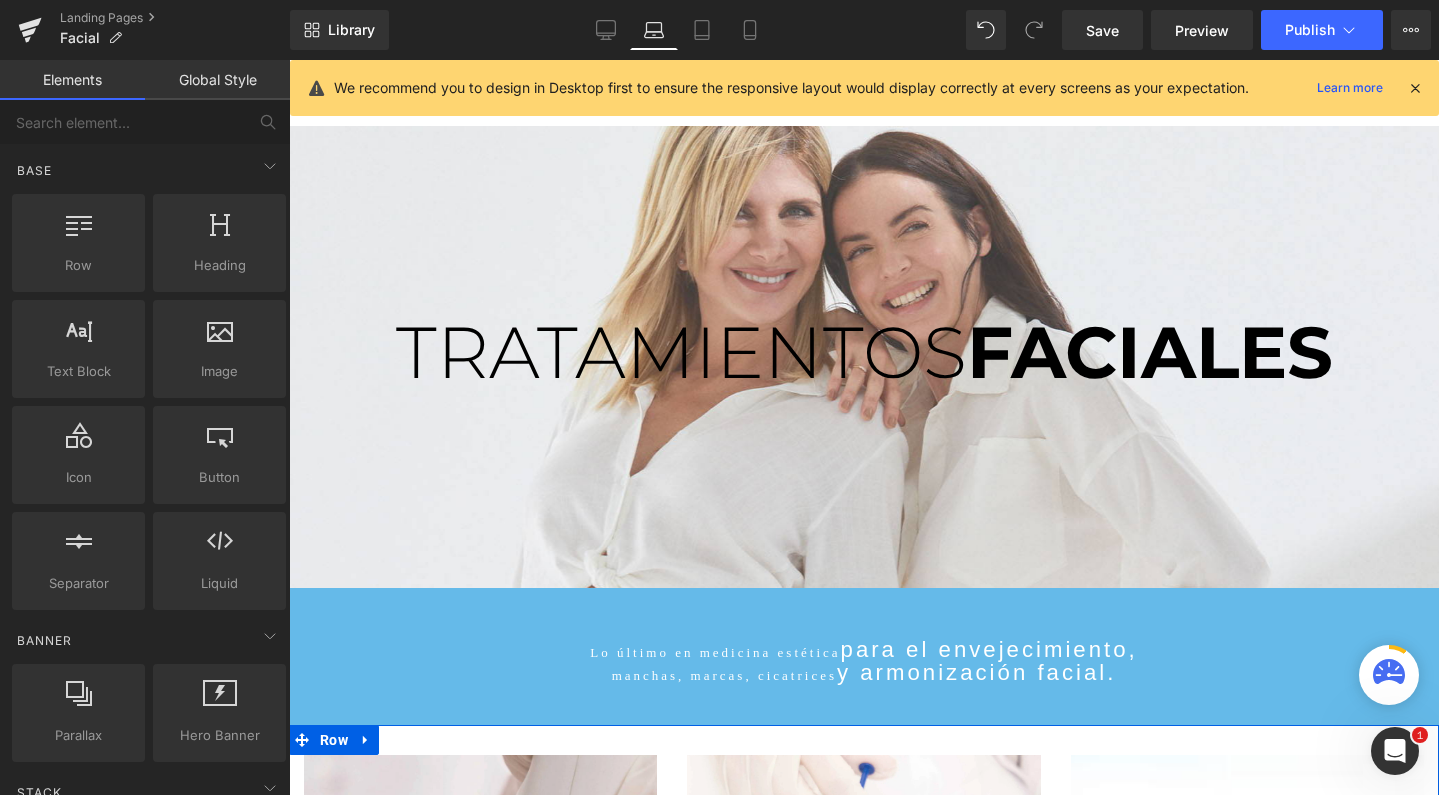 scroll, scrollTop: 66, scrollLeft: 0, axis: vertical 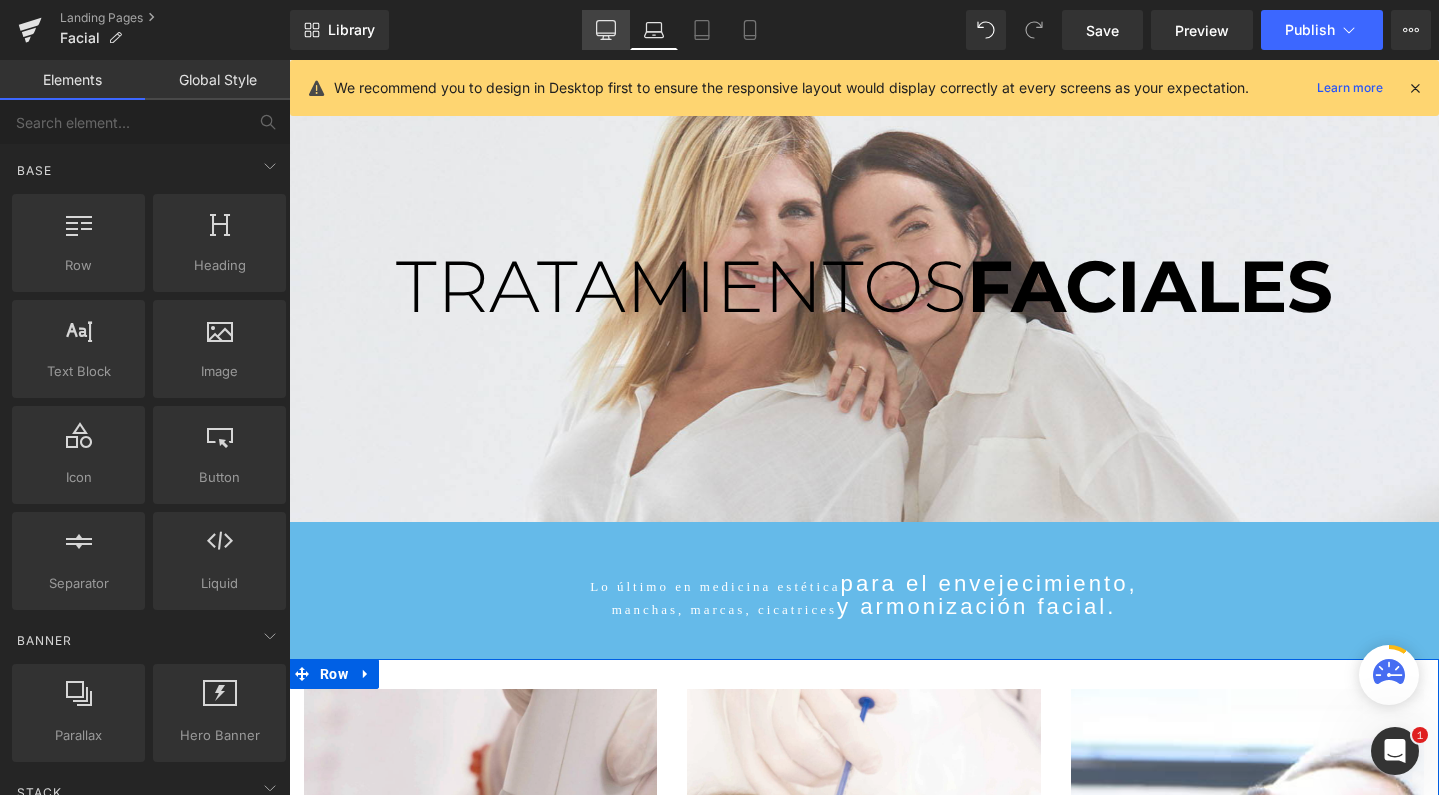 click 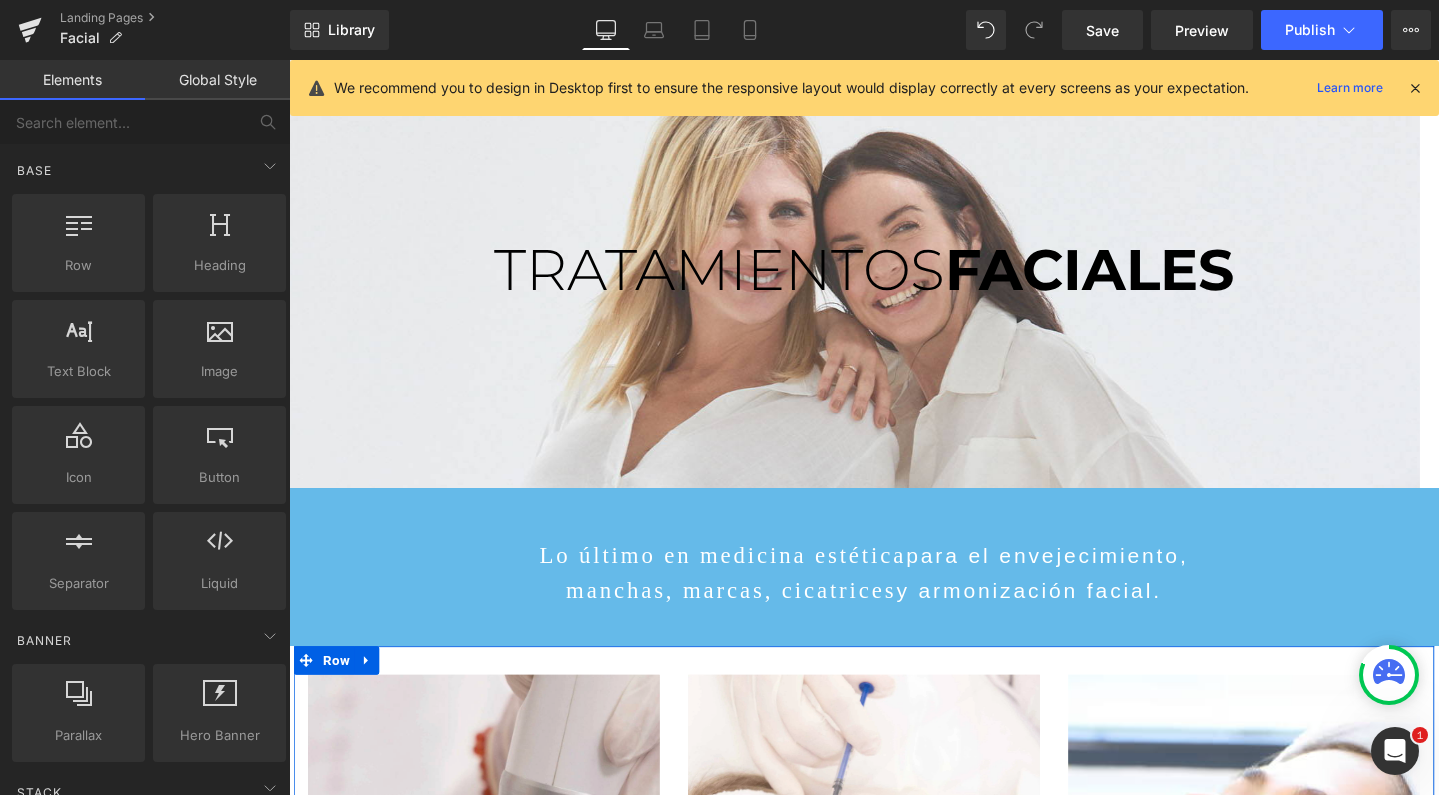scroll, scrollTop: 10, scrollLeft: 10, axis: both 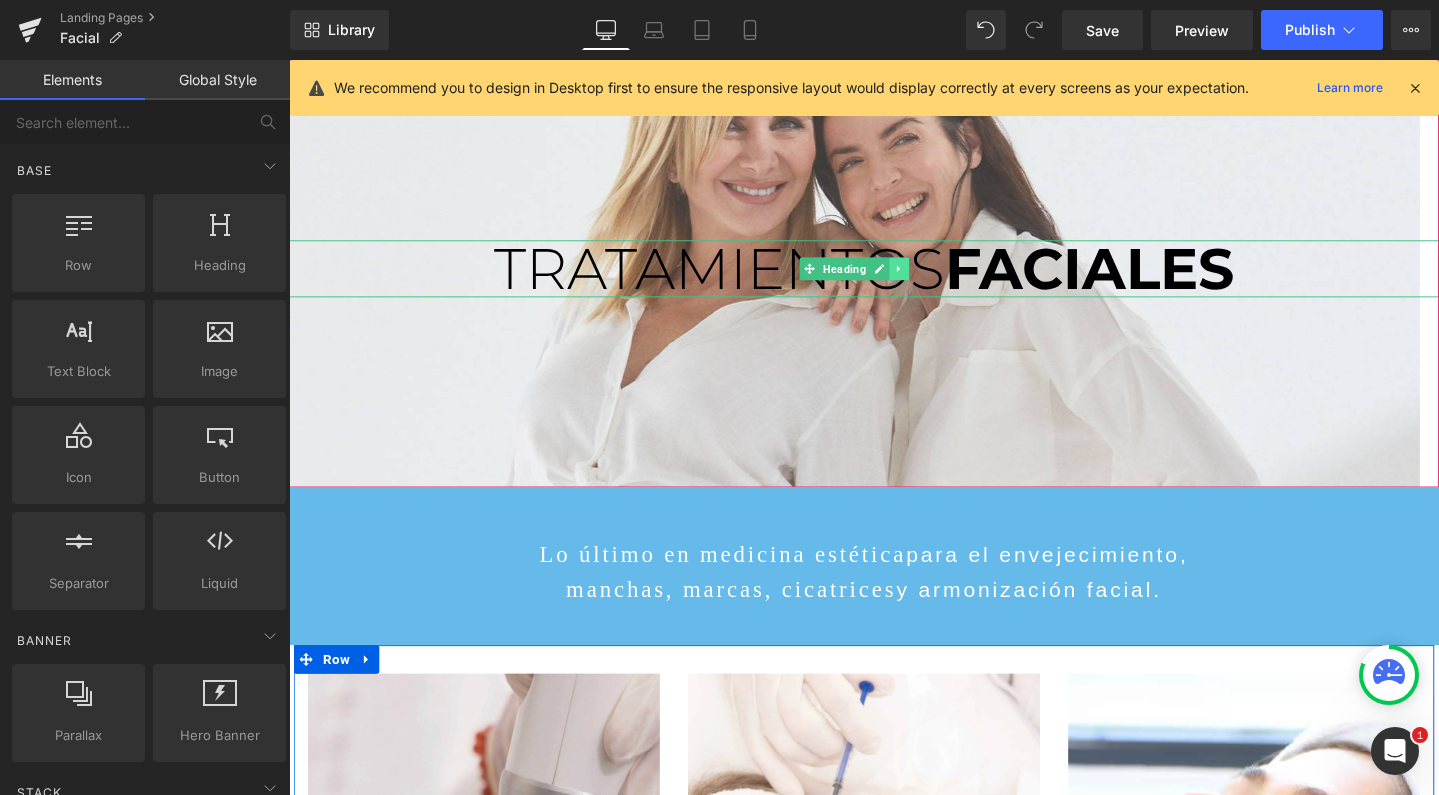 click 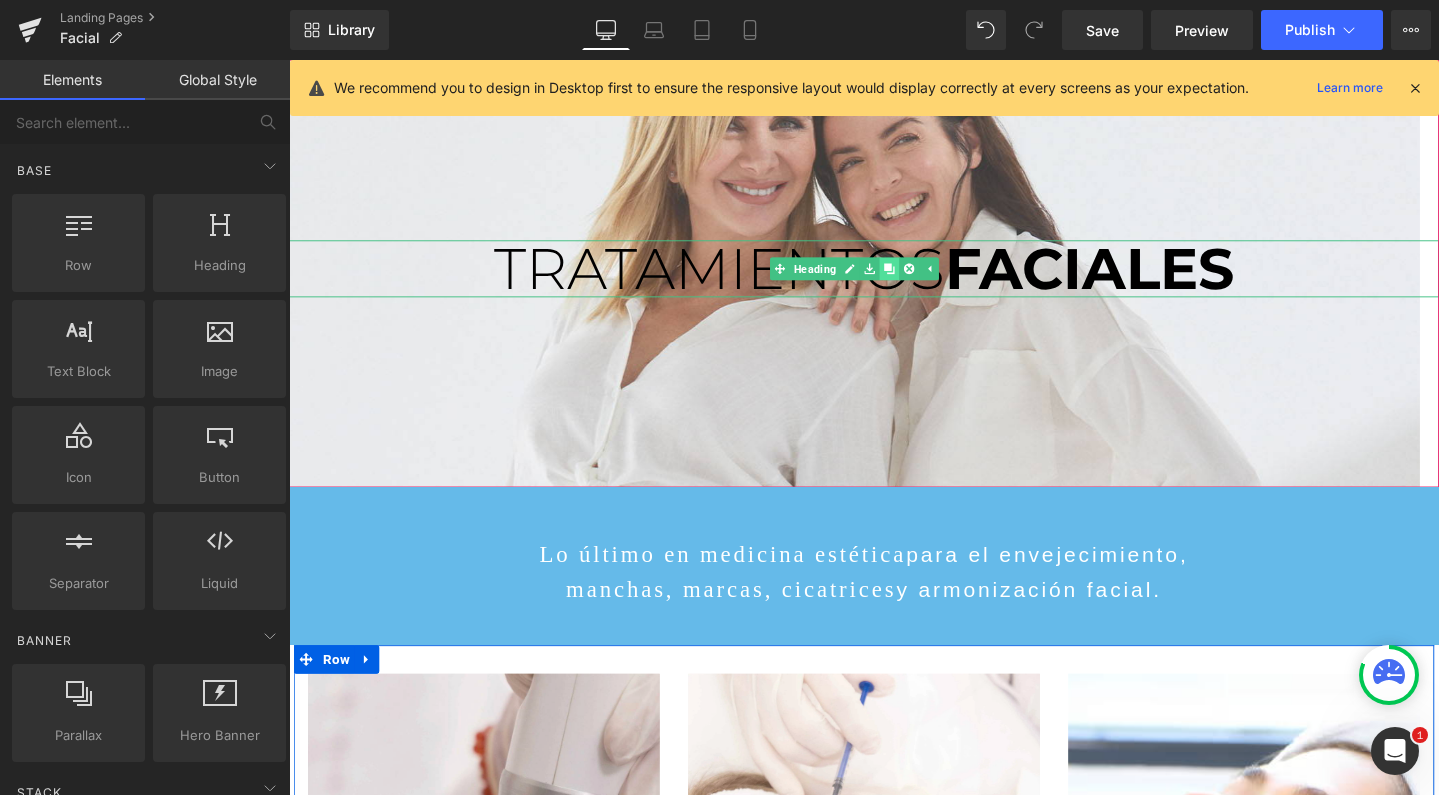 click 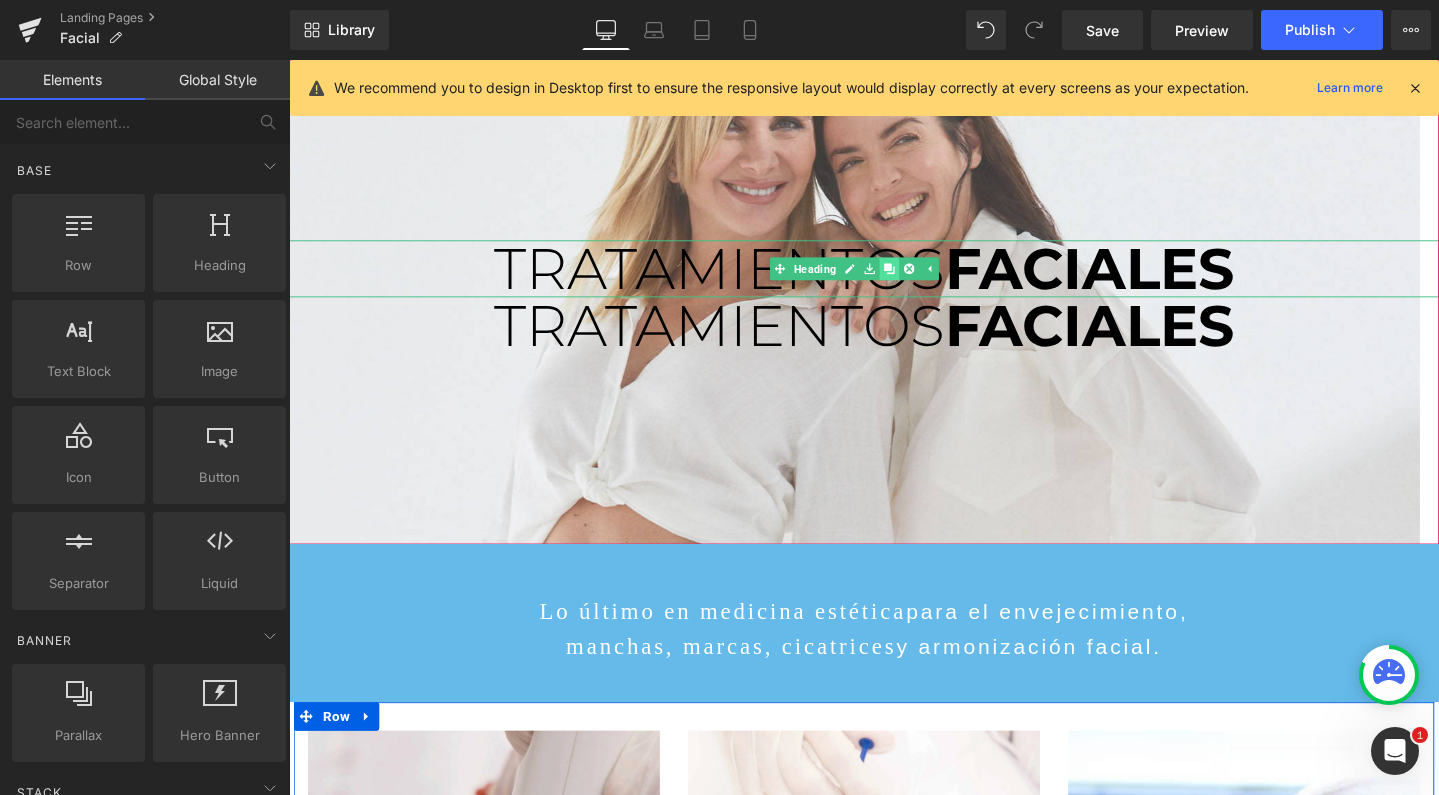scroll, scrollTop: 10, scrollLeft: 10, axis: both 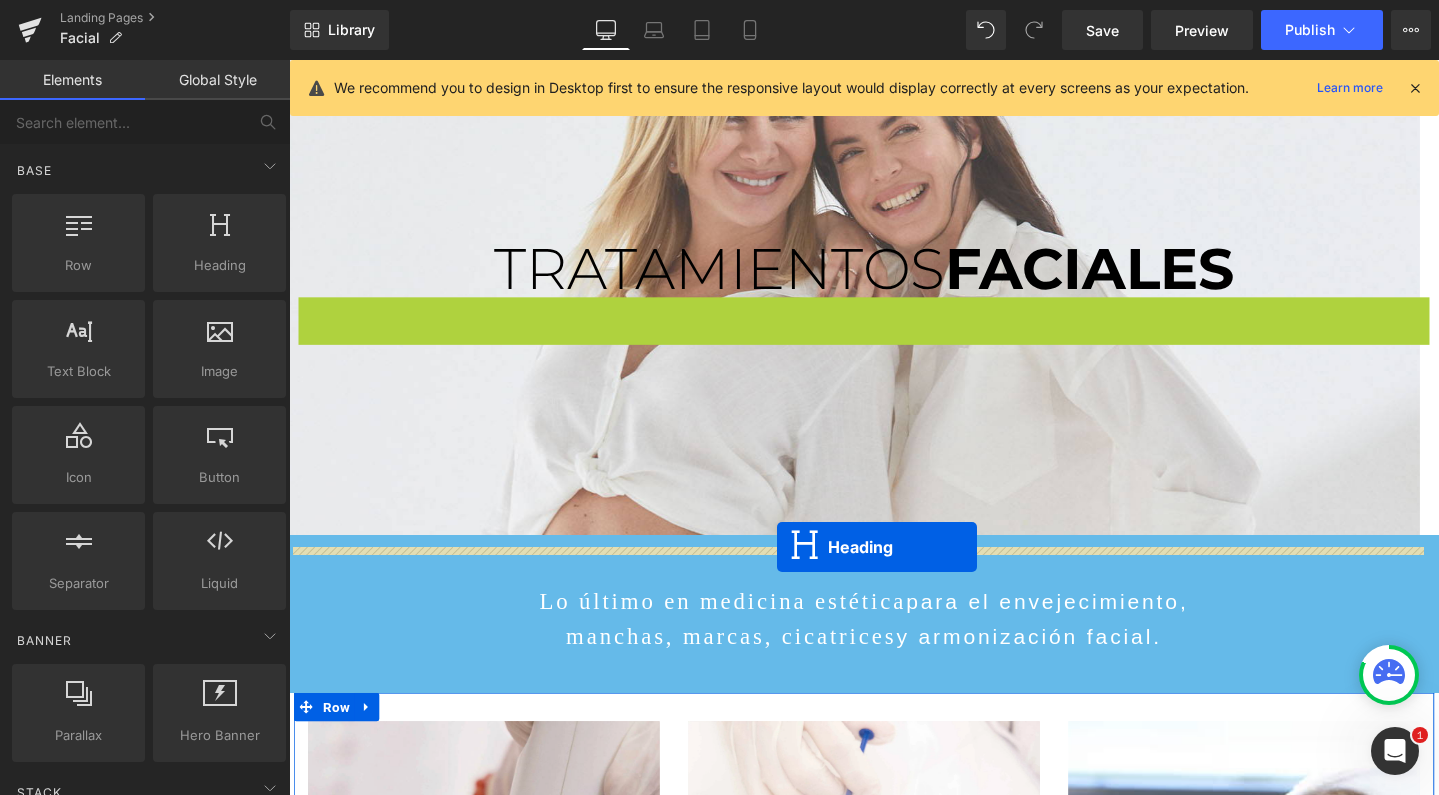 drag, startPoint x: 838, startPoint y: 360, endPoint x: 802, endPoint y: 572, distance: 215.03488 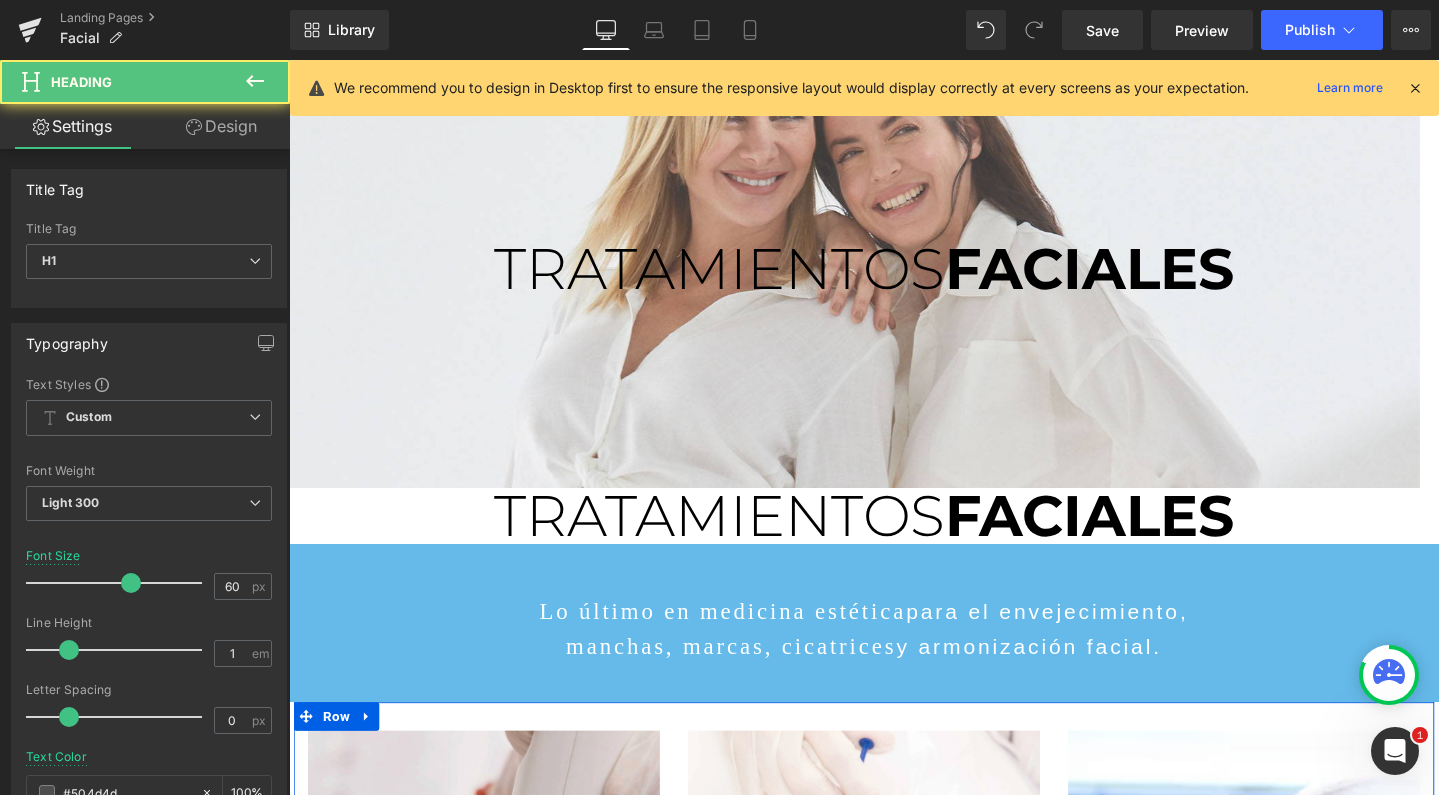 scroll, scrollTop: 10, scrollLeft: 10, axis: both 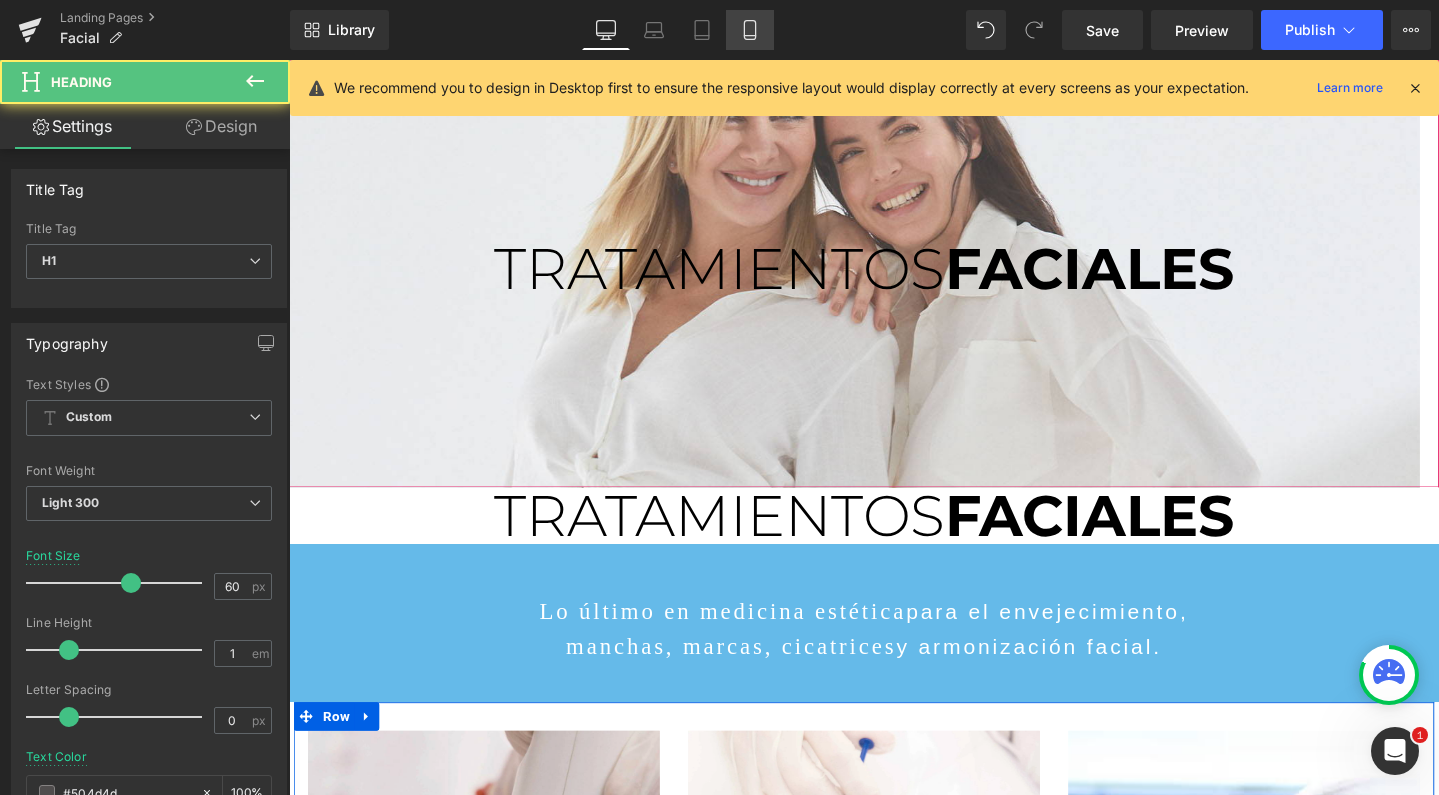 click on "Mobile" at bounding box center (750, 30) 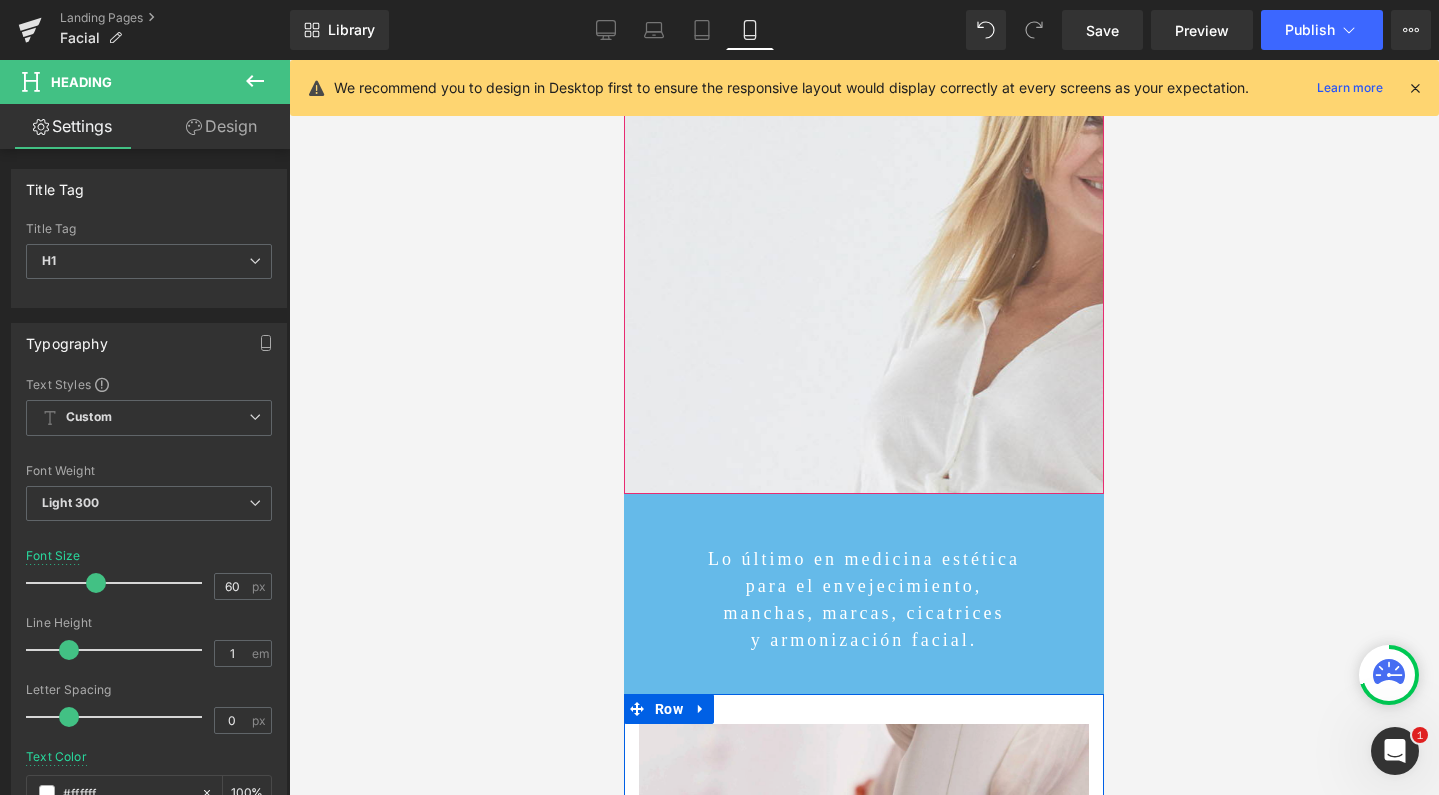 type on "40" 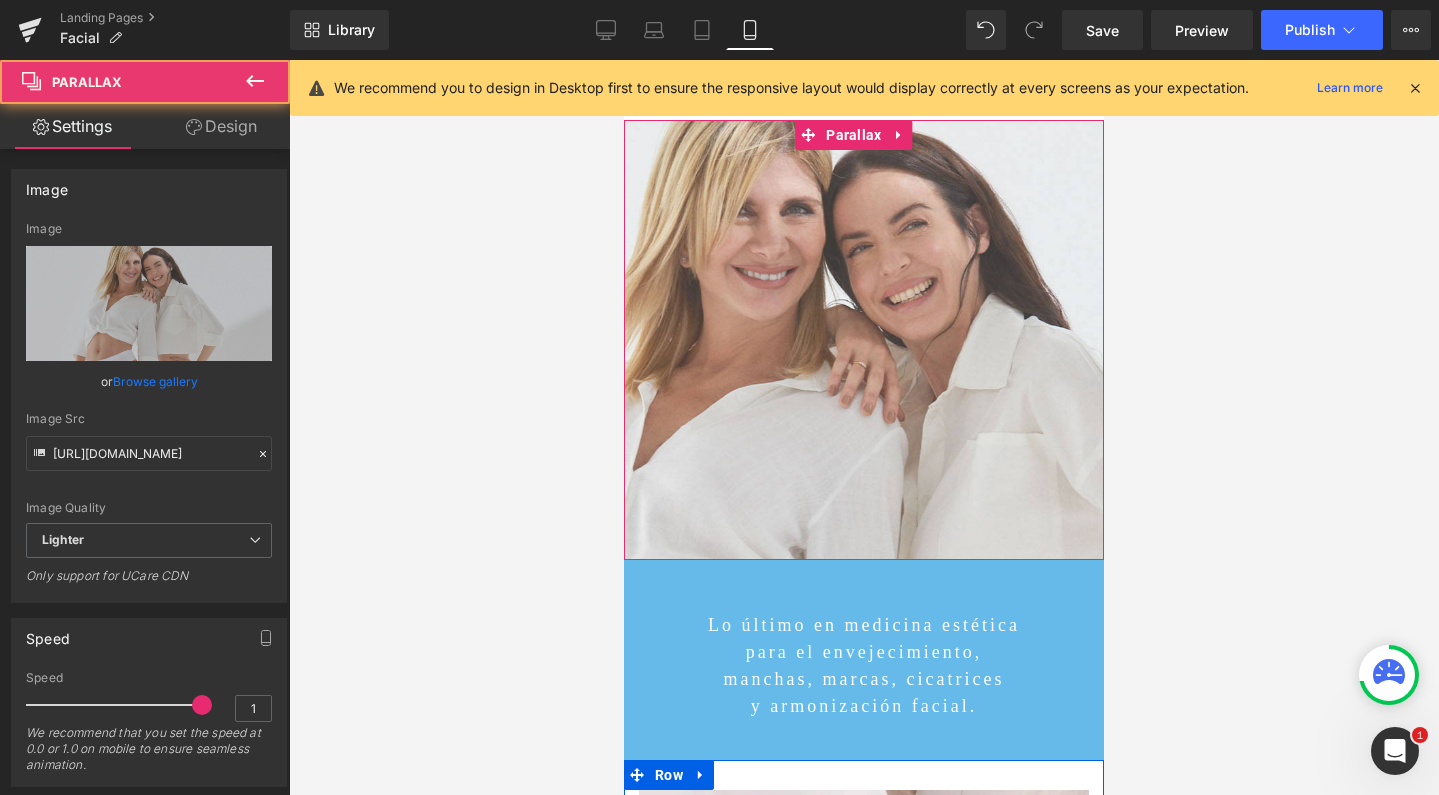 click at bounding box center [864, 427] 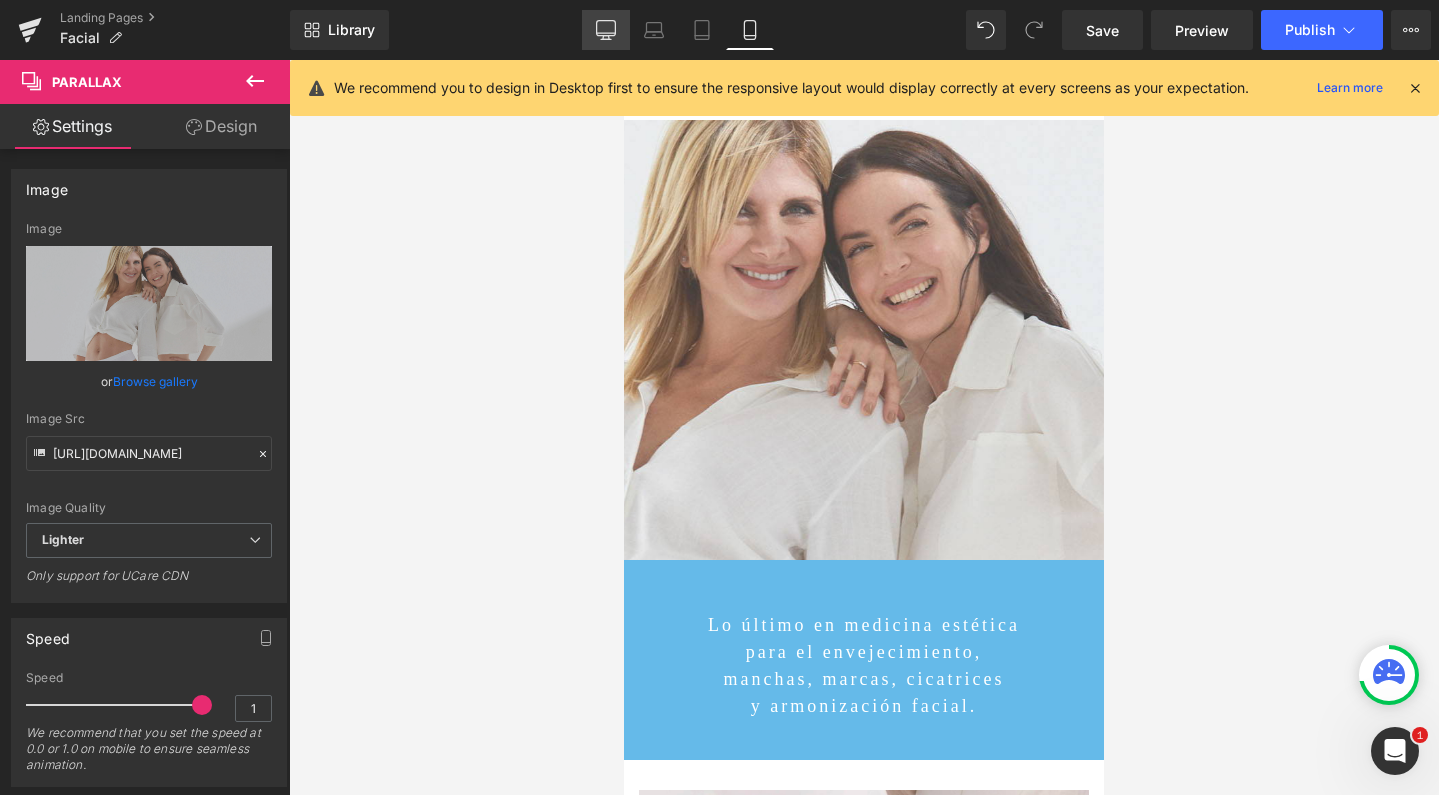 click 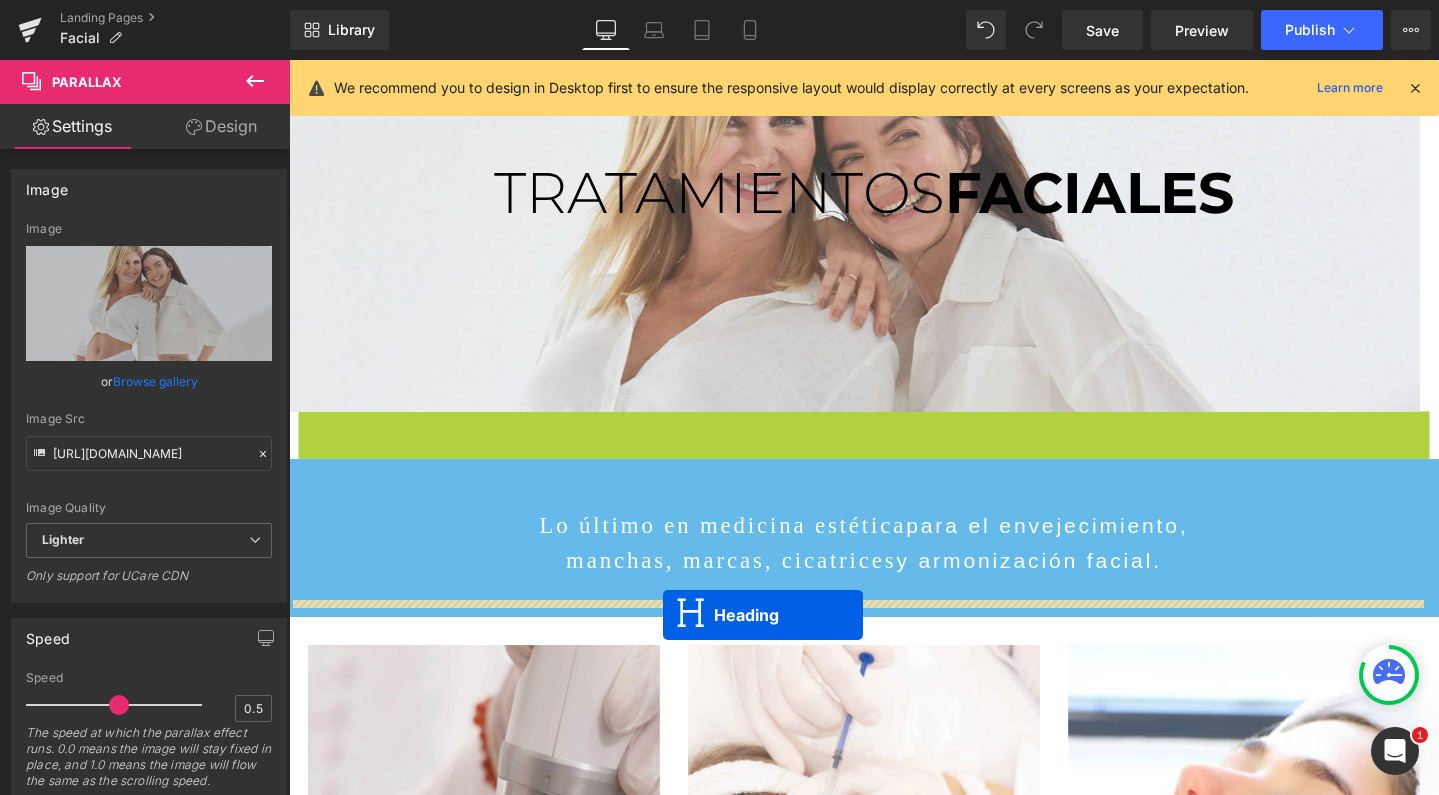 drag, startPoint x: 833, startPoint y: 617, endPoint x: 683, endPoint y: 644, distance: 152.41063 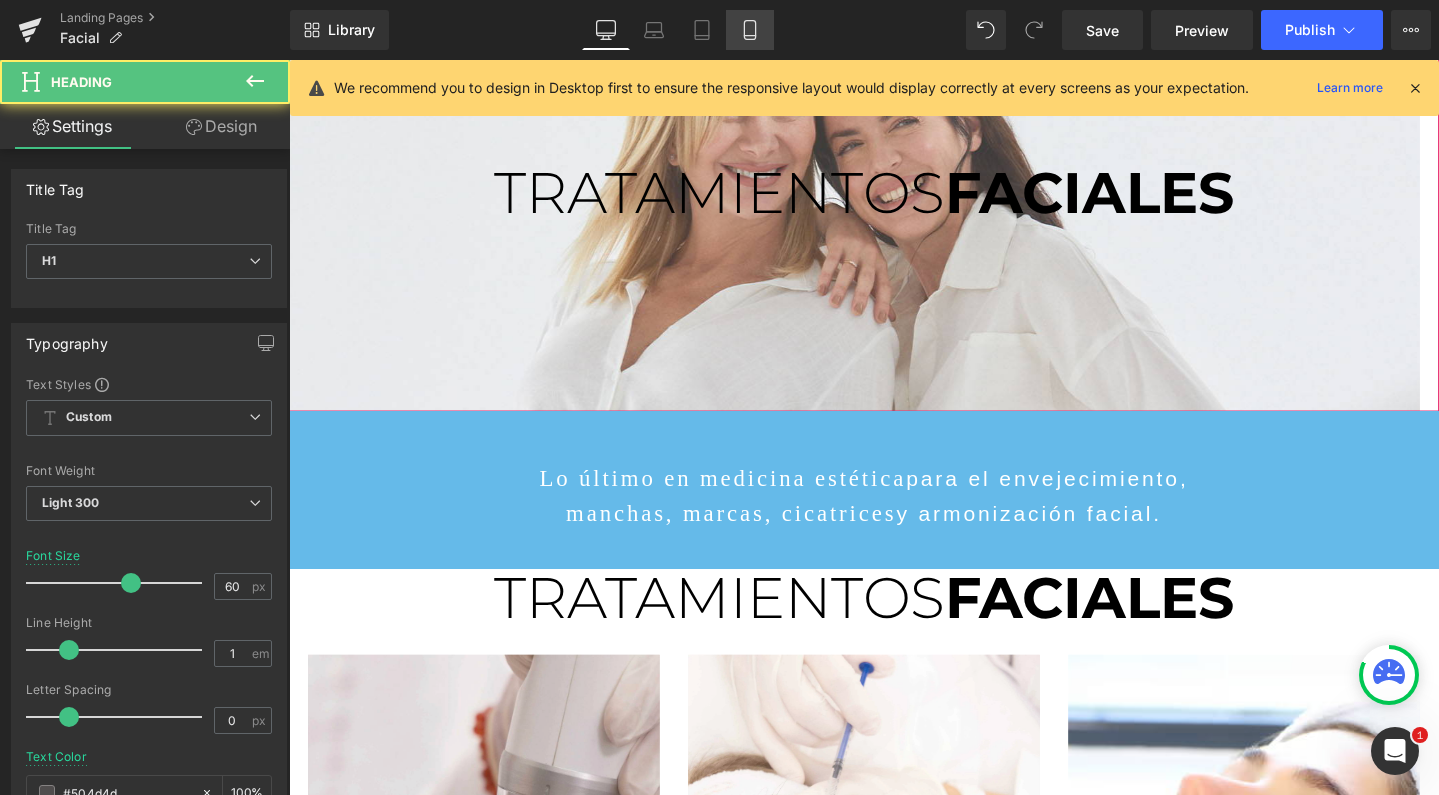 click 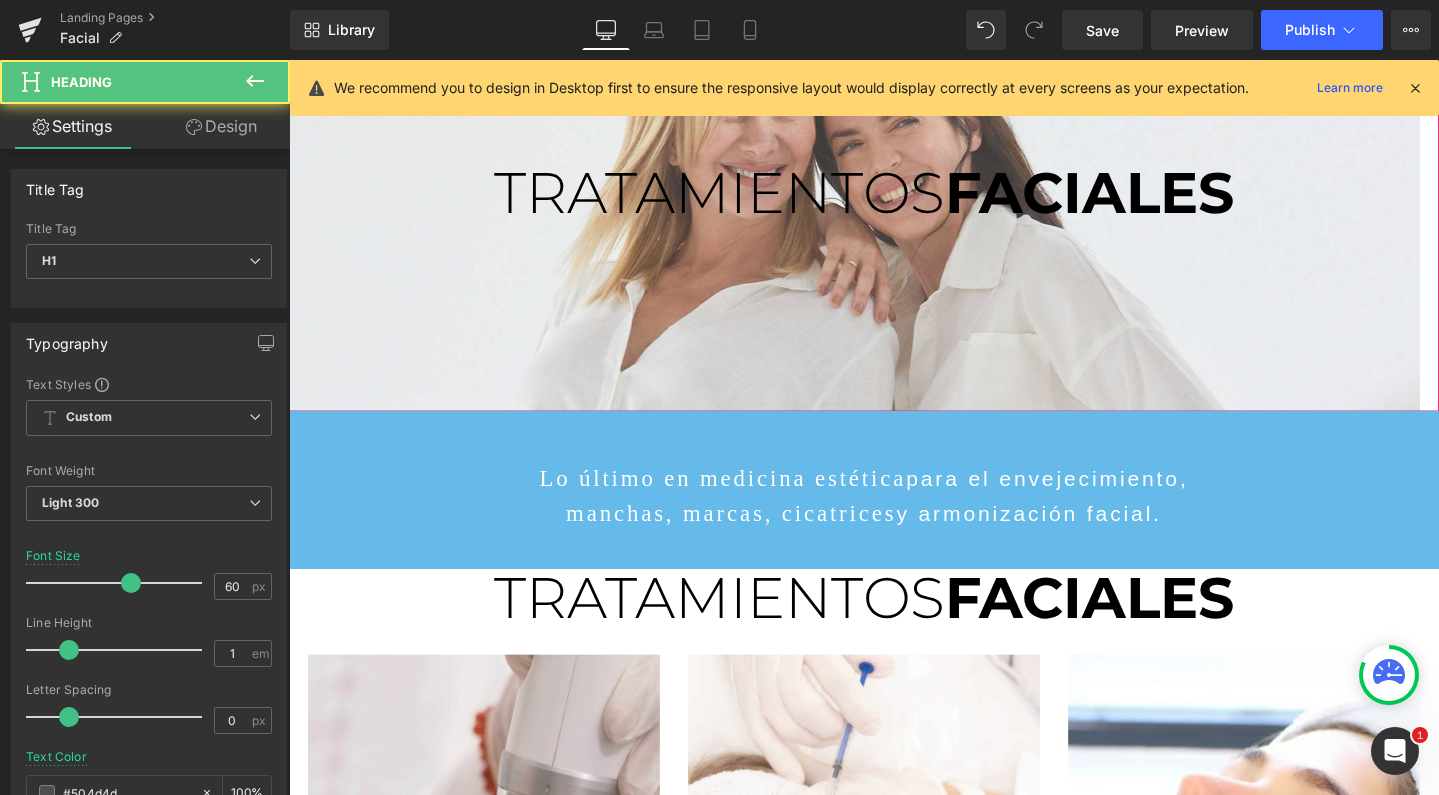 type on "40" 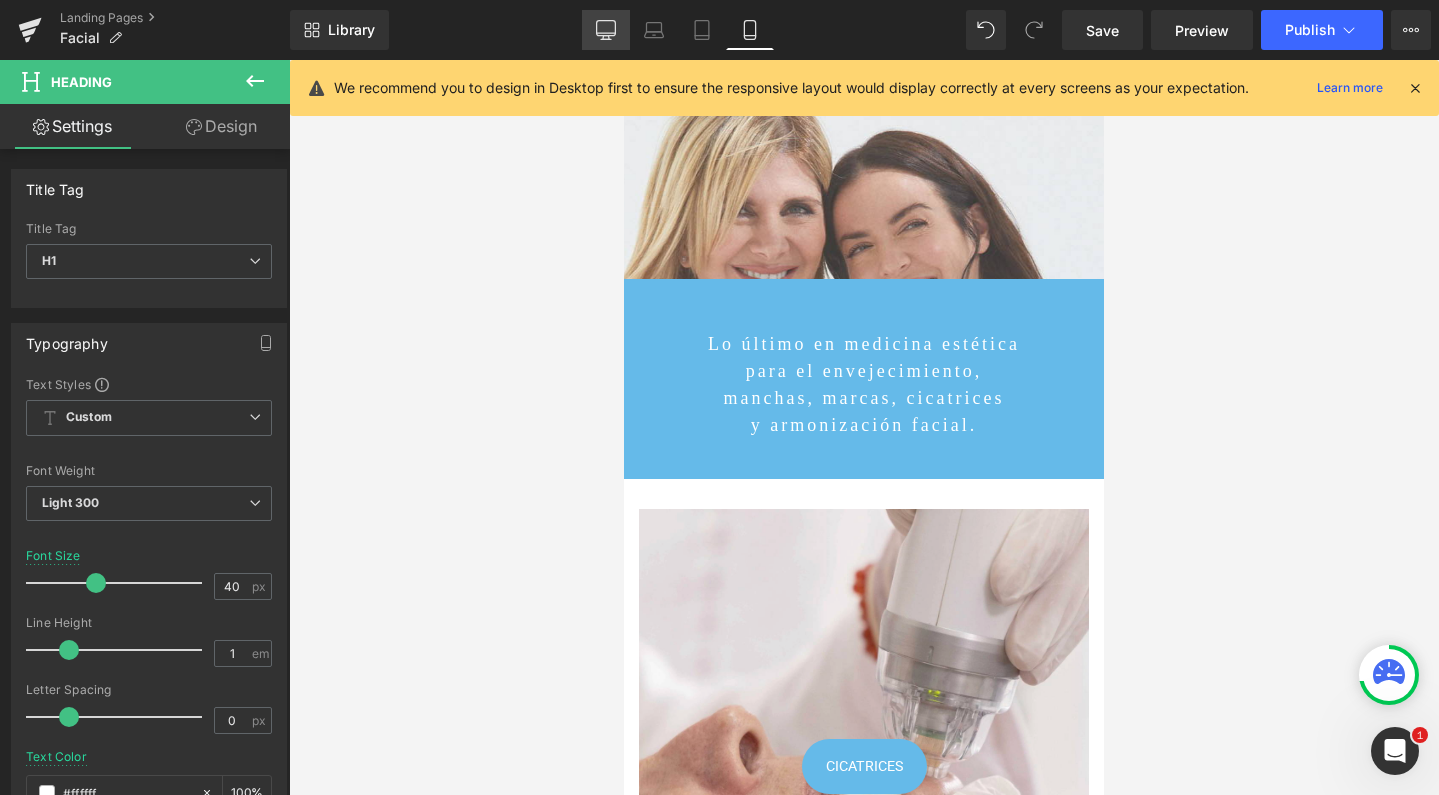 click on "Desktop" at bounding box center (606, 30) 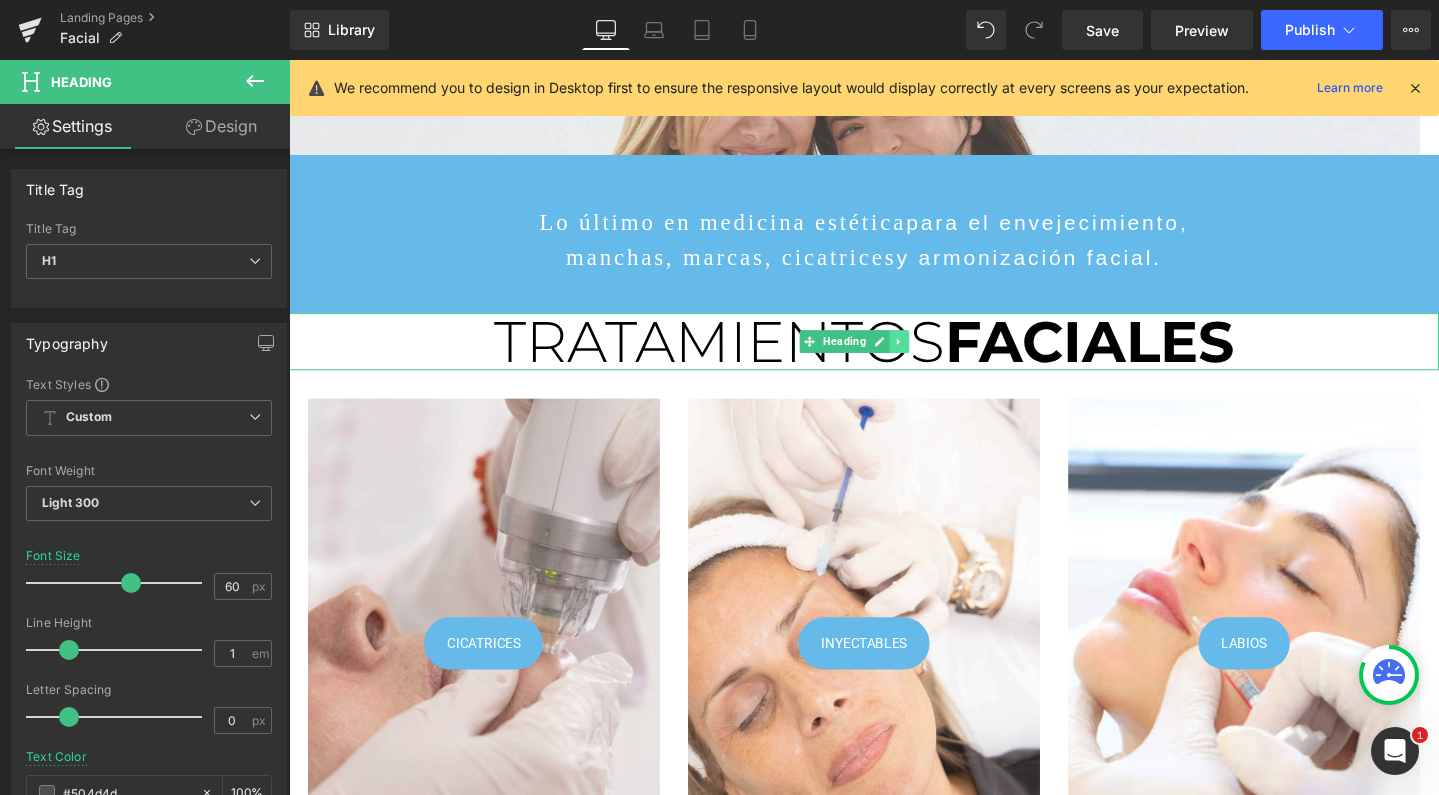 click 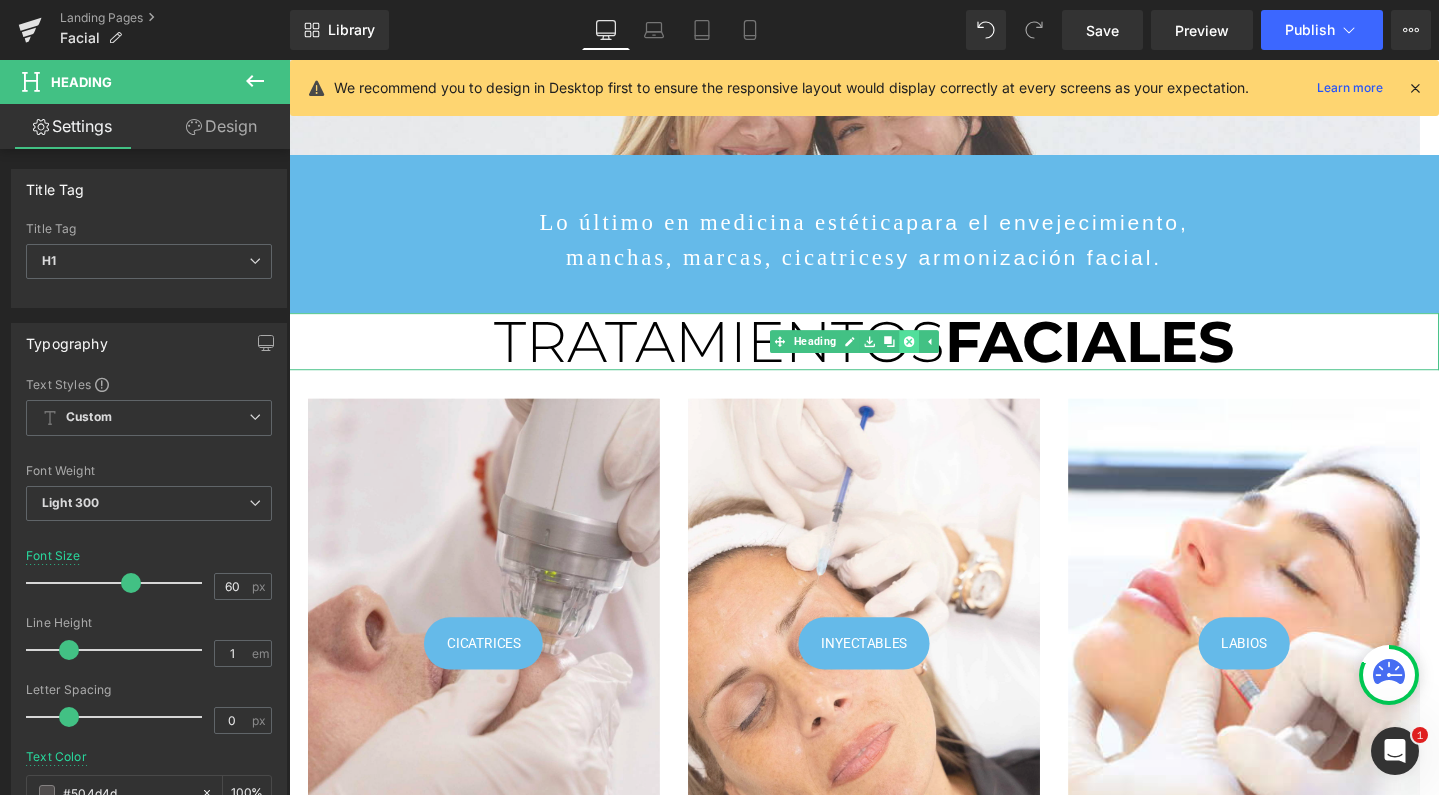 click 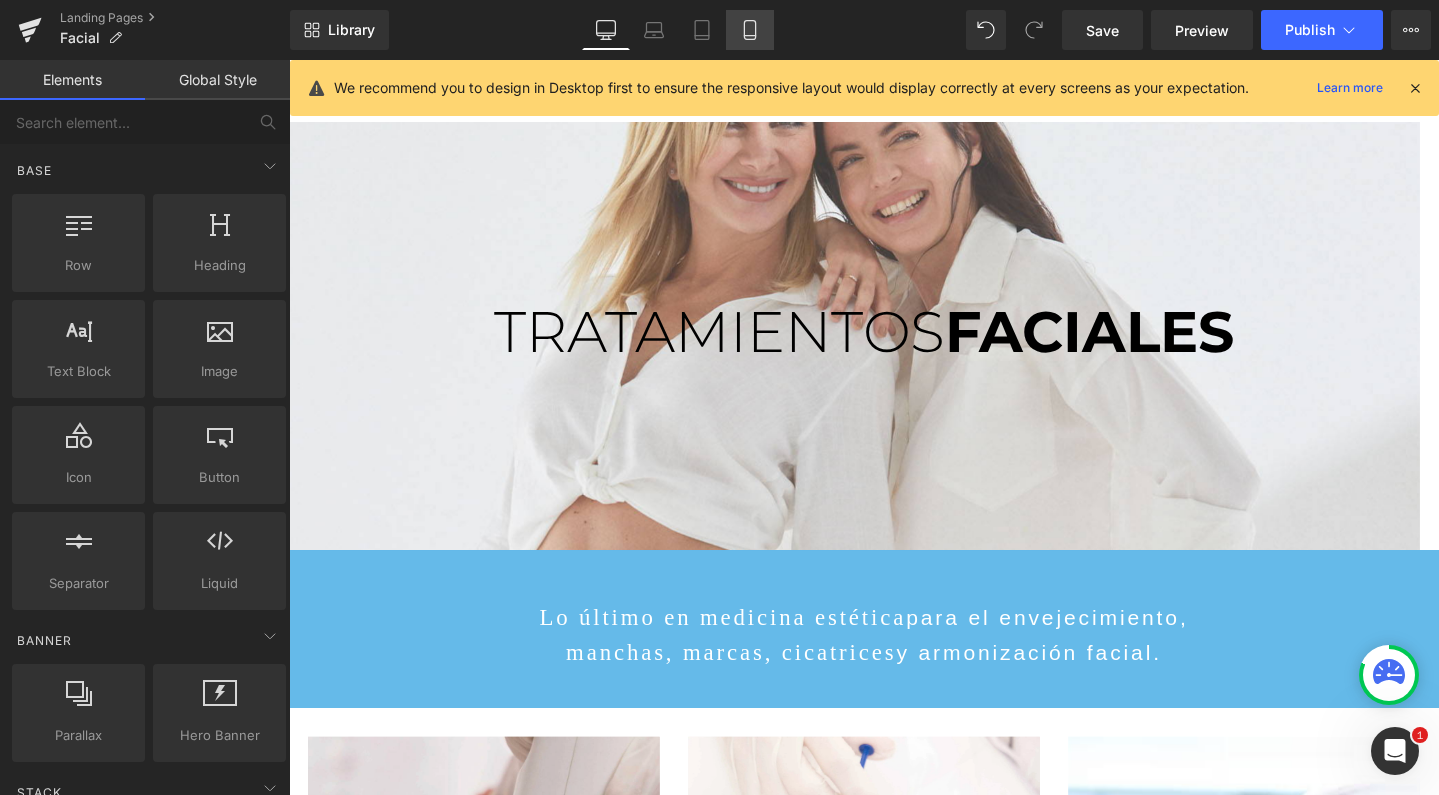 click 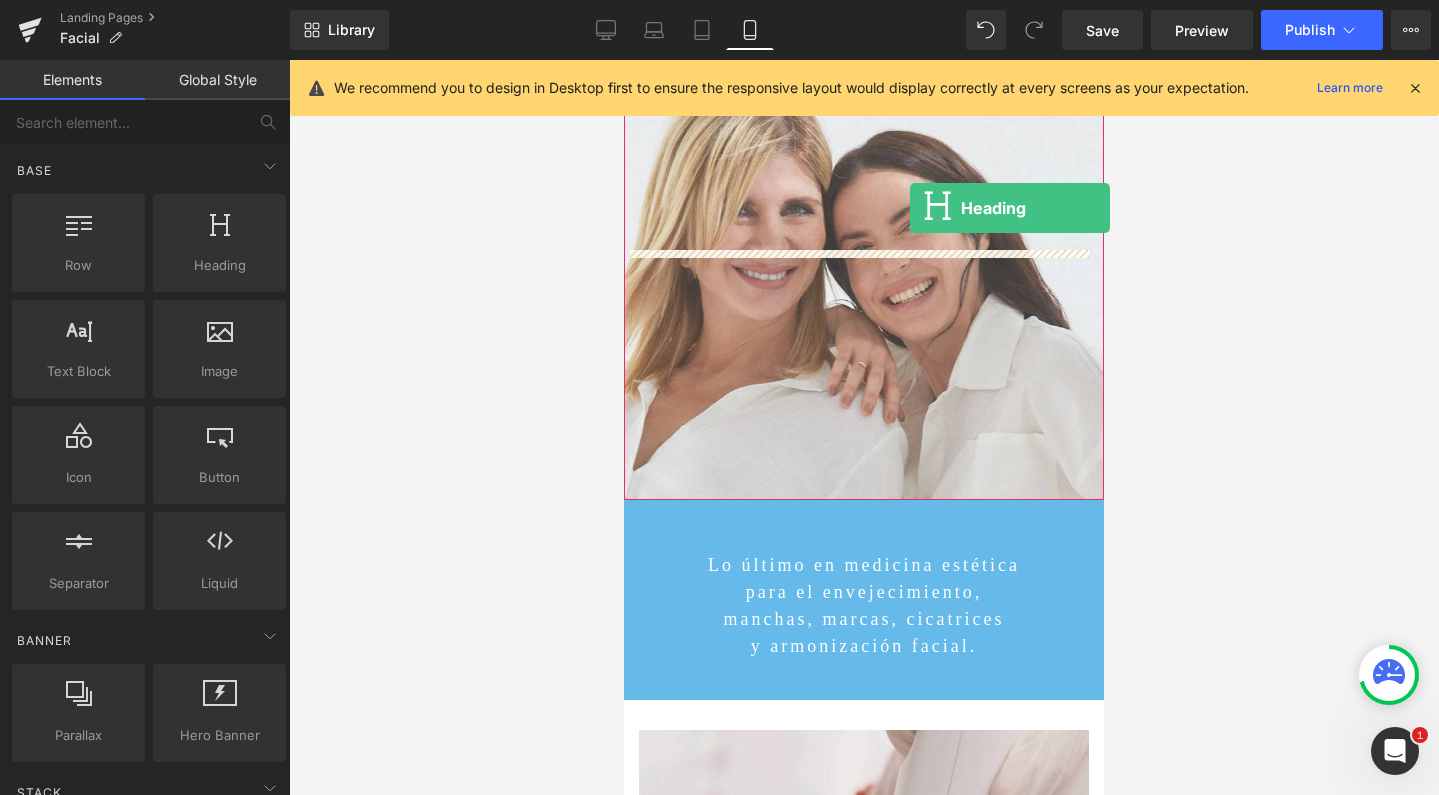 drag, startPoint x: 870, startPoint y: 324, endPoint x: 910, endPoint y: 208, distance: 122.702896 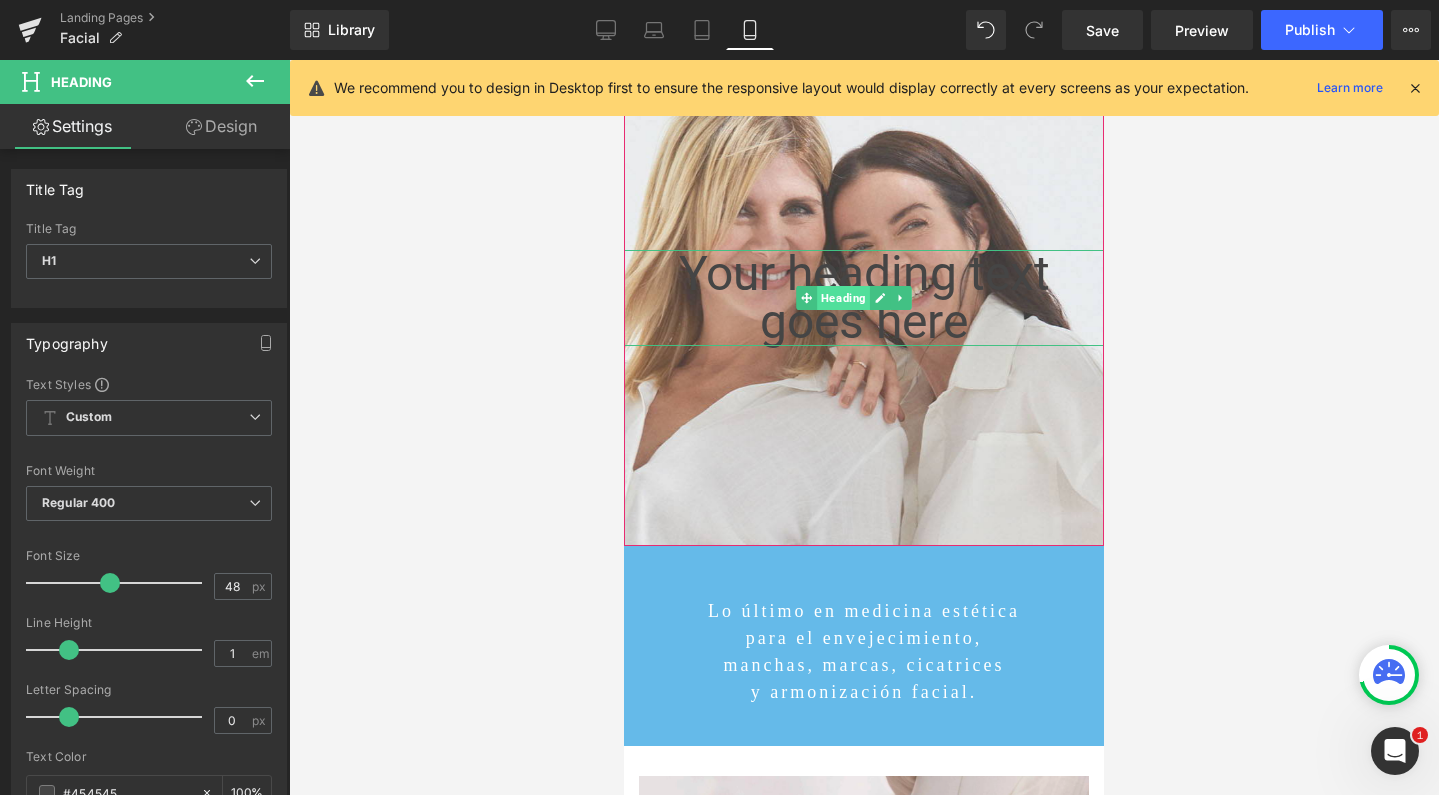 click on "Heading" at bounding box center (843, 298) 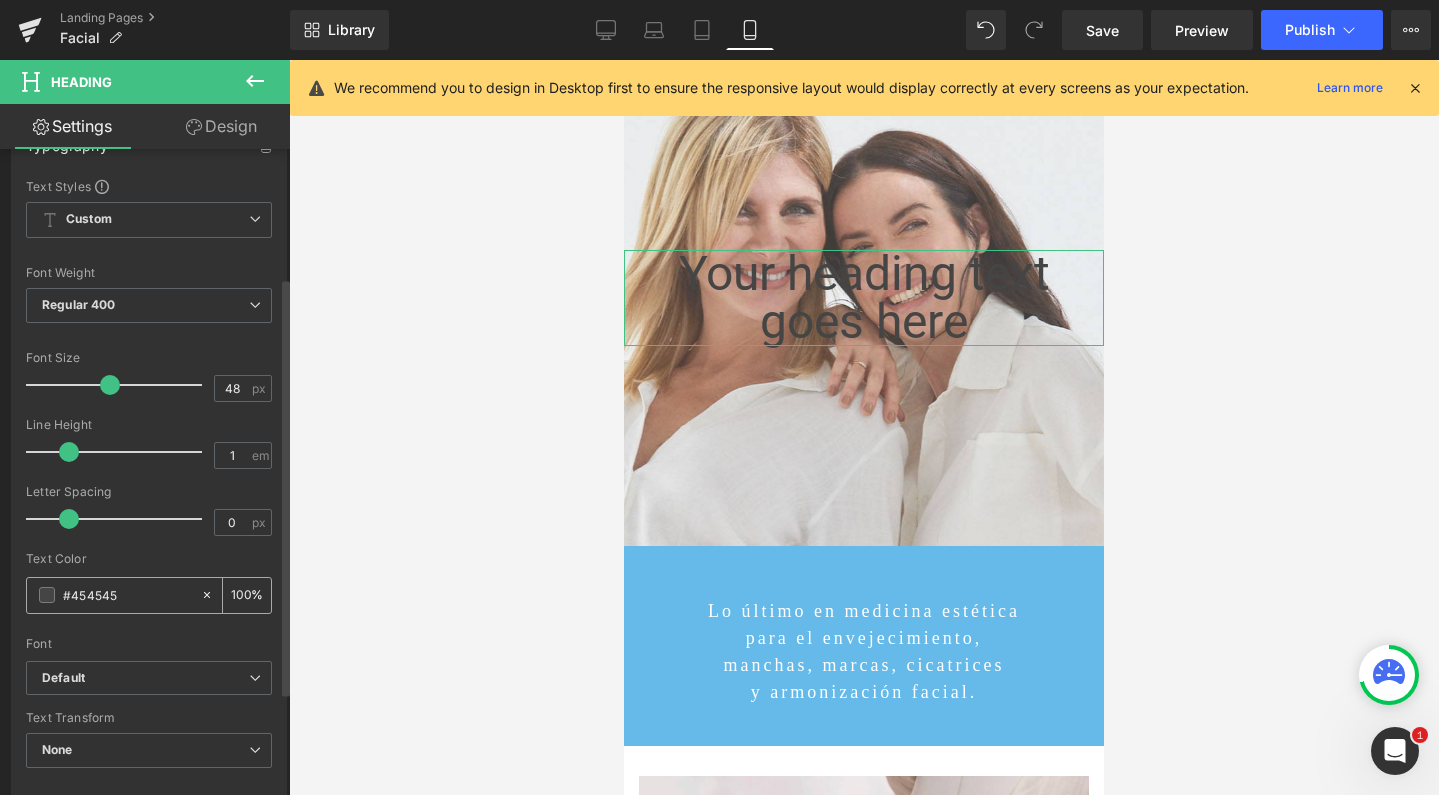 click at bounding box center (47, 595) 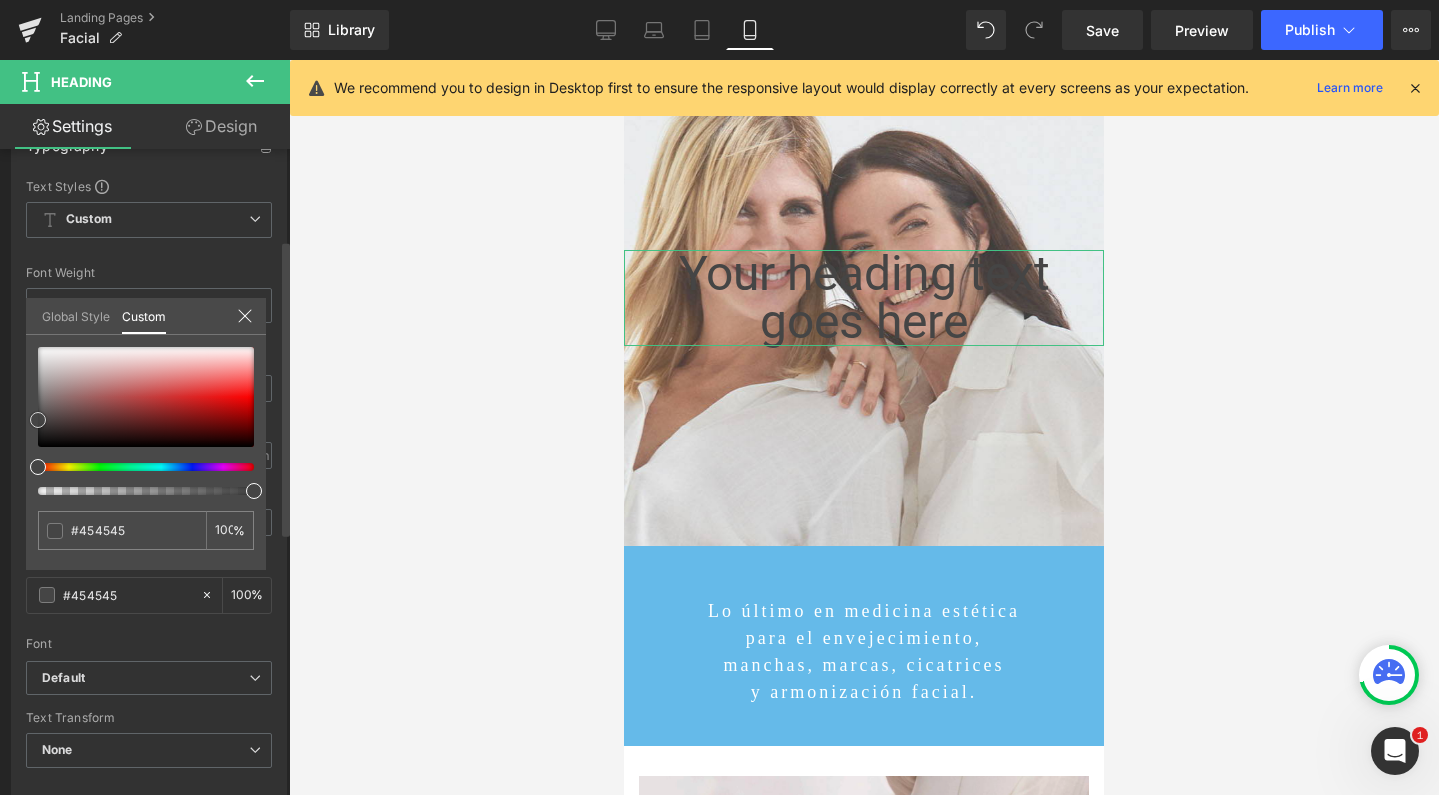 type on "#161212" 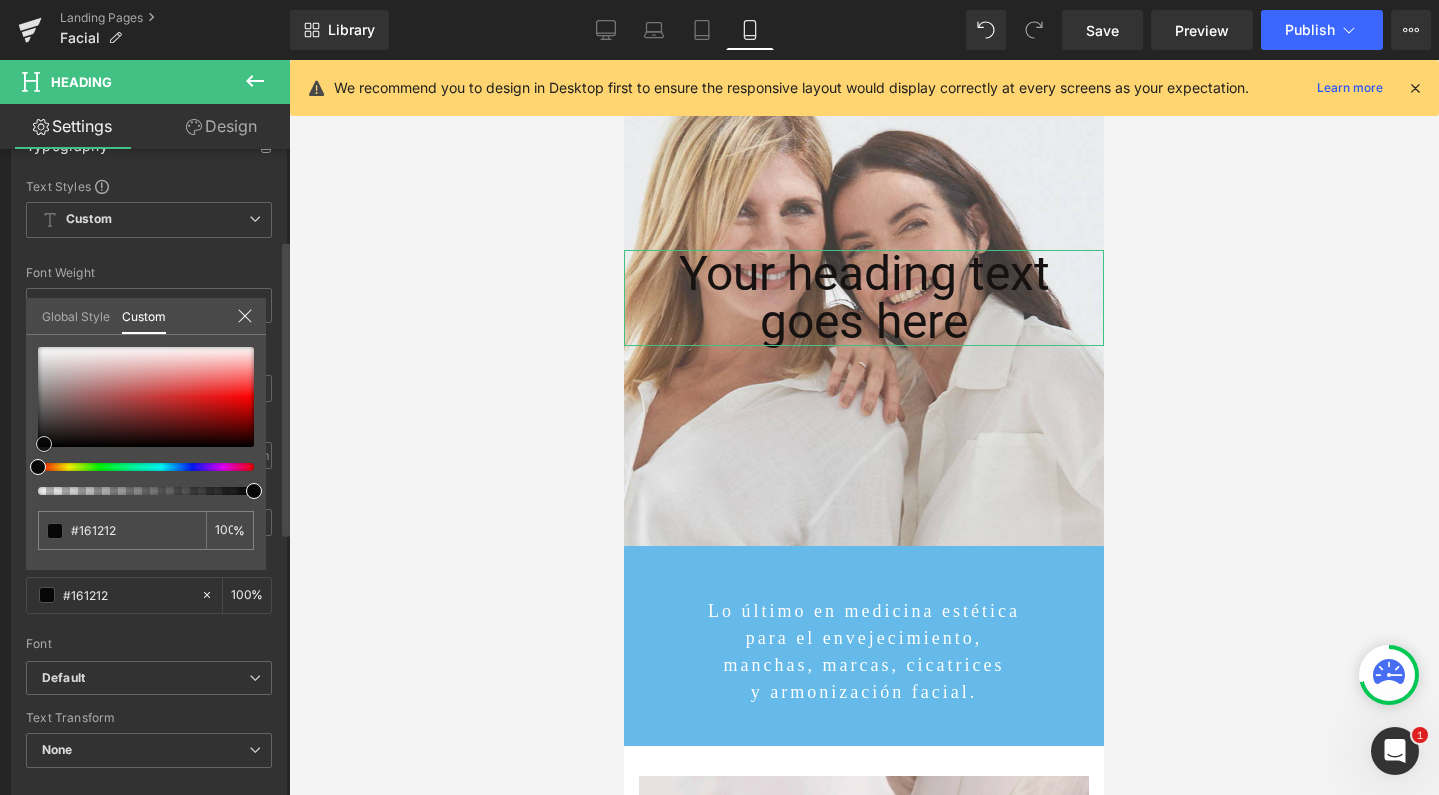 type on "#080707" 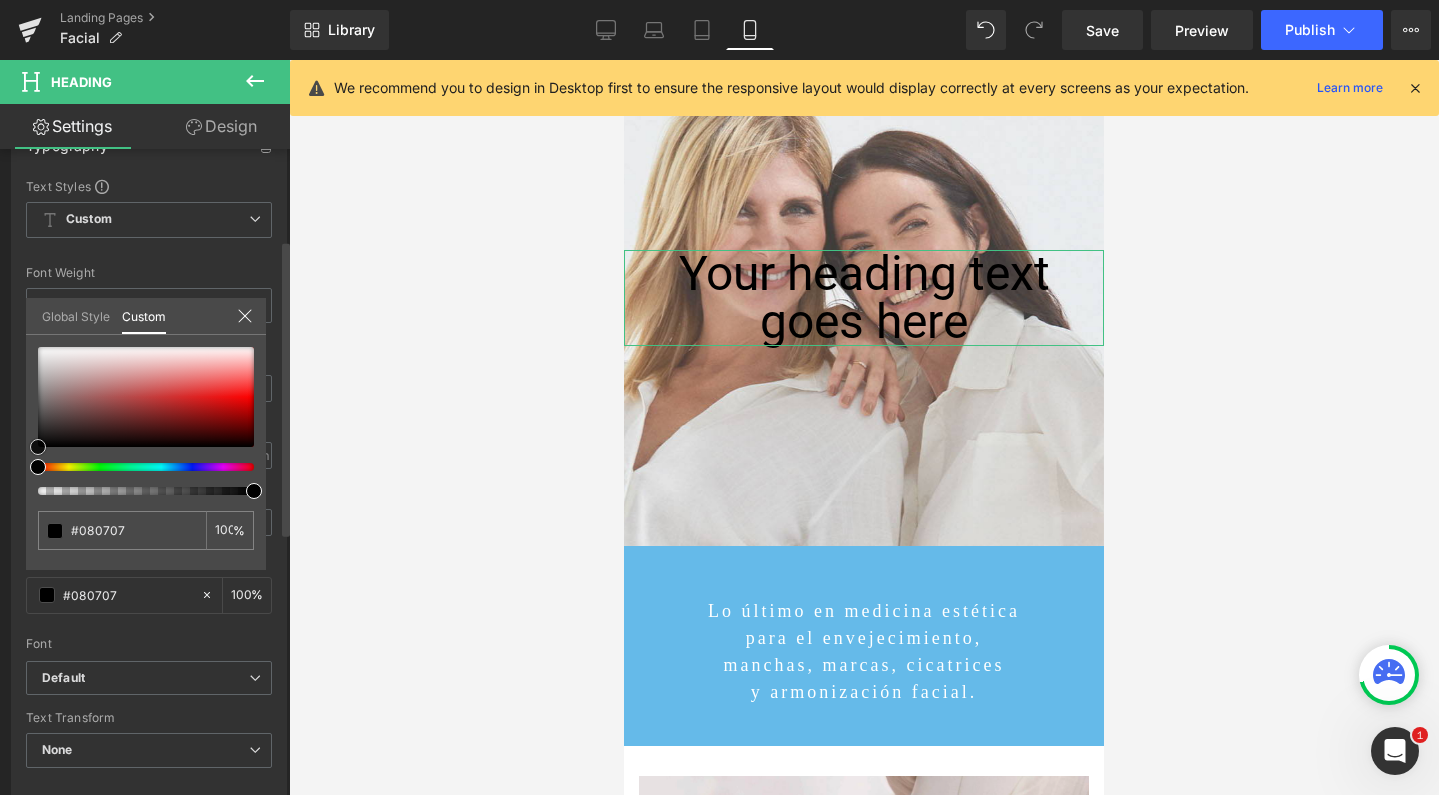 type on "#000000" 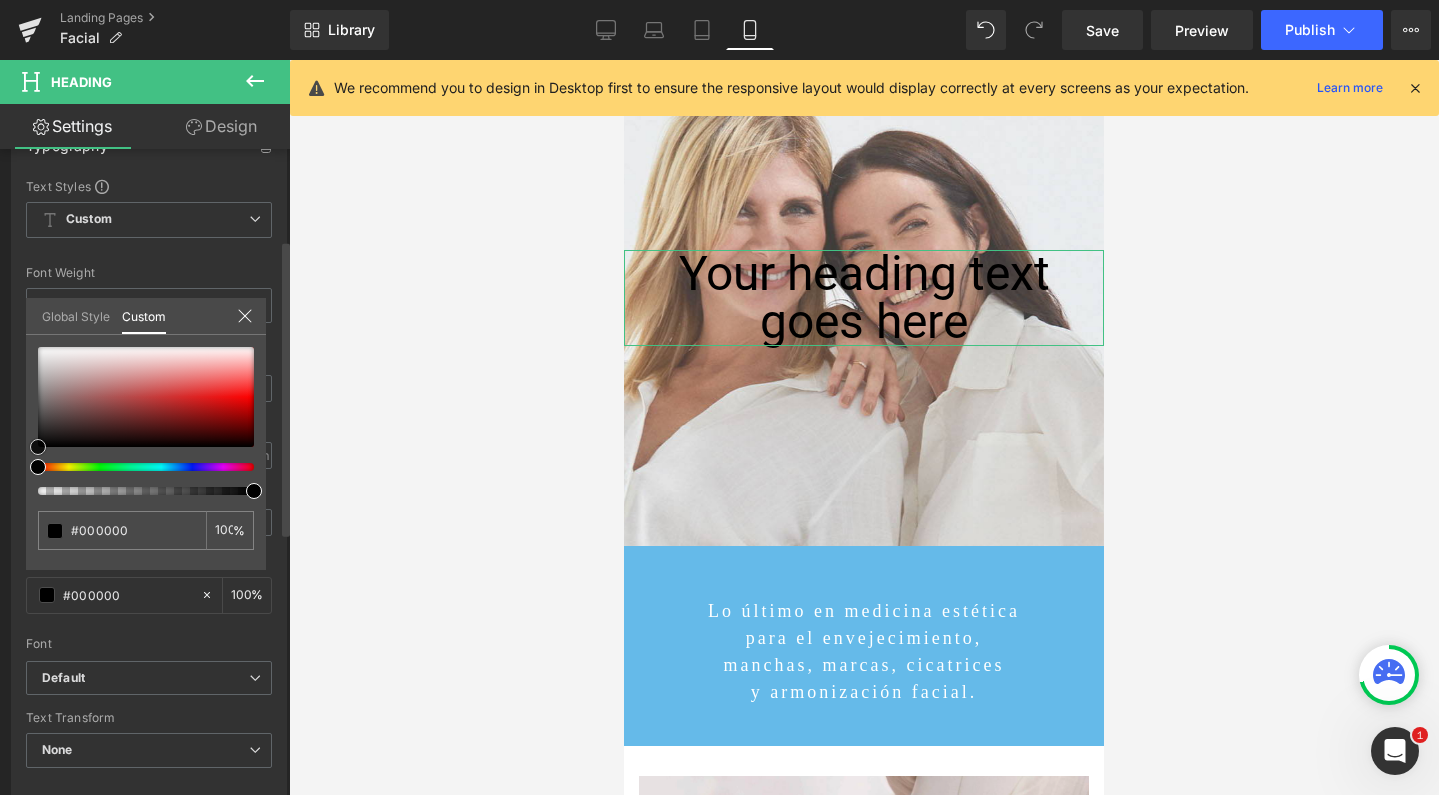 drag, startPoint x: 58, startPoint y: 439, endPoint x: 91, endPoint y: 769, distance: 331.6459 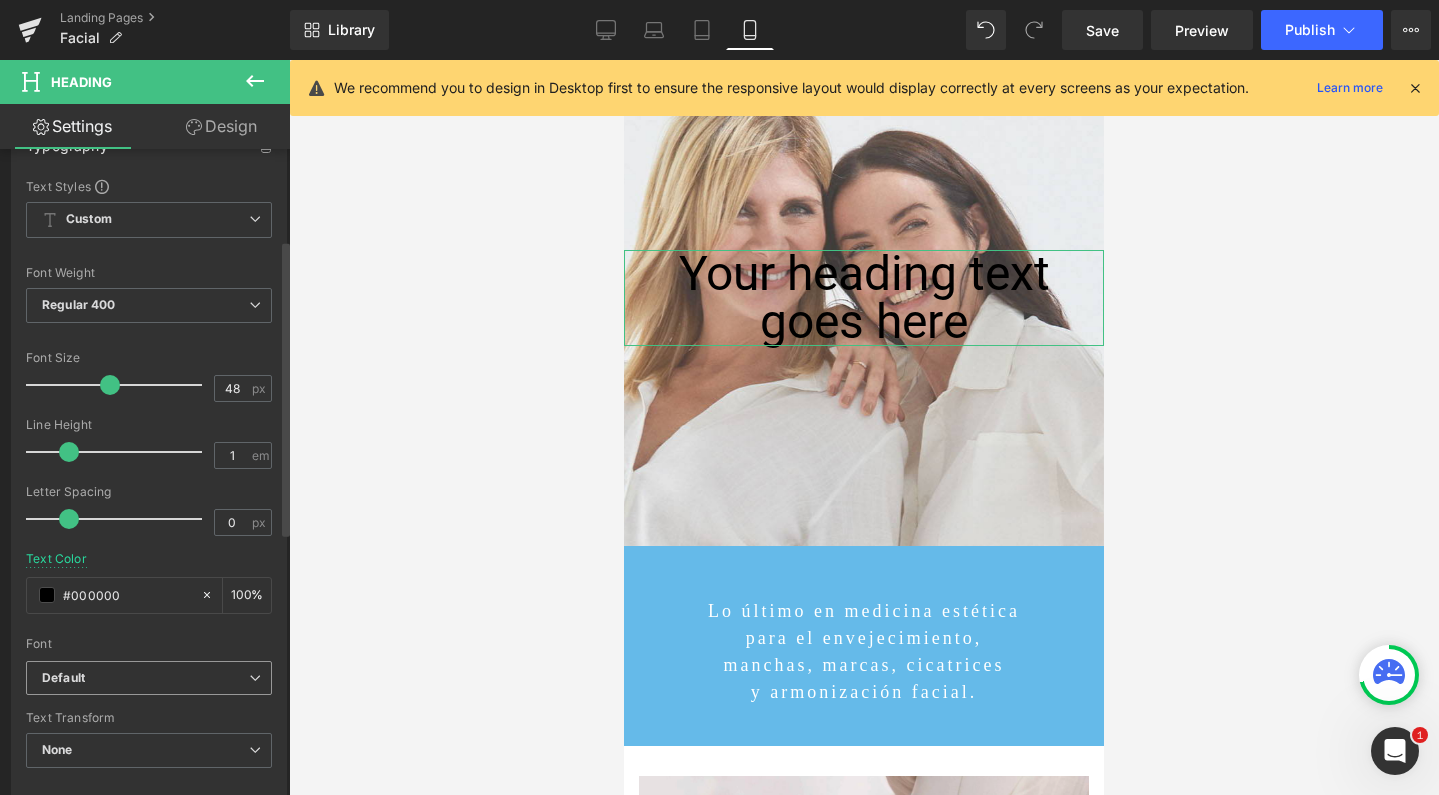 click on "Default" at bounding box center (145, 678) 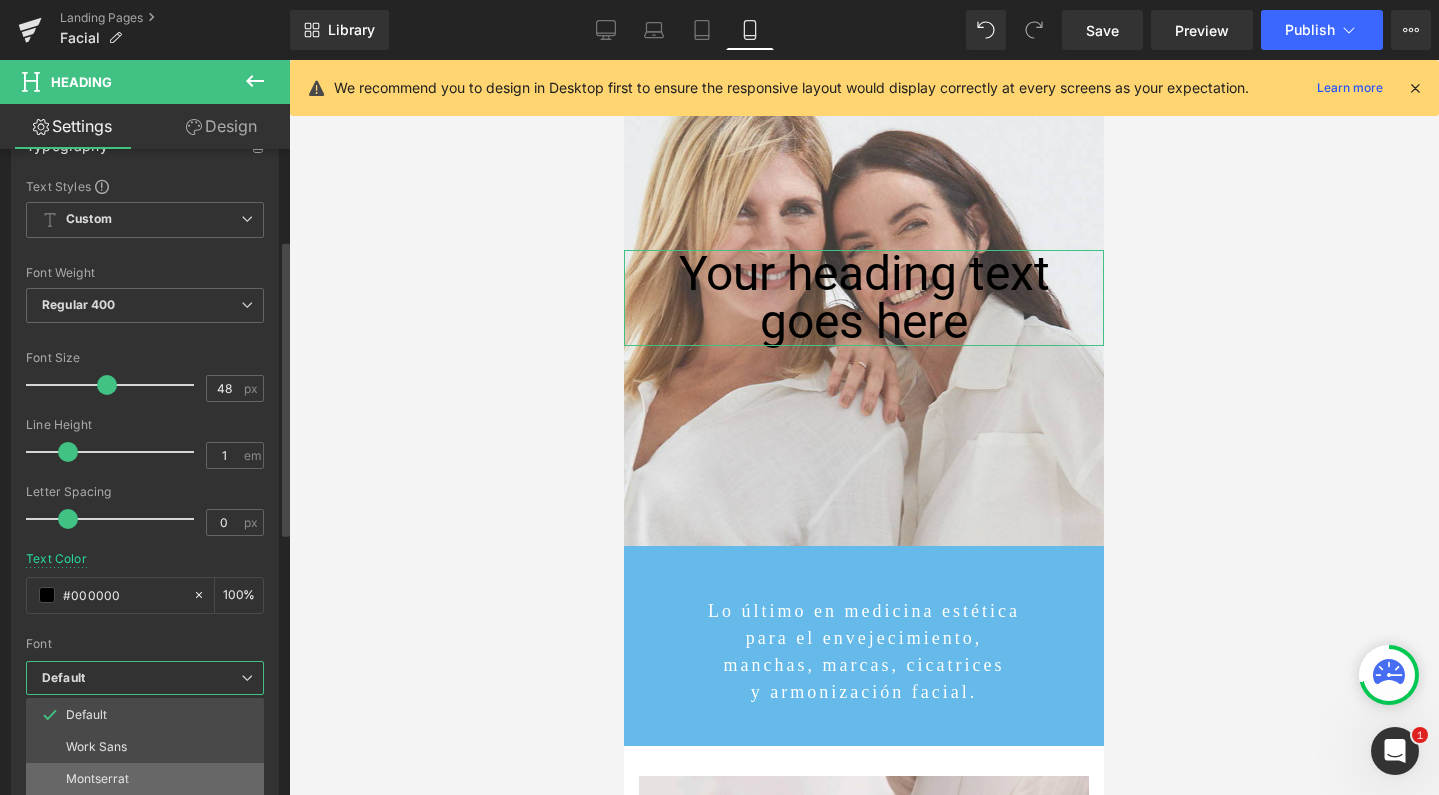 click on "Montserrat" at bounding box center [145, 779] 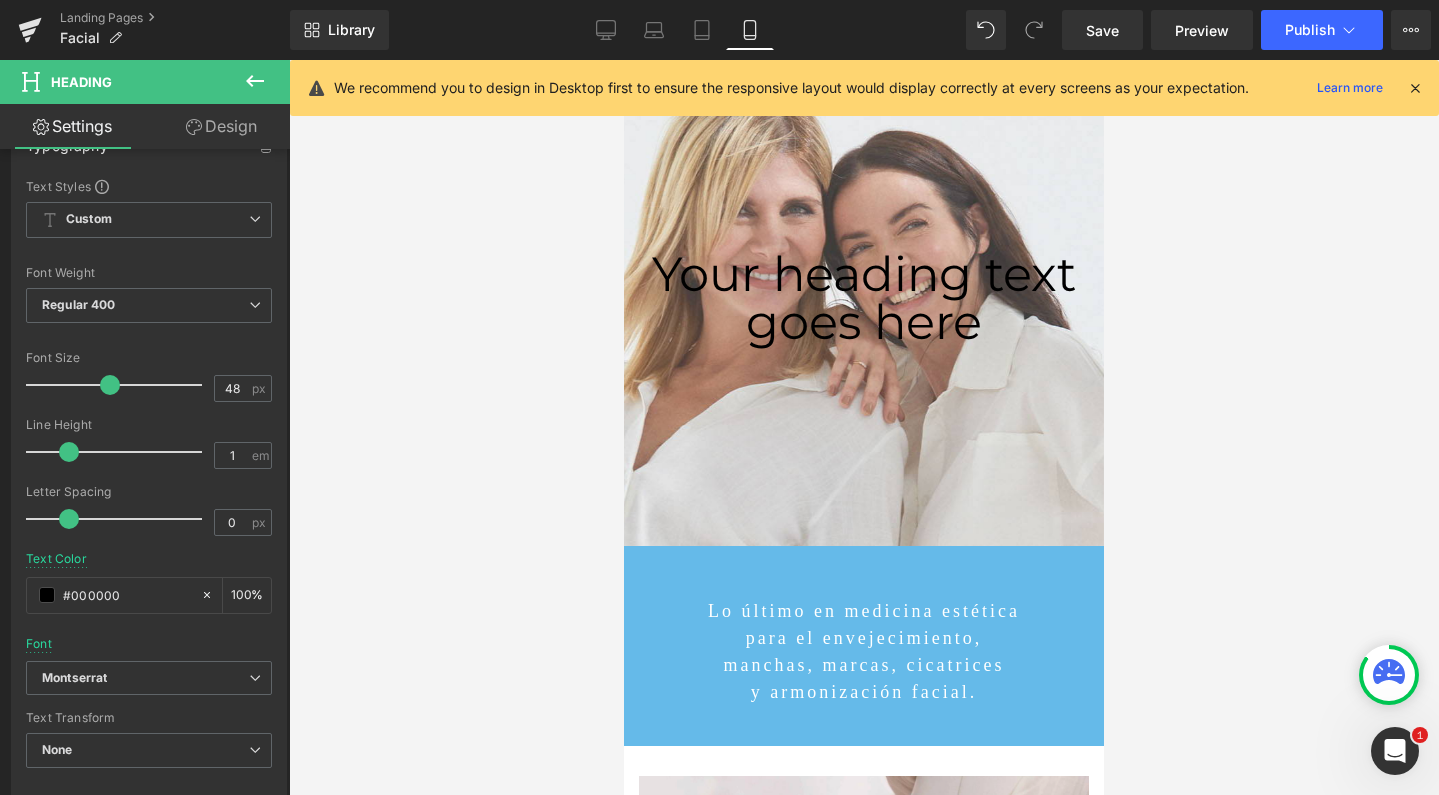 click on "Ir directamente al contenido
Facial
Rejuvenecimiento
Inyectables
Manchas y lesiones pigmentarias
Cicatrices" at bounding box center [864, 4200] 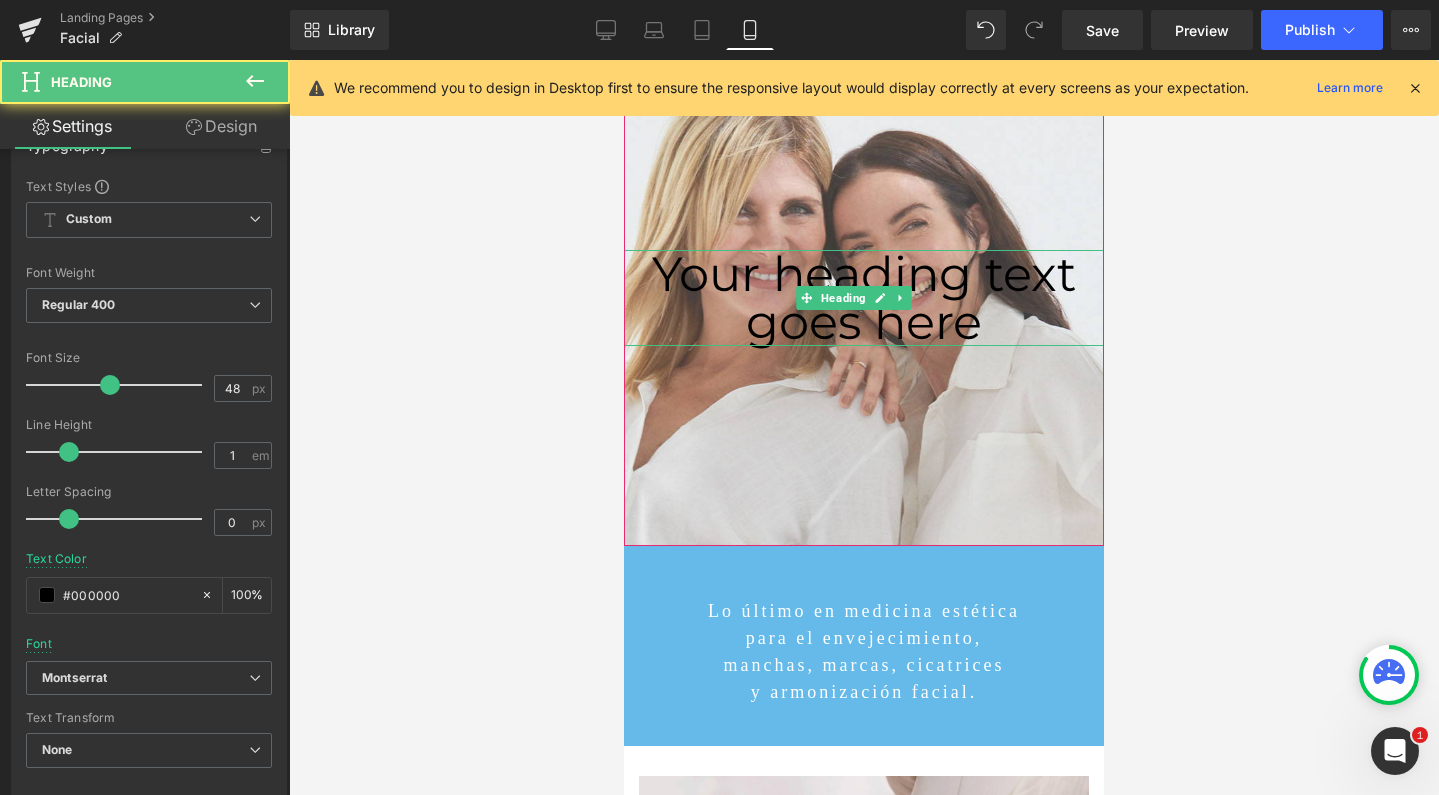 click on "Your heading text goes here" at bounding box center (864, 298) 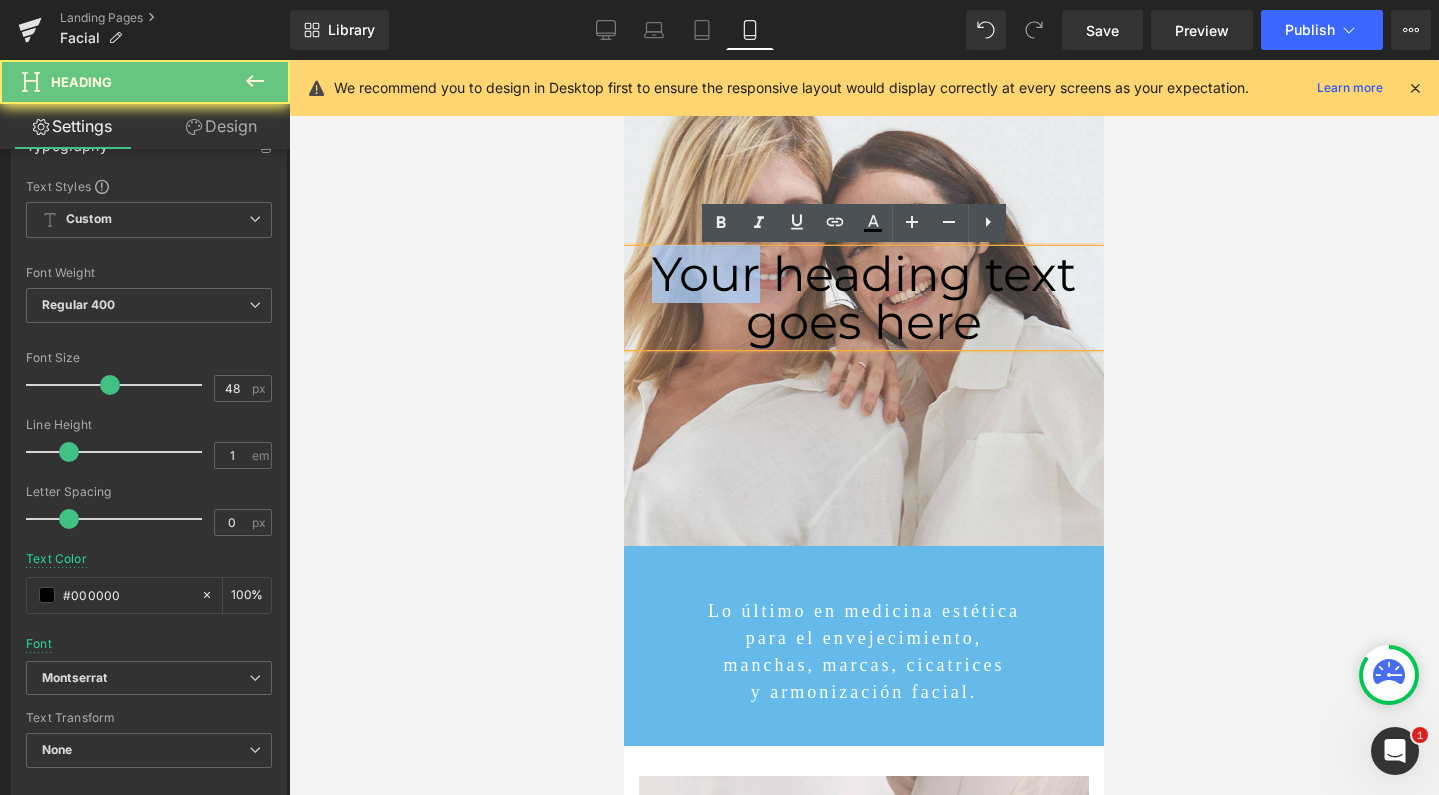 click on "Your heading text goes here" at bounding box center (864, 298) 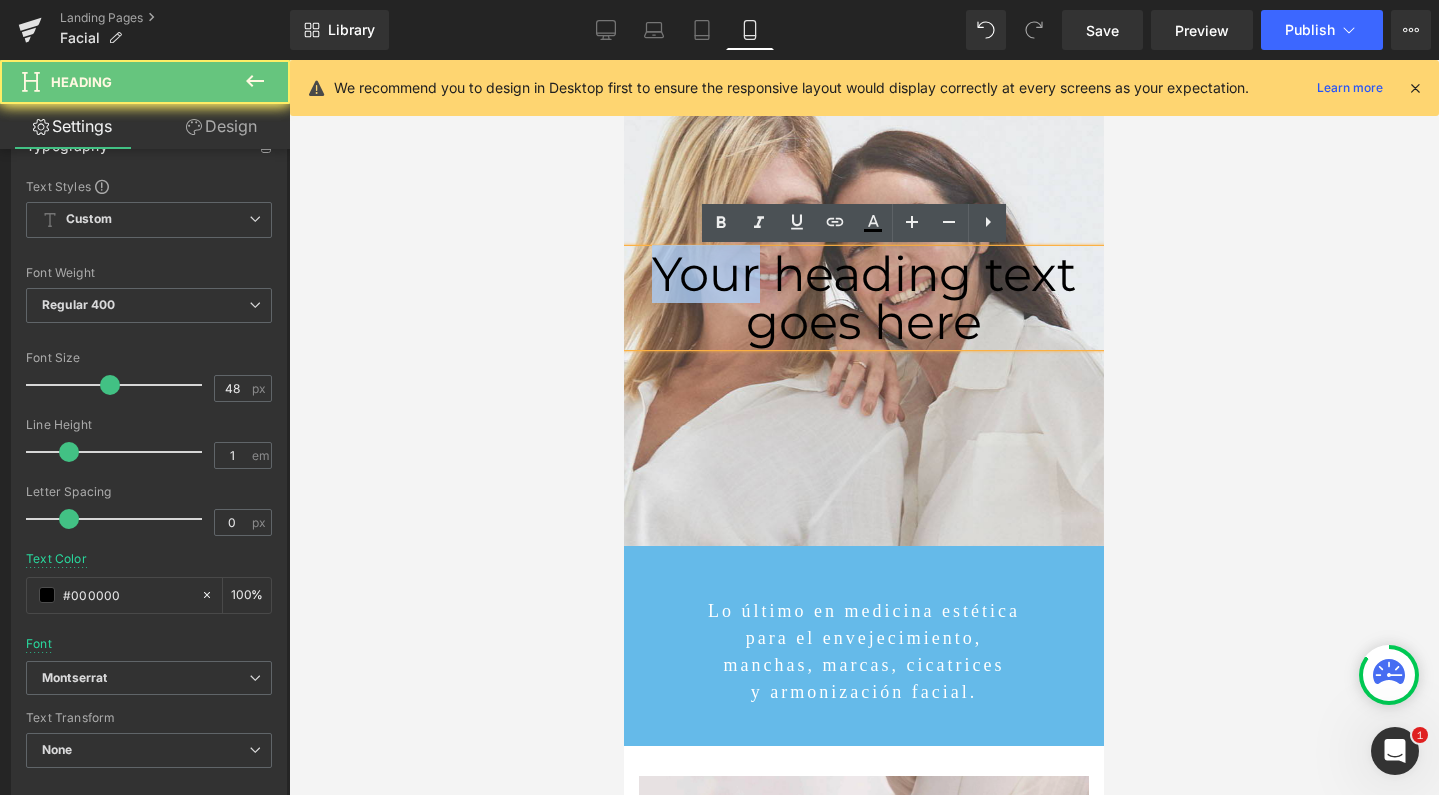 click on "Your heading text goes here" at bounding box center (864, 298) 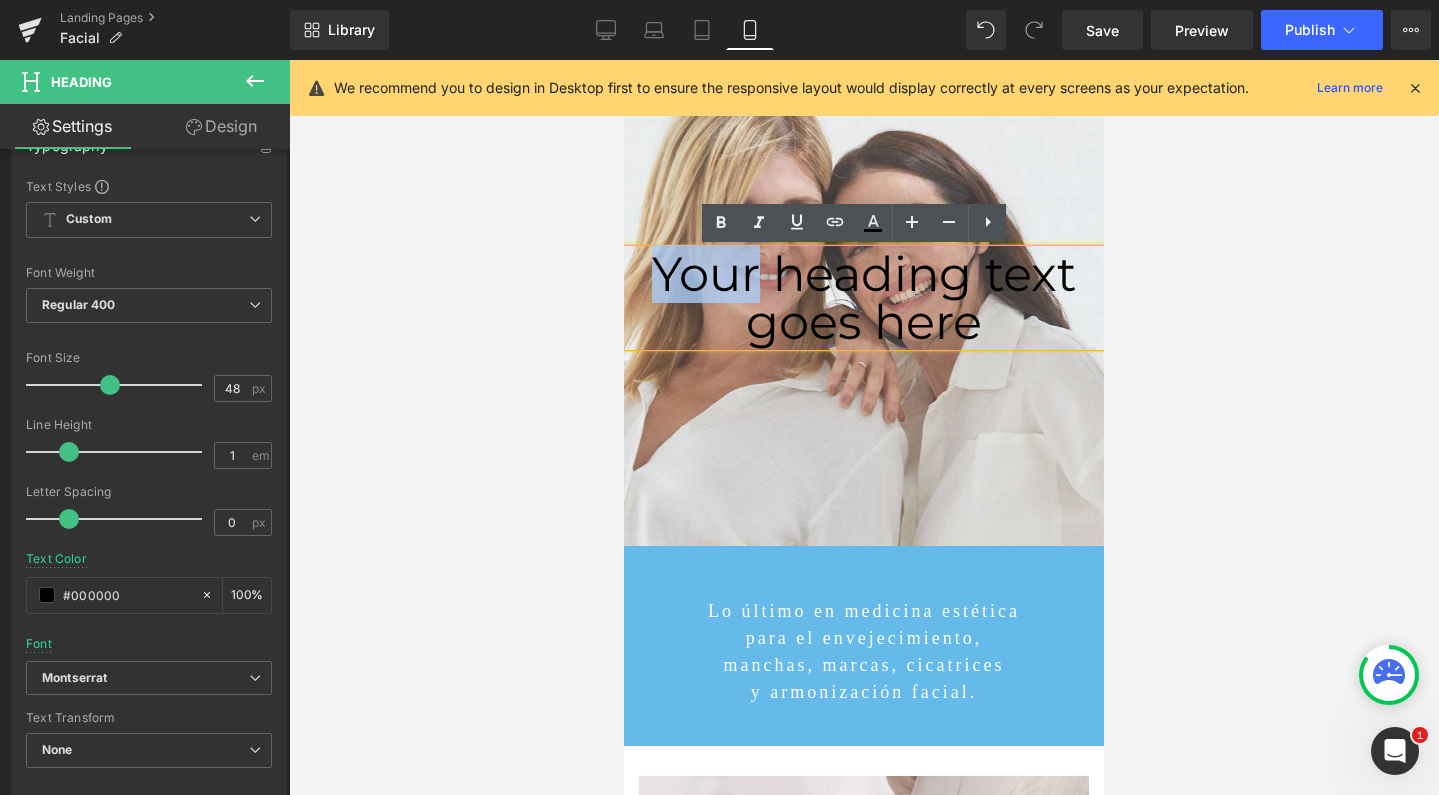 click on "Your heading text goes here" at bounding box center (864, 298) 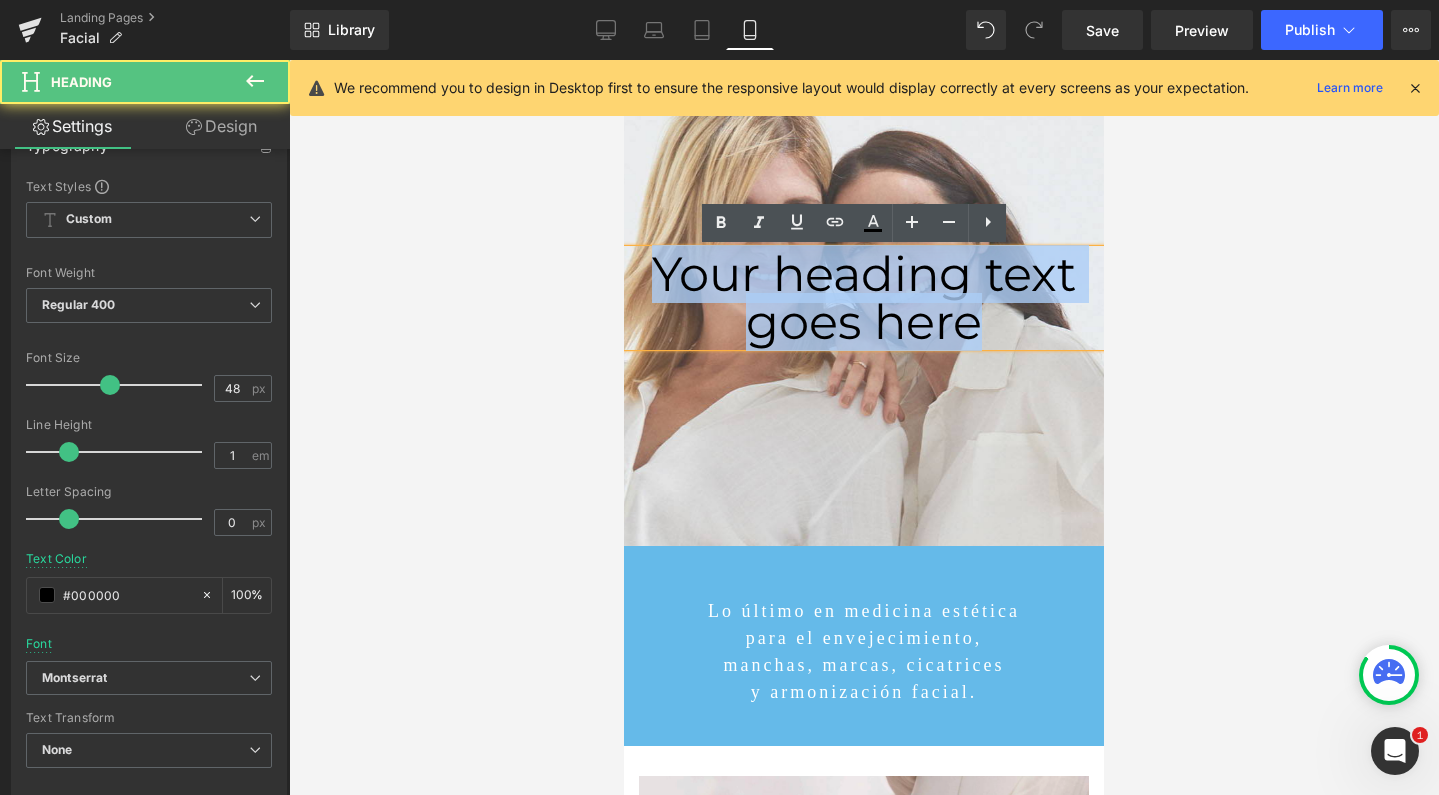 type 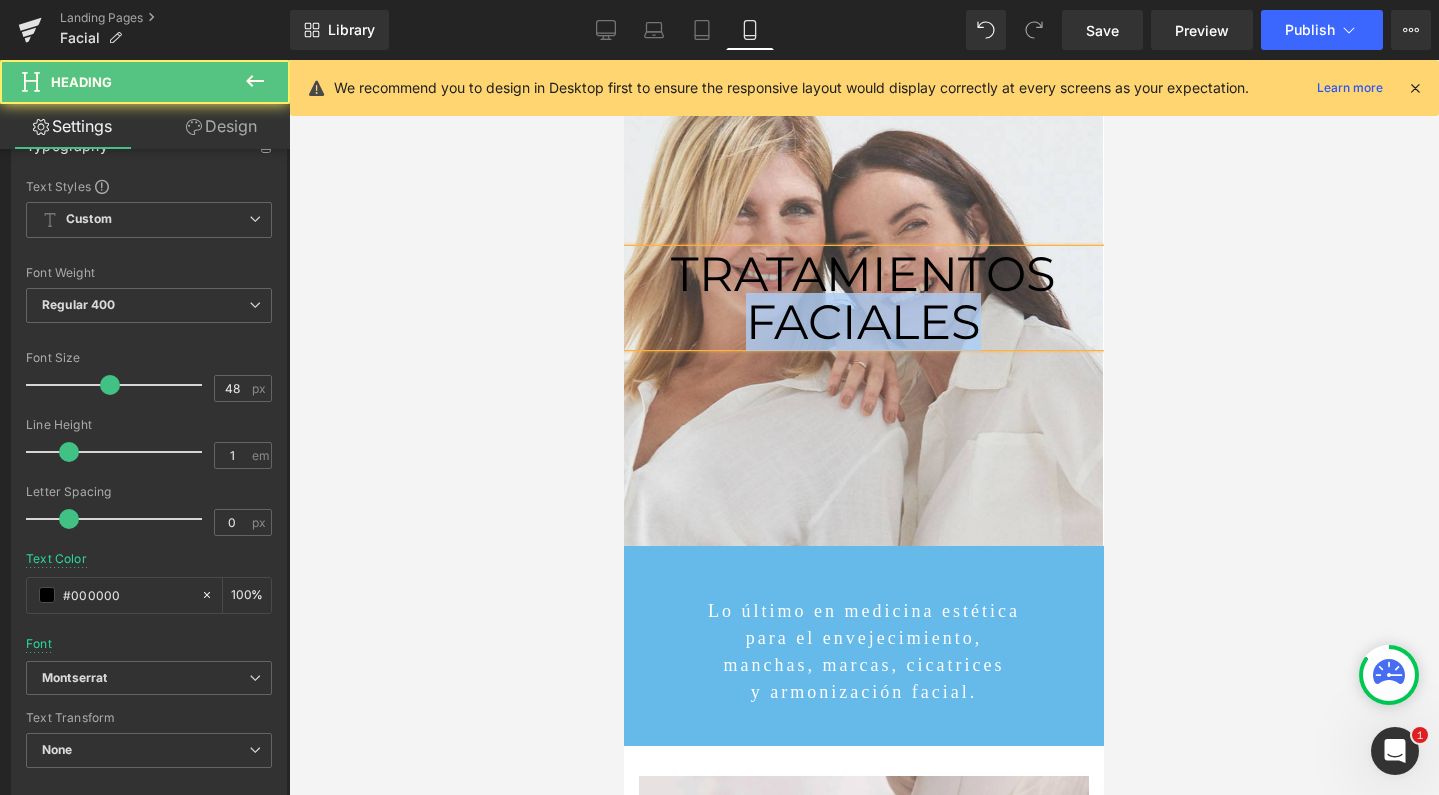 drag, startPoint x: 988, startPoint y: 322, endPoint x: 733, endPoint y: 320, distance: 255.00784 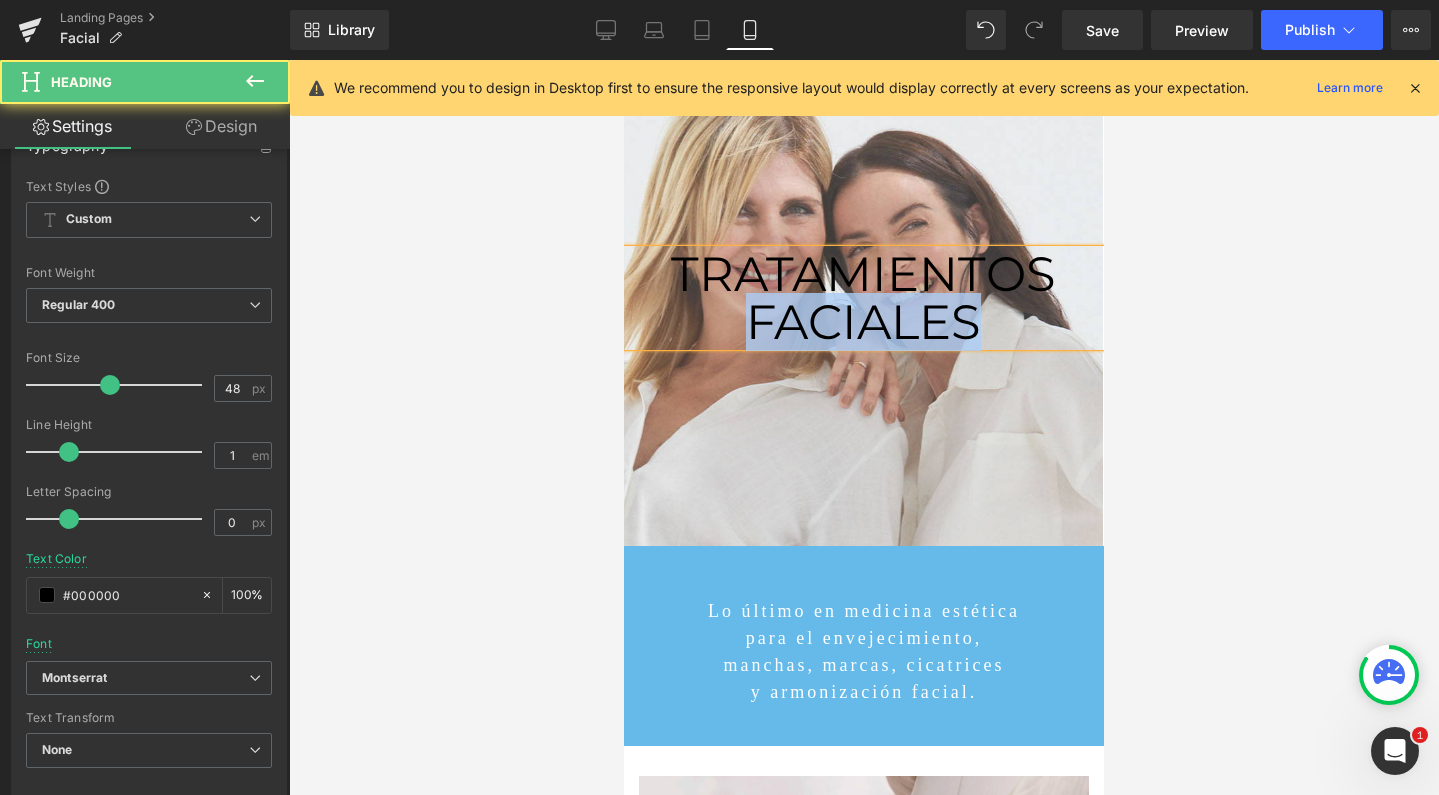 click on "TRATAMIENTOS FACIALES" at bounding box center [863, 298] 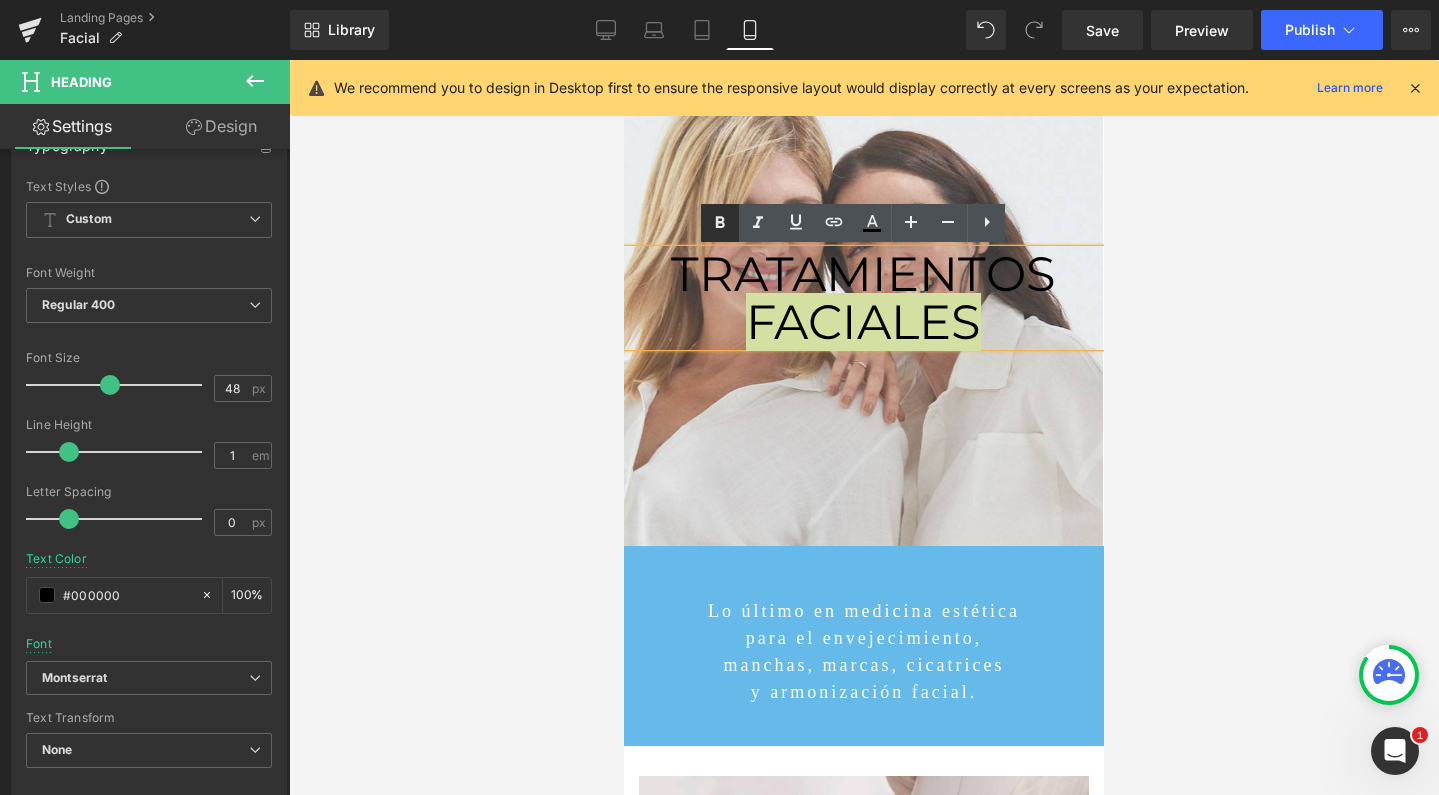click 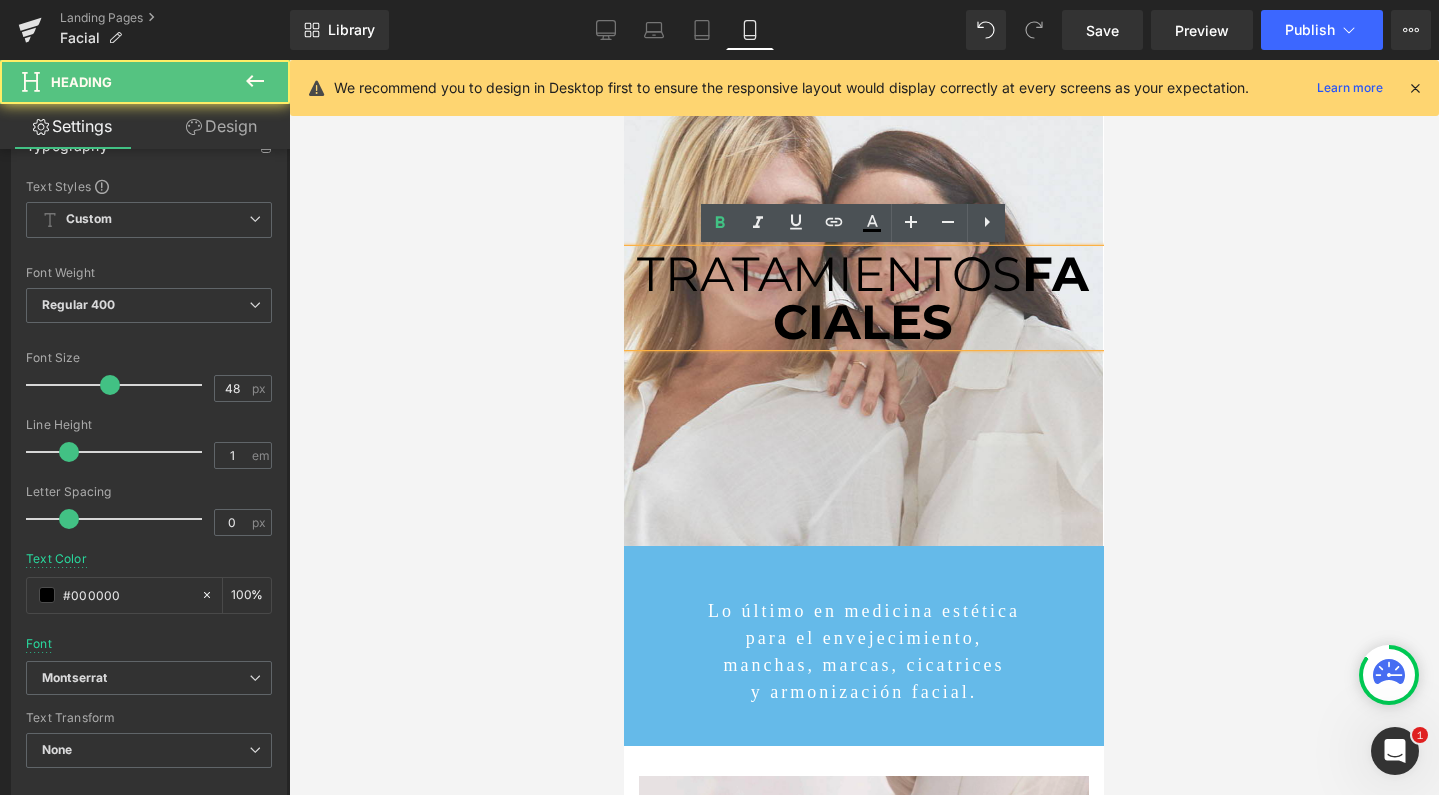 click on "TRATAMIENTOS  FACIALES" at bounding box center (863, 298) 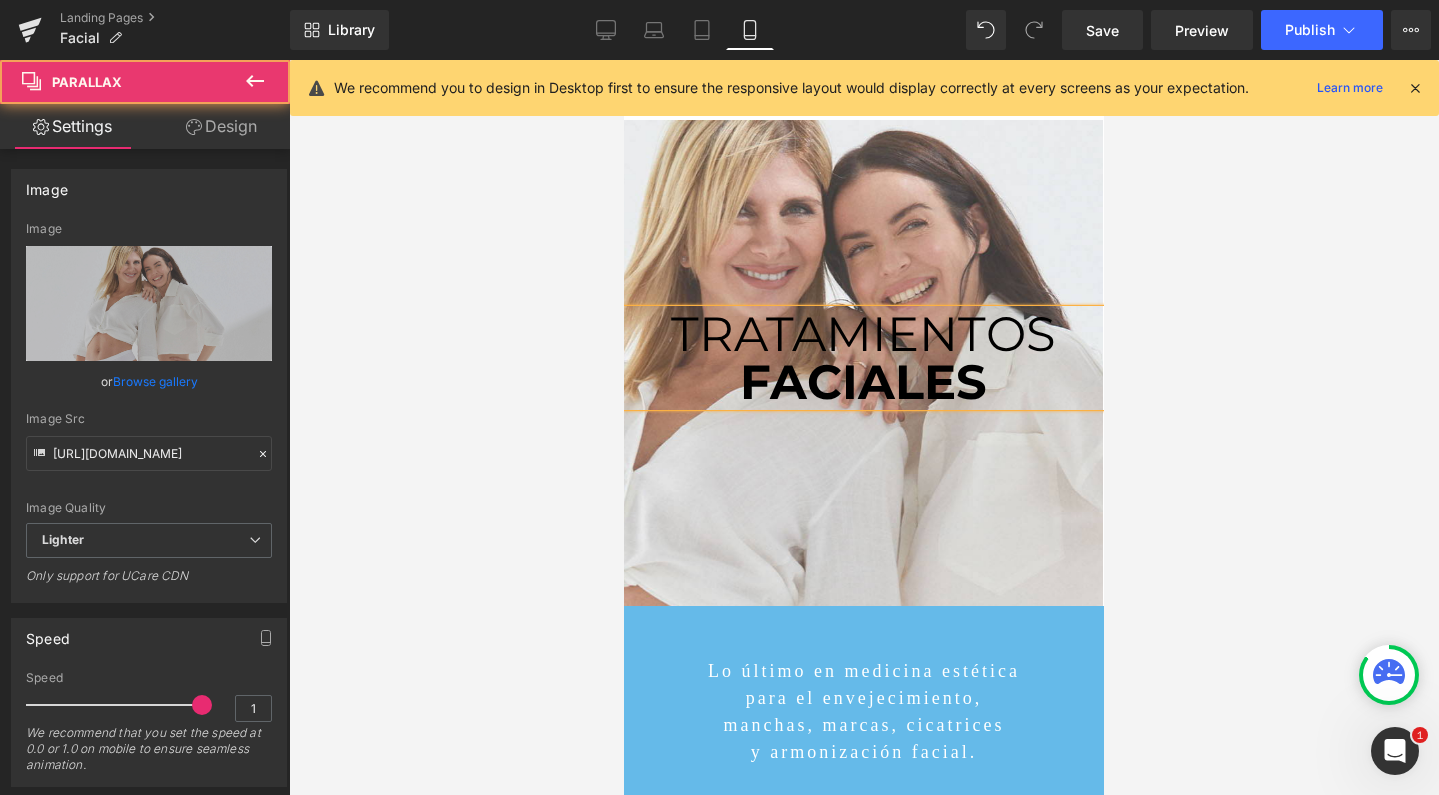 click at bounding box center (864, 427) 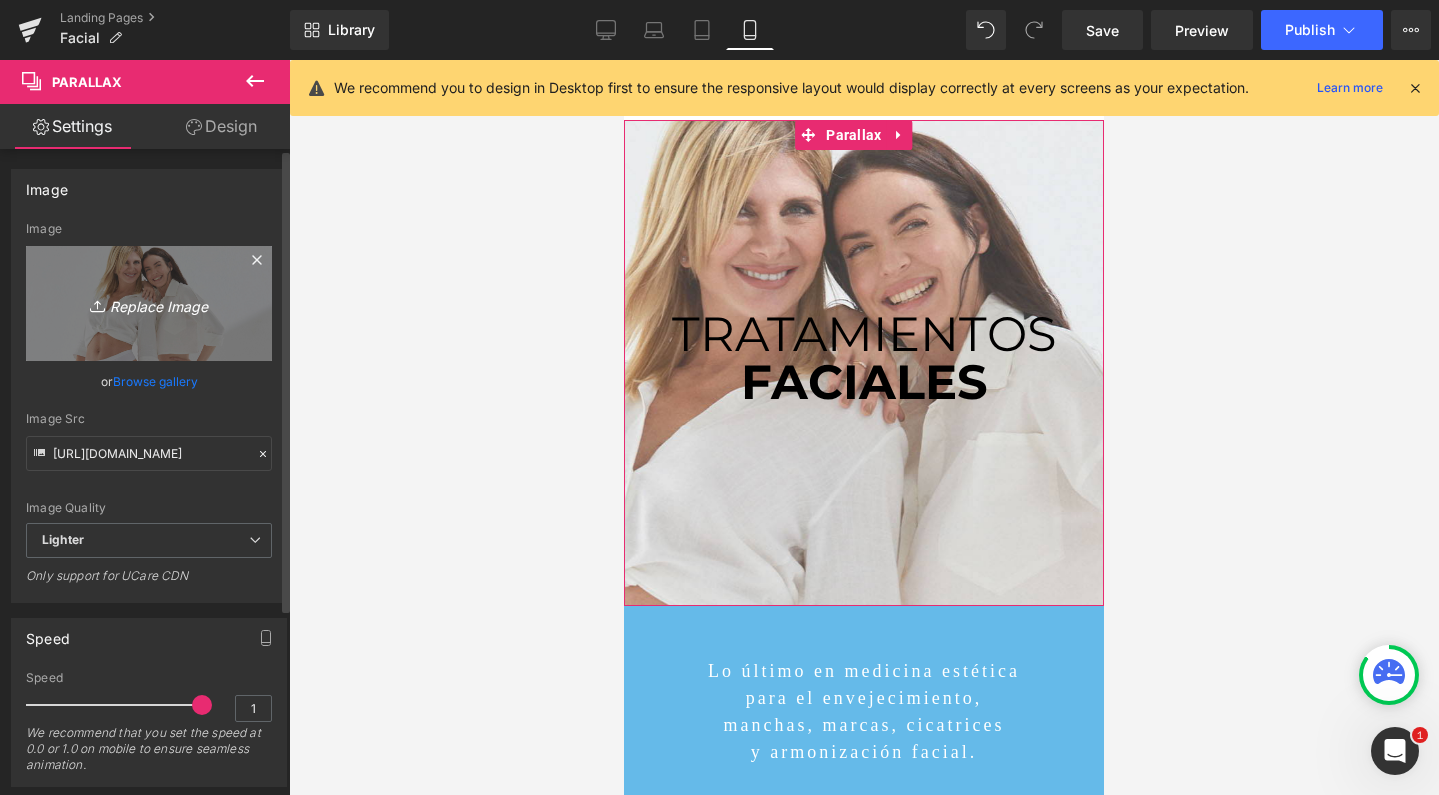 click on "Replace Image" at bounding box center [149, 303] 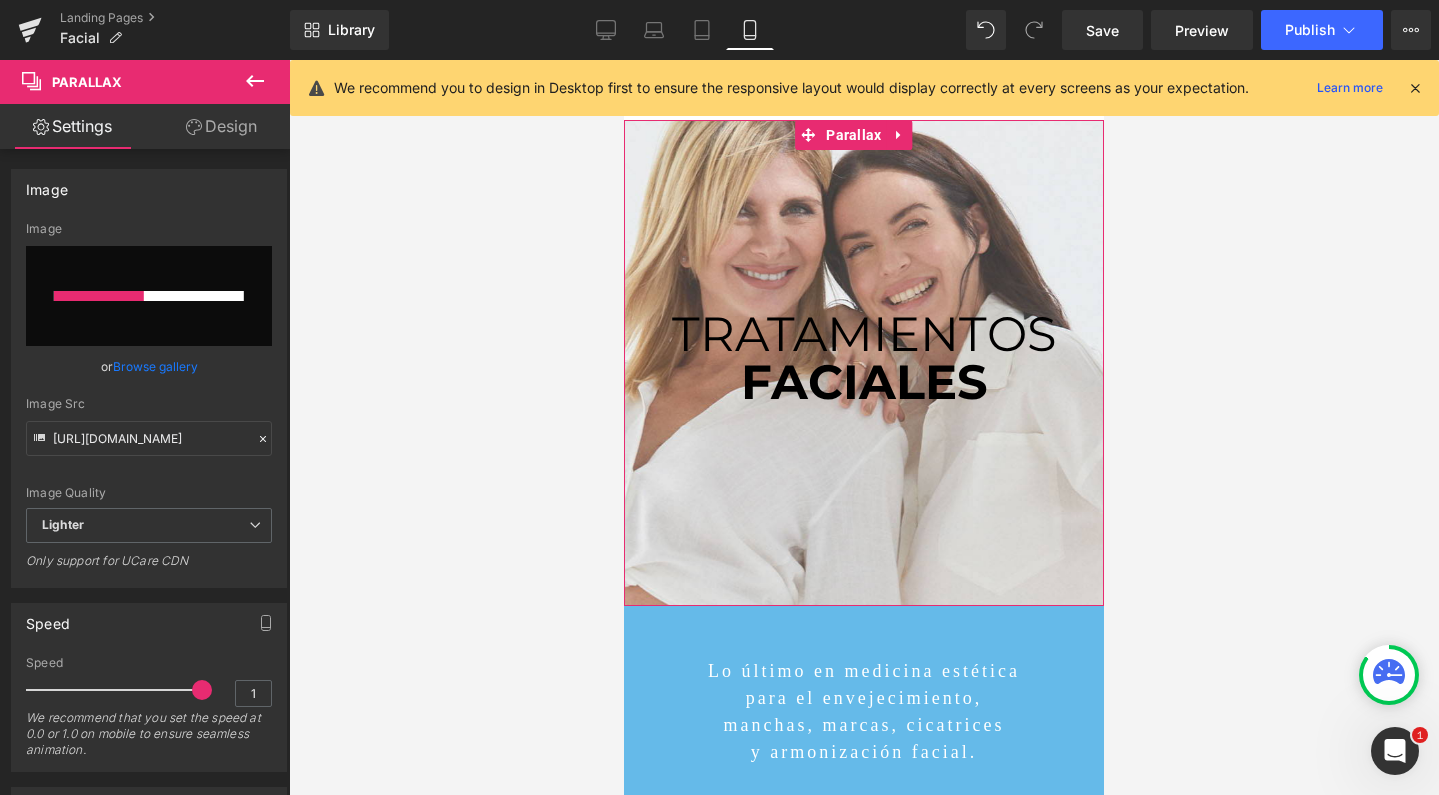 type 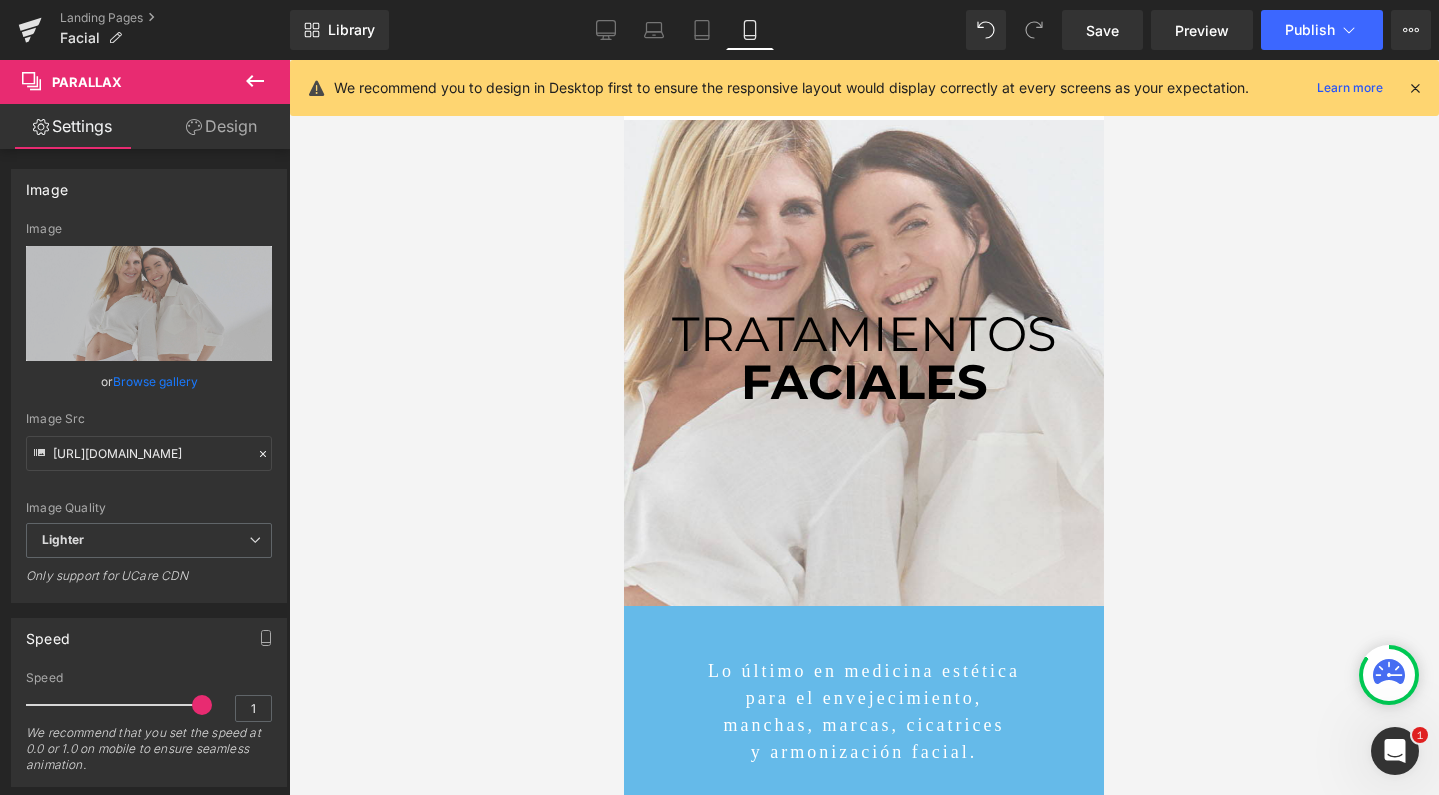 type on "[URL][DOMAIN_NAME]" 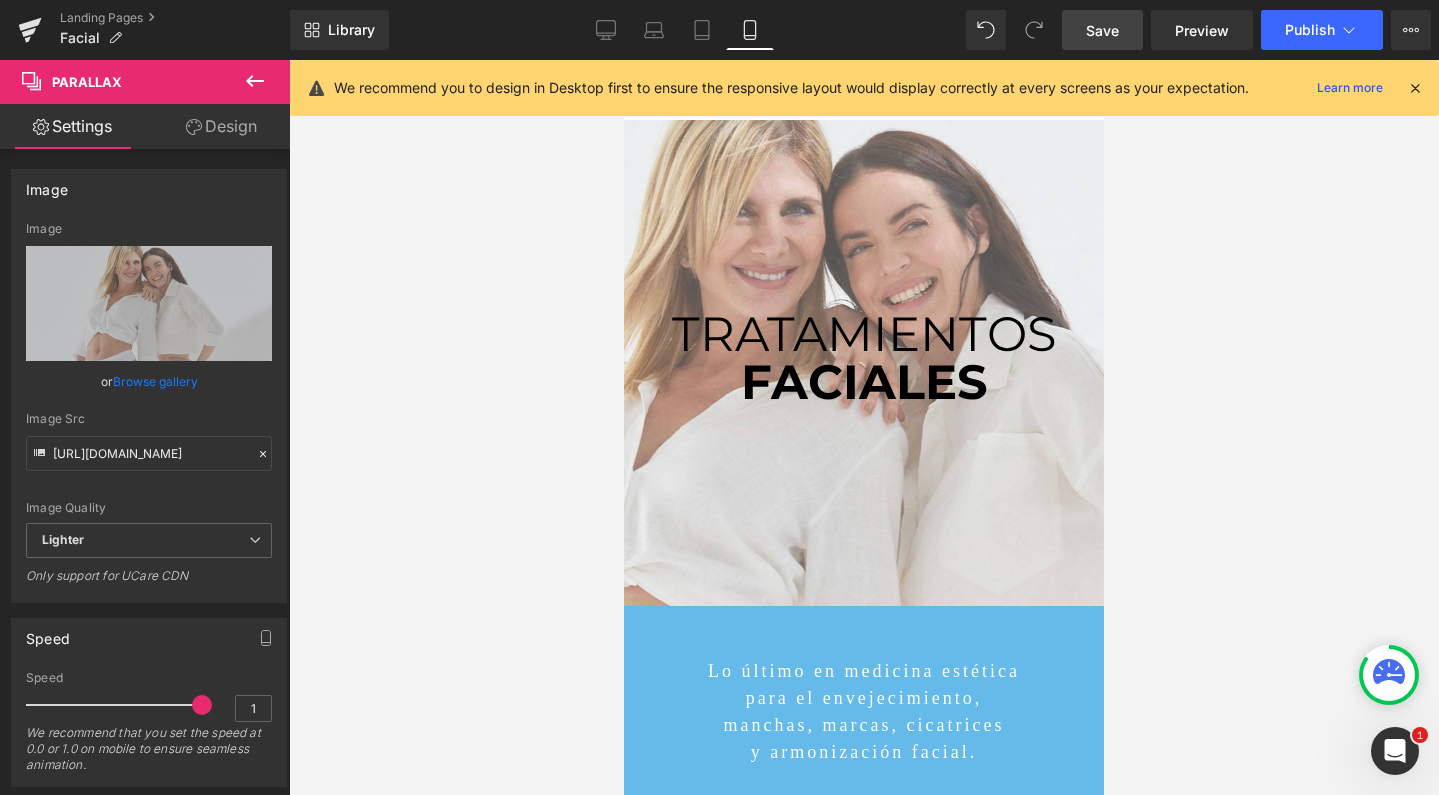 scroll, scrollTop: 0, scrollLeft: 0, axis: both 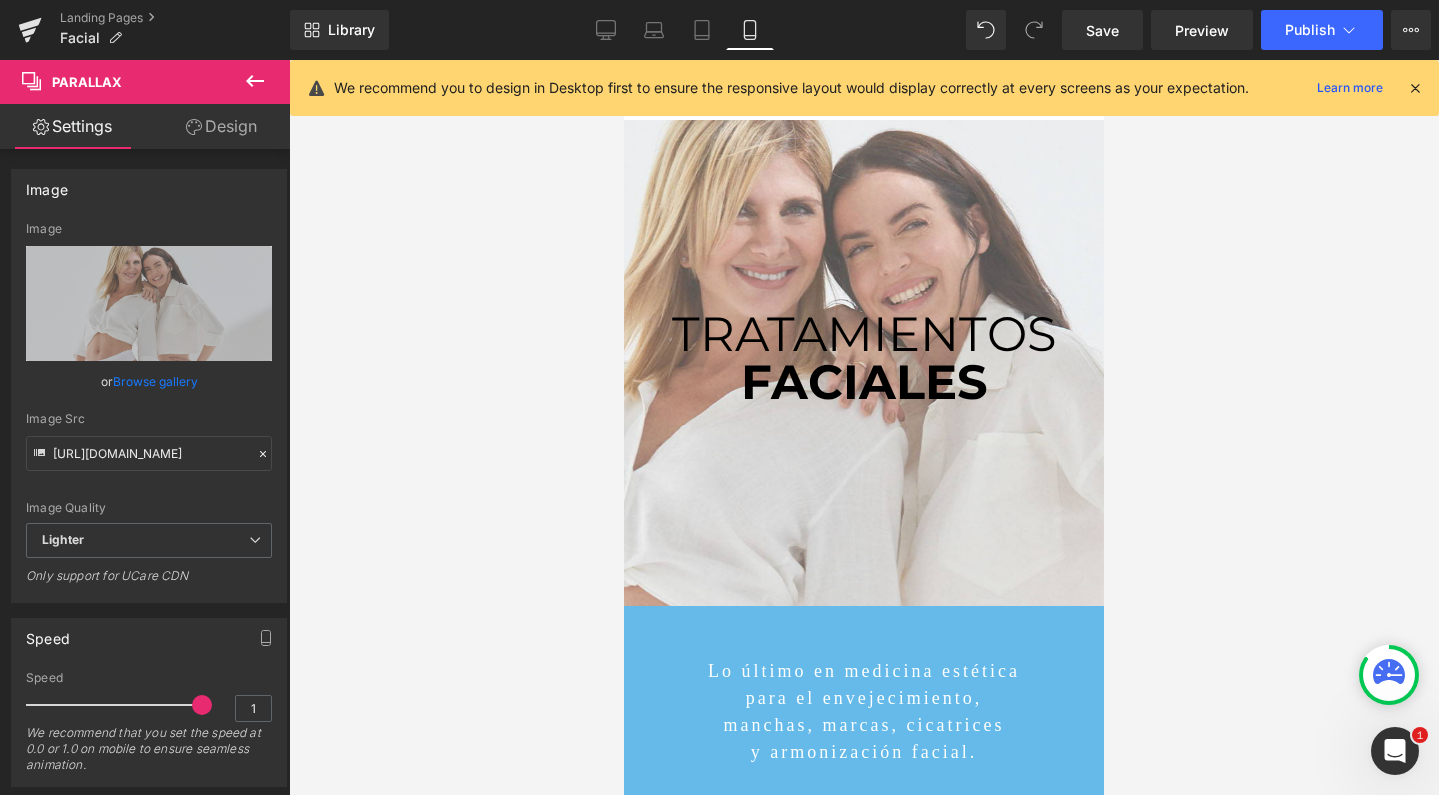 click on "Save" at bounding box center [1102, 30] 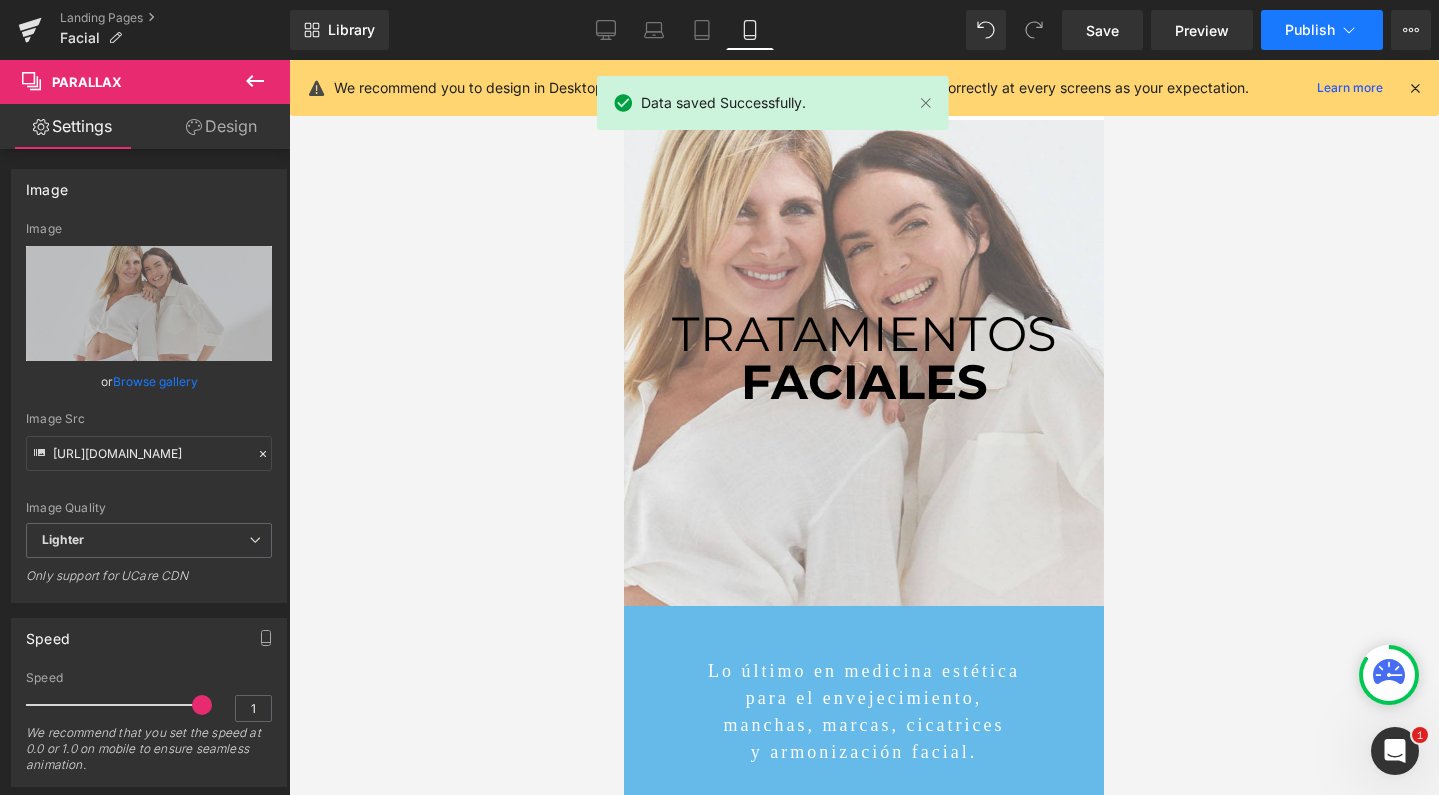 click on "Publish" at bounding box center (1310, 30) 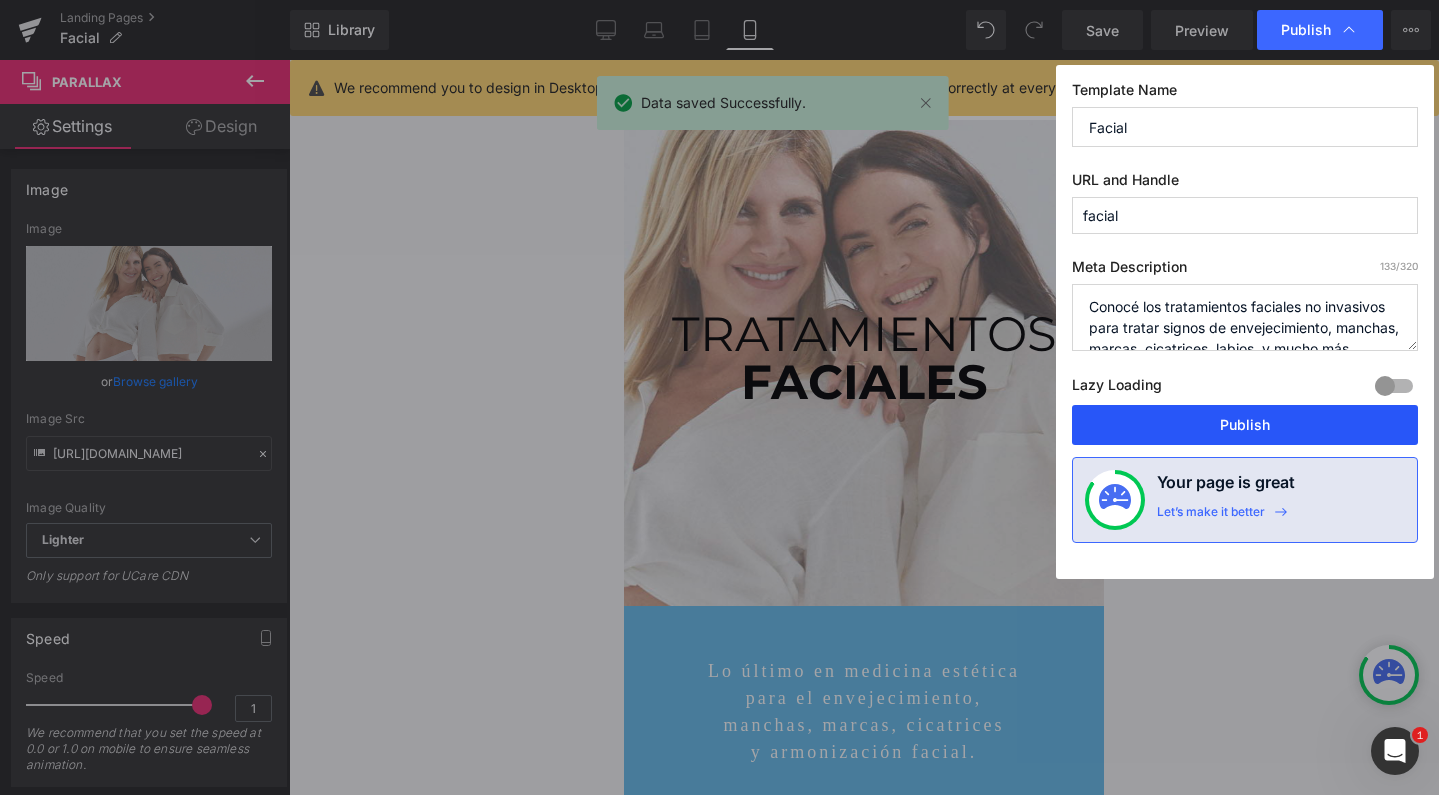 click on "Publish" at bounding box center [1245, 425] 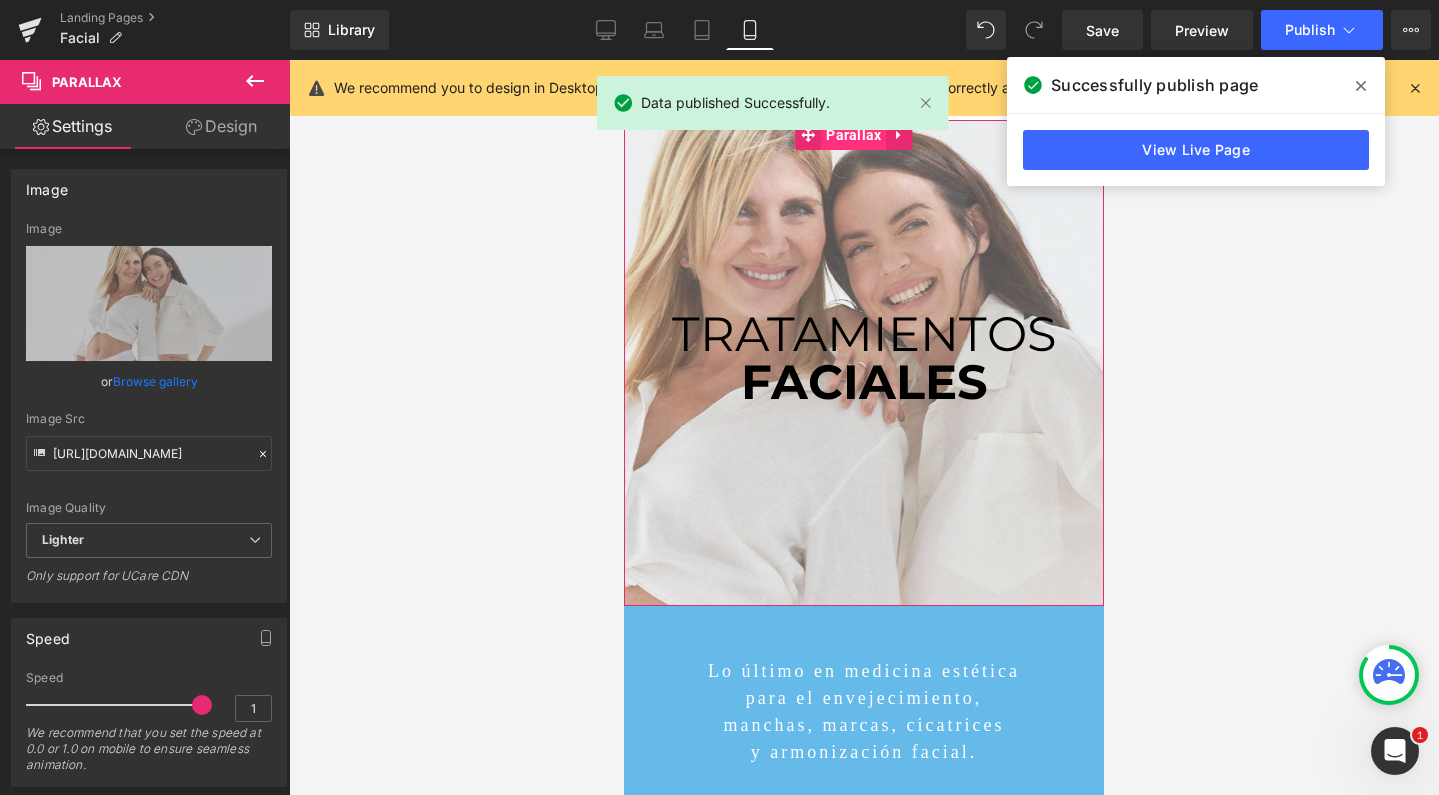 click on "Parallax" at bounding box center [853, 135] 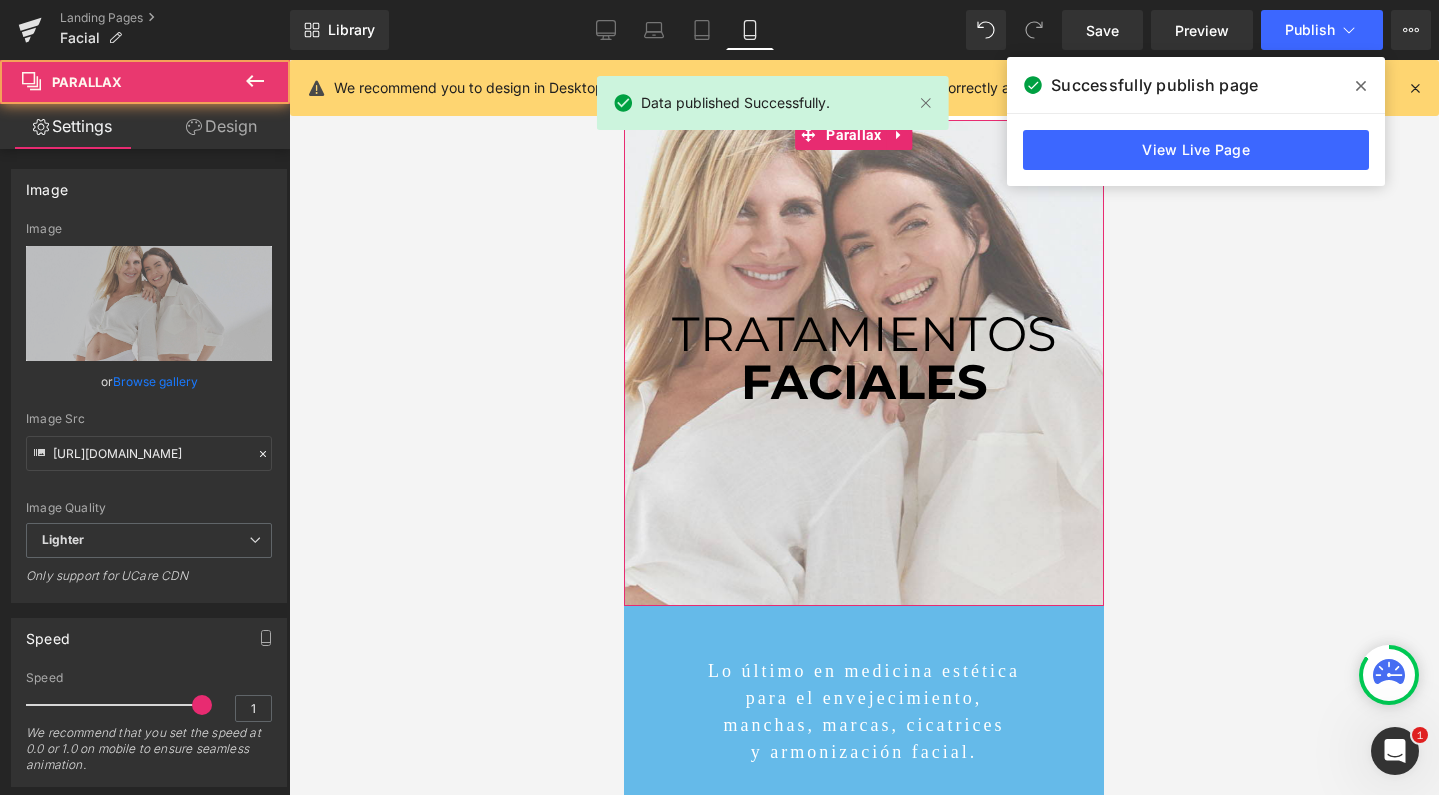 click on "Design" at bounding box center (221, 126) 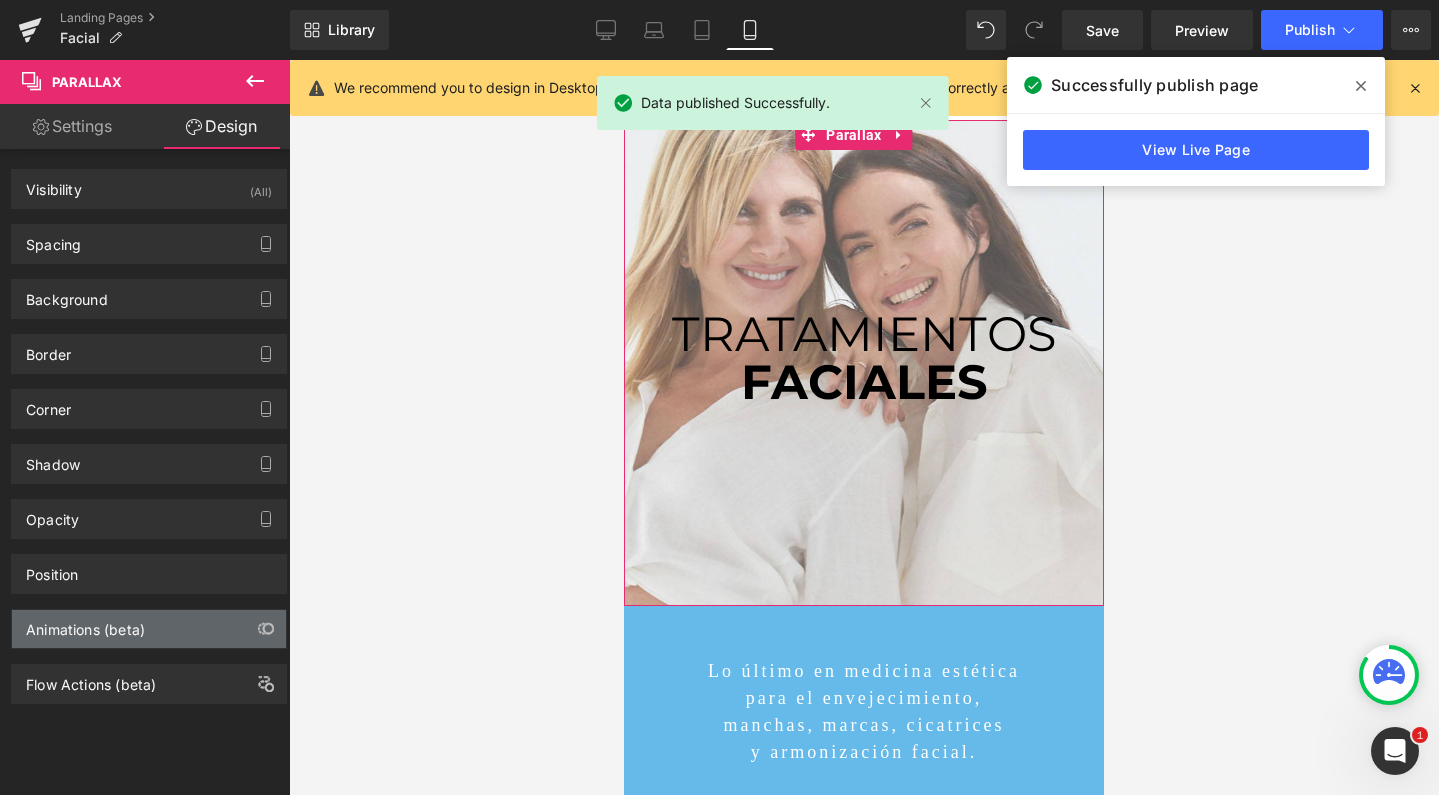 click on "Animations (beta)" at bounding box center (149, 629) 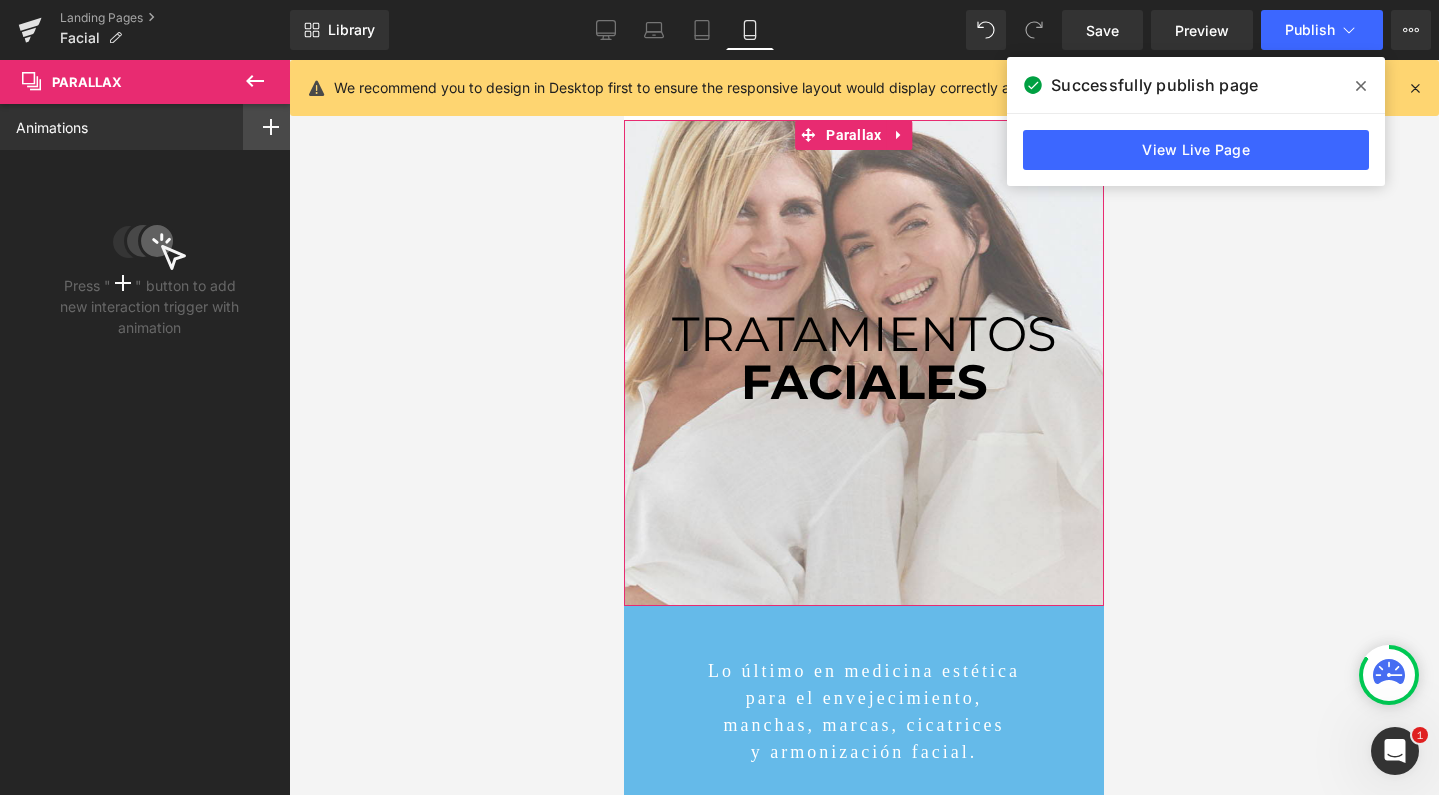 click at bounding box center (271, 127) 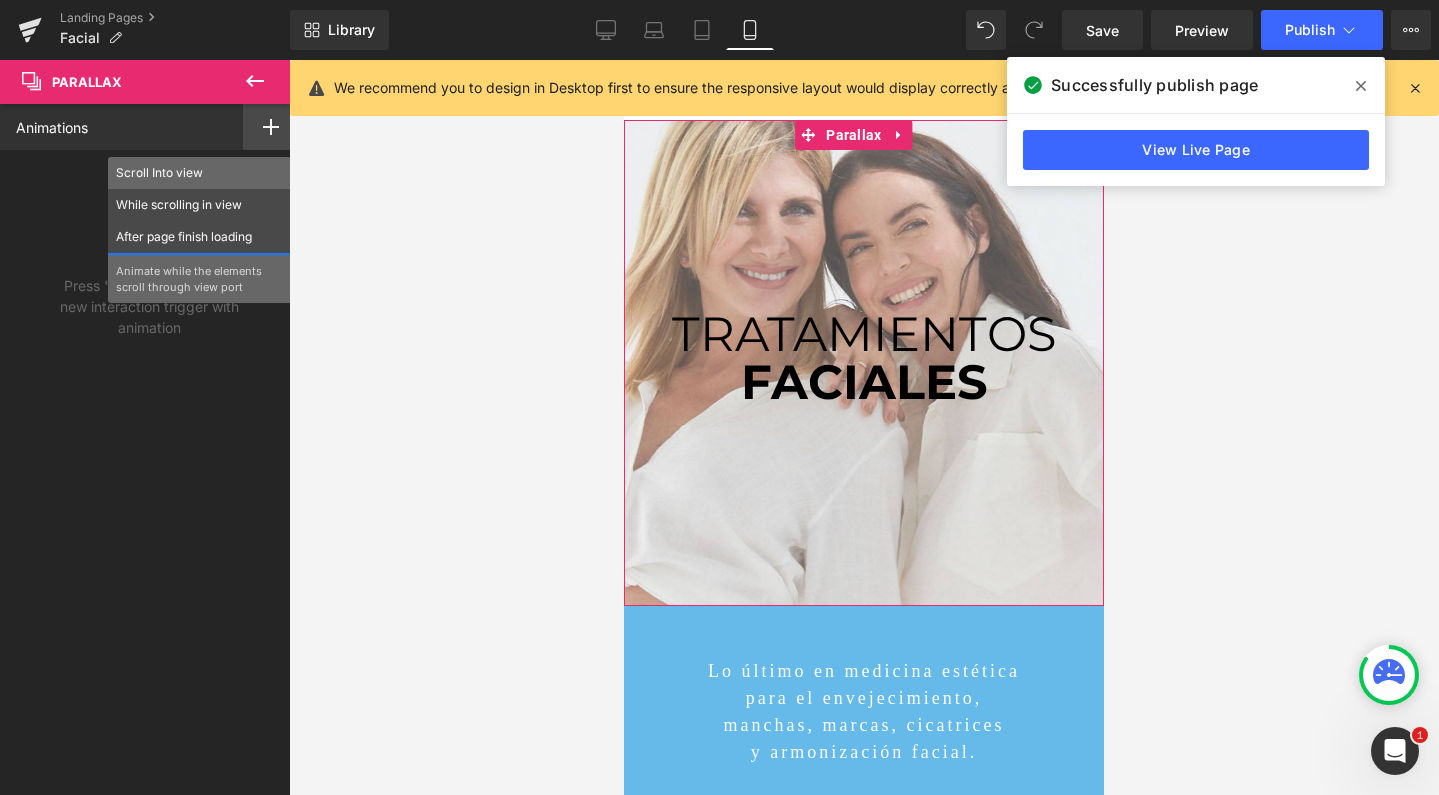 click on "Scroll Into view" at bounding box center [199, 173] 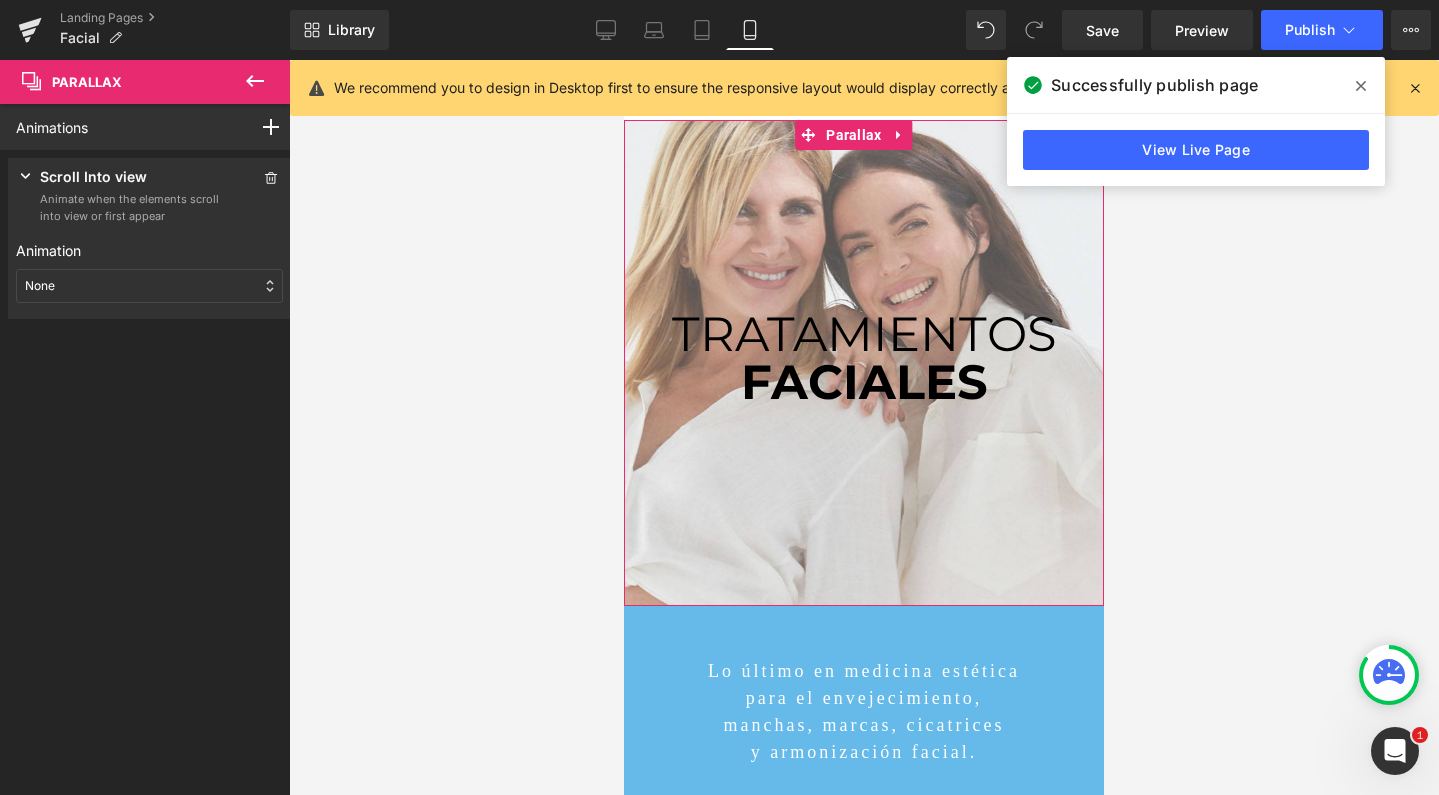 click on "Animation
None Entrance Back (E) Bounce Fade Flip Jack In the box Zoom Slide Stand In Place (S) Bounce Flash Pulse Rubber band Shake X Shake Y Swing Jello Heartbeat
None
None Entrance Back (E) Bounce Fade Flip Jack In the box Zoom Slide Stand In Place (S) Bounce Flash Pulse Rubber band Shake X Shake Y Swing Jello Heartbeat" at bounding box center [149, 271] 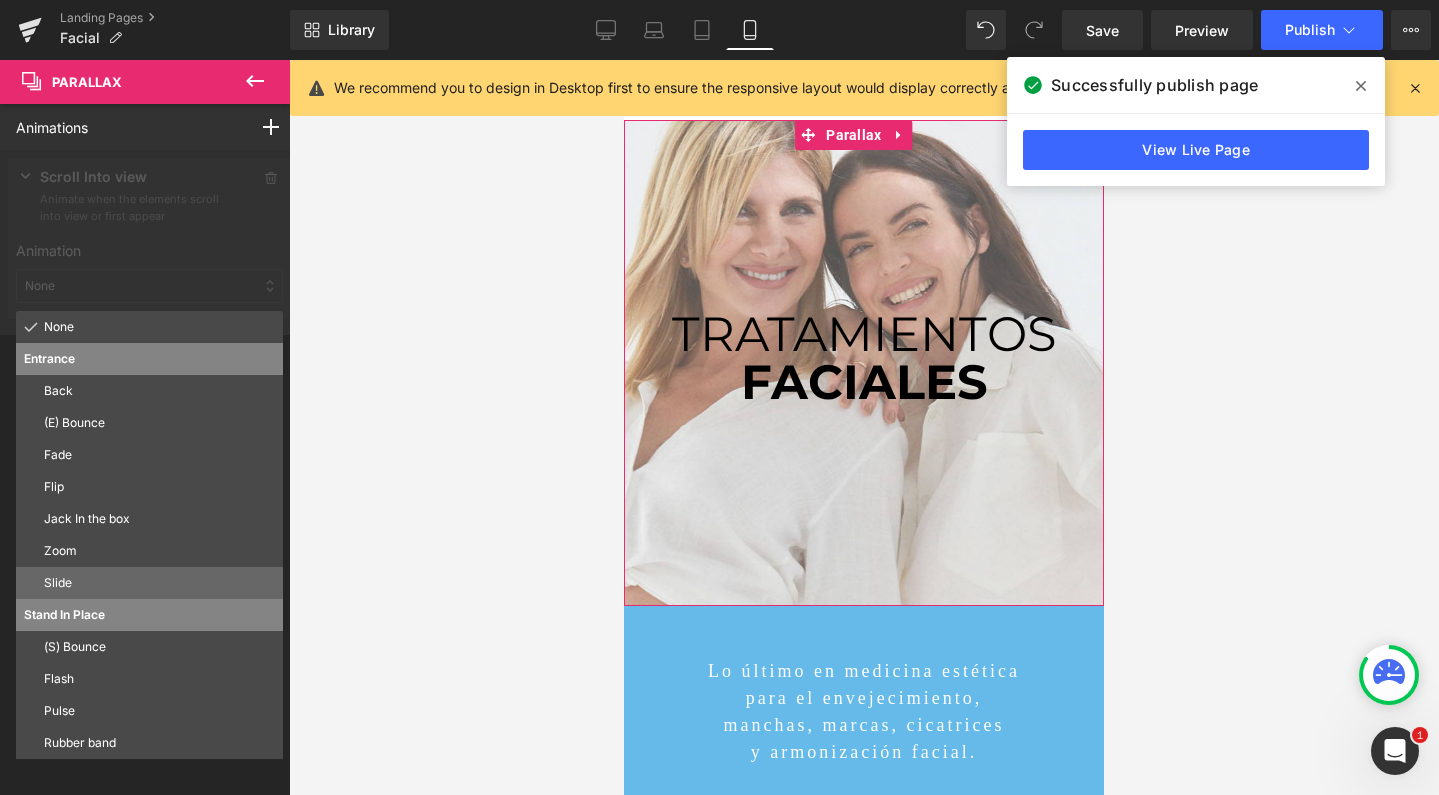 click on "Slide" at bounding box center (159, 583) 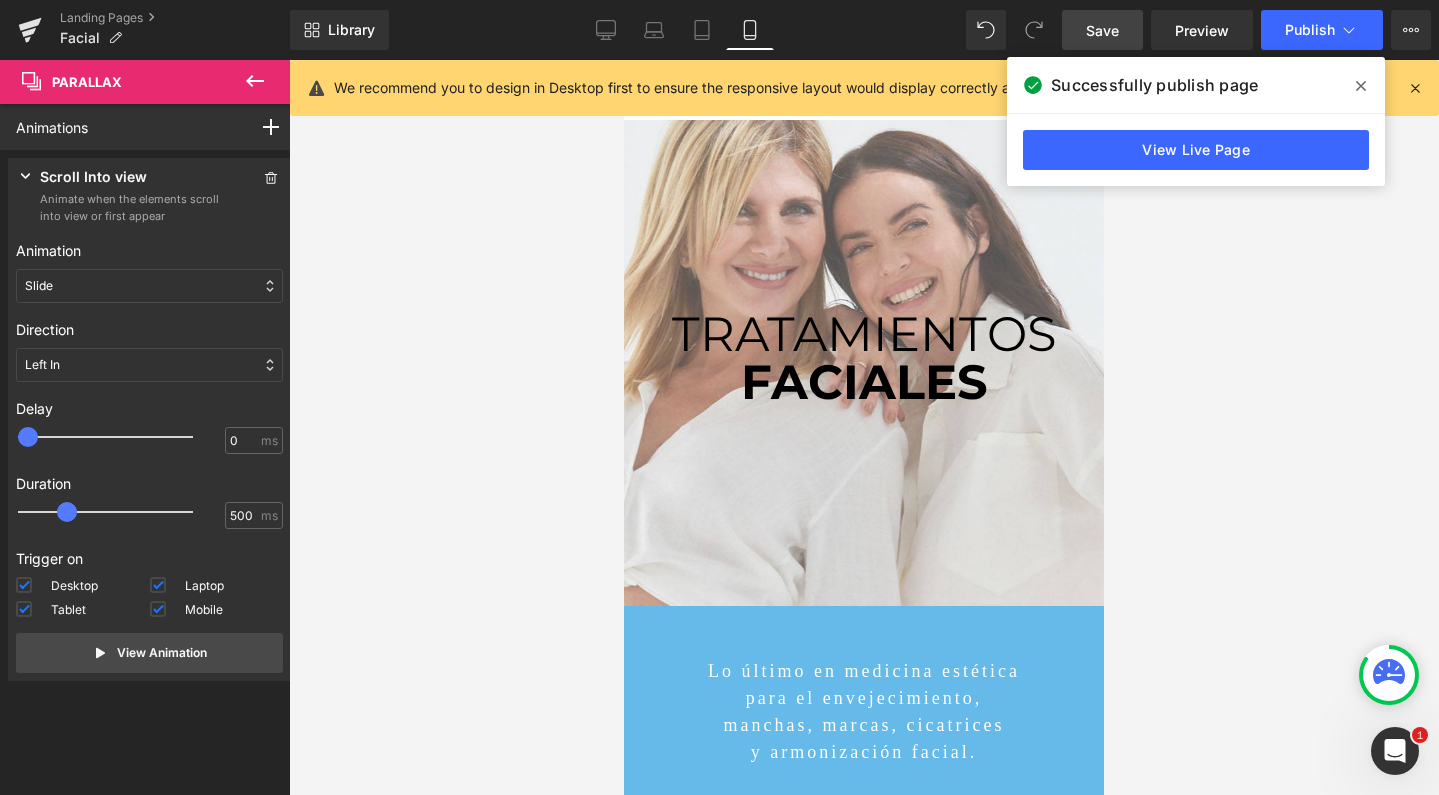 click on "Save" at bounding box center (1102, 30) 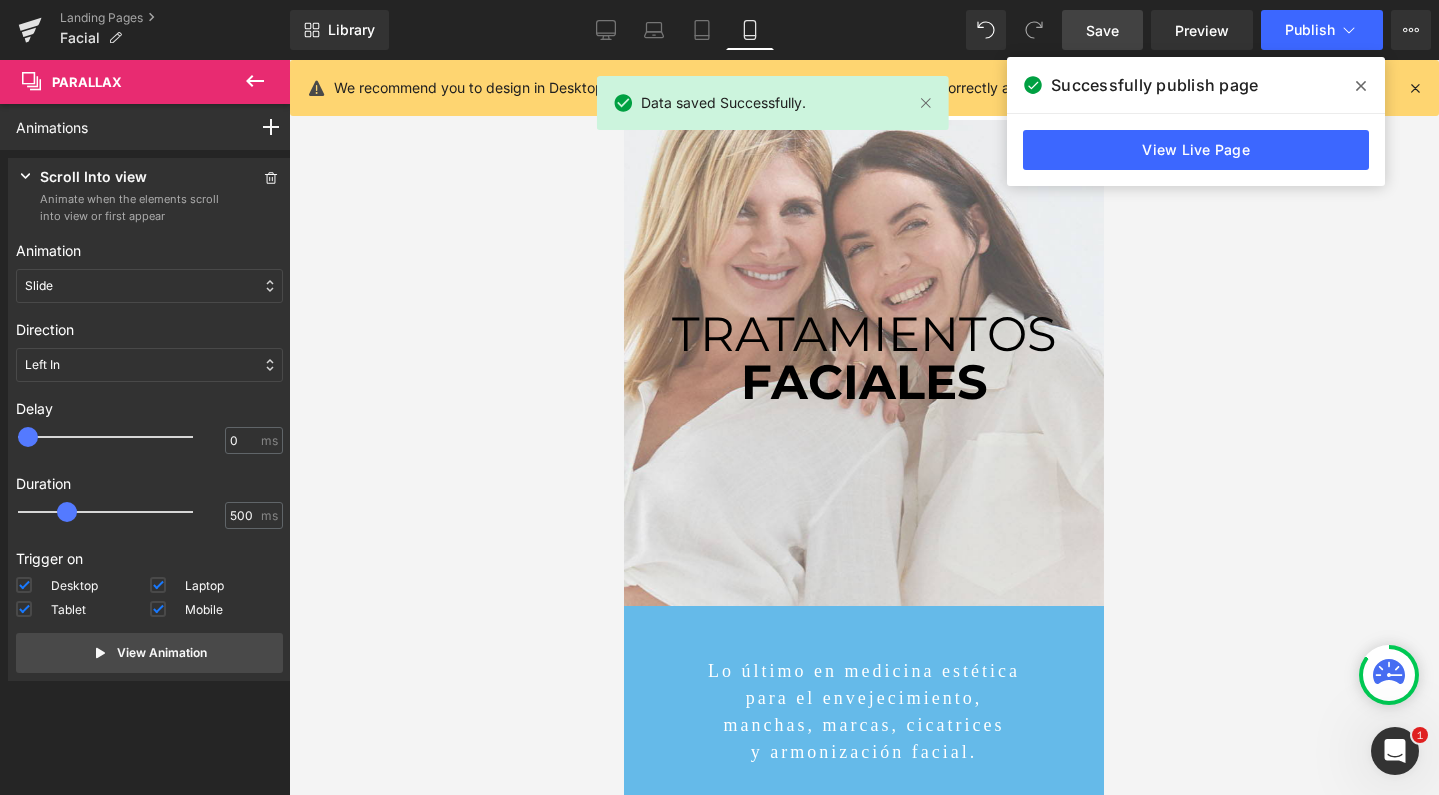 scroll, scrollTop: 0, scrollLeft: 0, axis: both 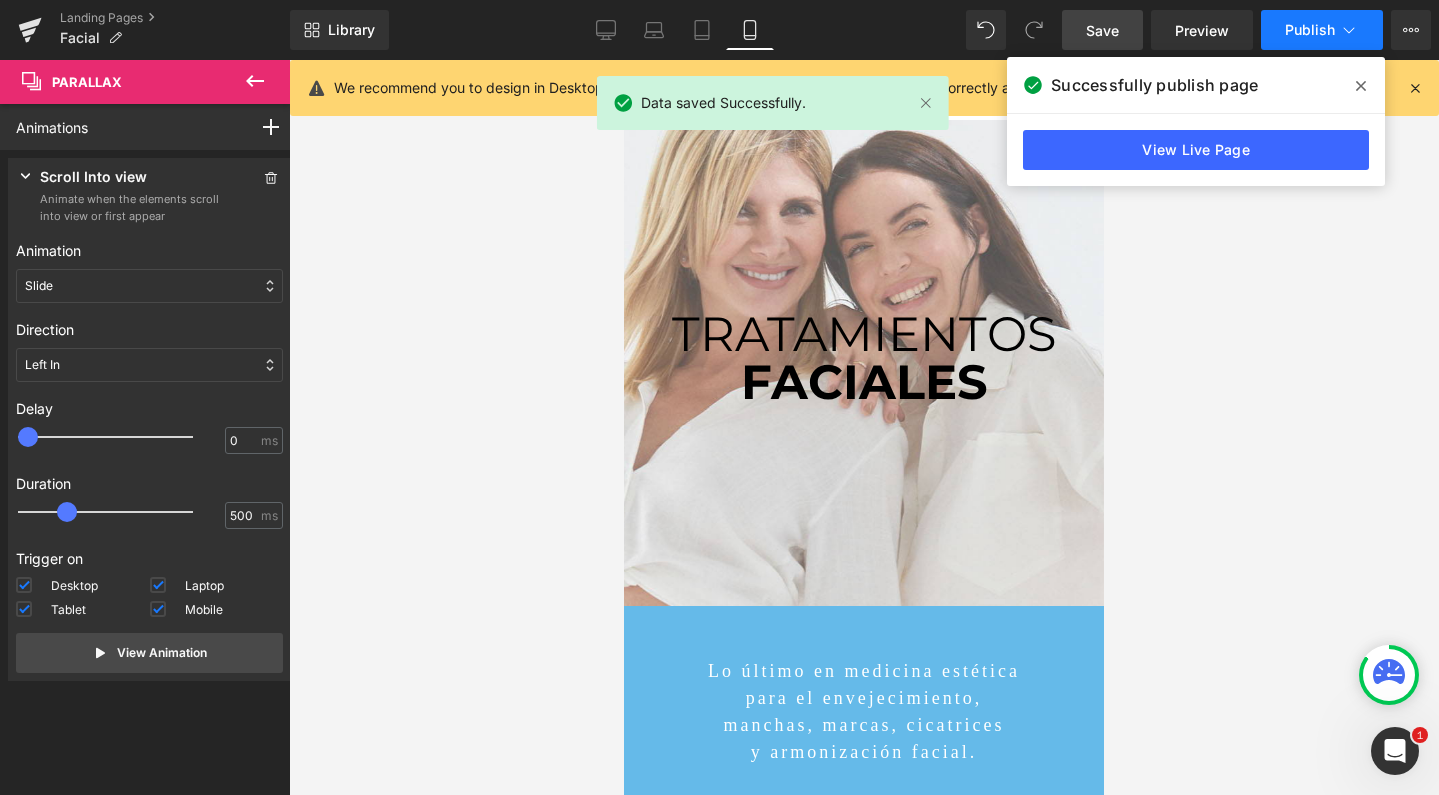 click on "Publish" at bounding box center [1322, 30] 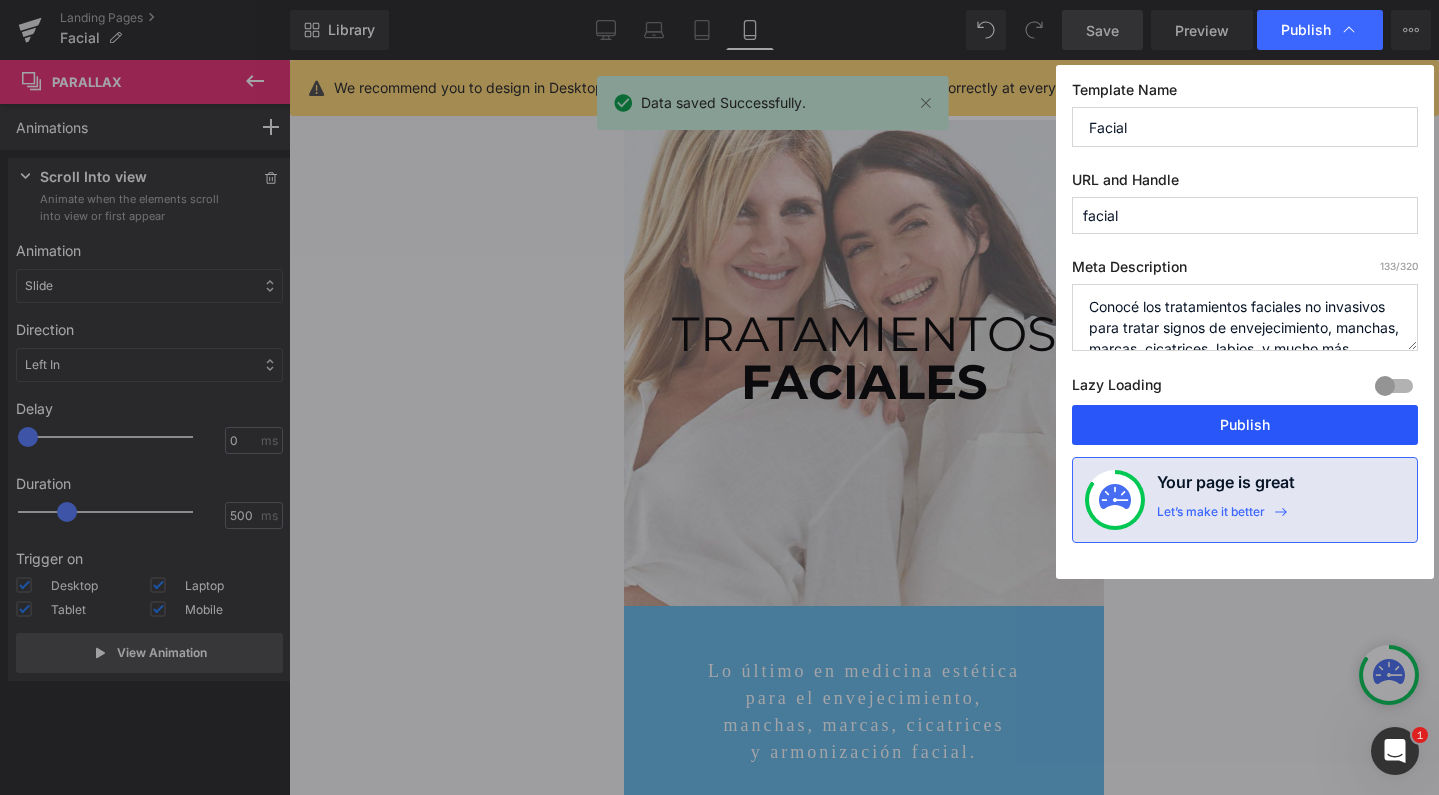 click on "Publish" at bounding box center [1245, 425] 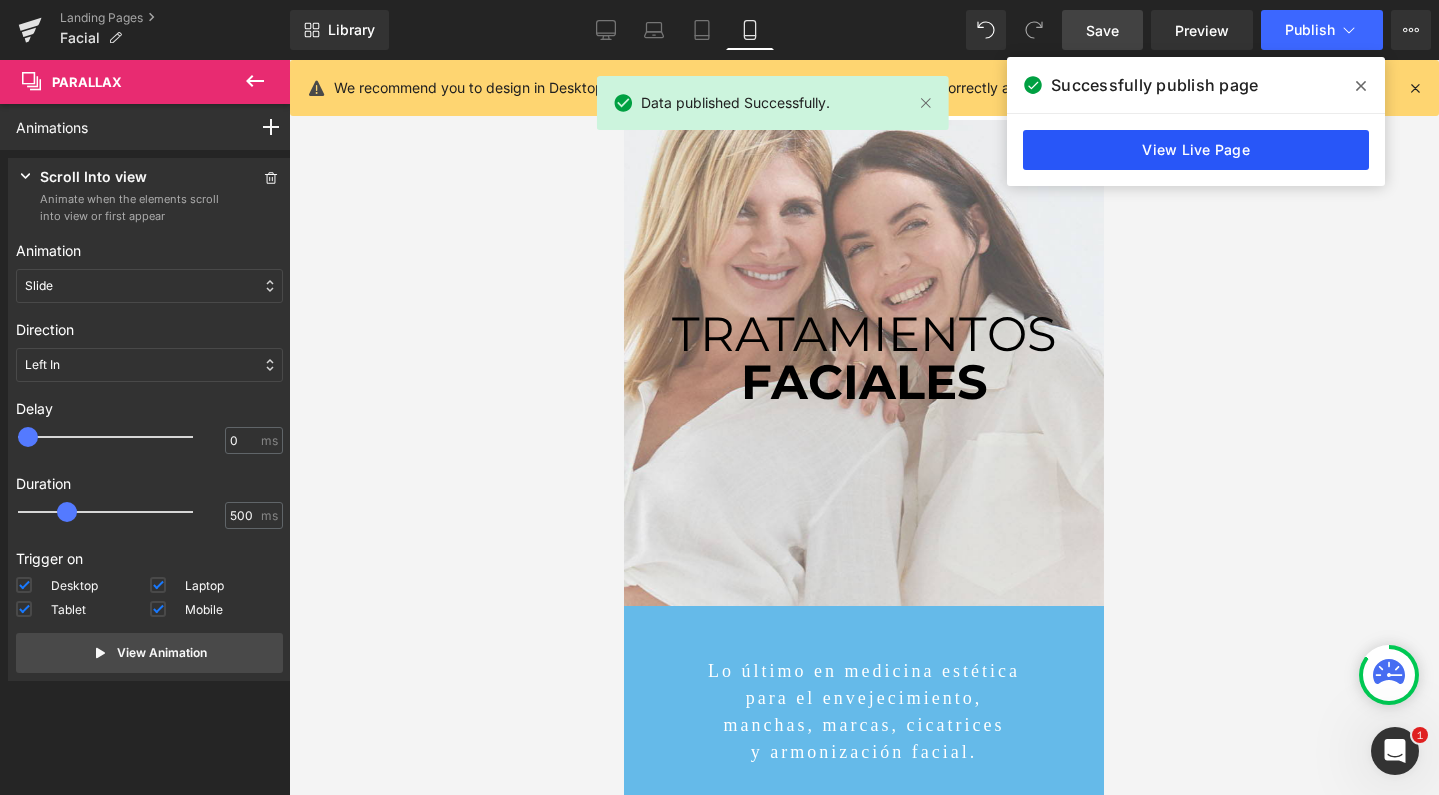 click on "View Live Page" at bounding box center (1196, 150) 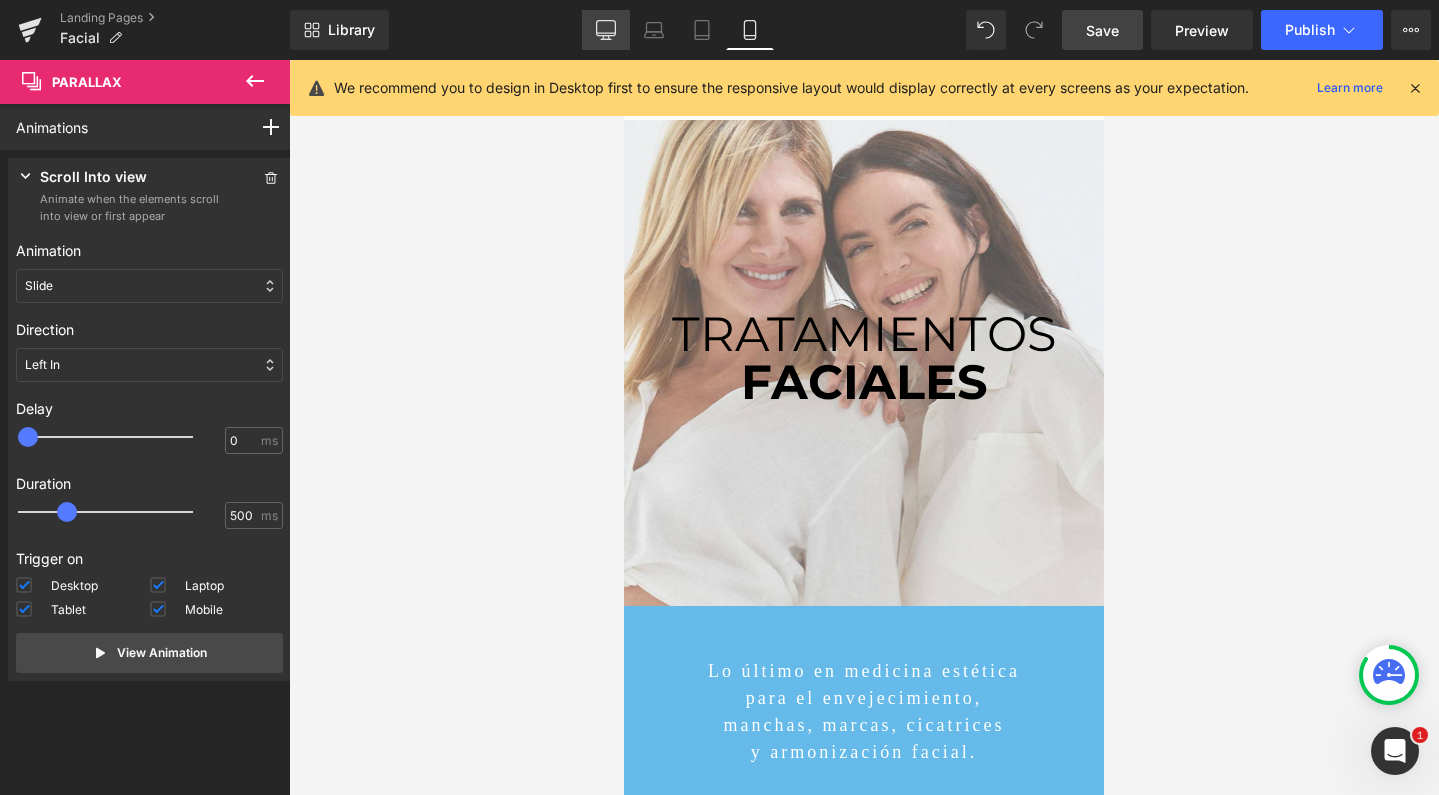 click 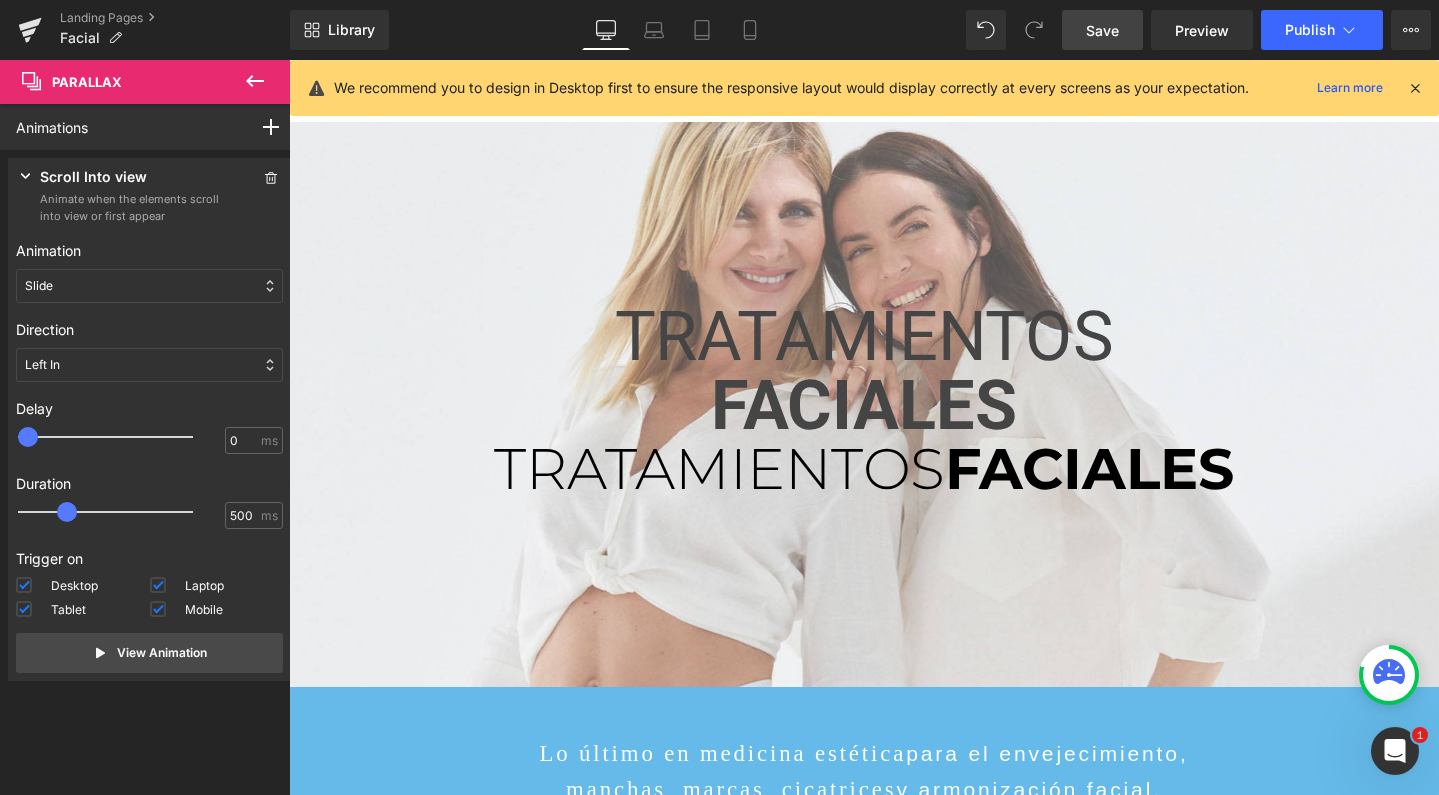 scroll, scrollTop: 6, scrollLeft: 0, axis: vertical 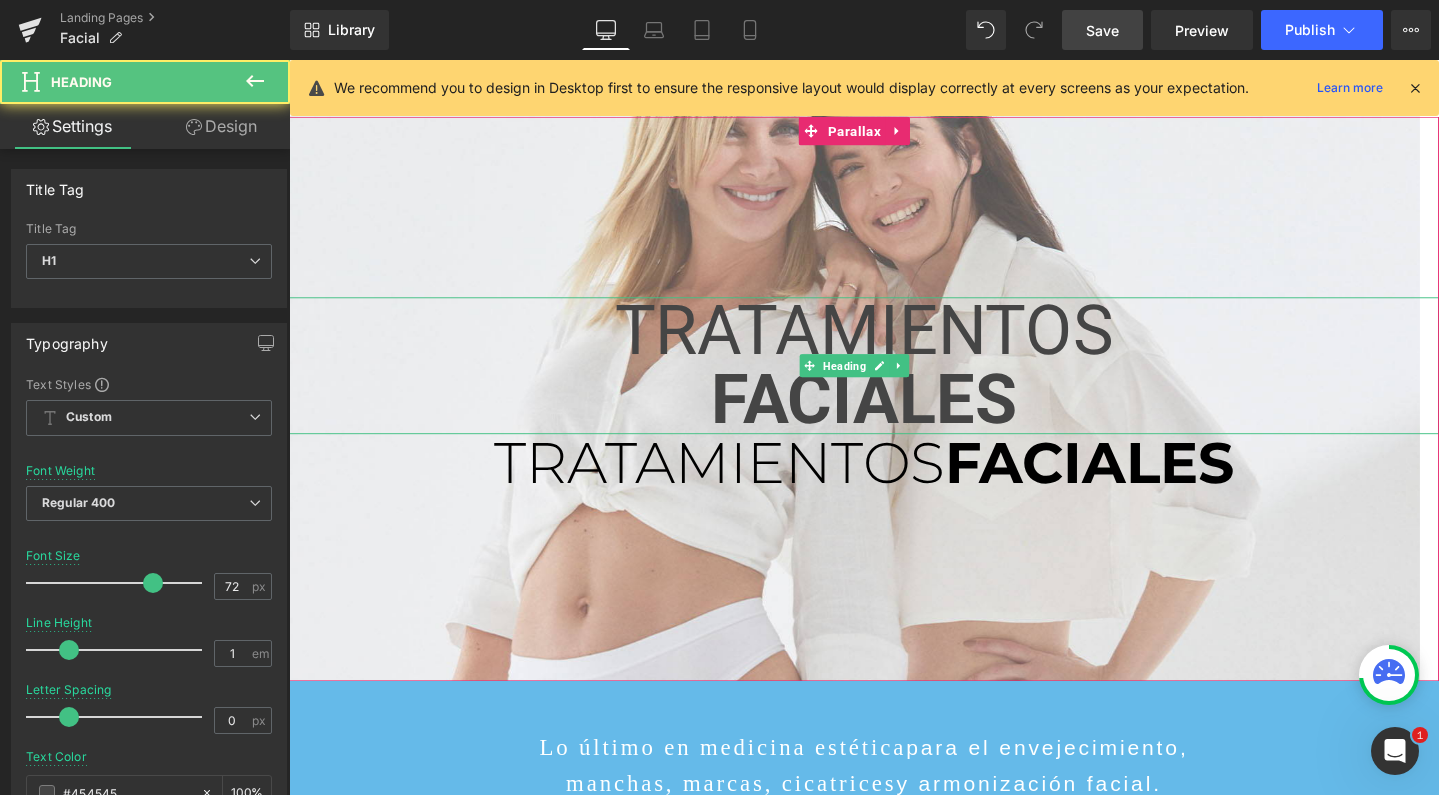 click on "TRATAMIENTOS" at bounding box center (894, 346) 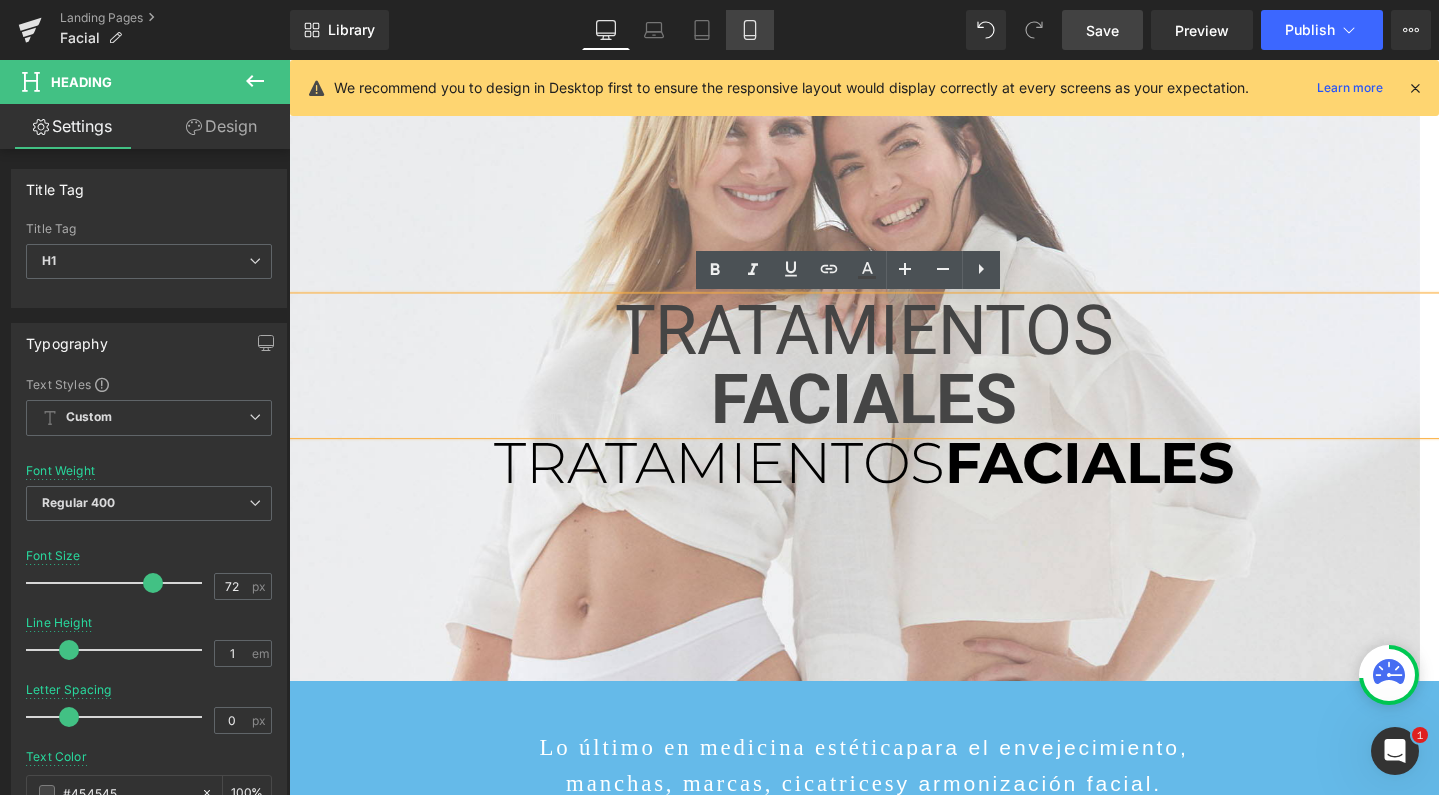 click 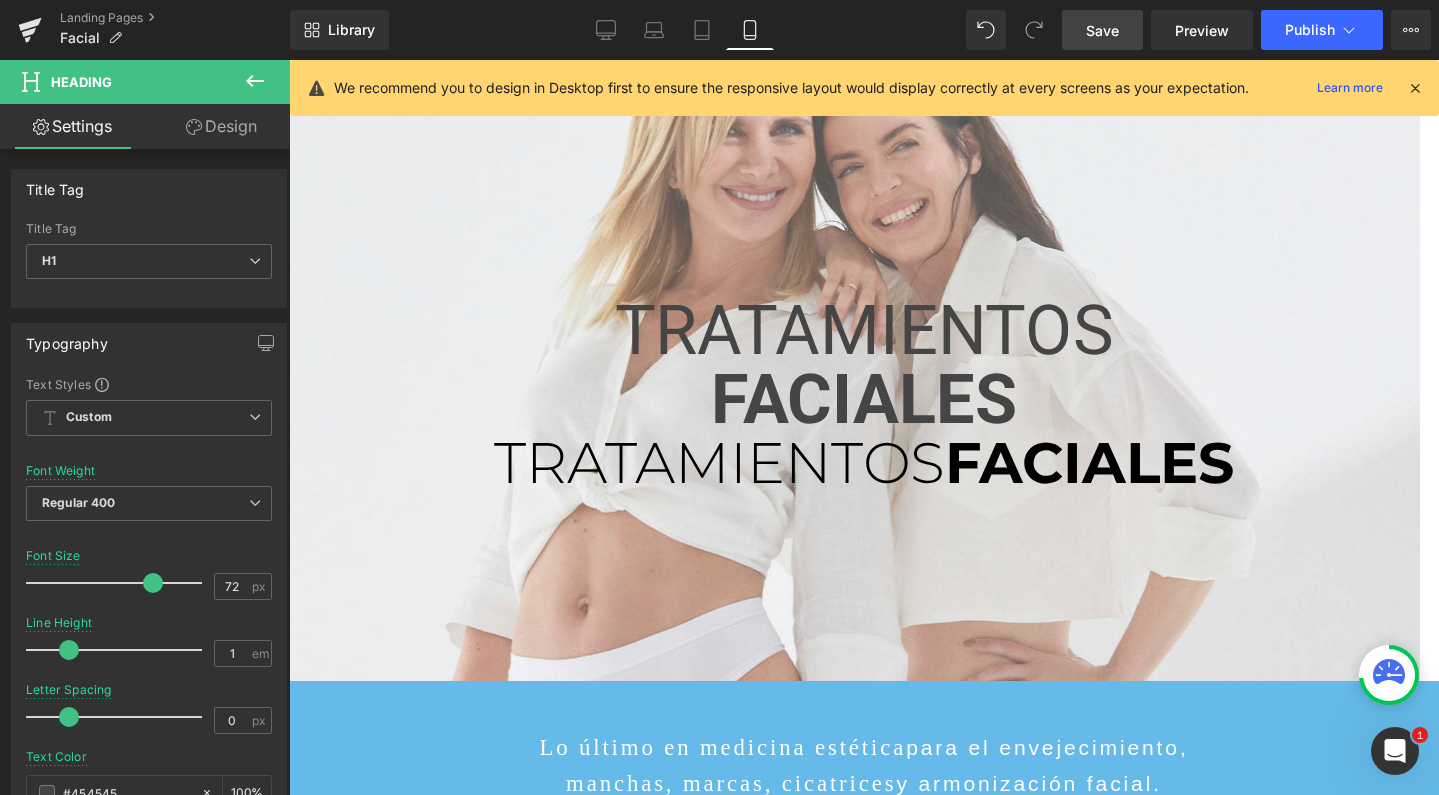 type on "48" 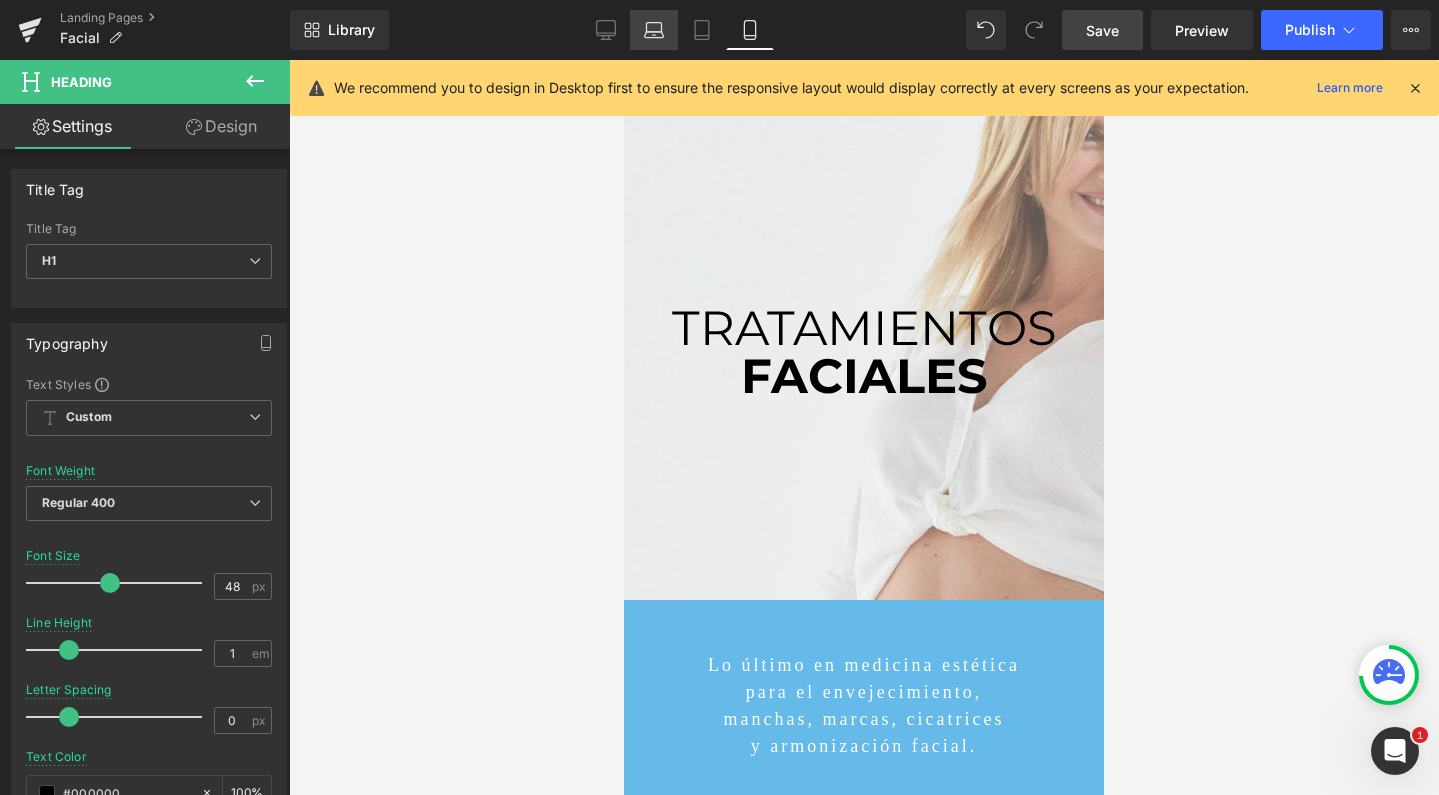 scroll, scrollTop: 0, scrollLeft: 0, axis: both 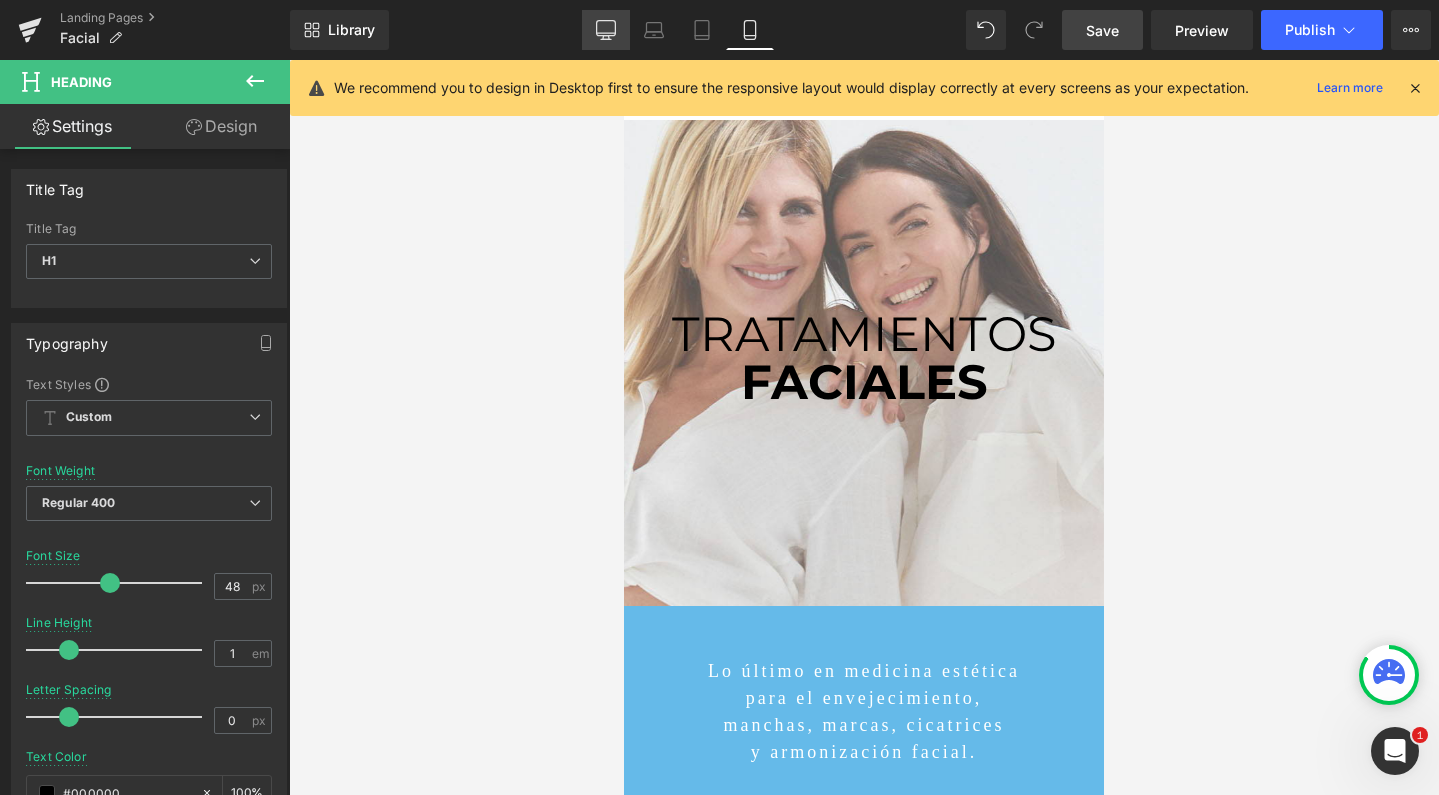 click 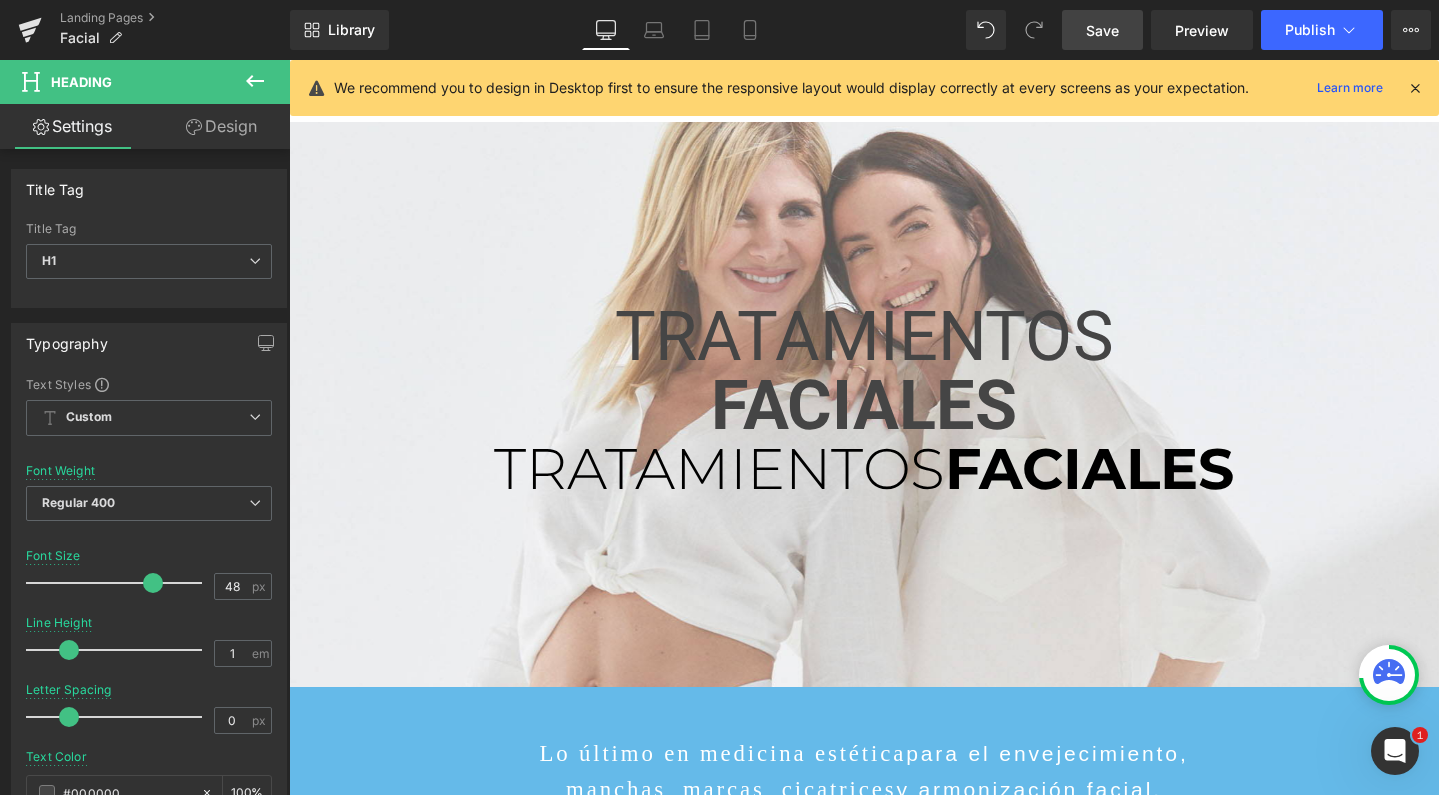 type on "72" 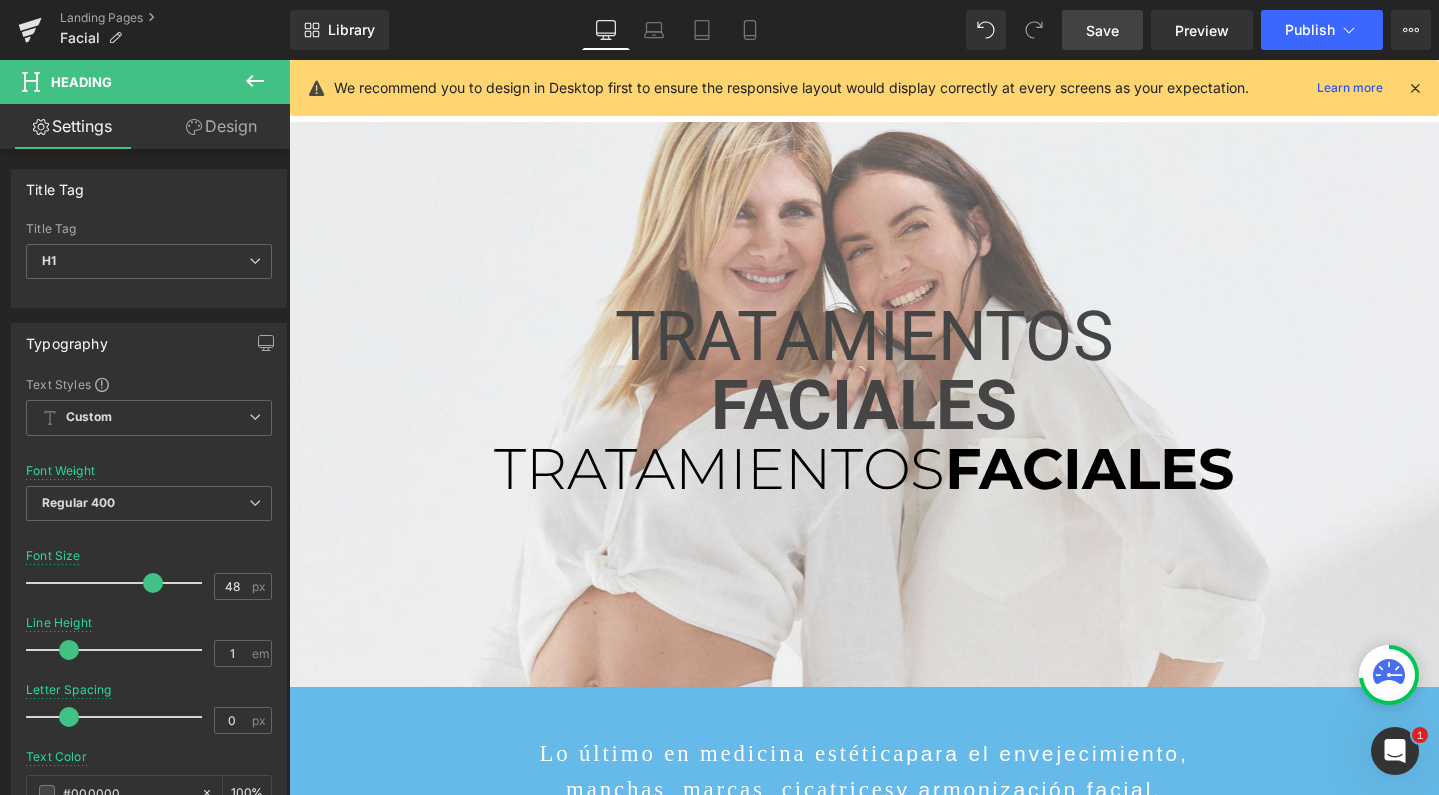 type on "#454545" 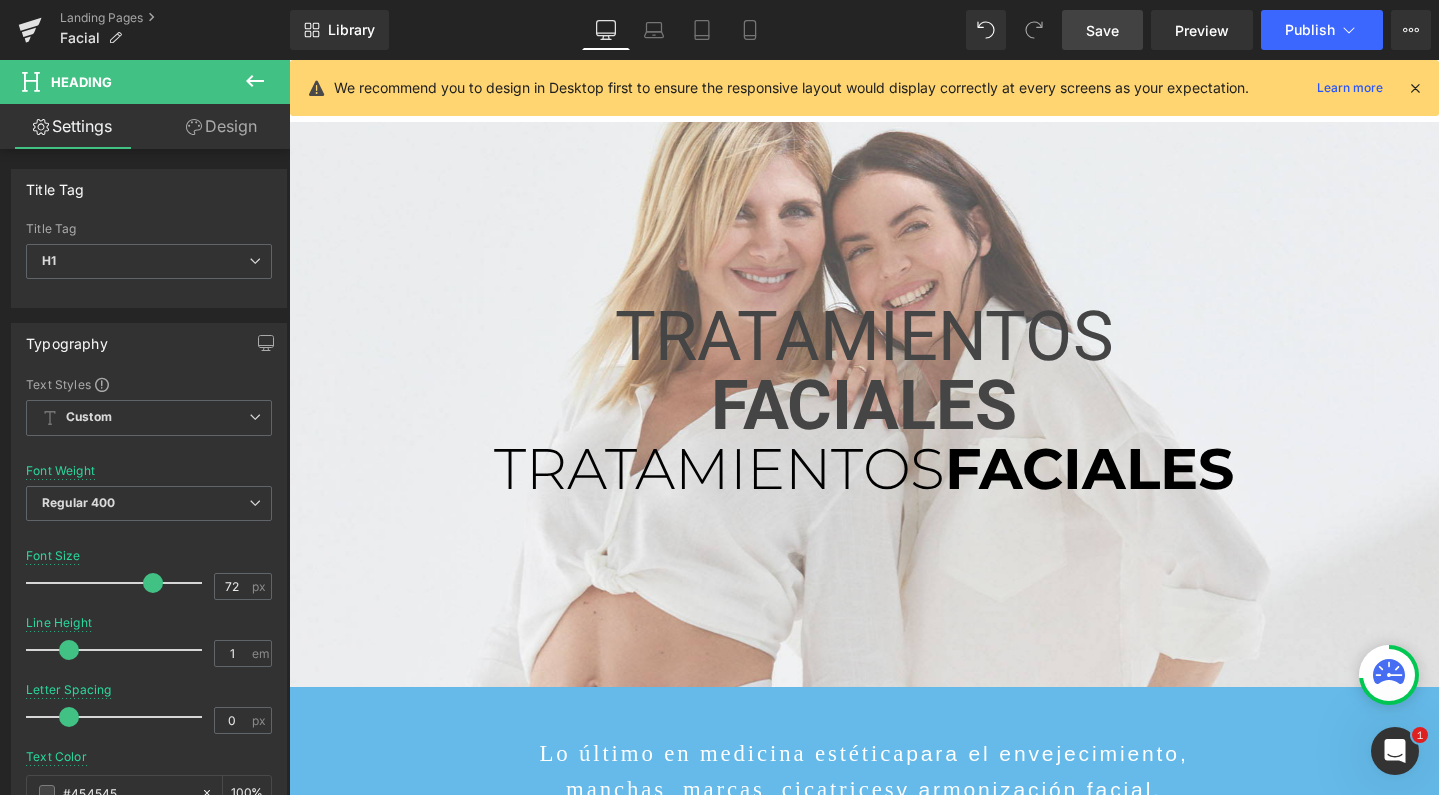 scroll, scrollTop: 6, scrollLeft: 0, axis: vertical 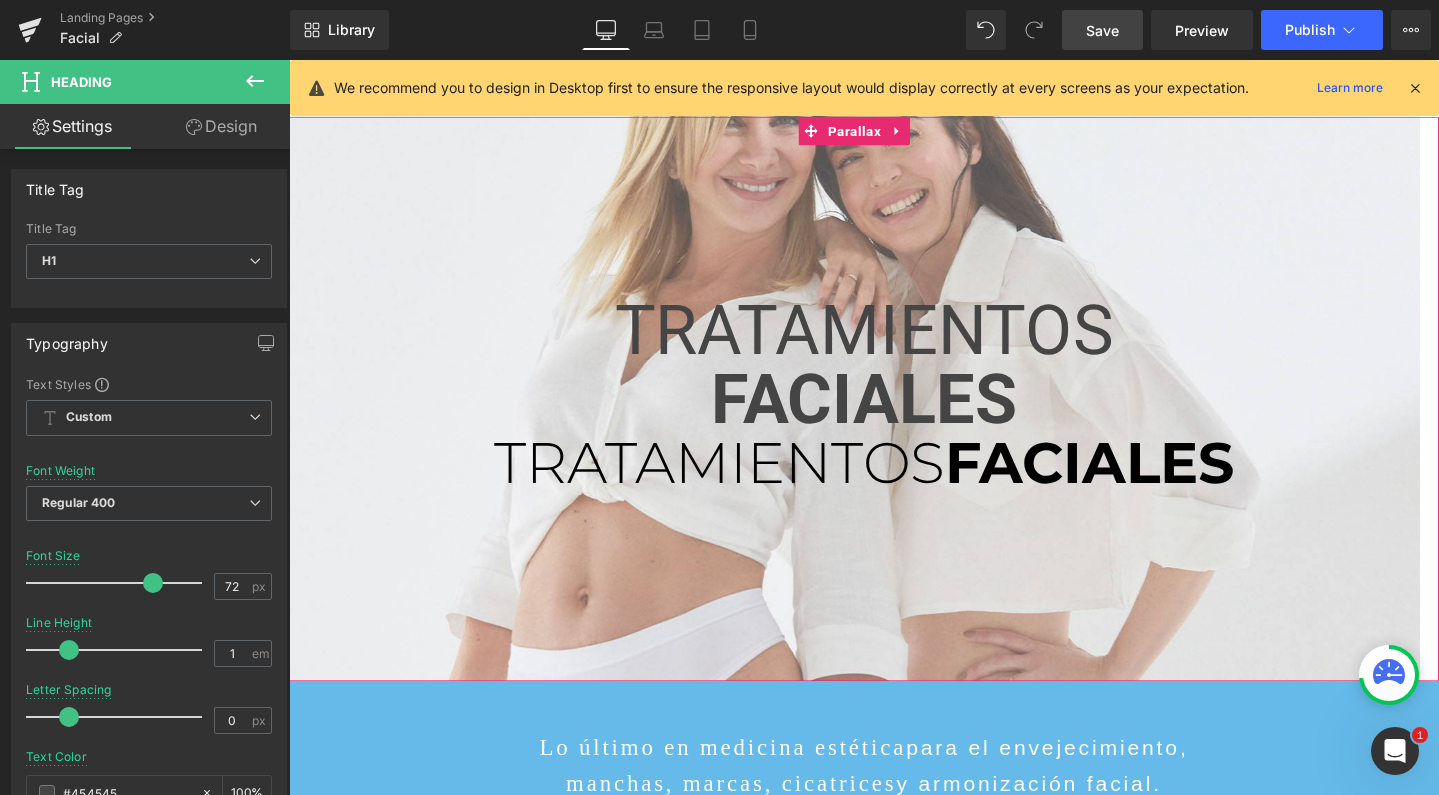 click at bounding box center [884, 355] 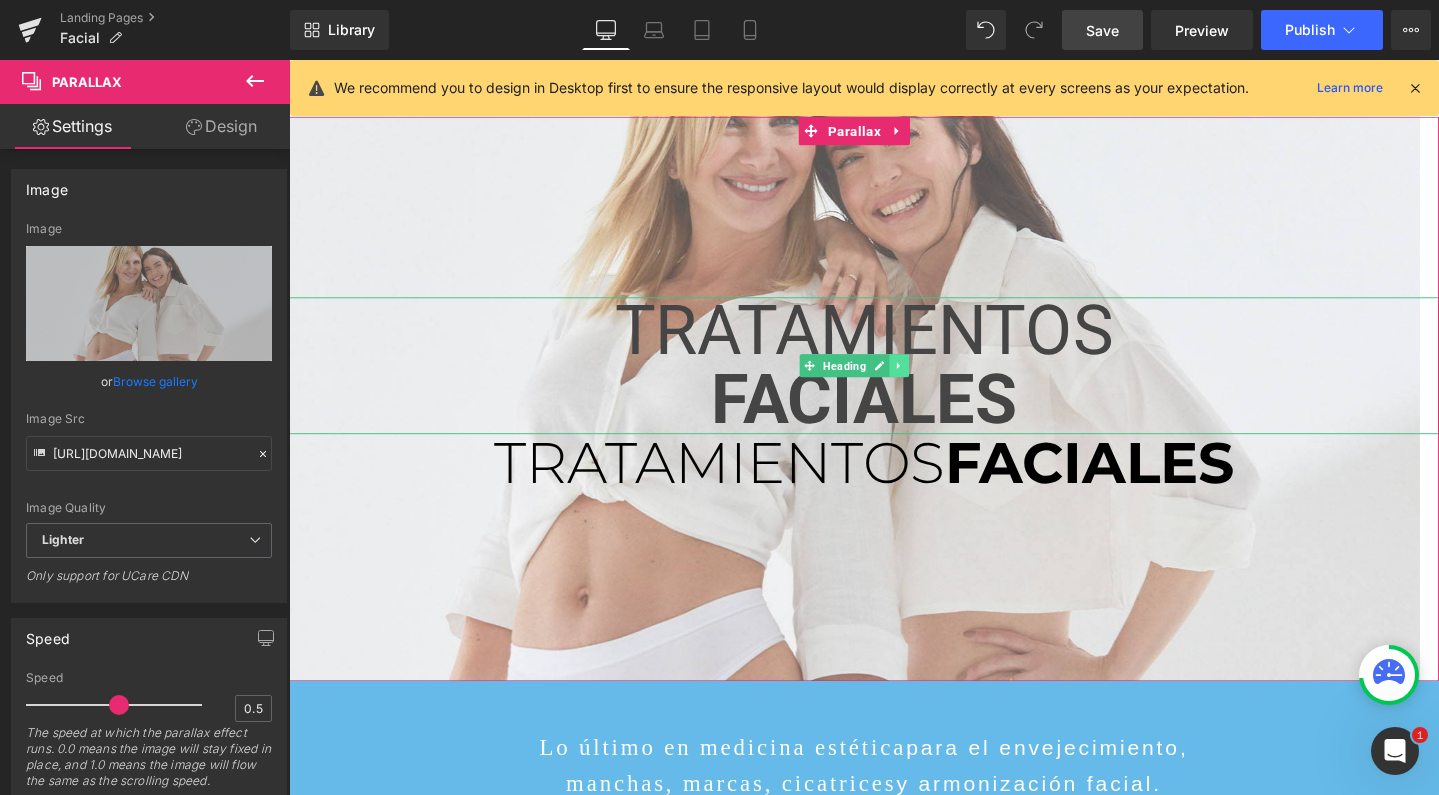 click at bounding box center (931, 382) 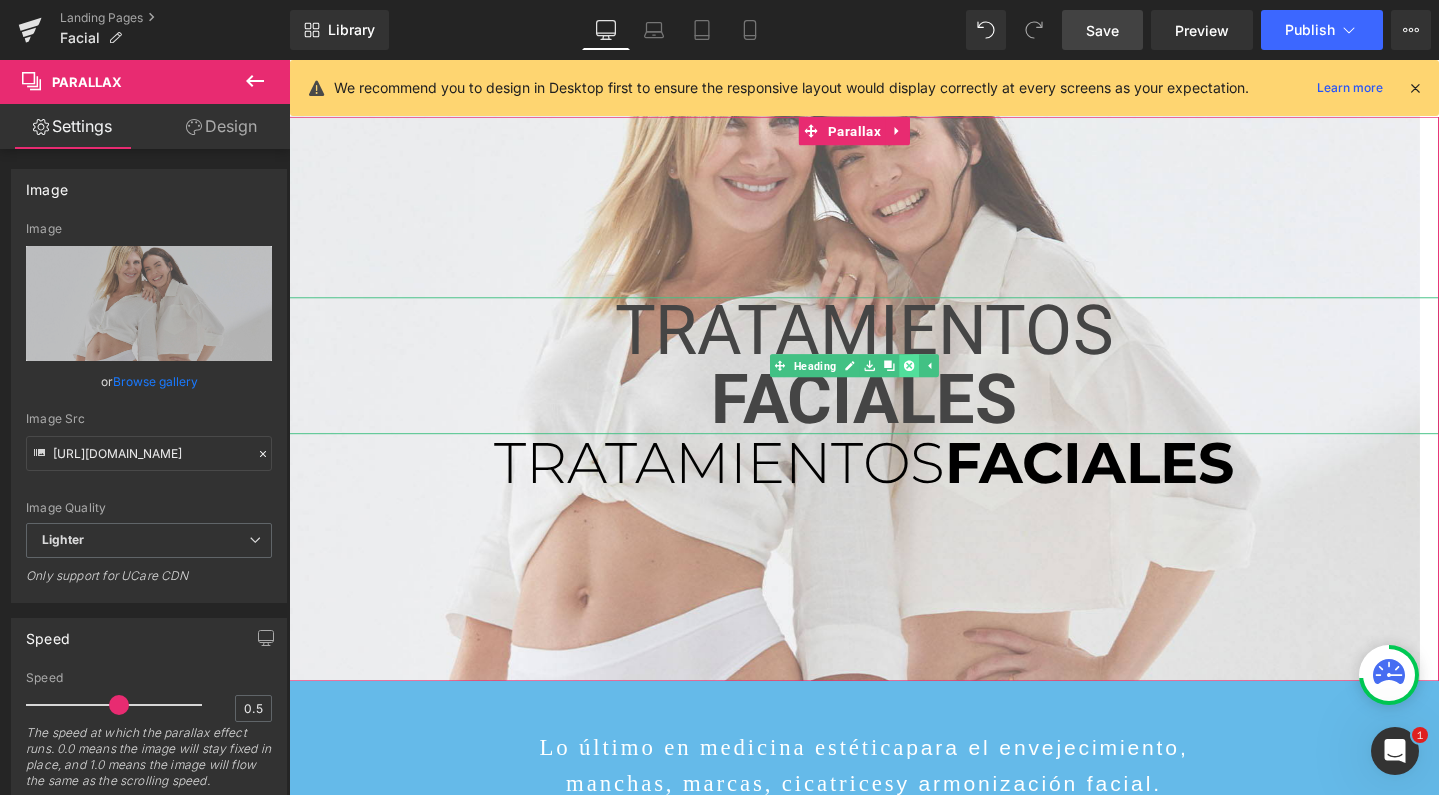 click 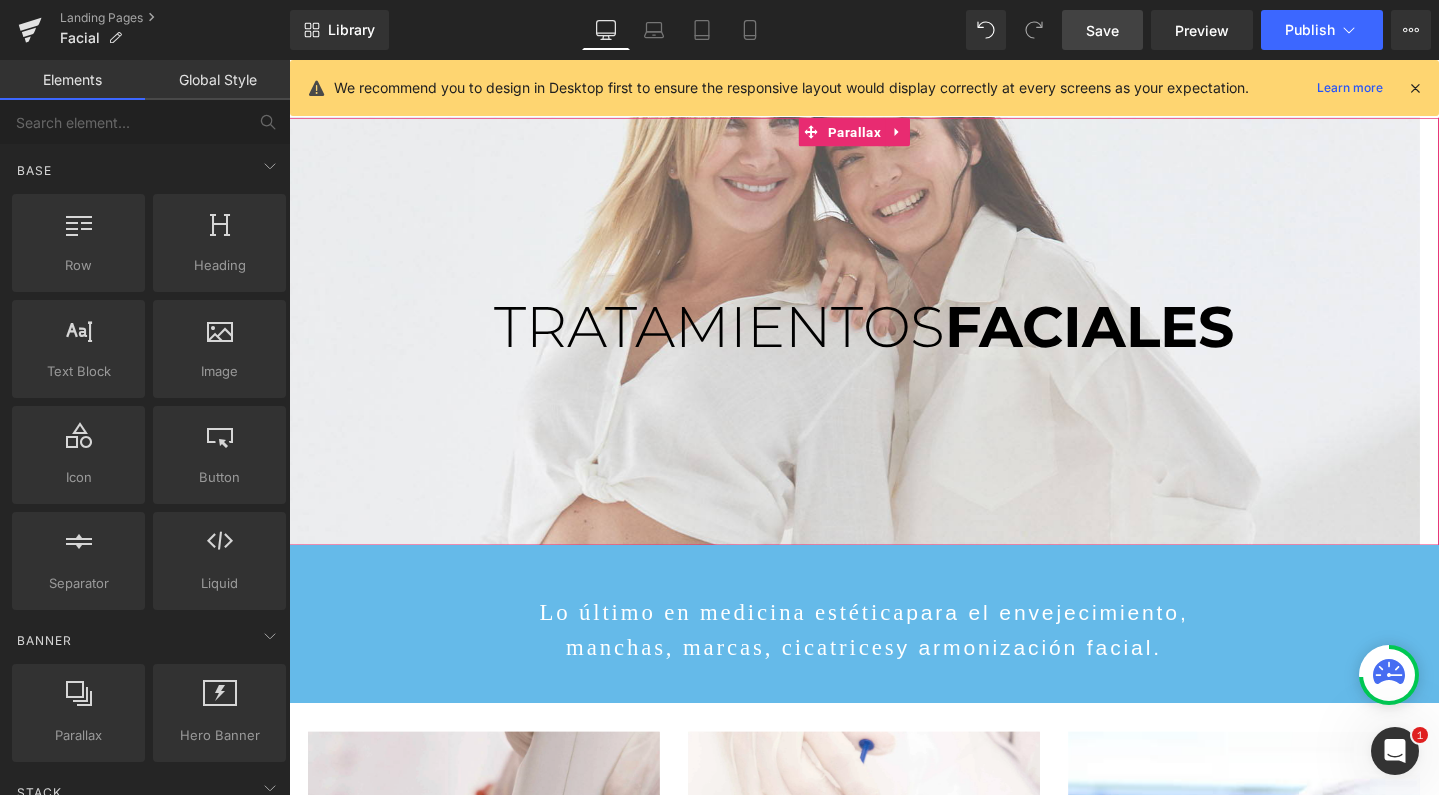 scroll, scrollTop: 4253, scrollLeft: 1190, axis: both 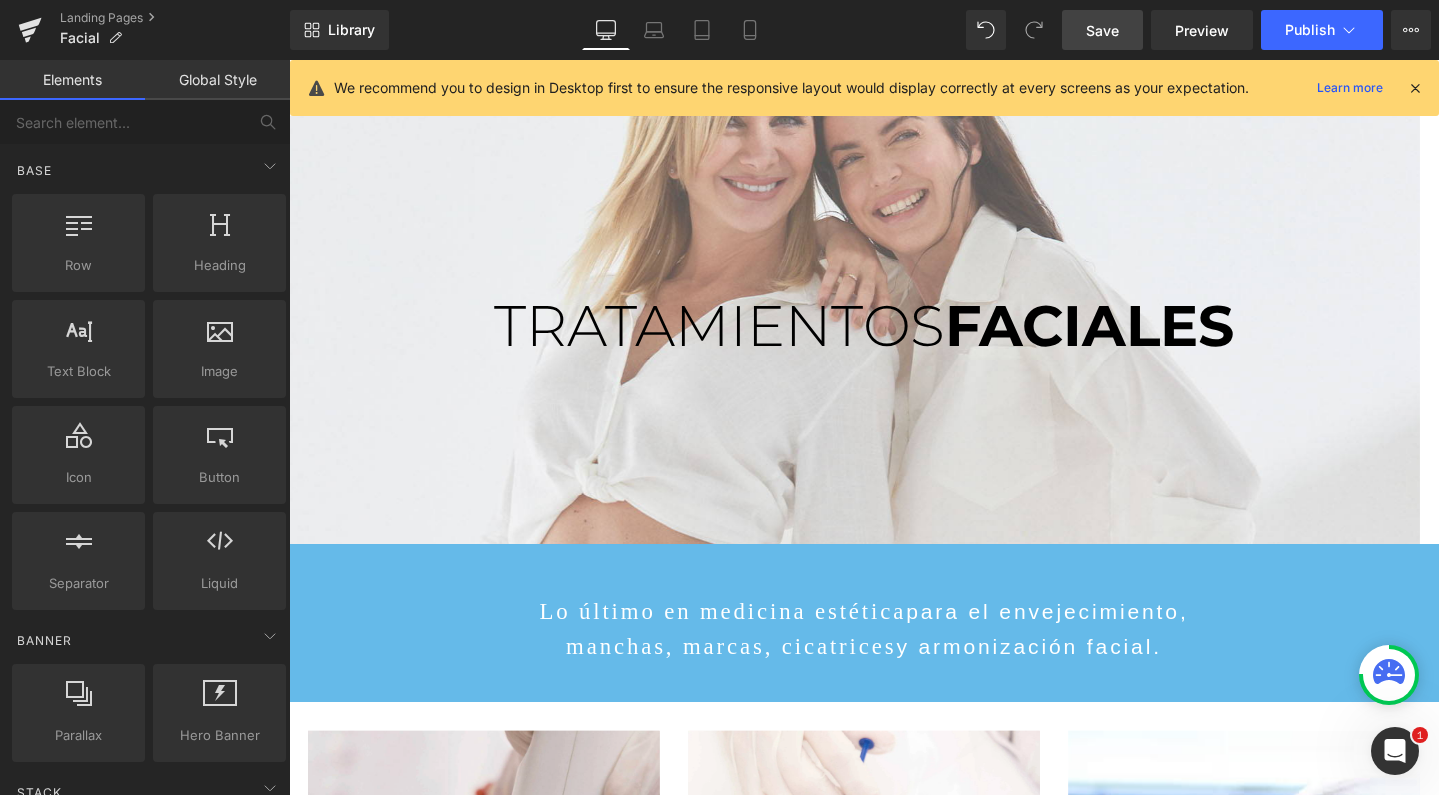 click on "Save" at bounding box center [1102, 30] 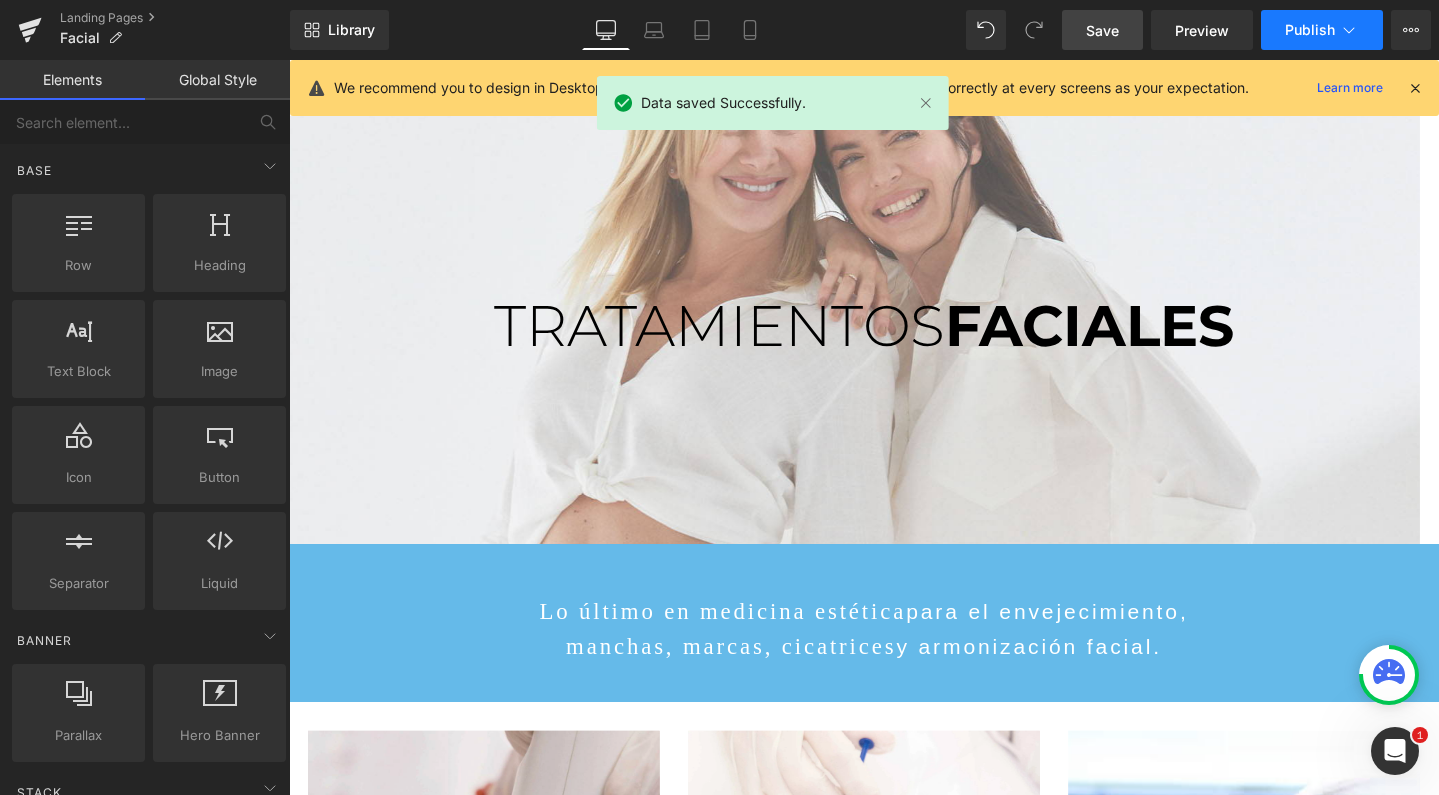 click on "Publish" at bounding box center [1310, 30] 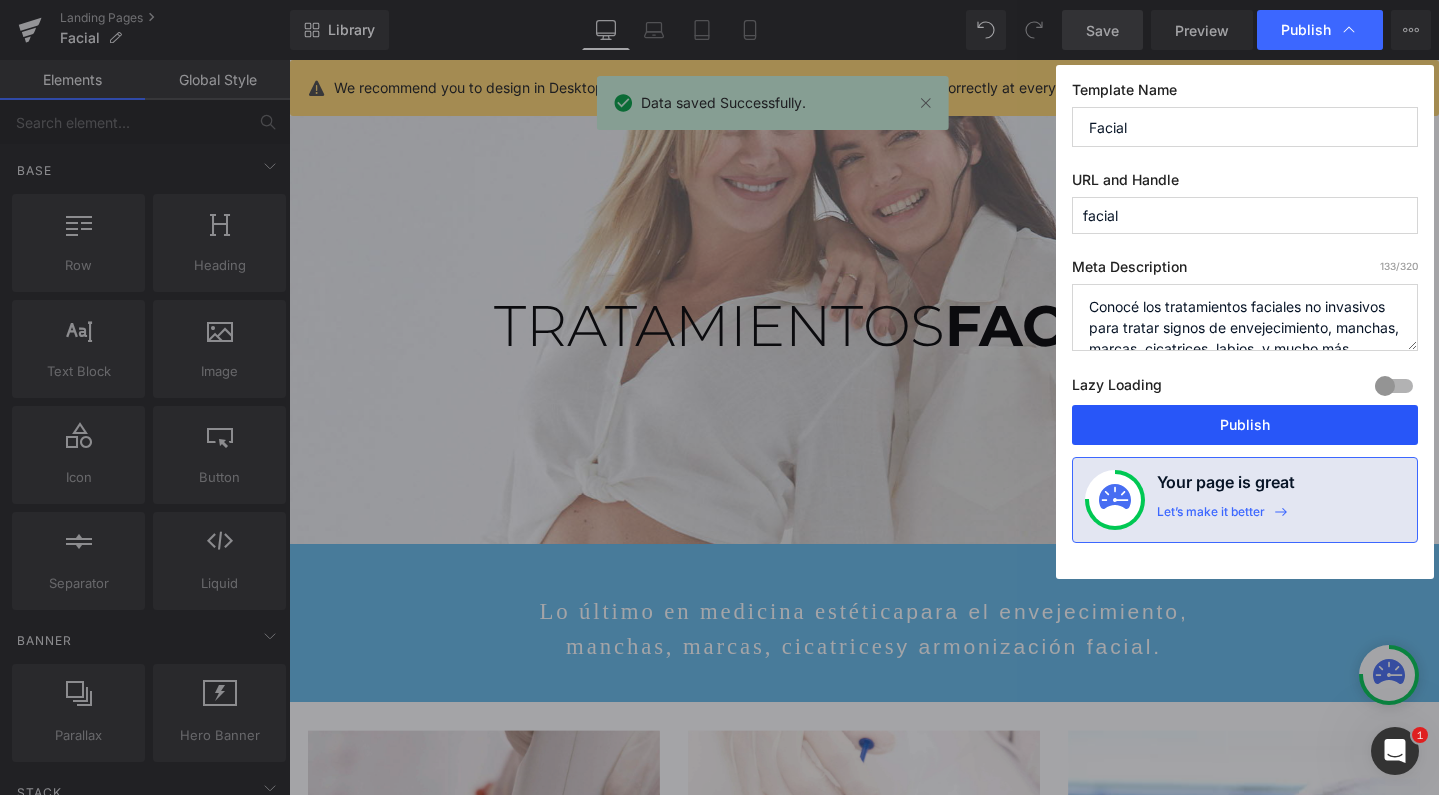 click on "Publish" at bounding box center (1245, 425) 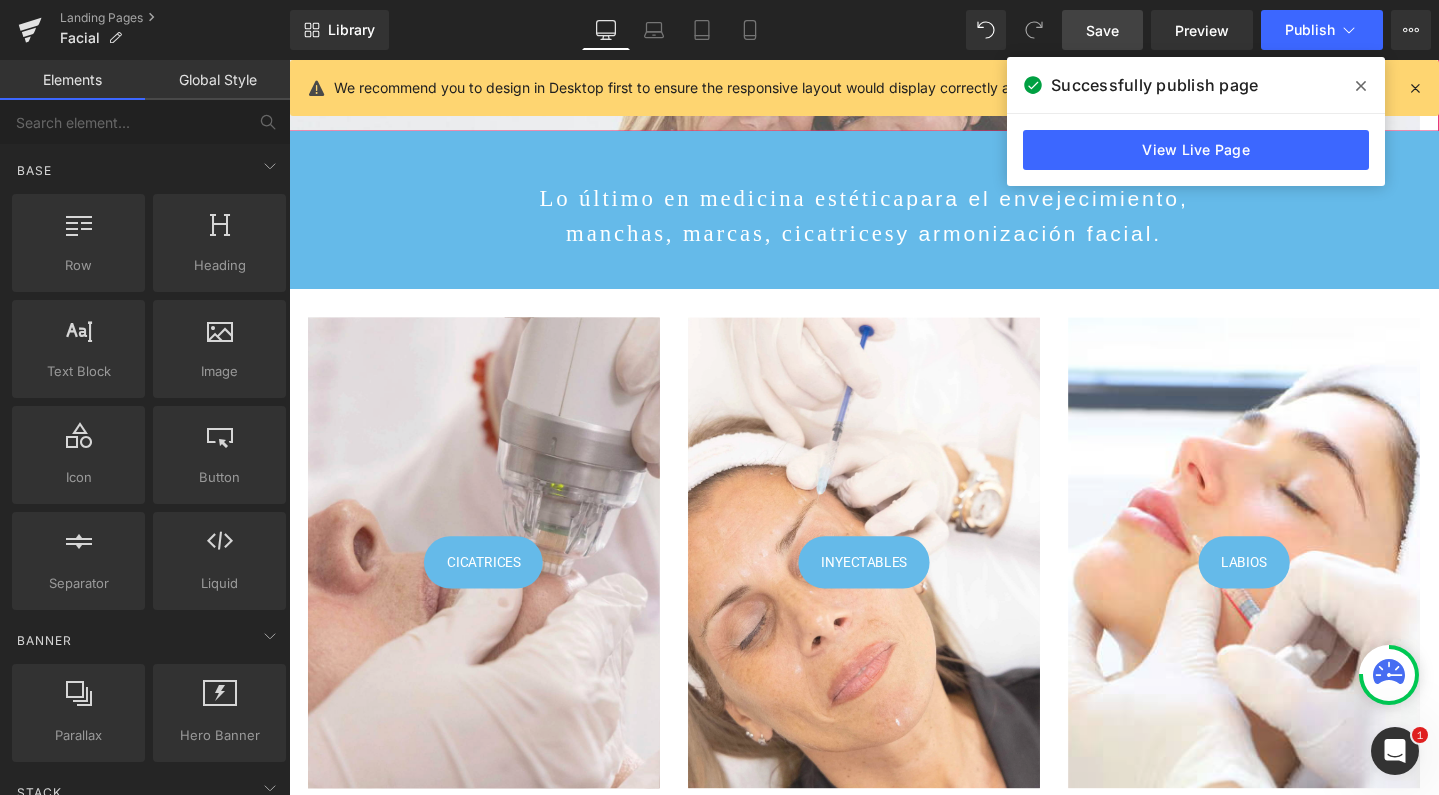 scroll, scrollTop: 446, scrollLeft: 0, axis: vertical 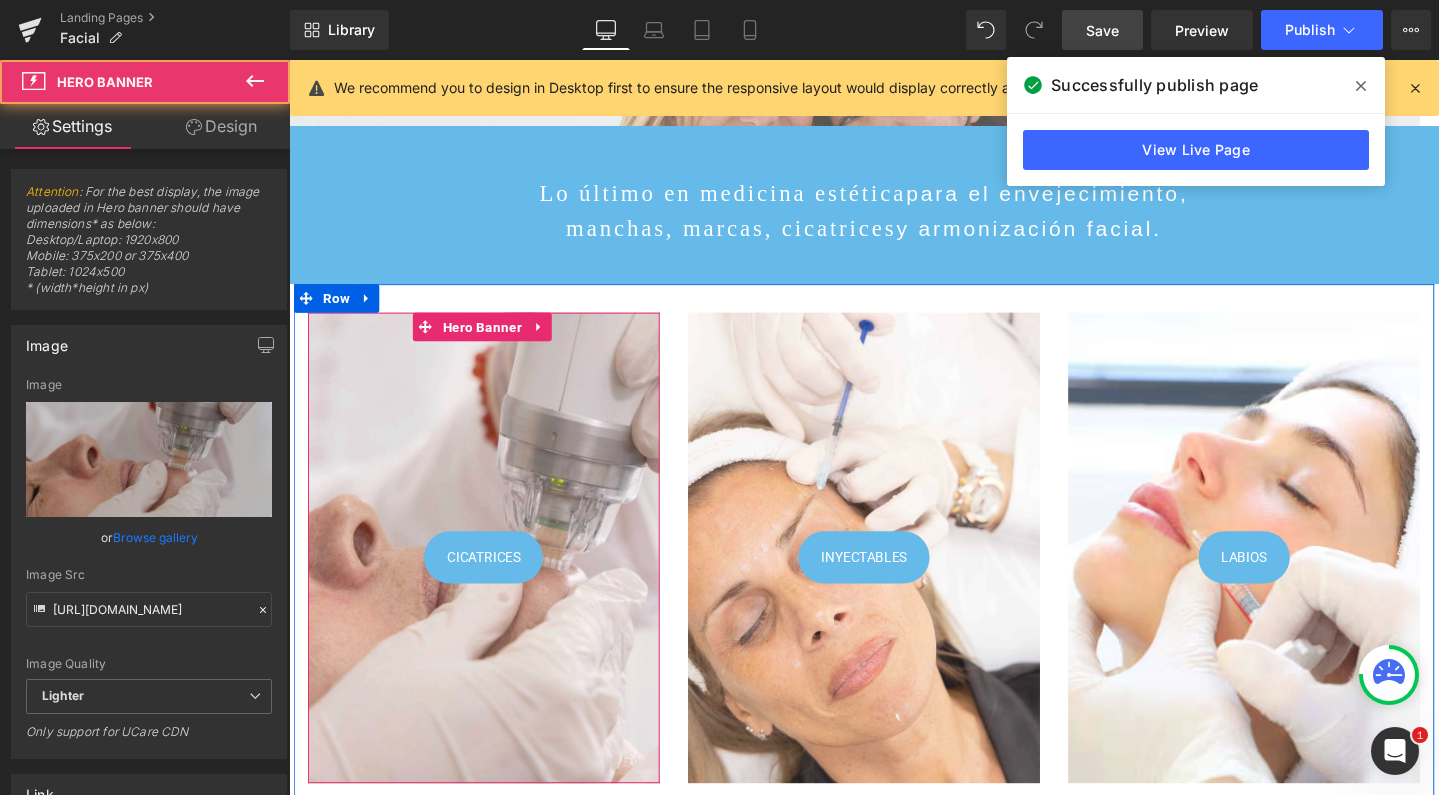 click at bounding box center (494, 573) 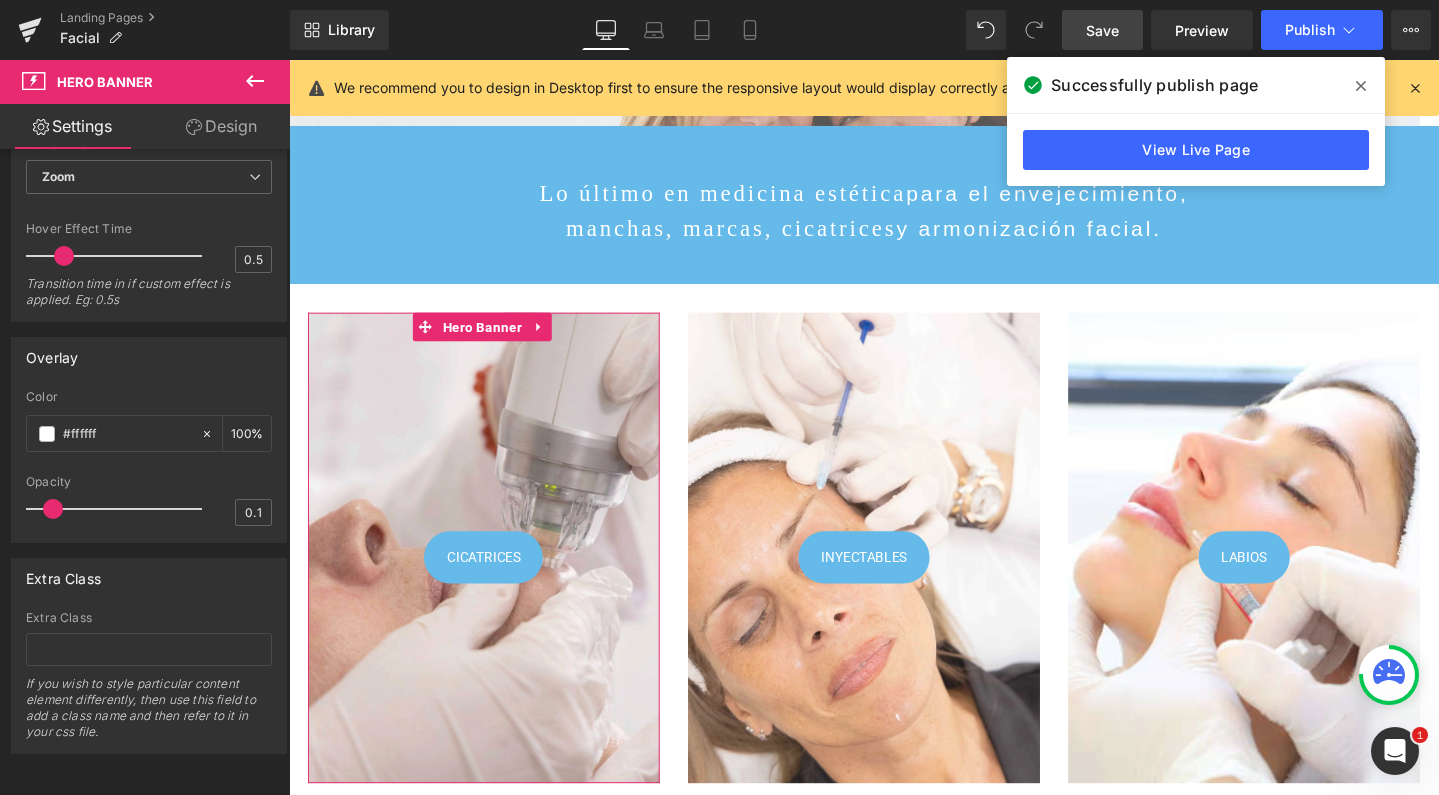 scroll, scrollTop: 1299, scrollLeft: 0, axis: vertical 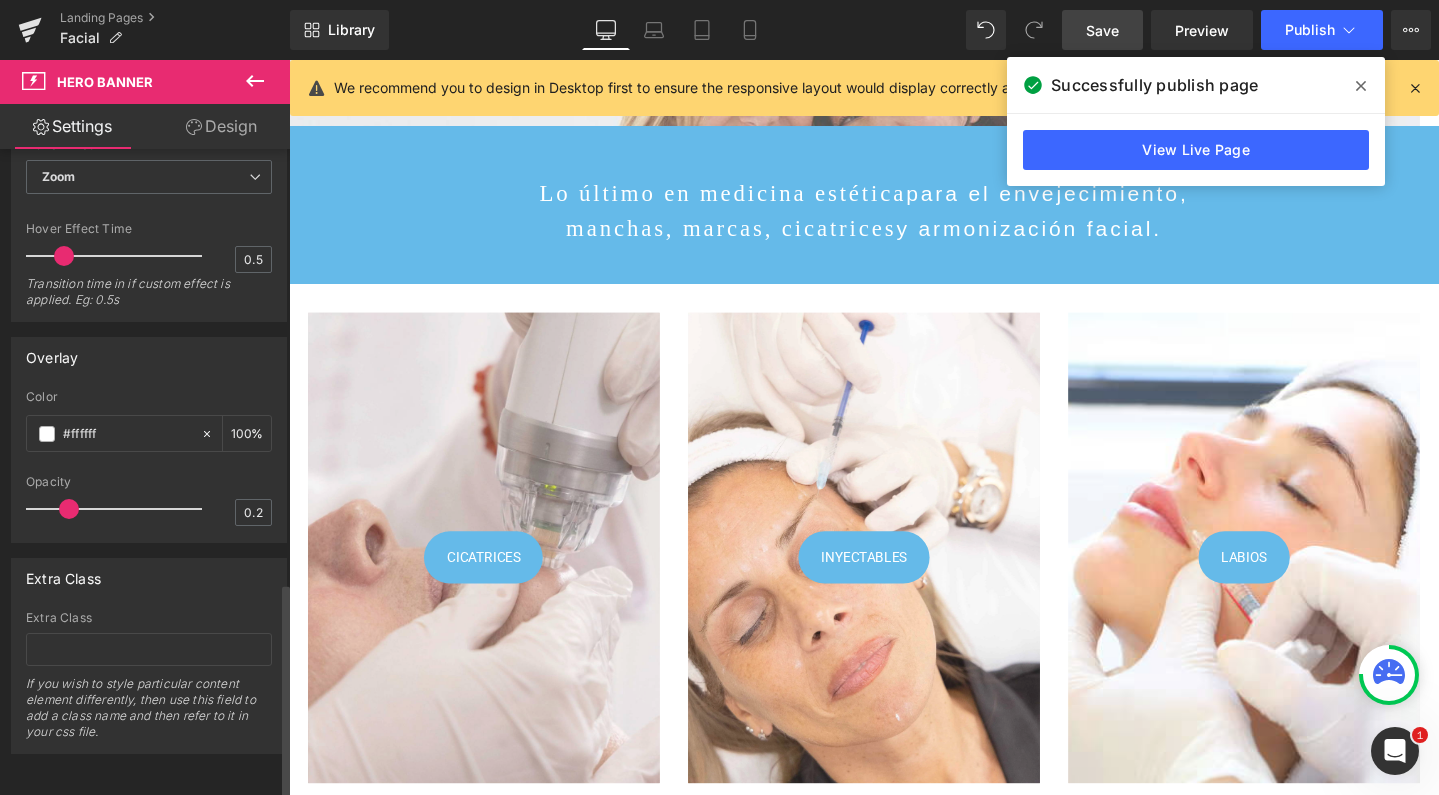 type on "0.3" 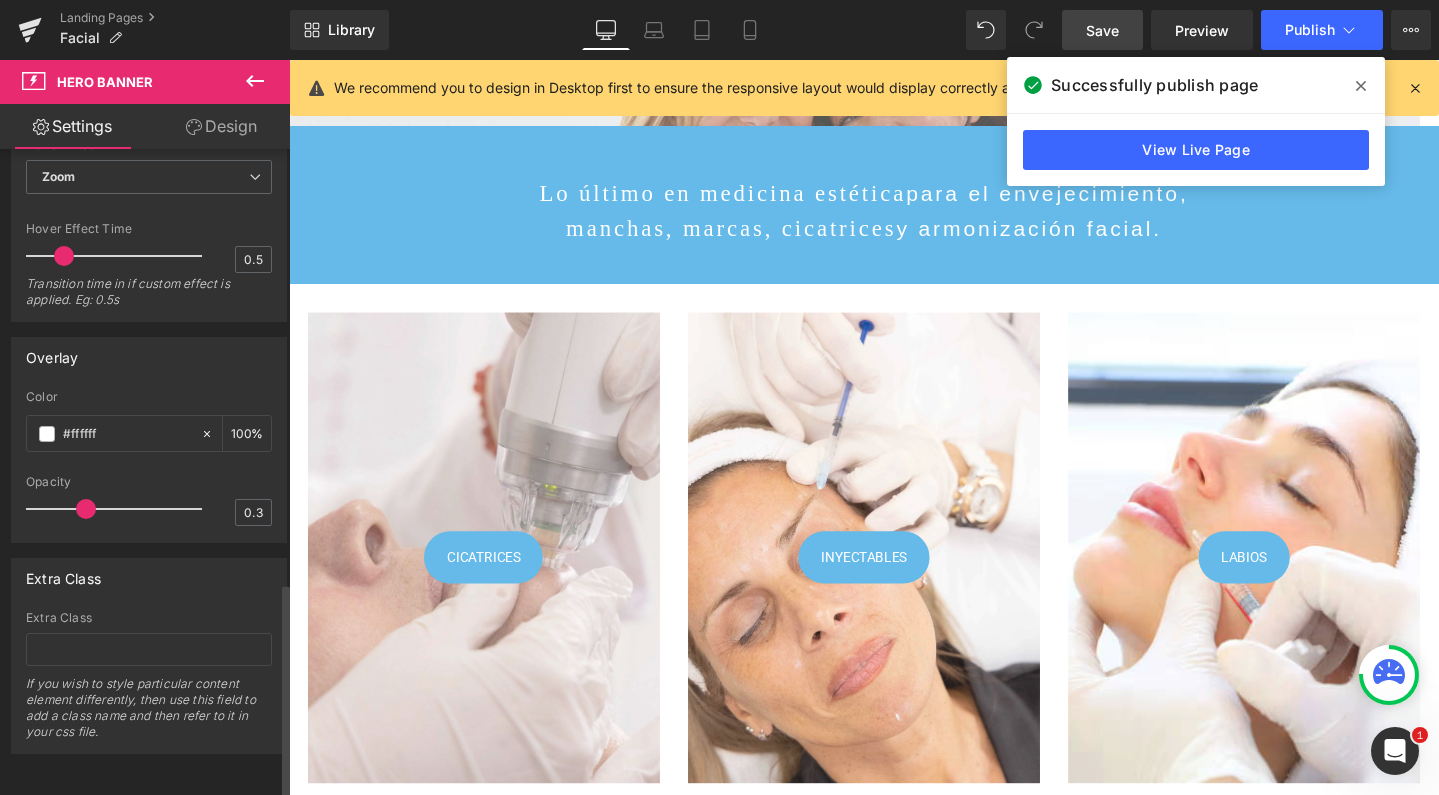 drag, startPoint x: 49, startPoint y: 496, endPoint x: 77, endPoint y: 496, distance: 28 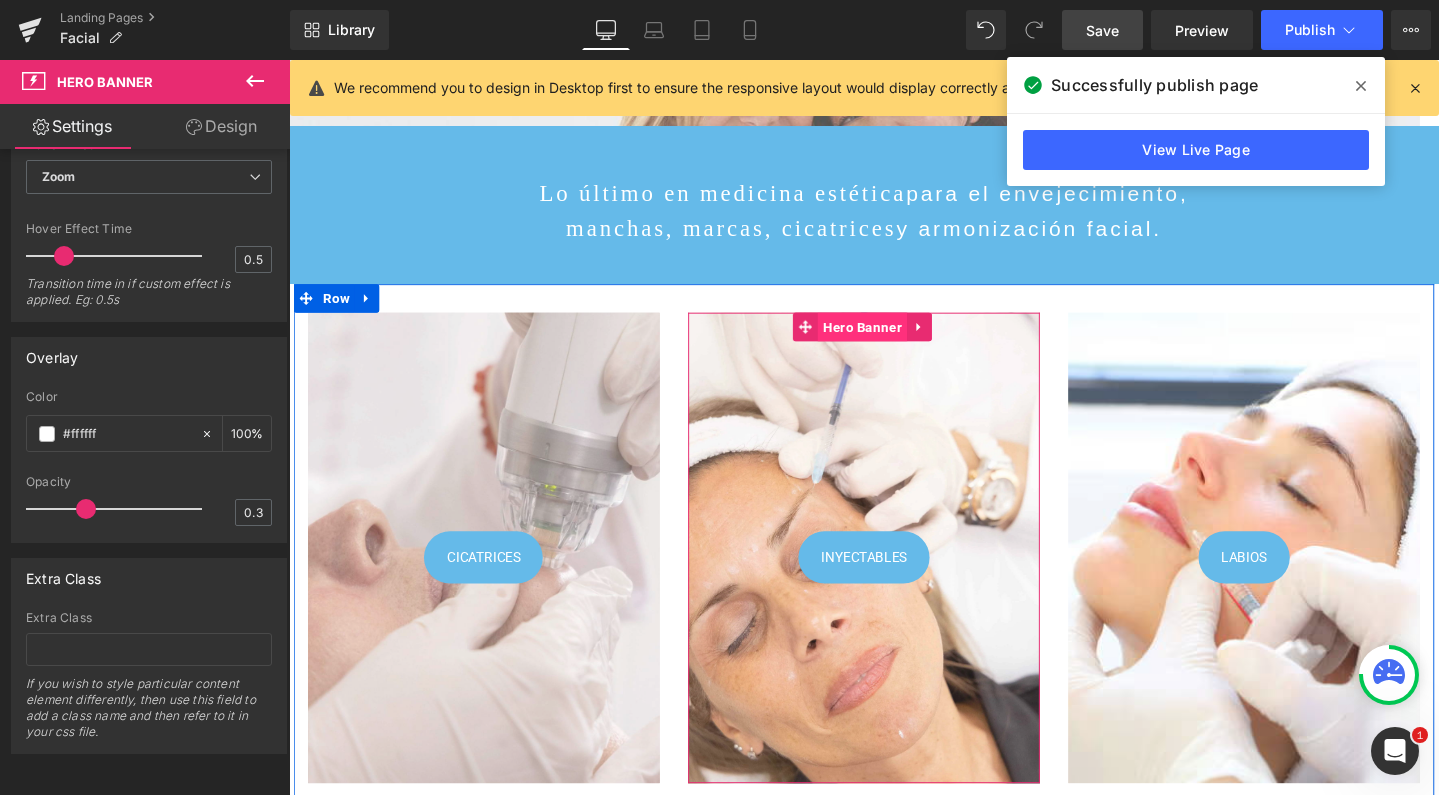 click on "Hero Banner" at bounding box center (892, 341) 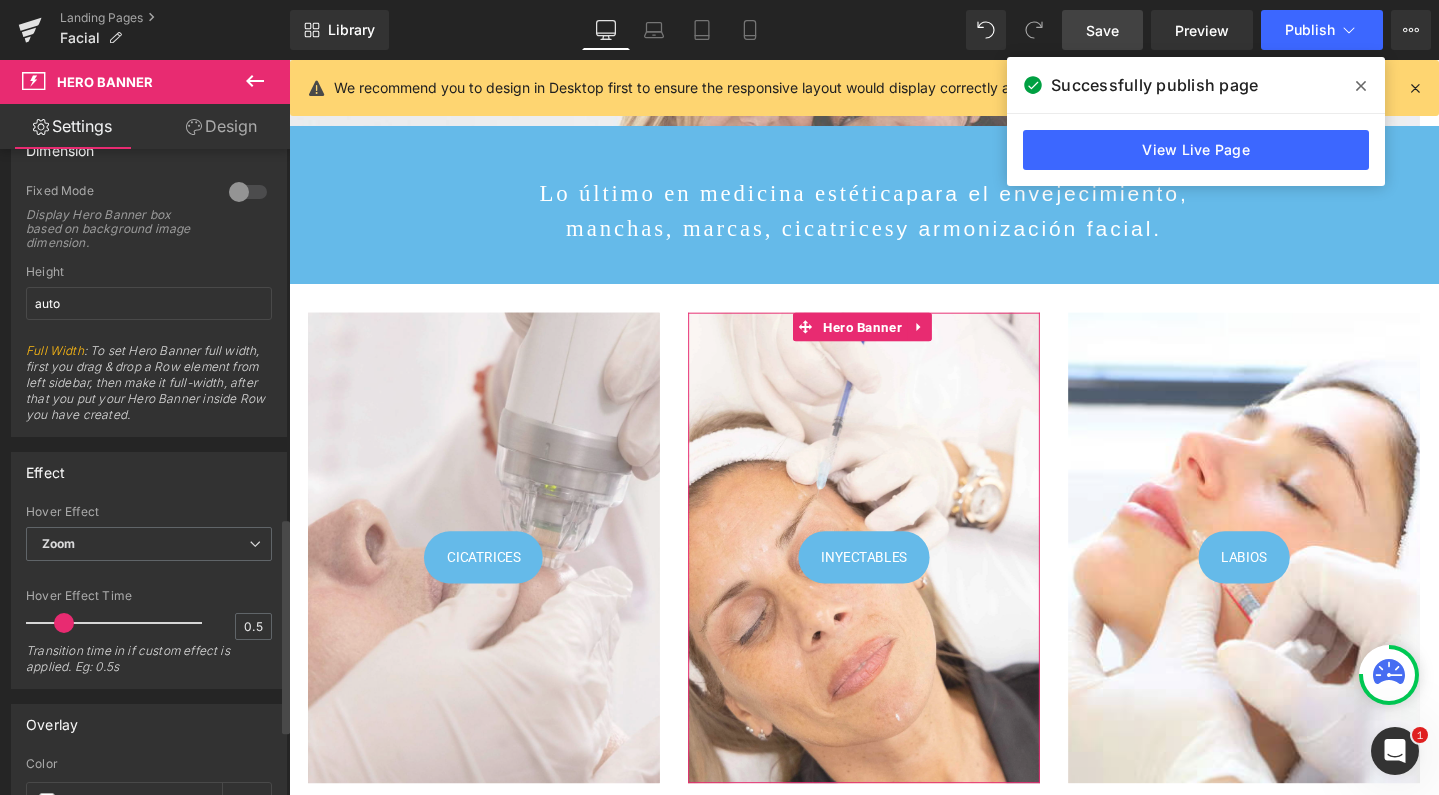 scroll, scrollTop: 1236, scrollLeft: 0, axis: vertical 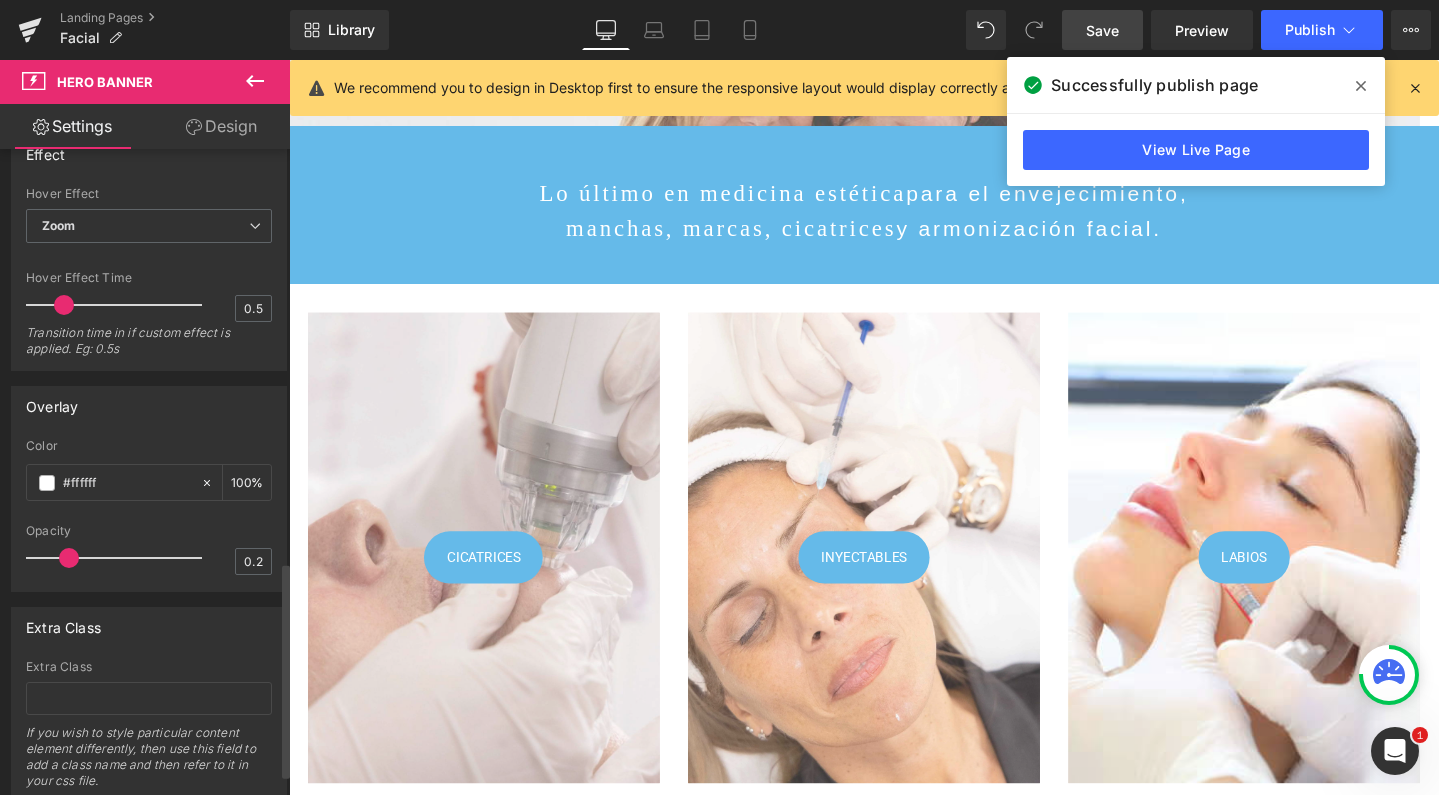 type on "0.3" 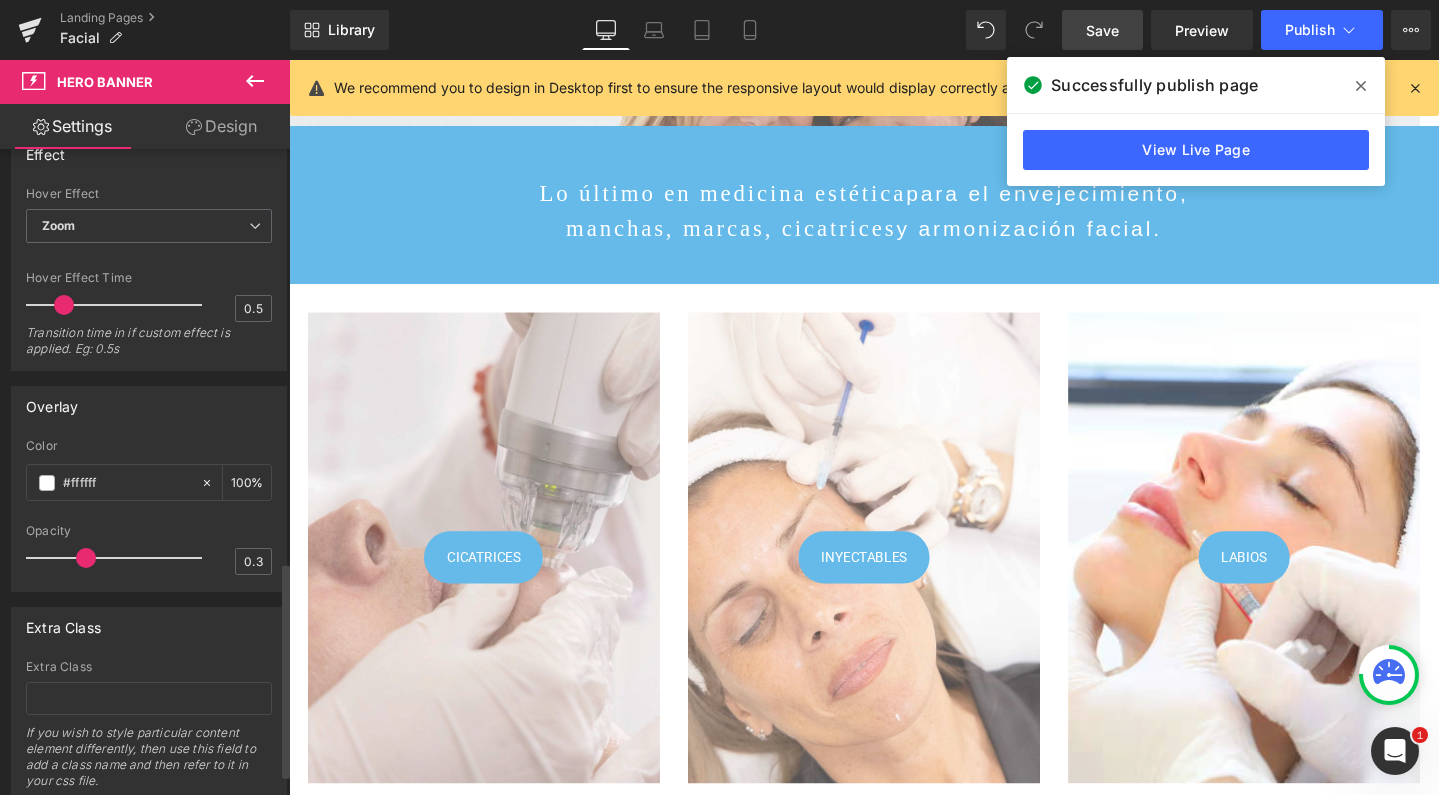drag, startPoint x: 51, startPoint y: 557, endPoint x: 81, endPoint y: 560, distance: 30.149628 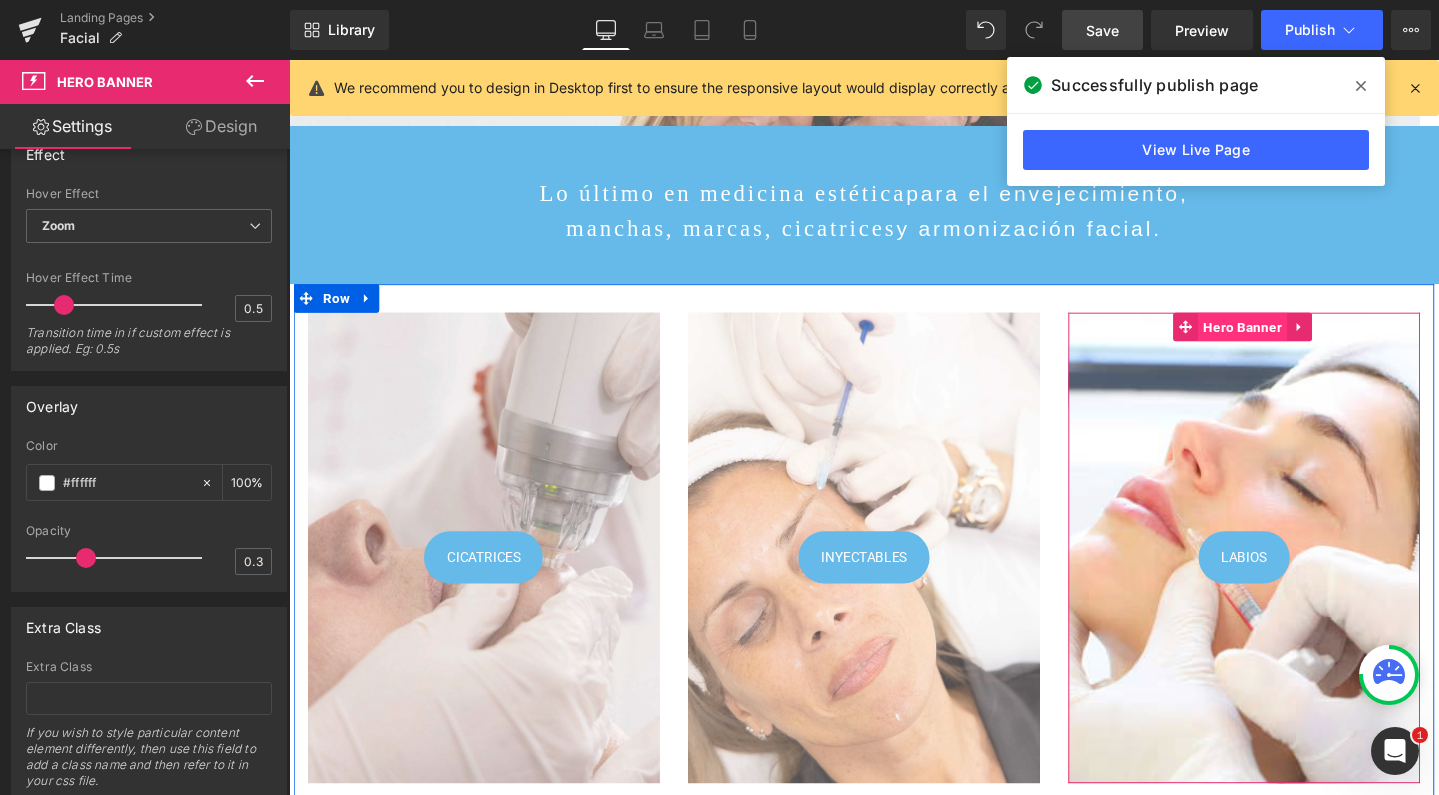 click on "Hero Banner" at bounding box center [1292, 341] 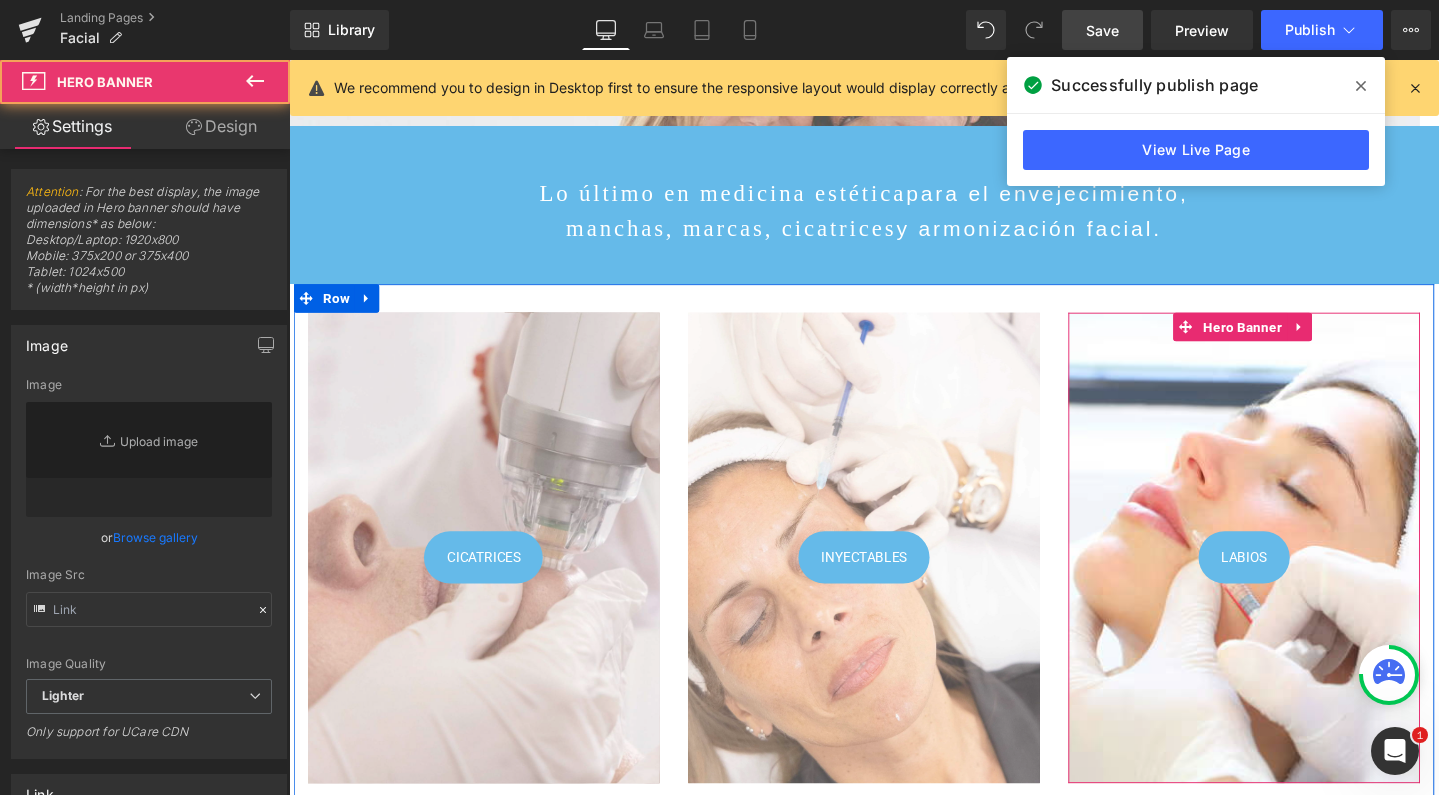 type on "[URL][DOMAIN_NAME]" 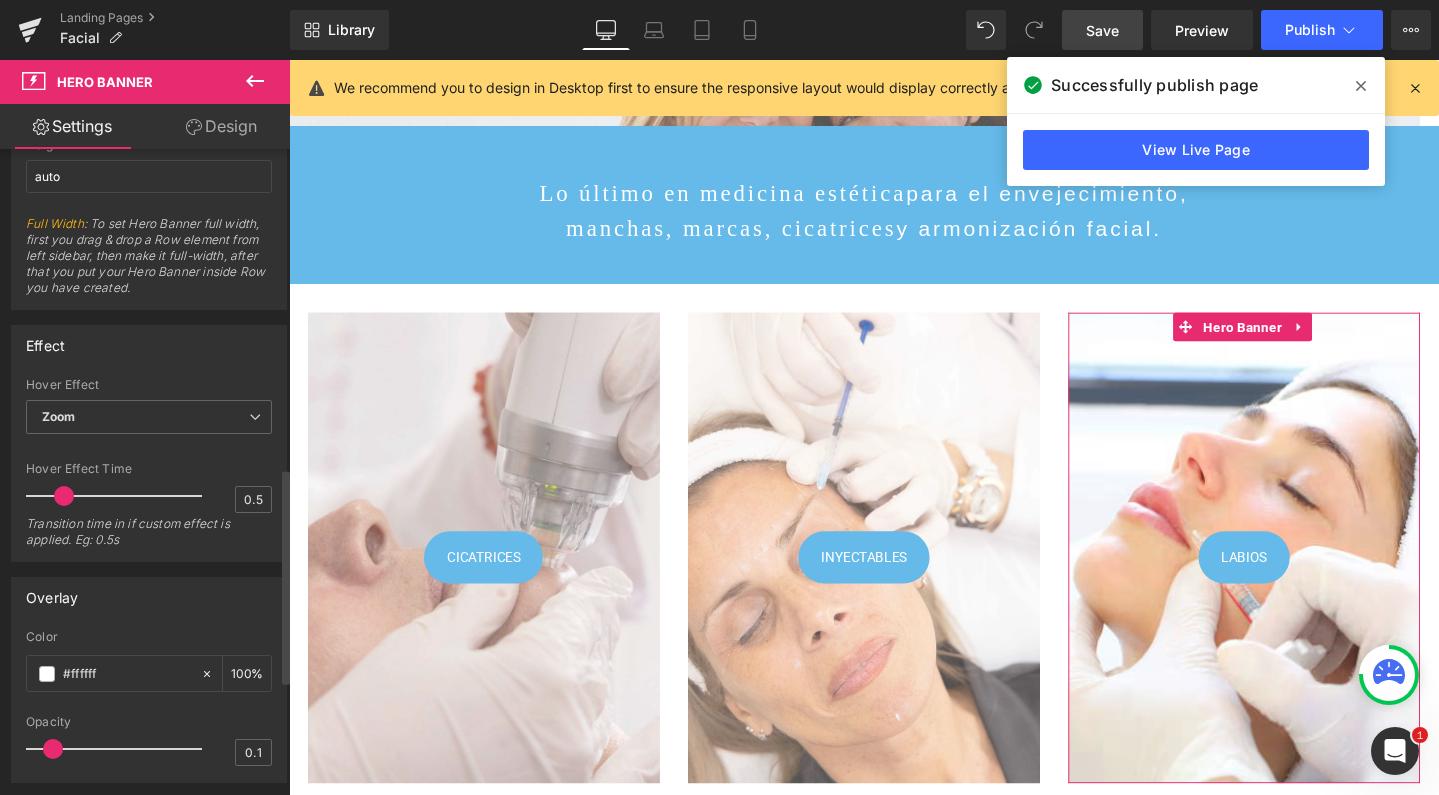 scroll, scrollTop: 1223, scrollLeft: 0, axis: vertical 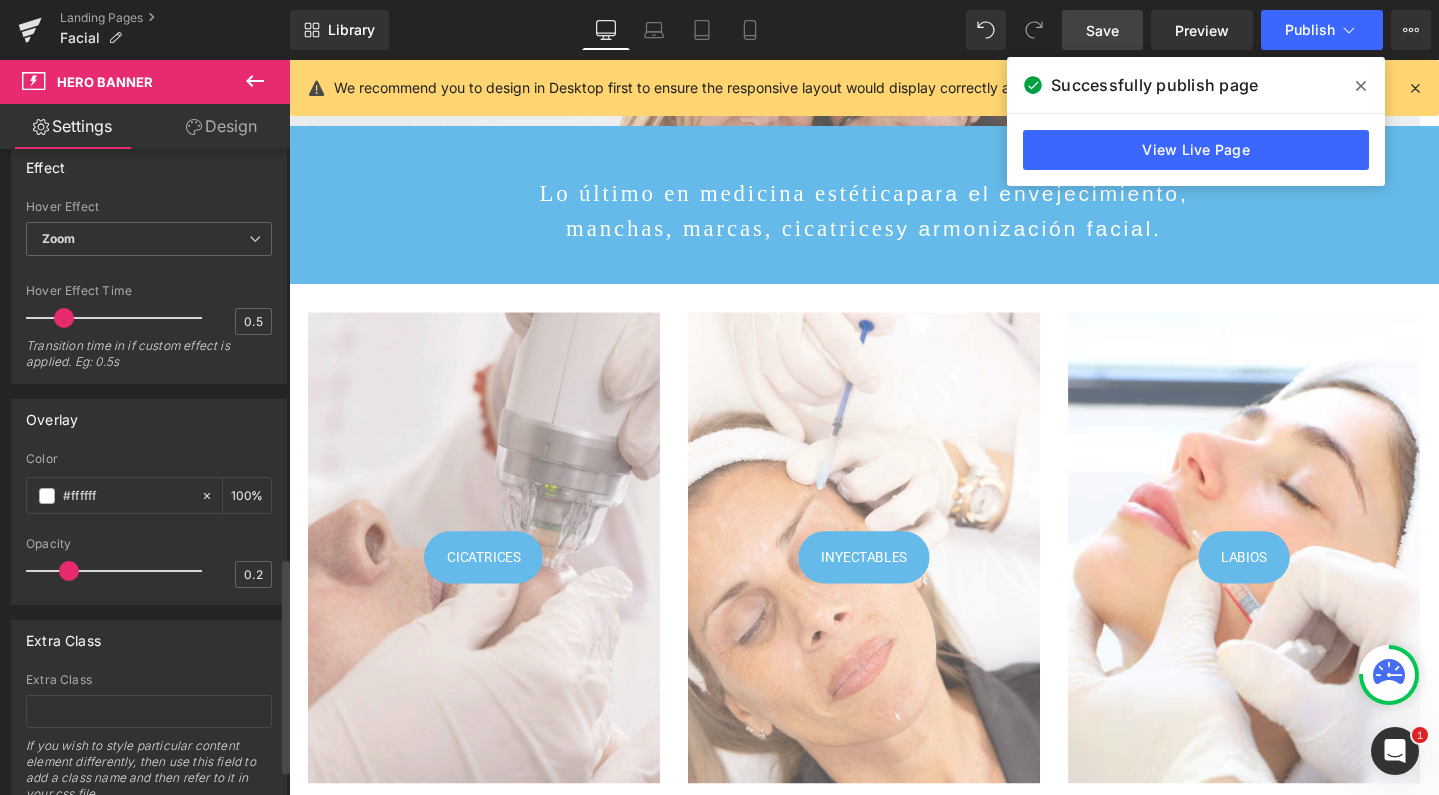 type on "0.3" 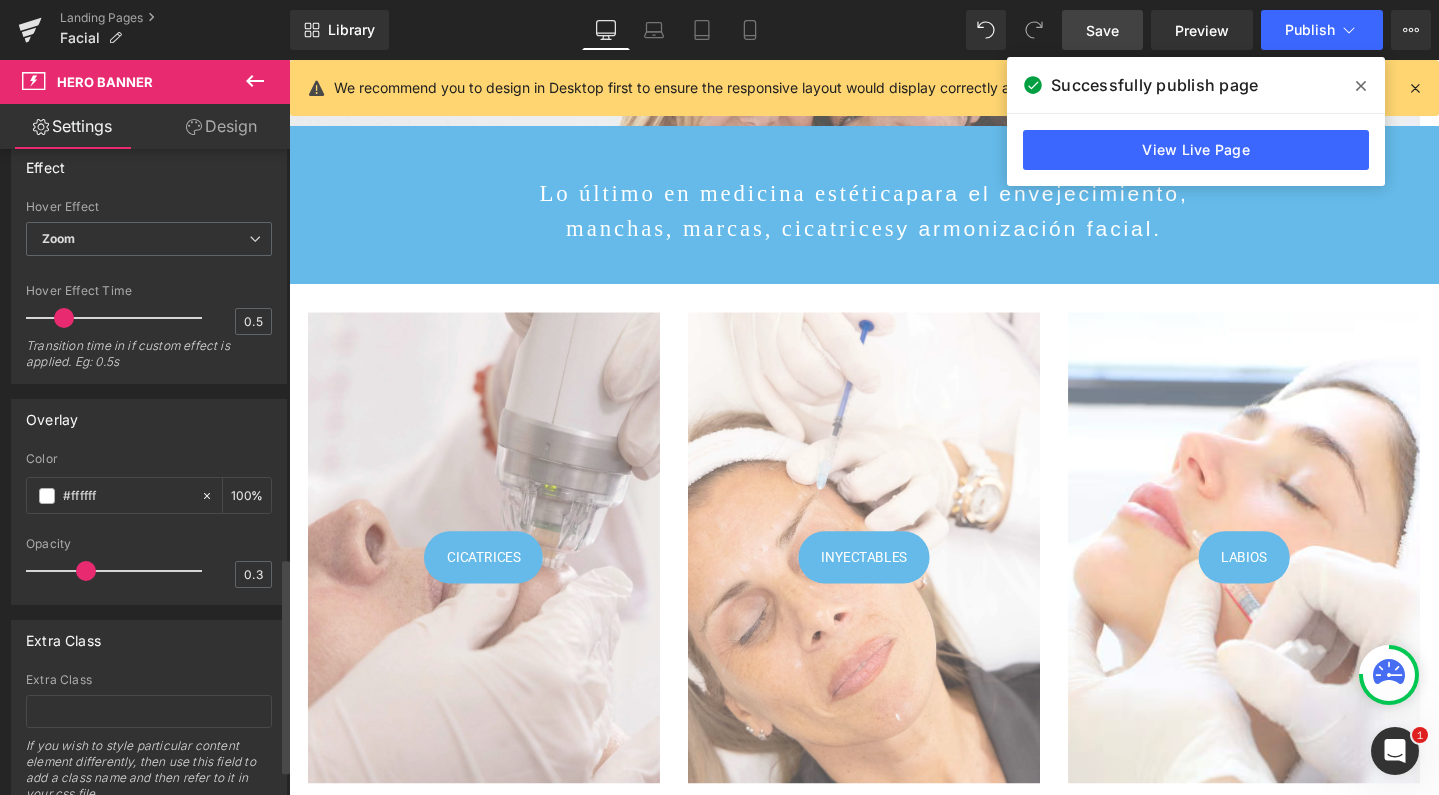 drag, startPoint x: 57, startPoint y: 565, endPoint x: 81, endPoint y: 568, distance: 24.186773 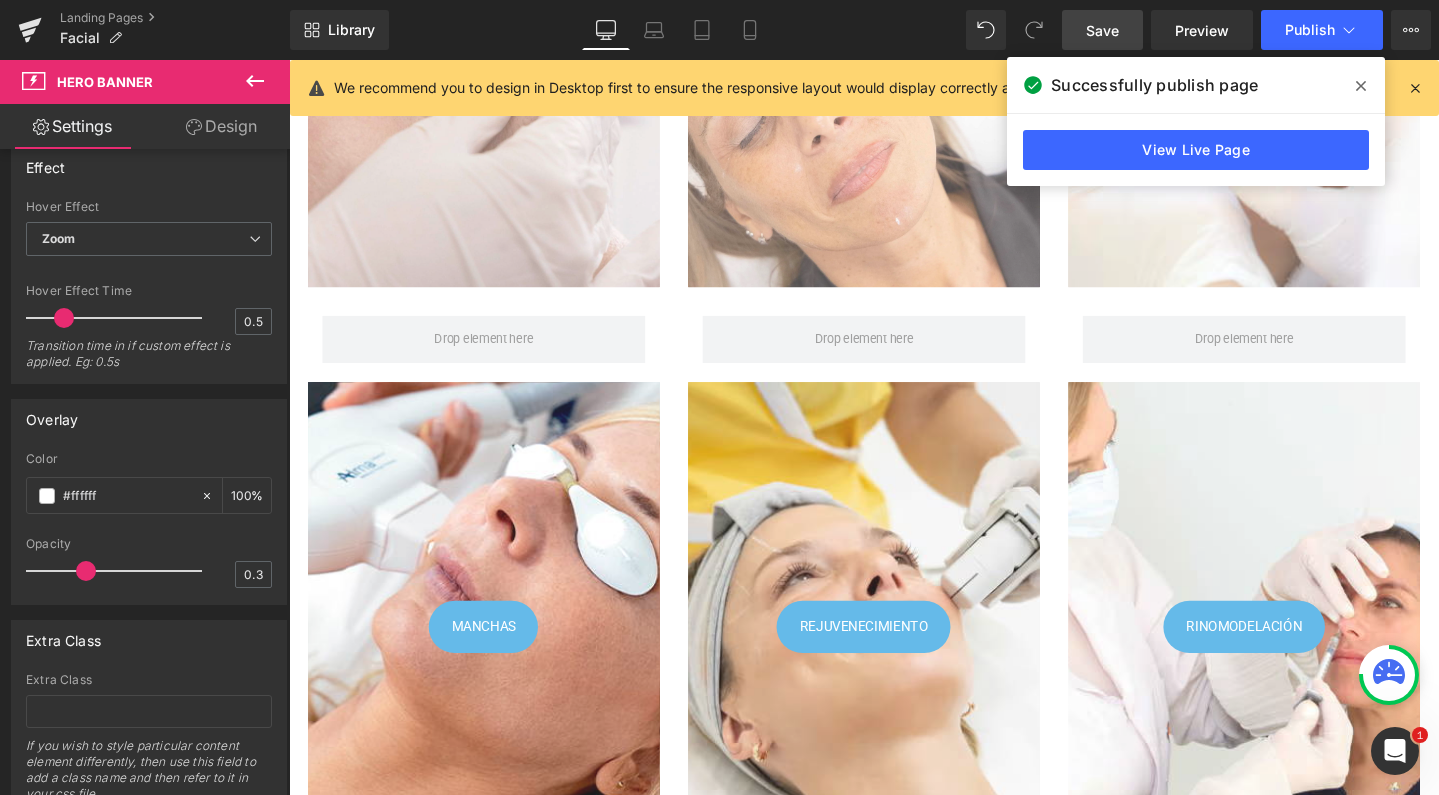 scroll, scrollTop: 967, scrollLeft: 0, axis: vertical 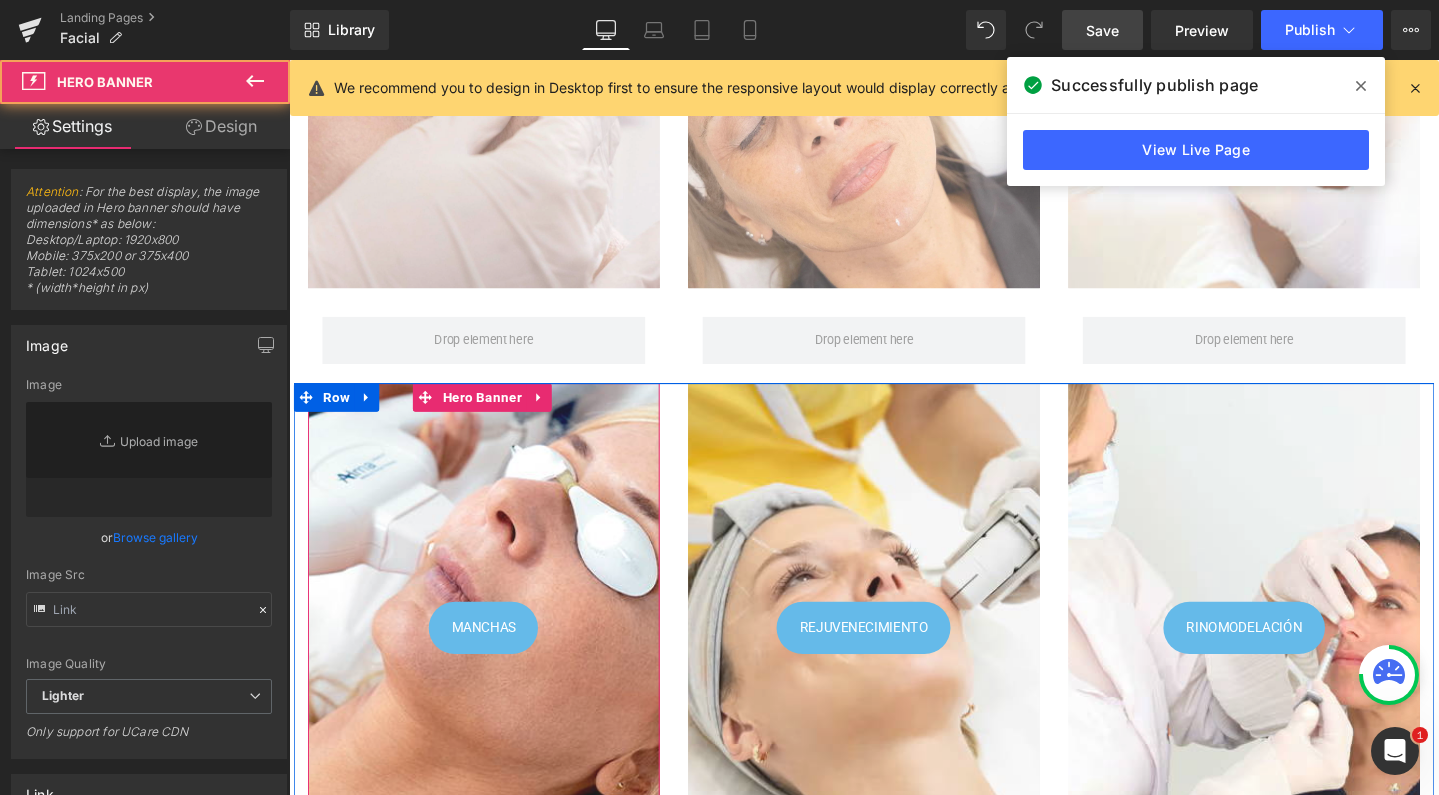 click at bounding box center [494, 647] 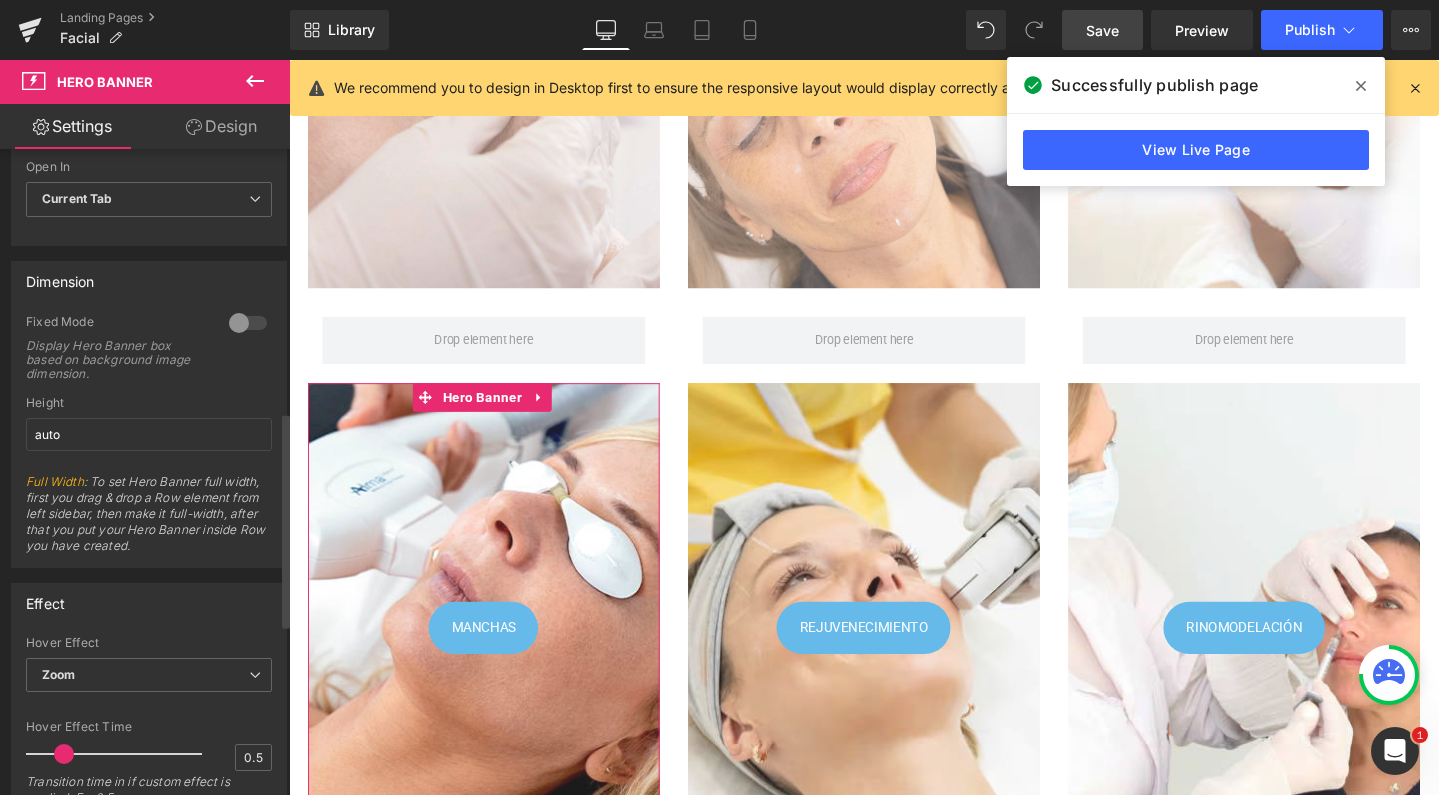 scroll, scrollTop: 790, scrollLeft: 0, axis: vertical 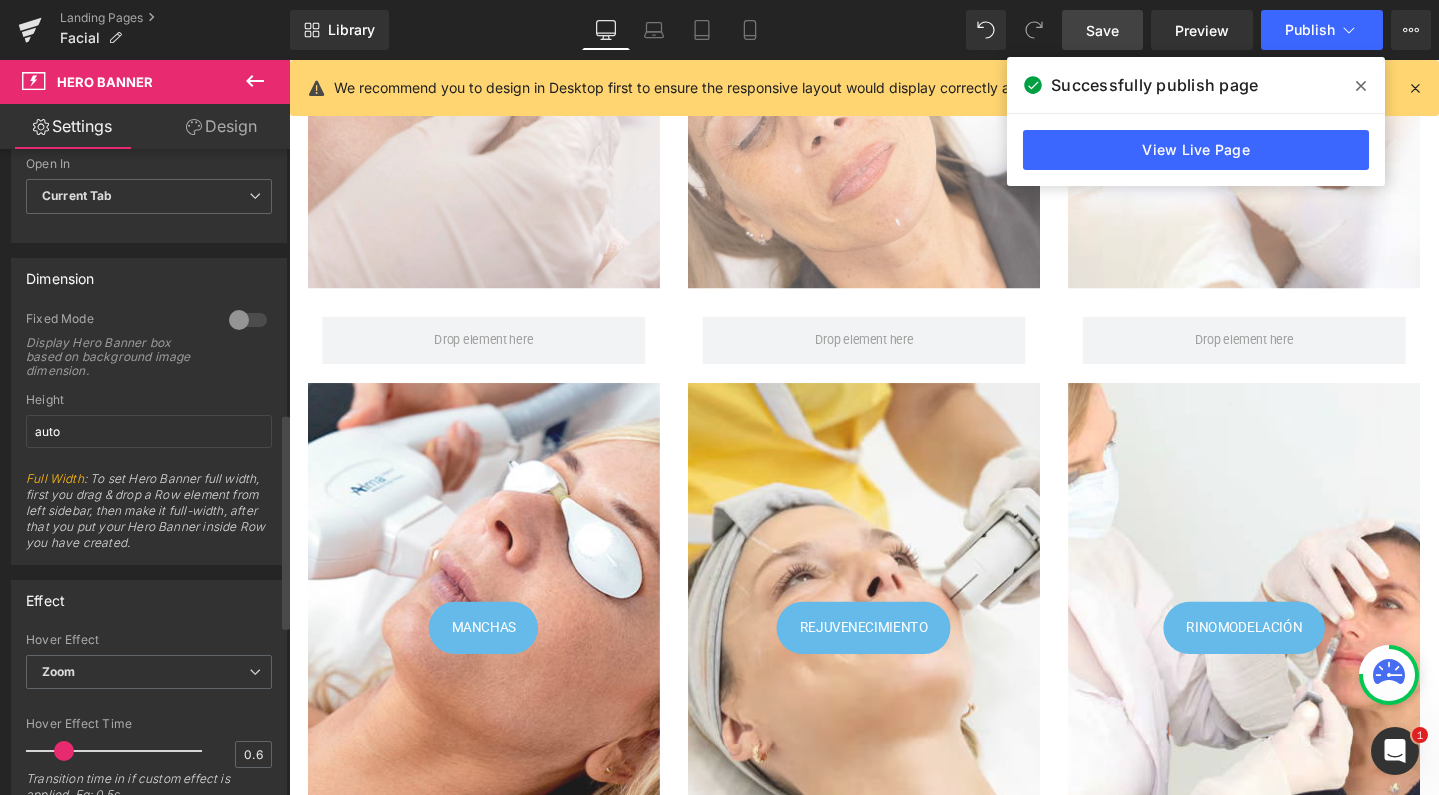 type on "0.5" 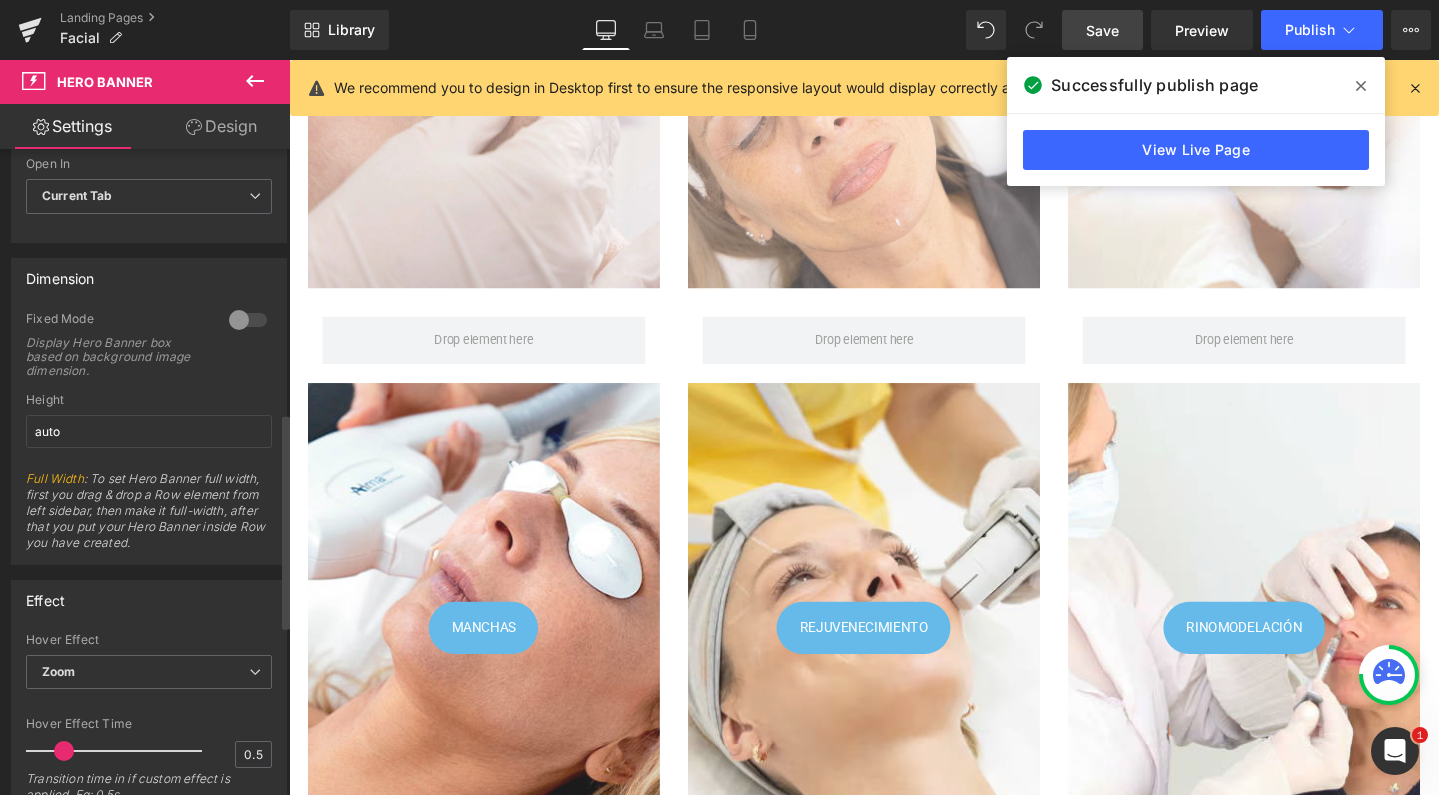 click at bounding box center [64, 751] 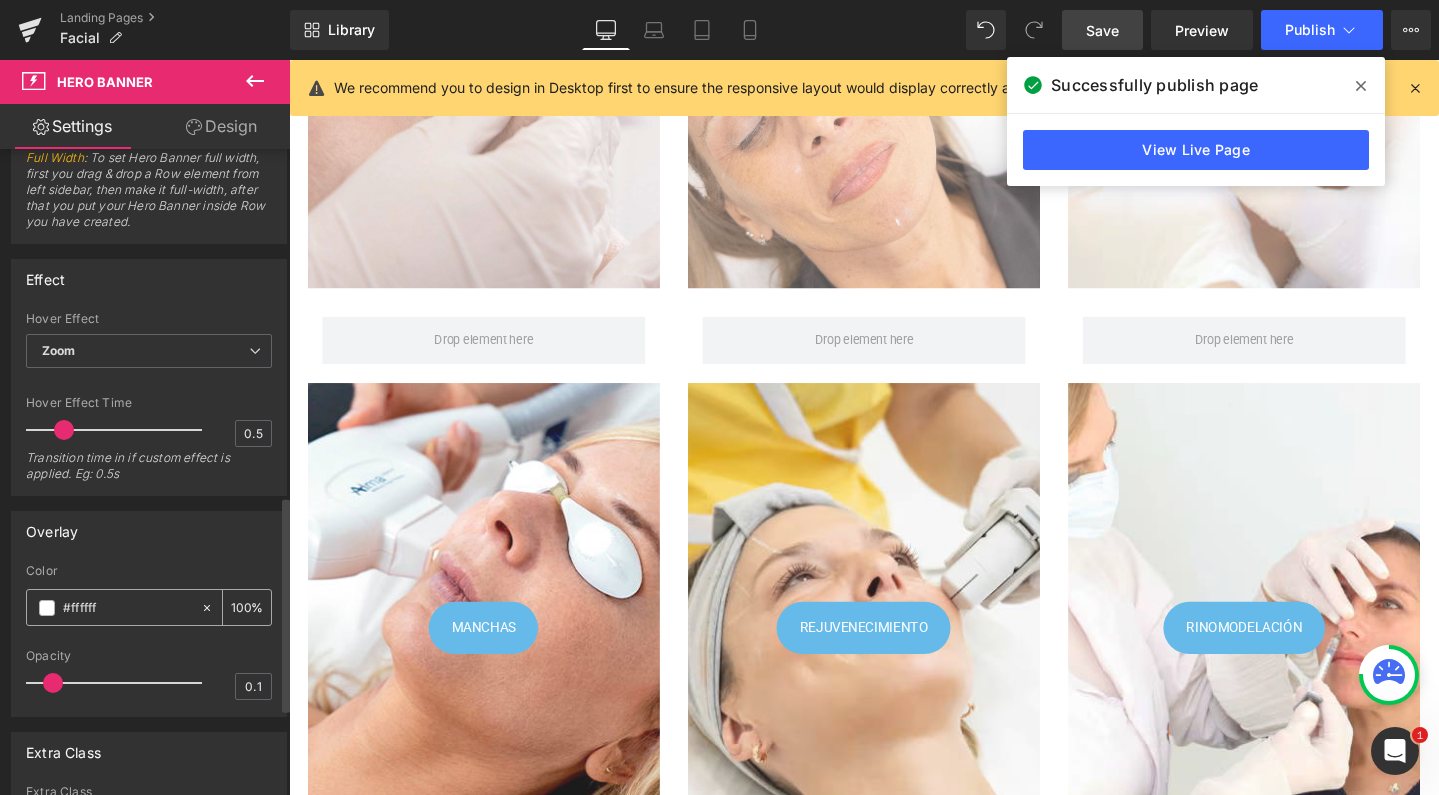 scroll, scrollTop: 1140, scrollLeft: 0, axis: vertical 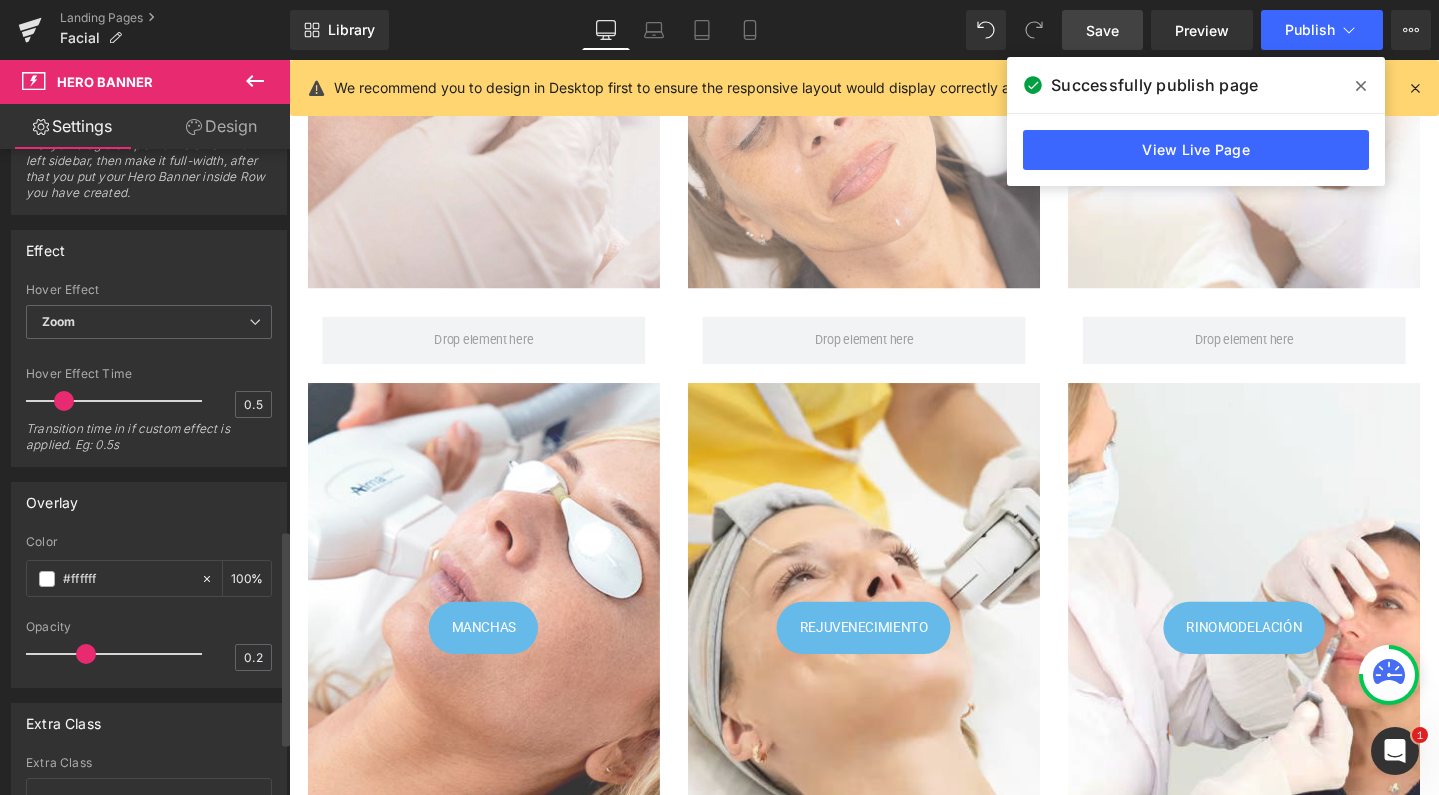 type on "0.3" 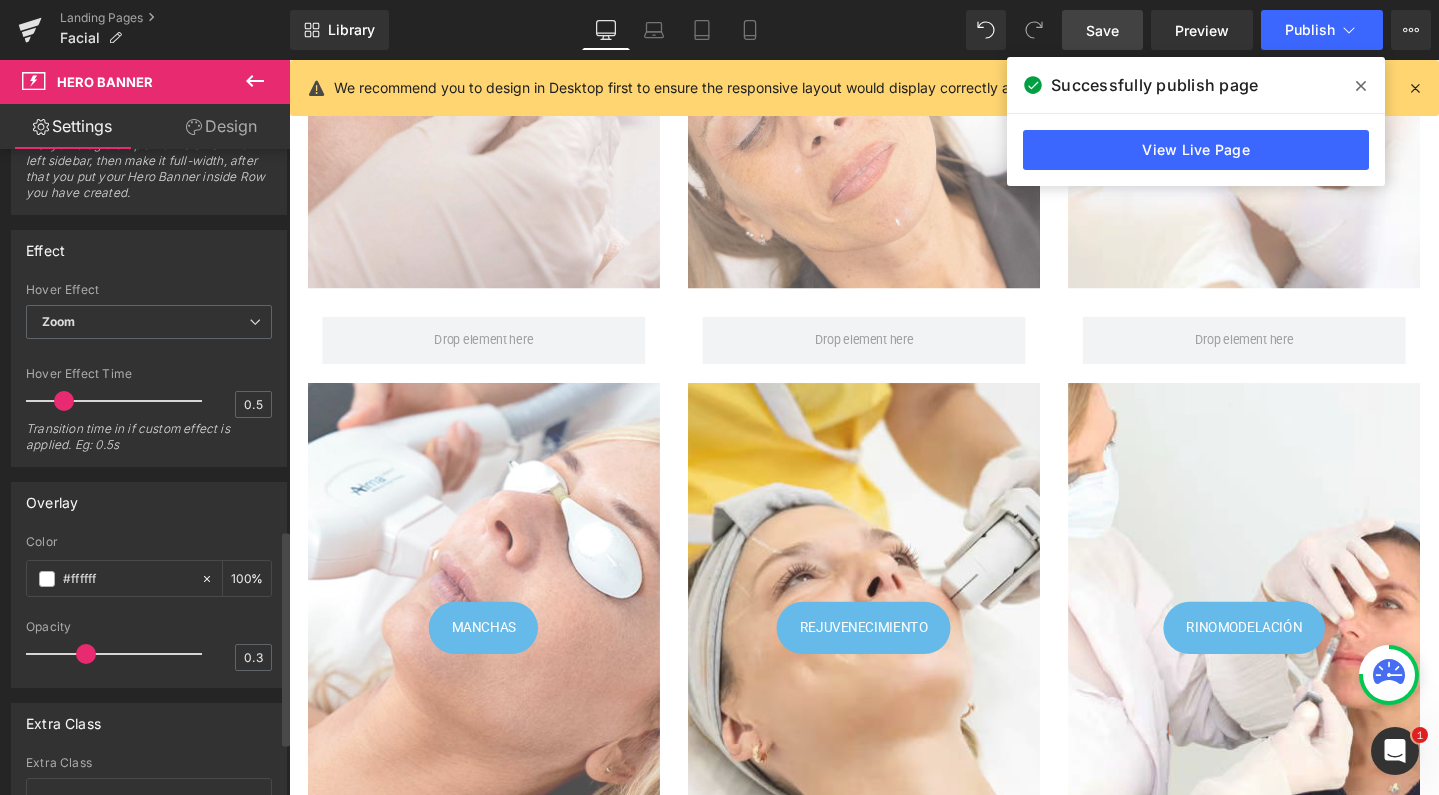 drag, startPoint x: 46, startPoint y: 651, endPoint x: 83, endPoint y: 651, distance: 37 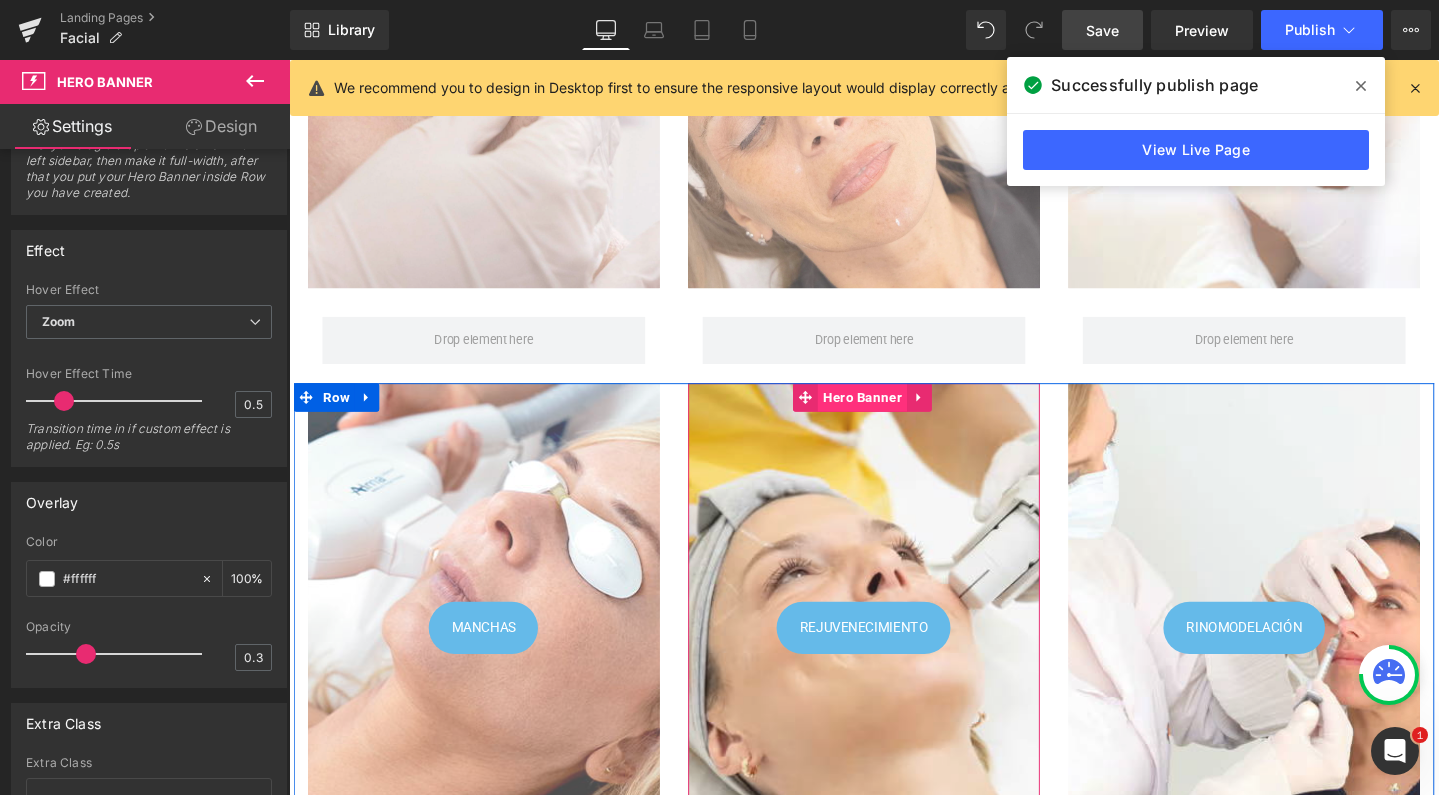 click on "Hero Banner" at bounding box center [892, 415] 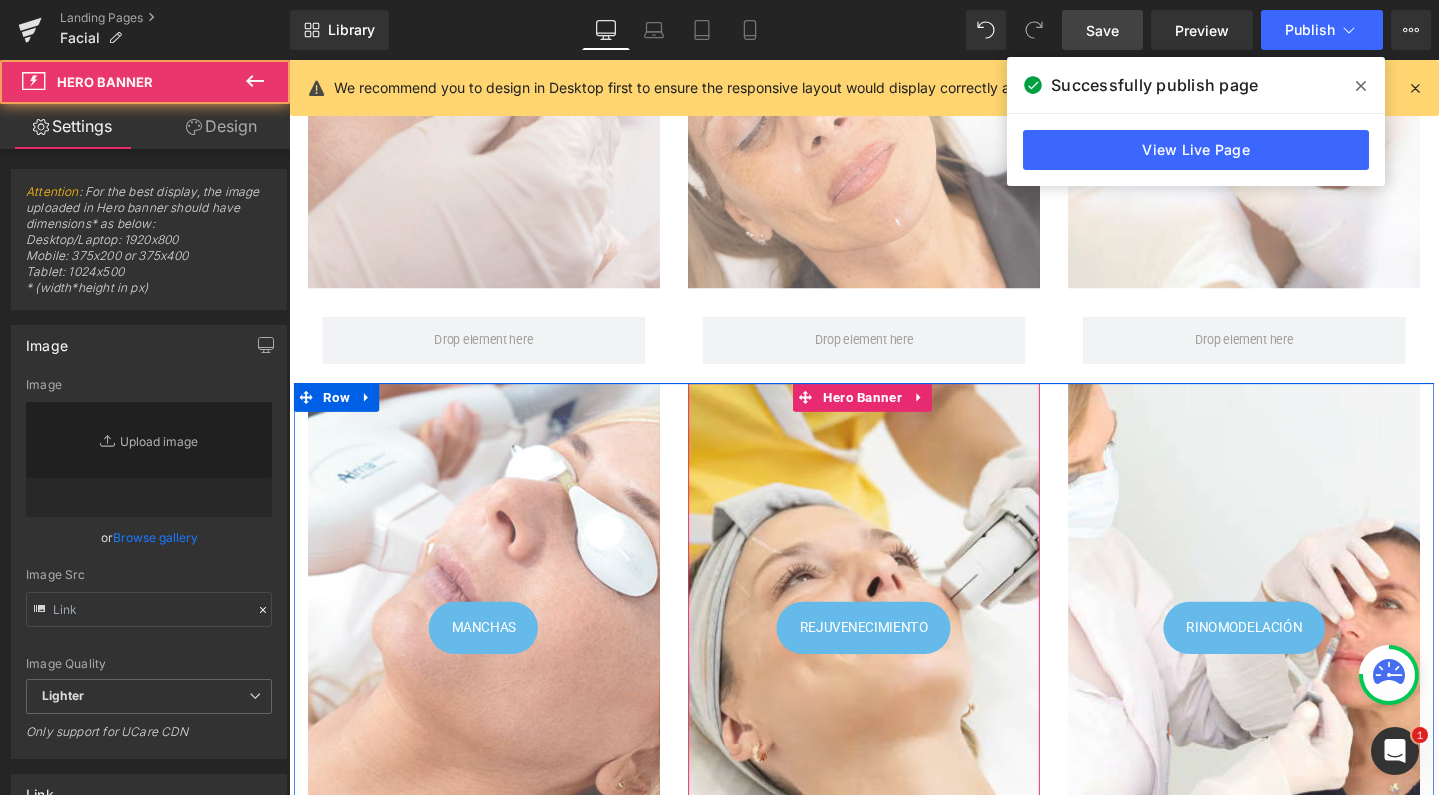 type on "[URL][DOMAIN_NAME]" 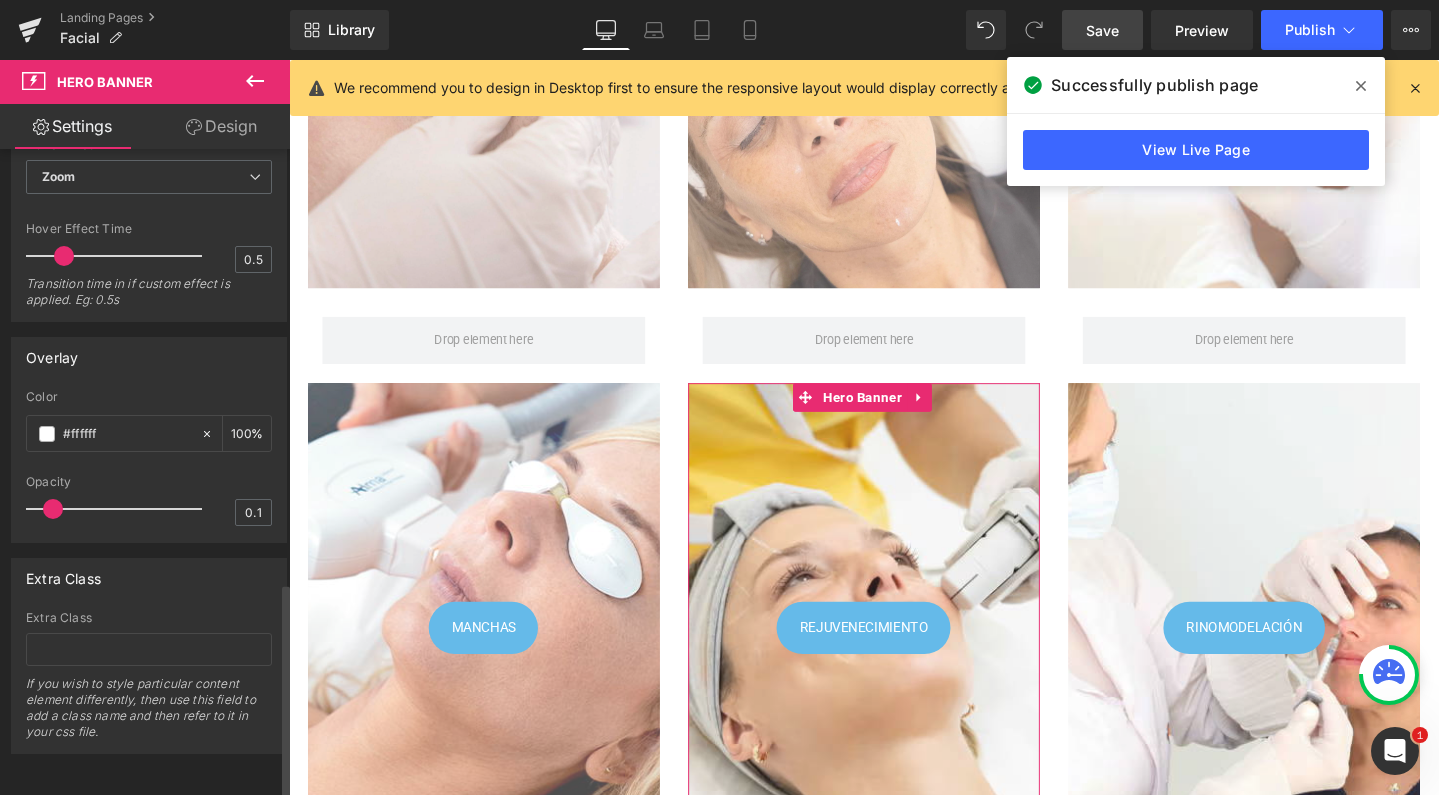 scroll, scrollTop: 1299, scrollLeft: 0, axis: vertical 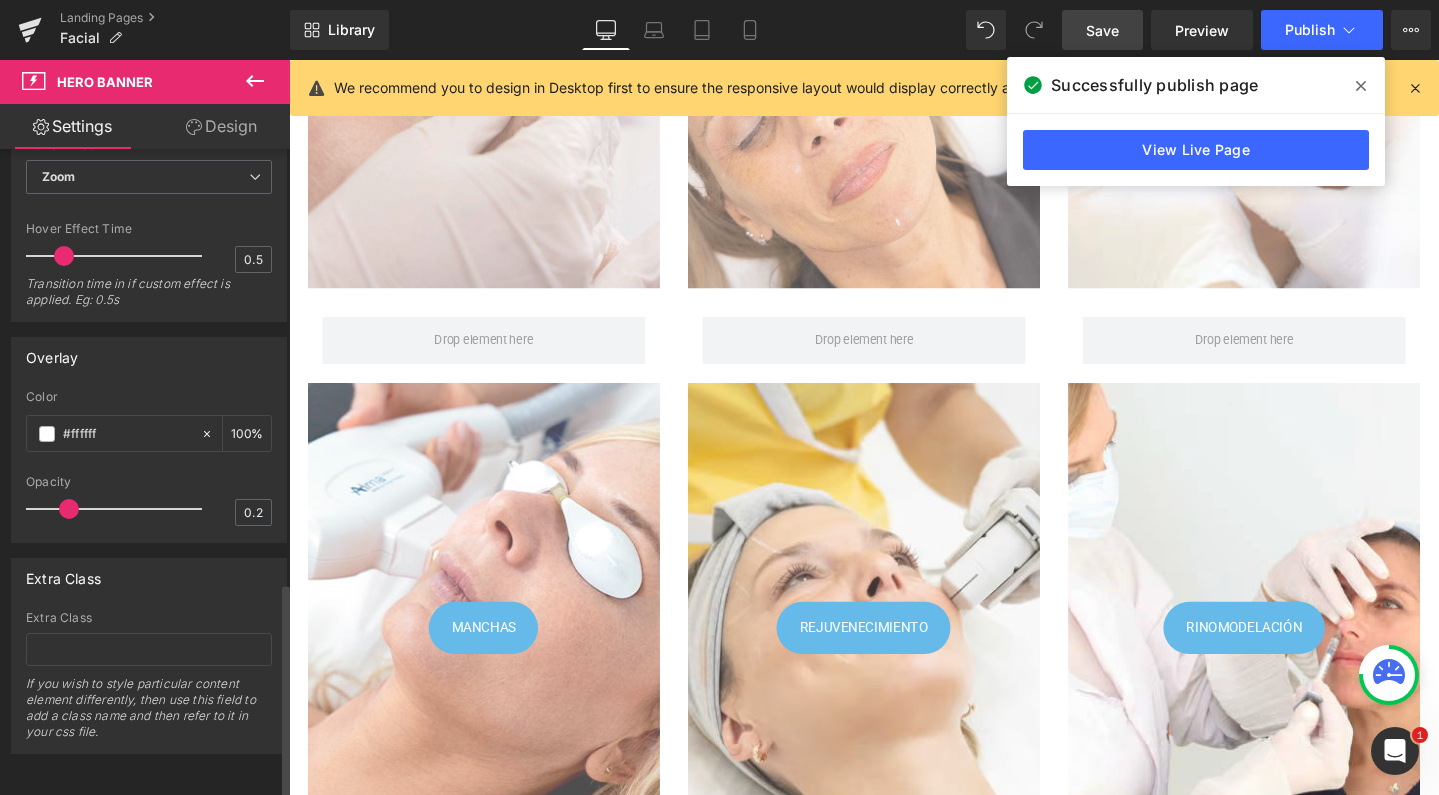 type on "0.3" 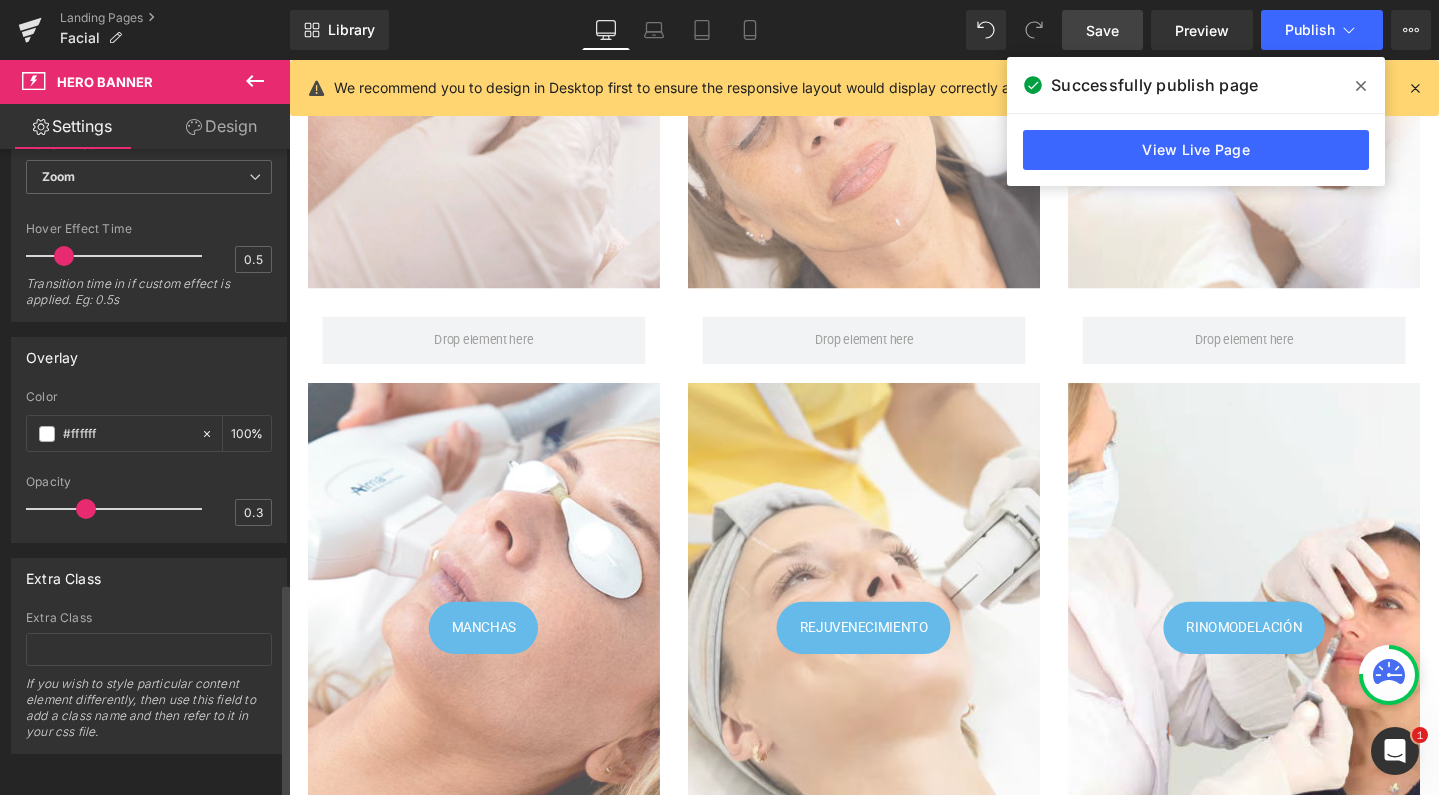 drag, startPoint x: 57, startPoint y: 494, endPoint x: 90, endPoint y: 497, distance: 33.13608 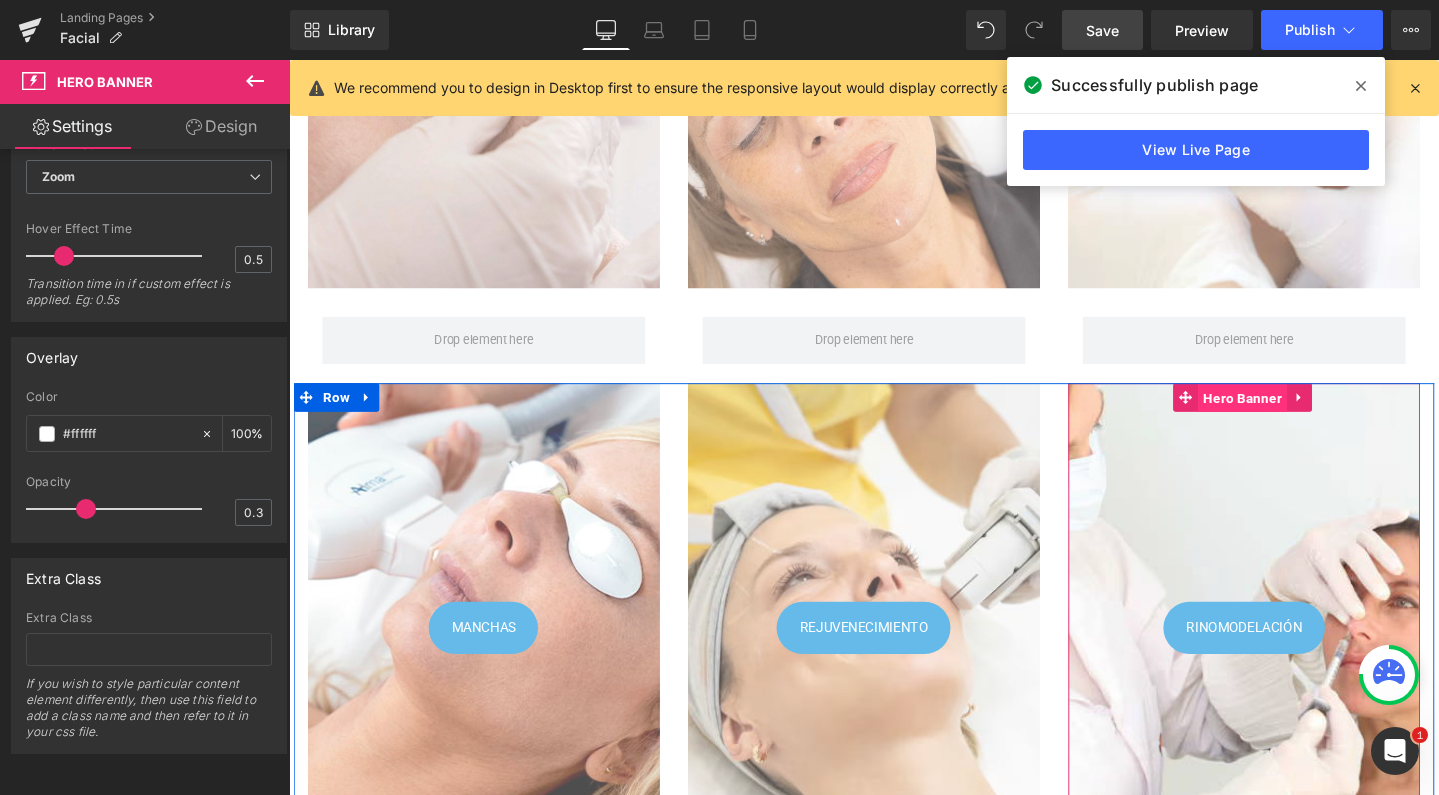 click on "Hero Banner" at bounding box center (1292, 416) 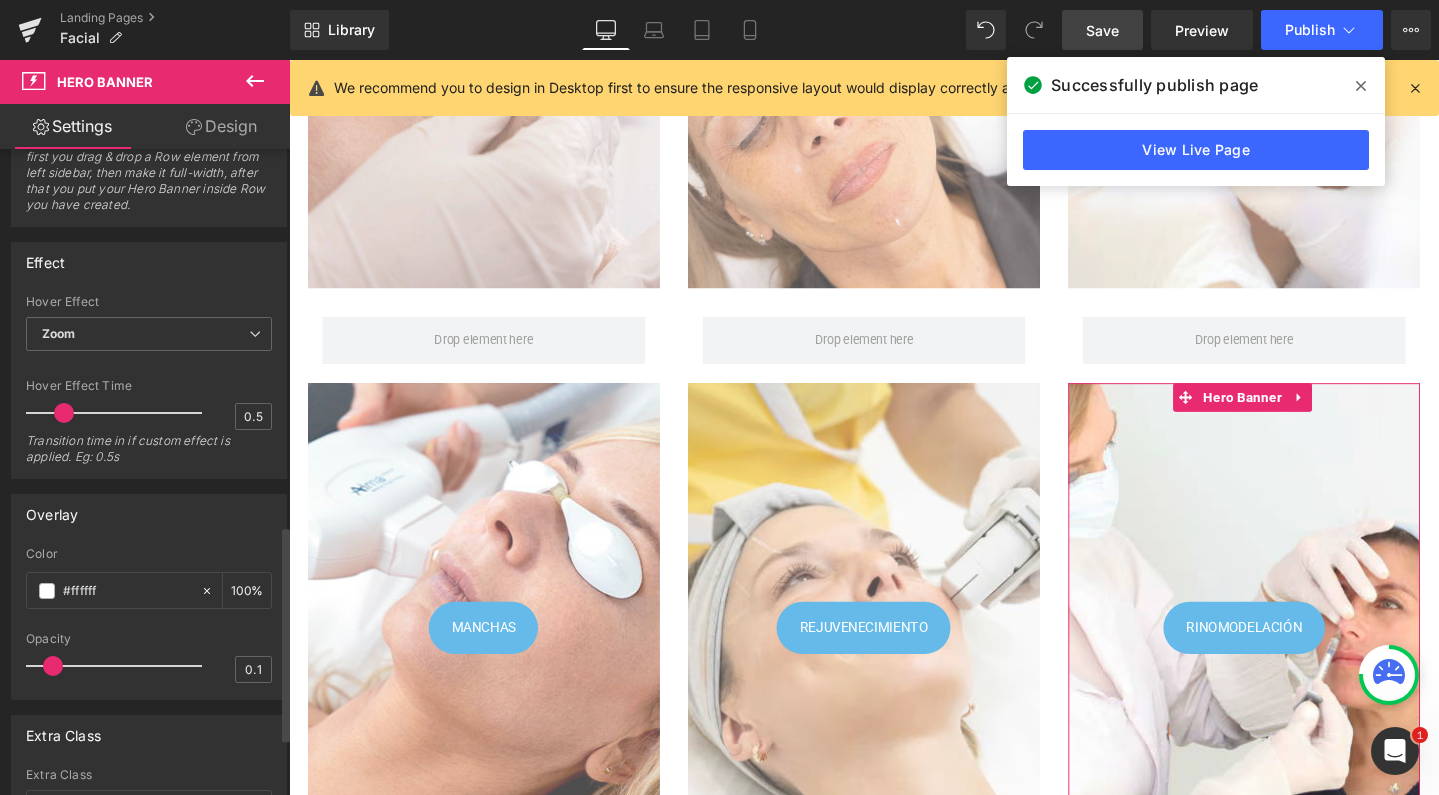 scroll, scrollTop: 1145, scrollLeft: 0, axis: vertical 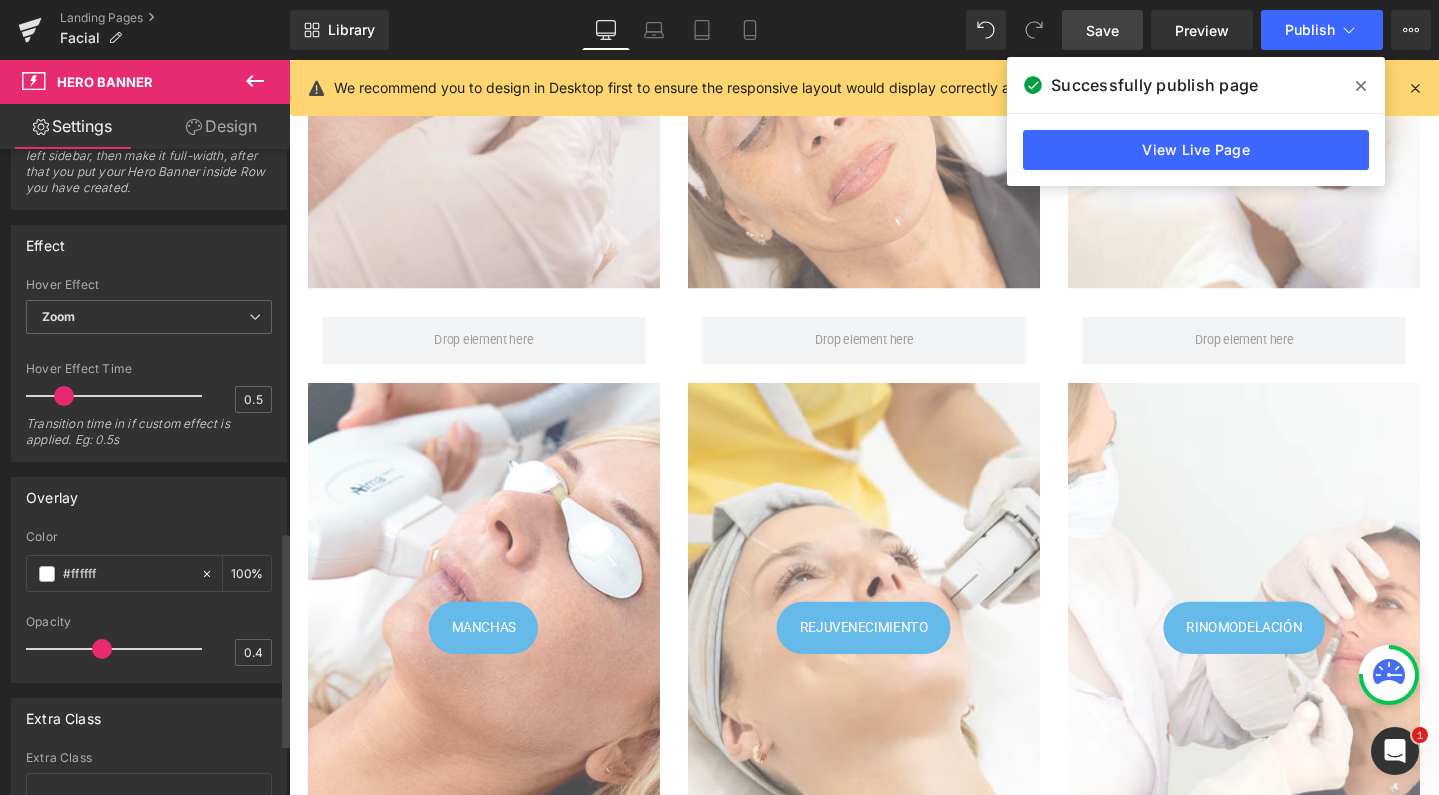 type on "0.3" 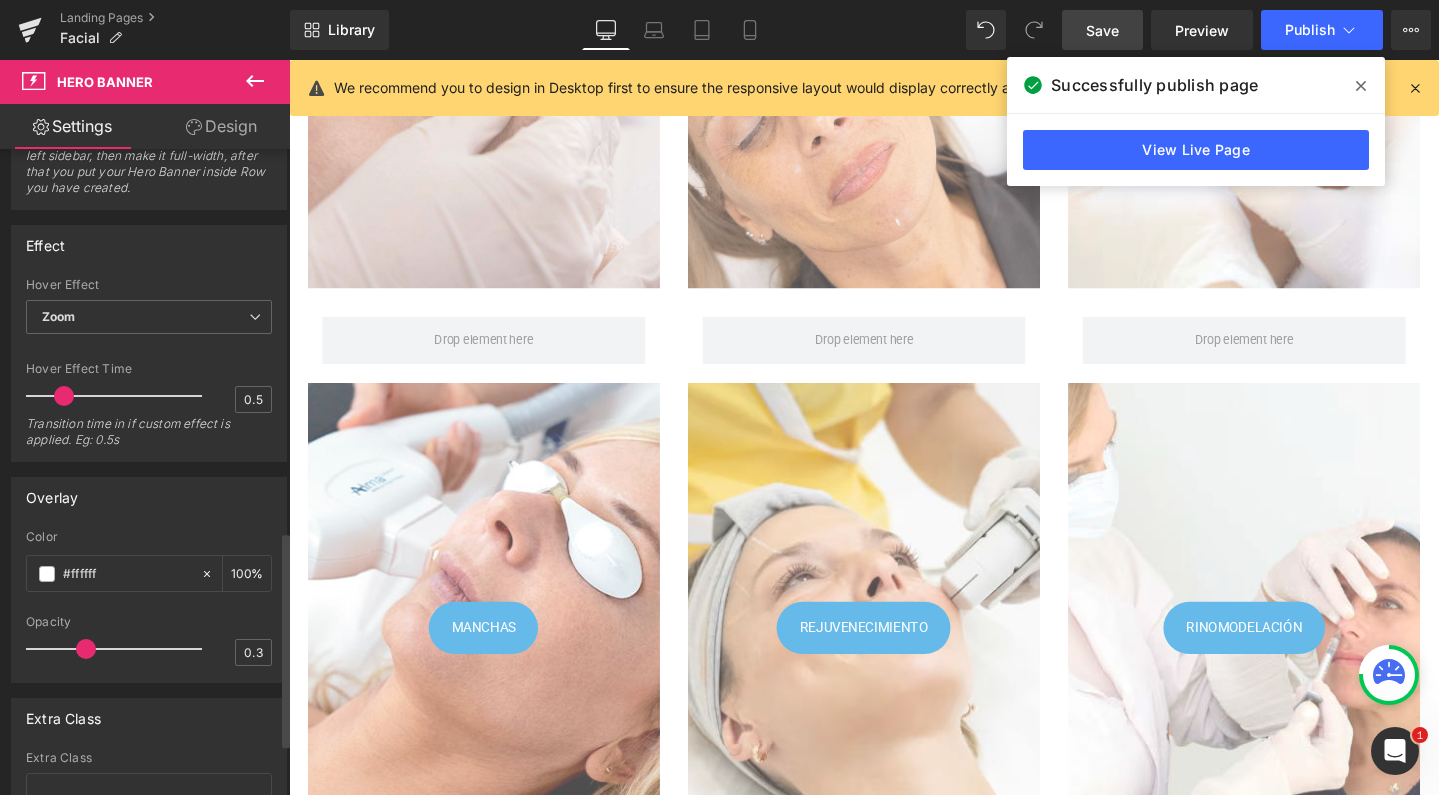 drag, startPoint x: 49, startPoint y: 640, endPoint x: 82, endPoint y: 643, distance: 33.13608 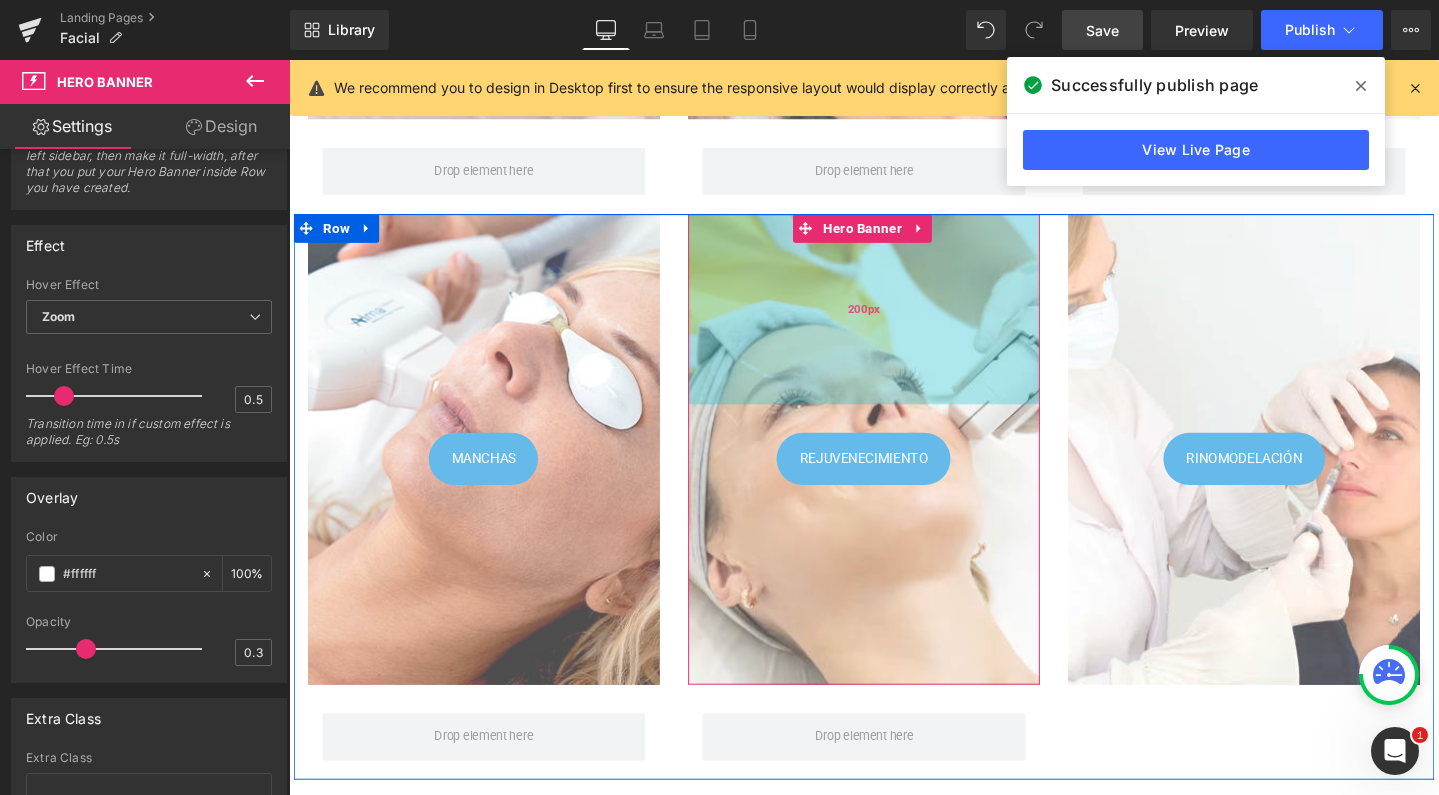 scroll, scrollTop: 1169, scrollLeft: 0, axis: vertical 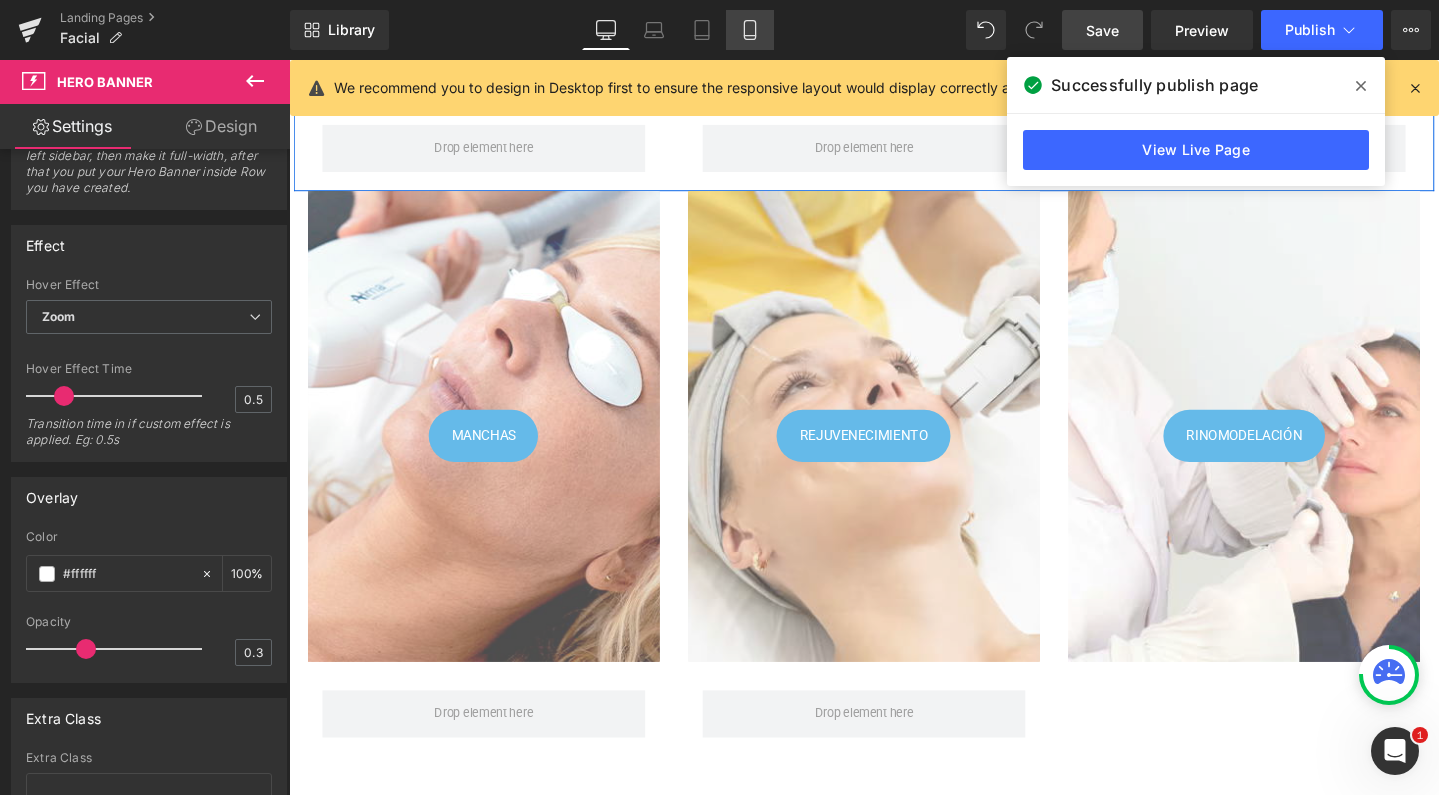 click 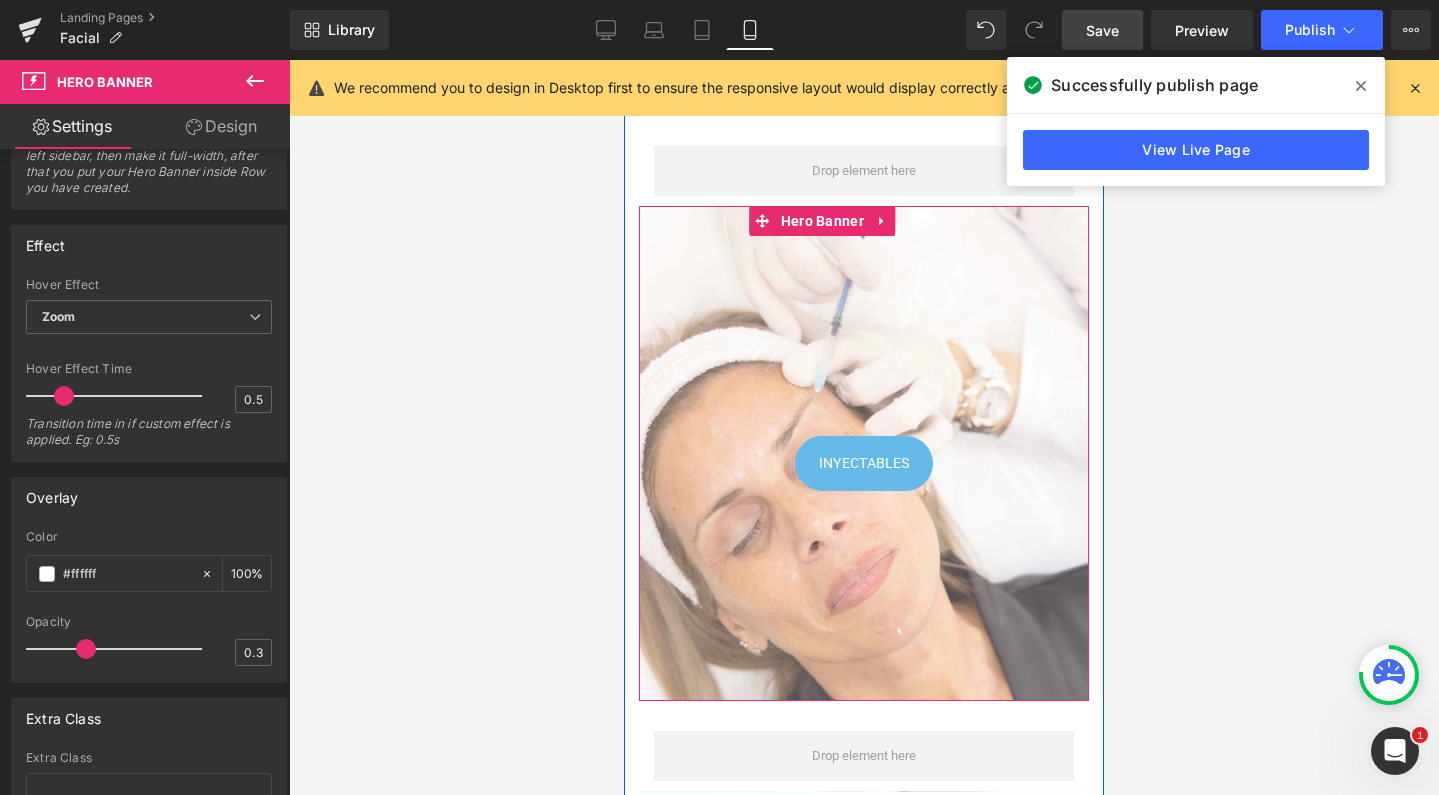 type 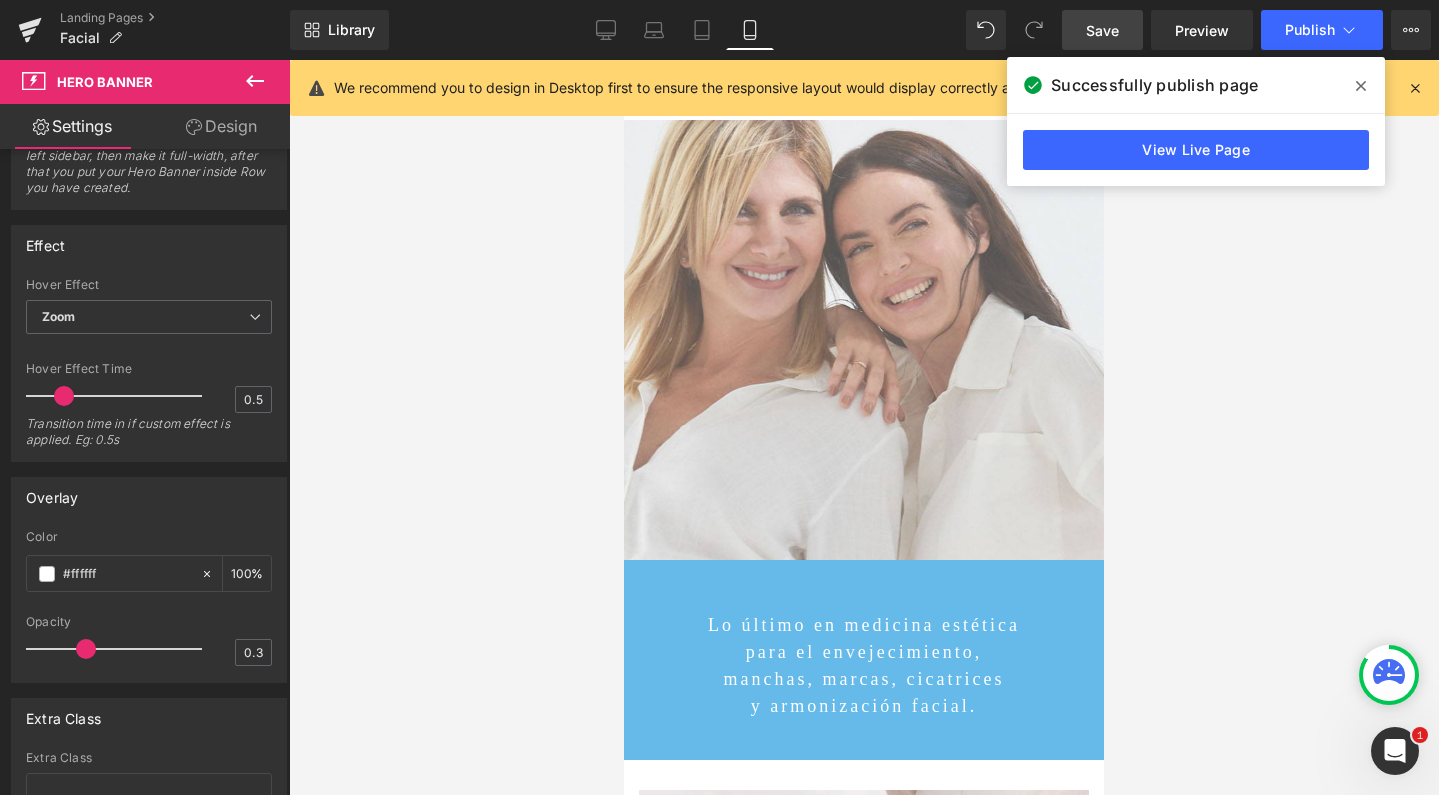 scroll, scrollTop: 0, scrollLeft: 0, axis: both 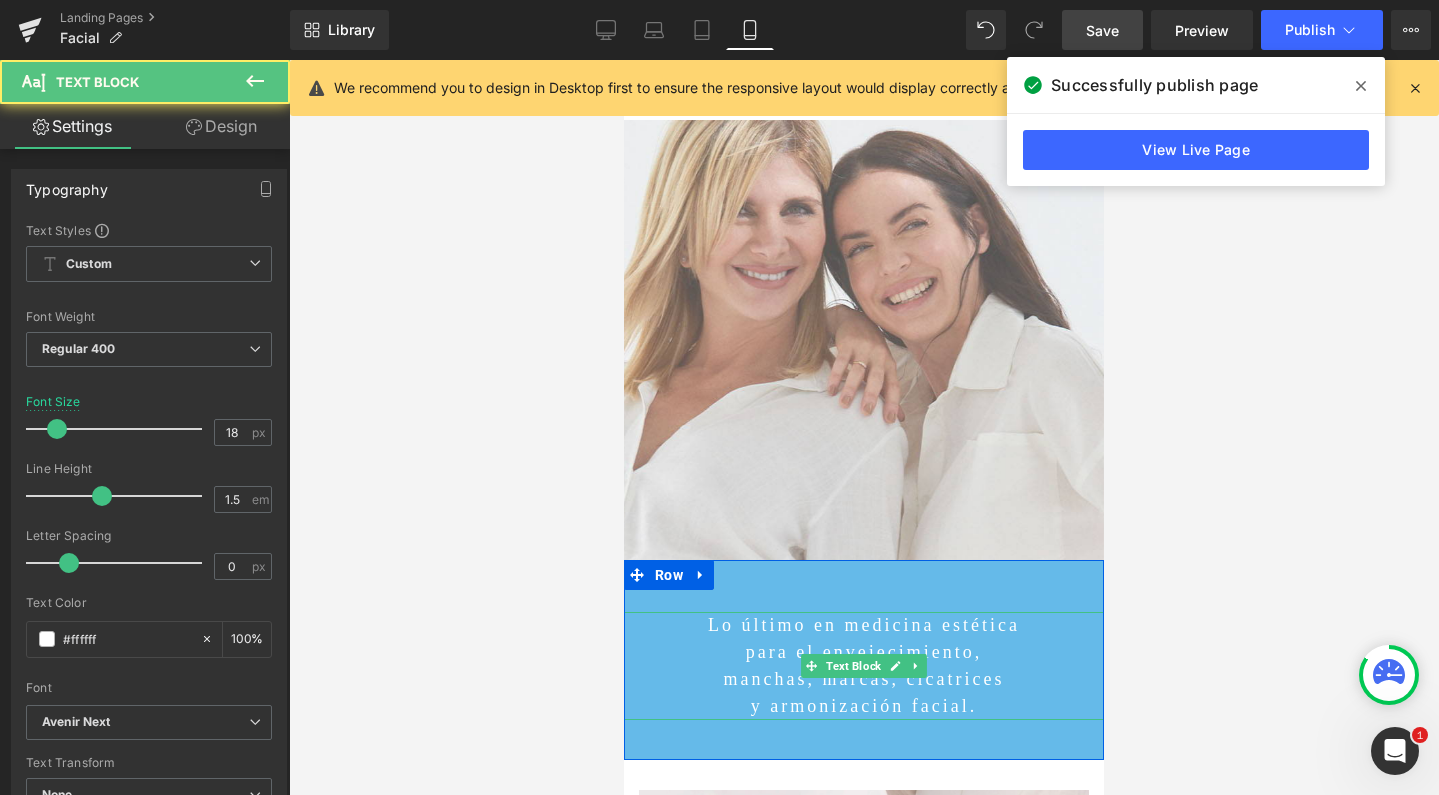 click on "y armonización facial." at bounding box center (864, 706) 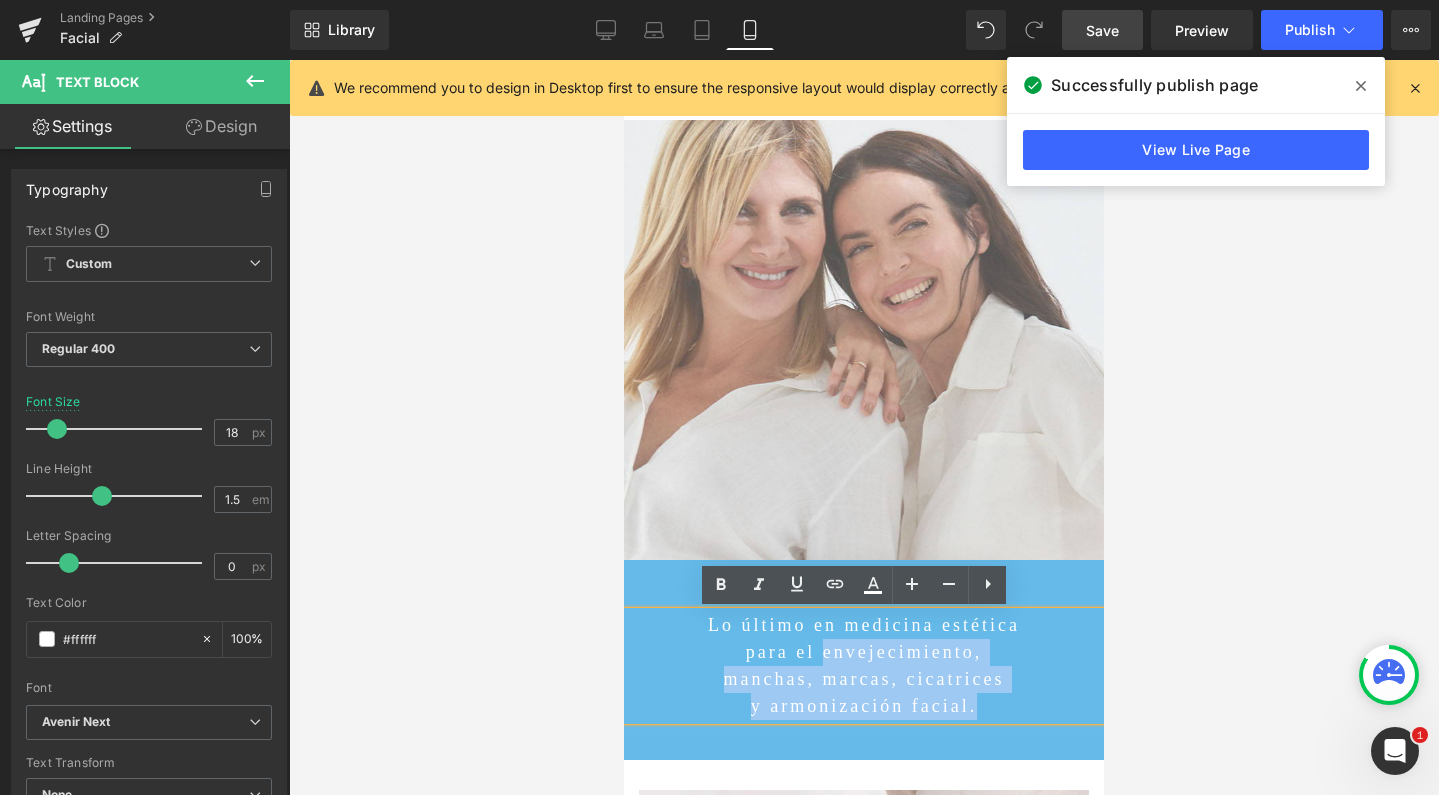 drag, startPoint x: 992, startPoint y: 705, endPoint x: 809, endPoint y: 652, distance: 190.52034 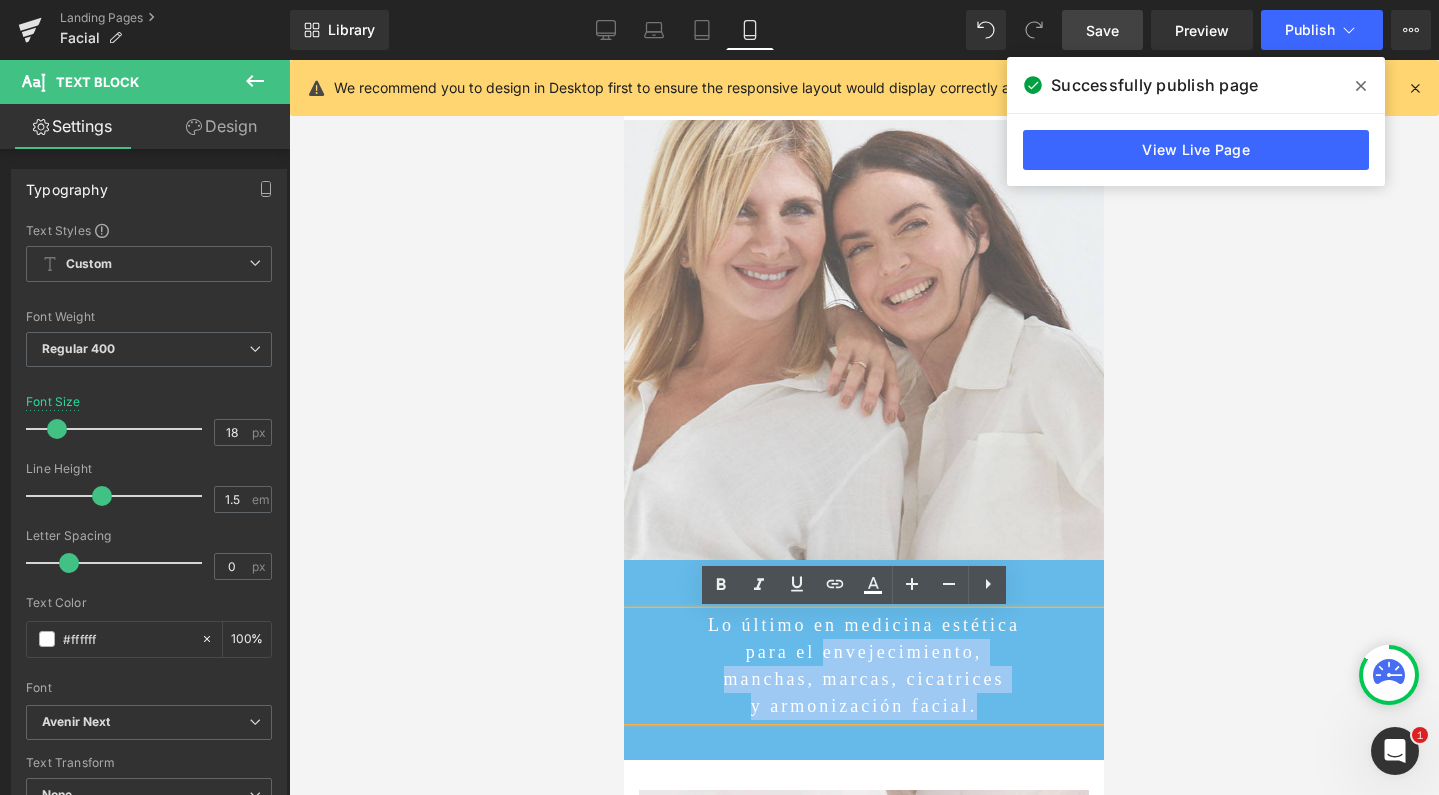 click on "Lo último en medicina estética para el envejecimiento, manchas, marcas, cicatrices y armonización facial." at bounding box center [864, 666] 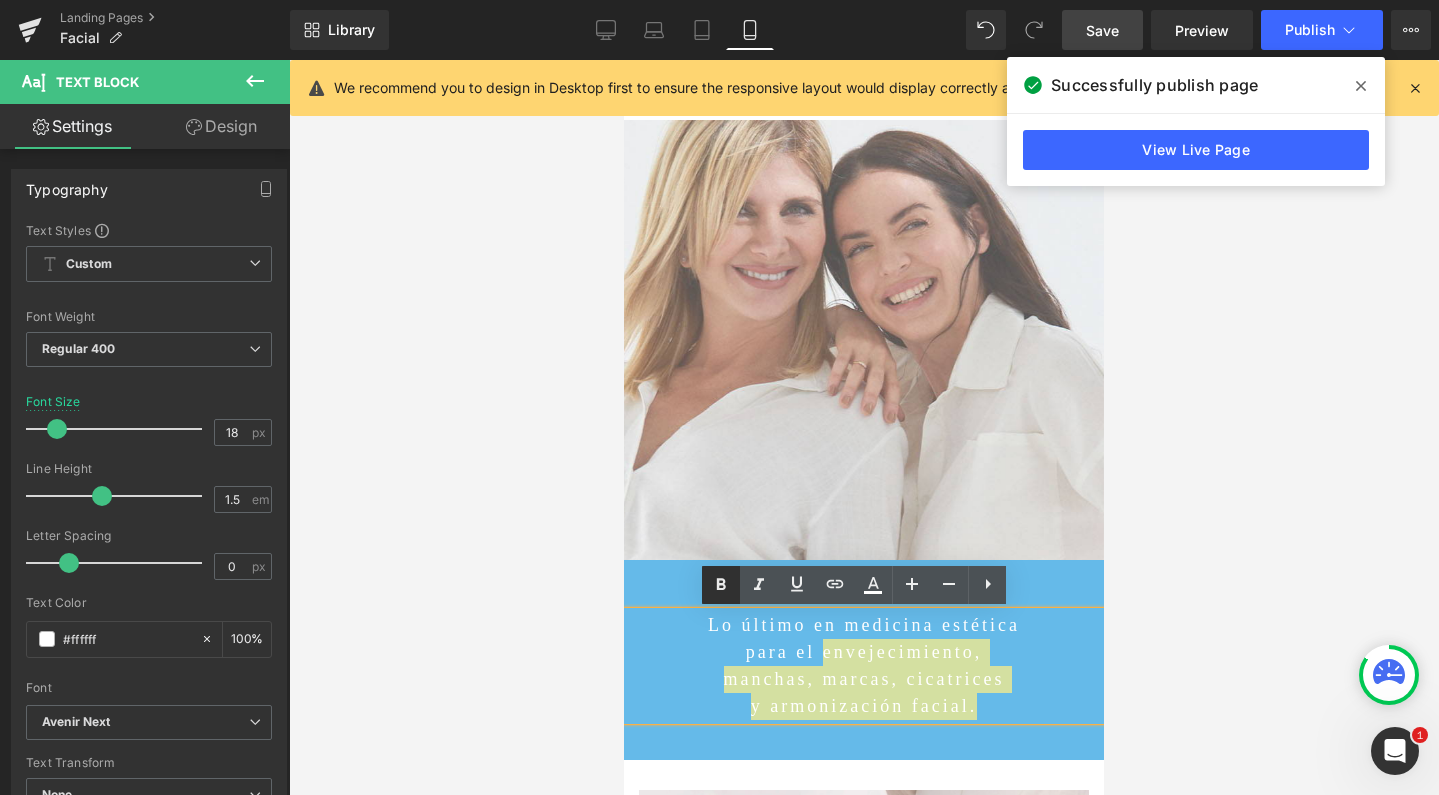 click at bounding box center [721, 585] 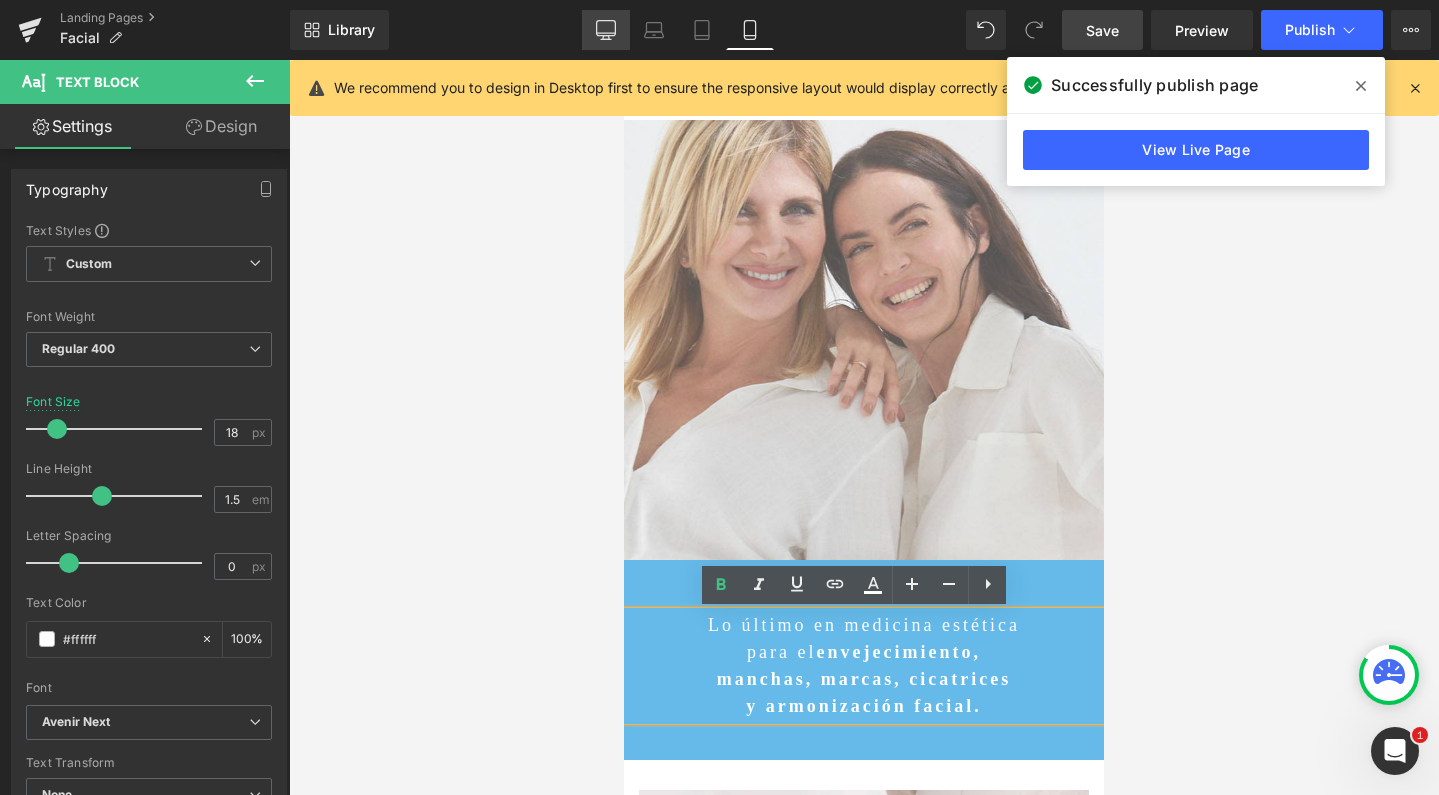 click 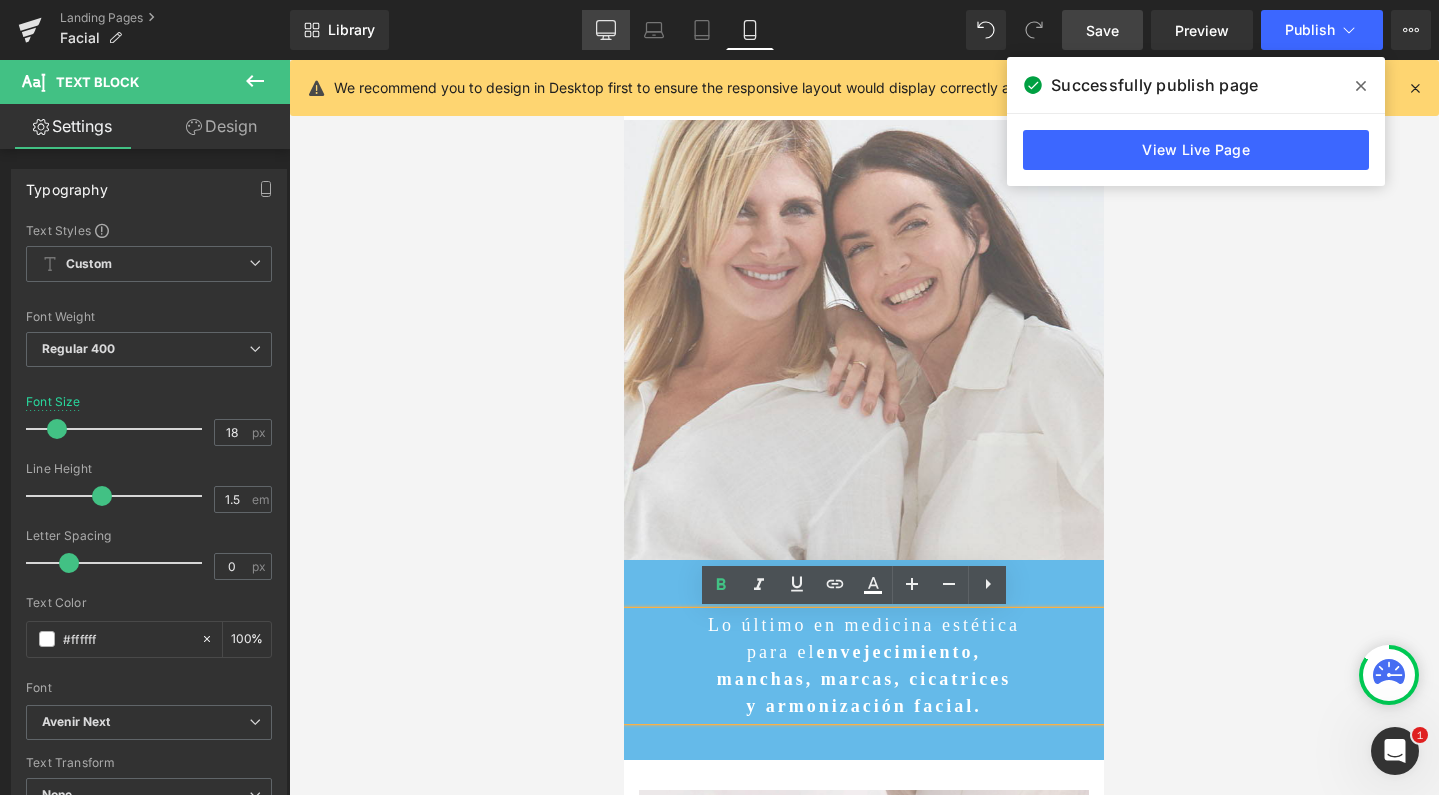 type on "25" 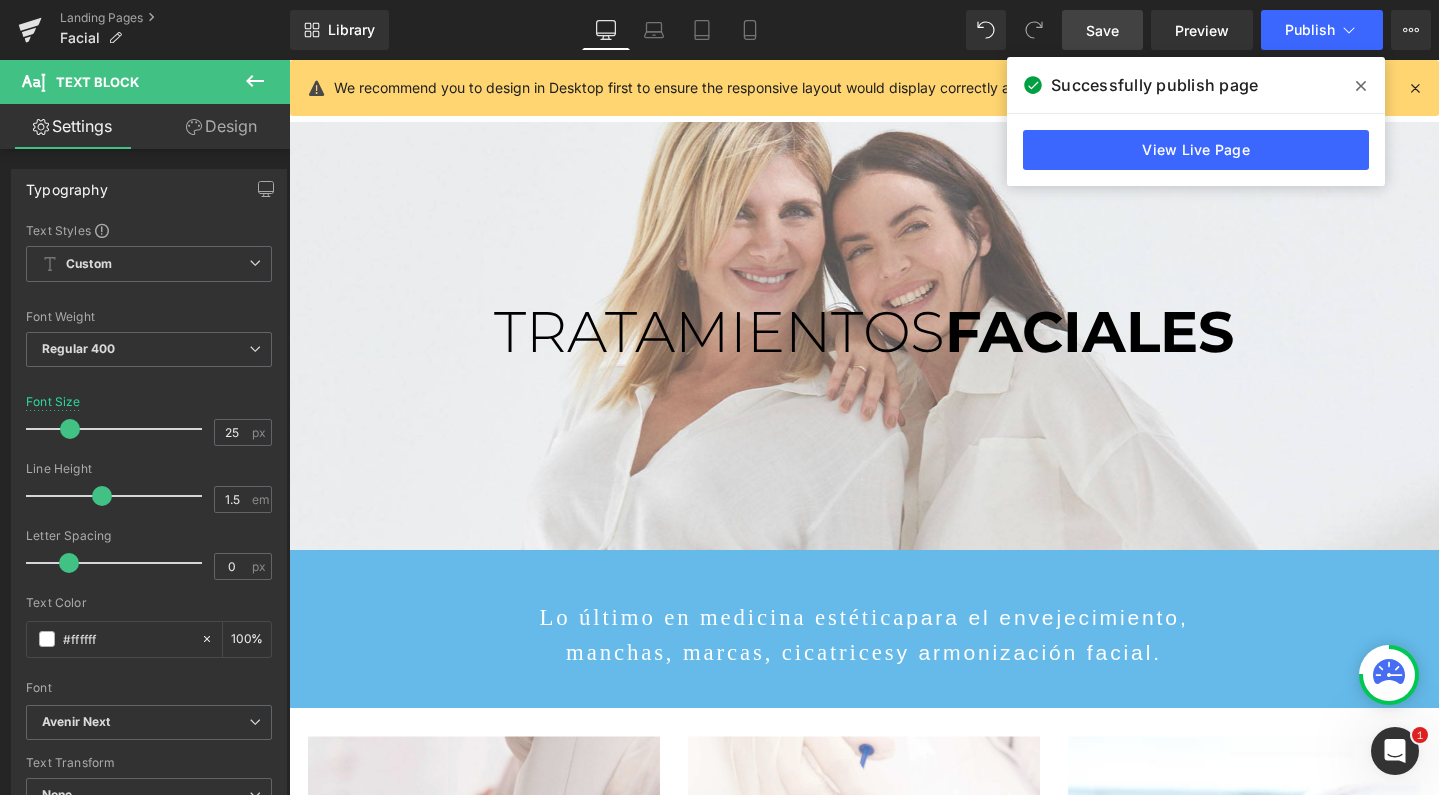 scroll, scrollTop: 4253, scrollLeft: 1190, axis: both 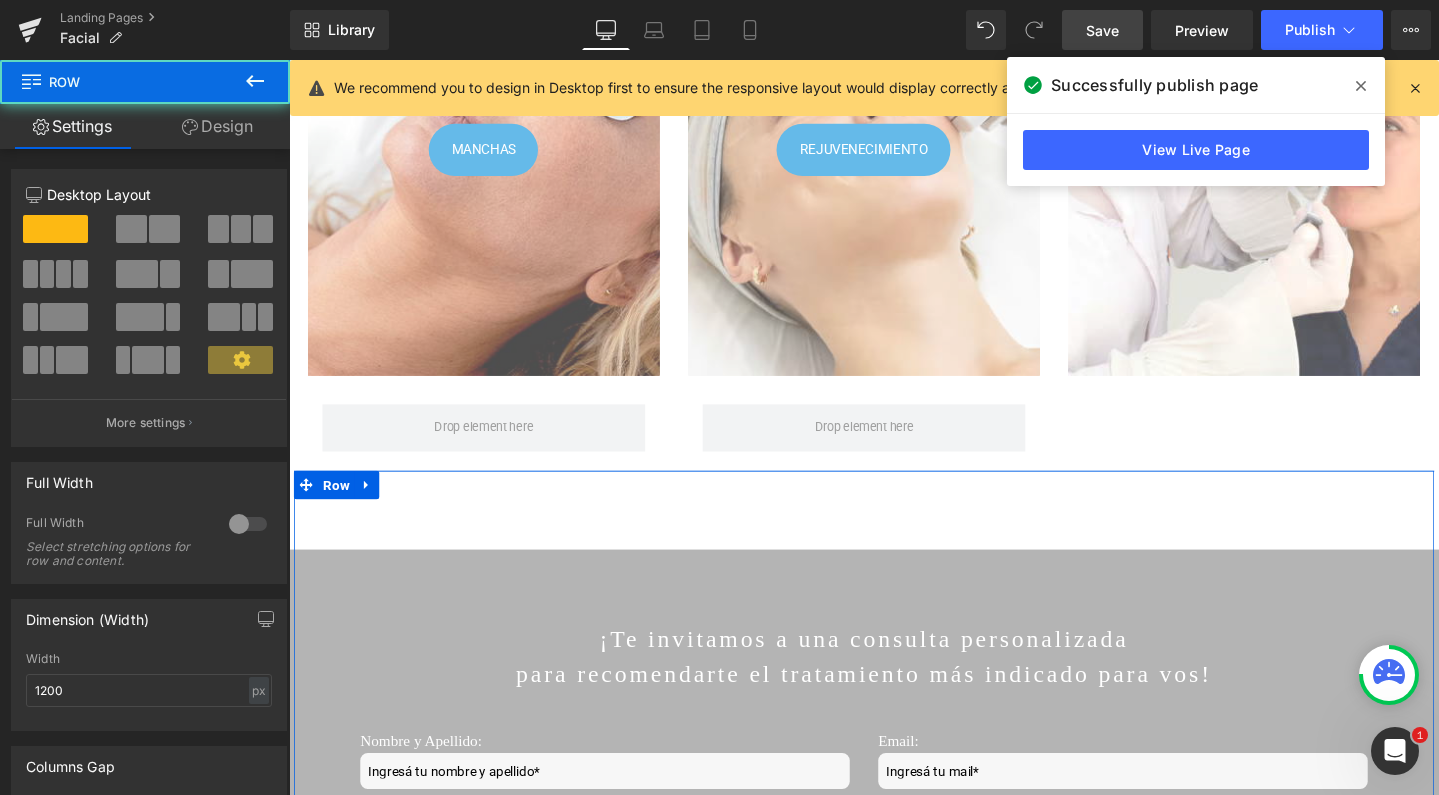click on "¡Te invitamos a una consulta personalizada para recomendarte el tratamiento más indicado para vos! Text Block
Nombre y Apellido: Text Block         Text Field         Teléfono: Text Block         Text Field         Email: Text Block         Email Field         Elegí tu sucursal: Text Block
Acassuso Nordelta [GEOGRAPHIC_DATA][PERSON_NAME] Recoleta [PERSON_NAME] Shopping
Dropdown
Row         ¿Cómo podemos ayudarte? Text Block         Text Field         Row         Enviar Submit Button
Contact Form         Row         Tu clínica de Medicina Estética de Confianza Text Block         Row" at bounding box center (894, 1359) 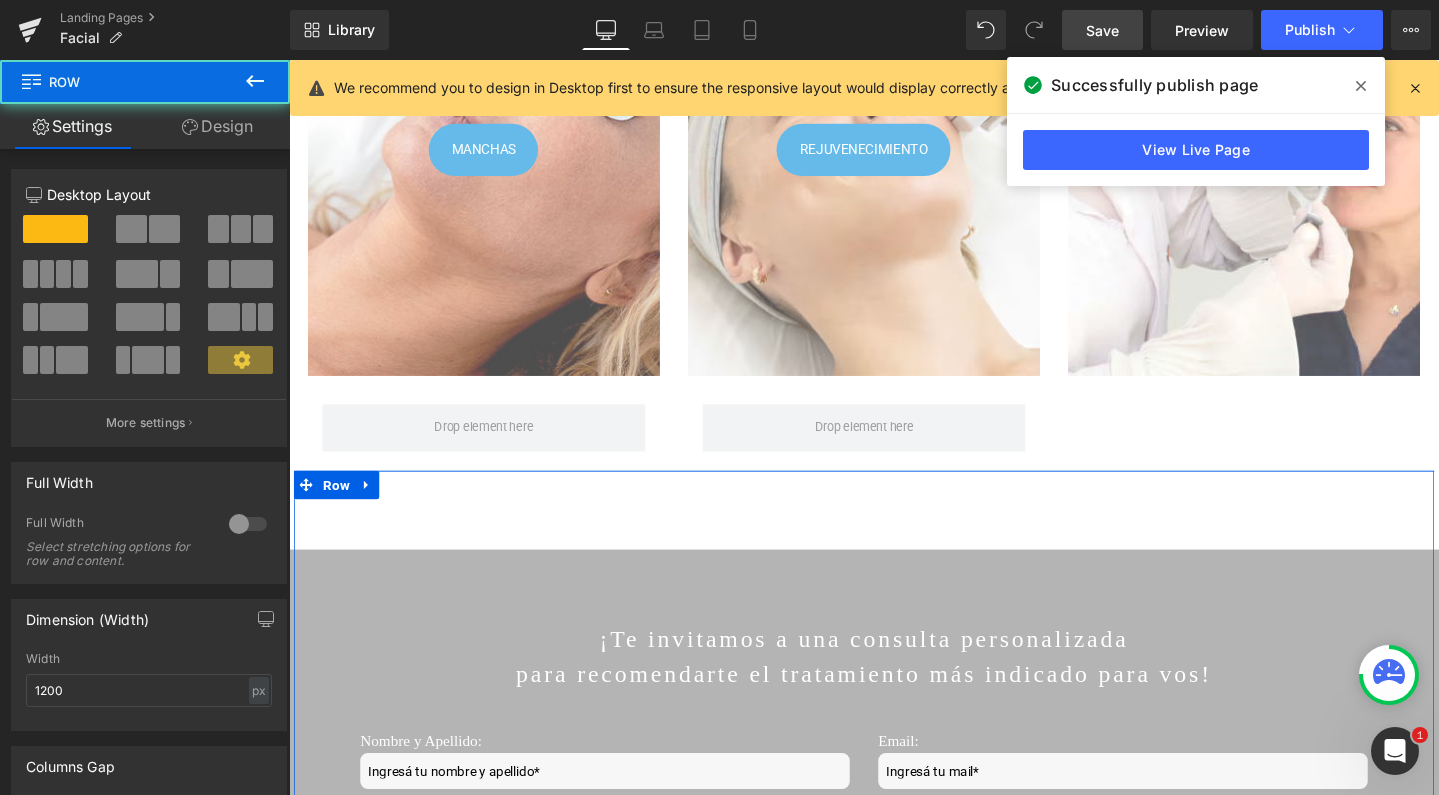 click on "Design" at bounding box center [217, 126] 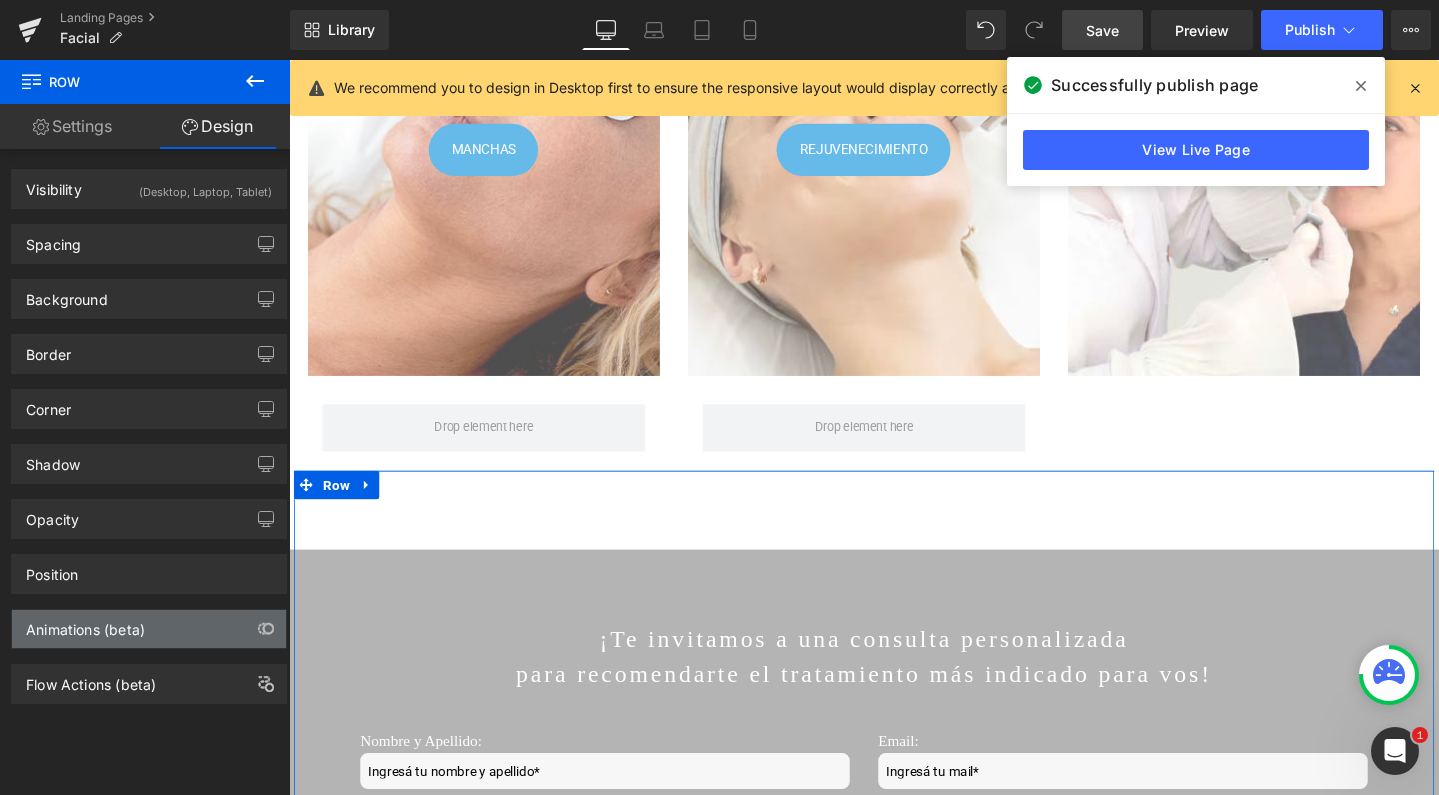 click on "Animations (beta)" at bounding box center [85, 624] 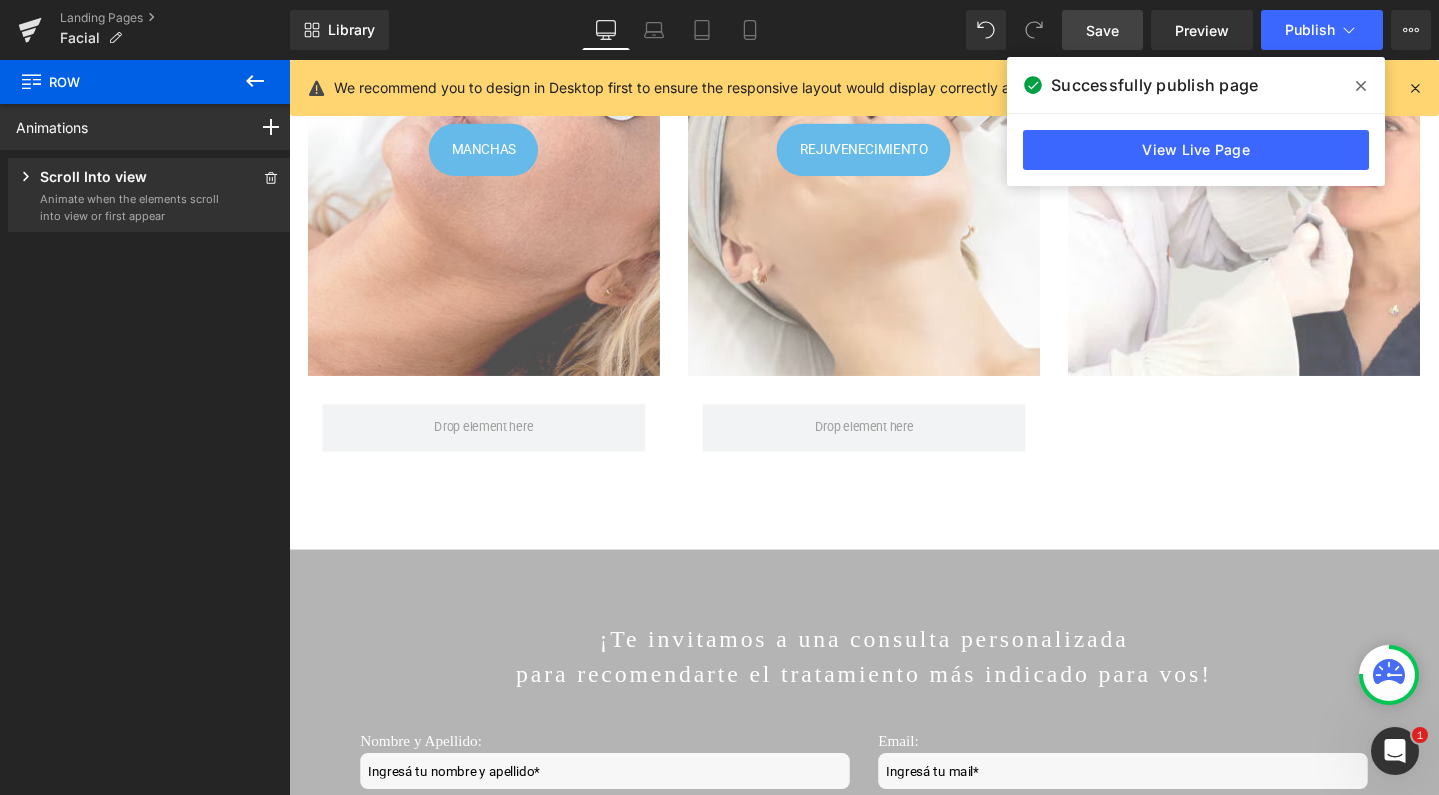 click on "Save" at bounding box center [1102, 30] 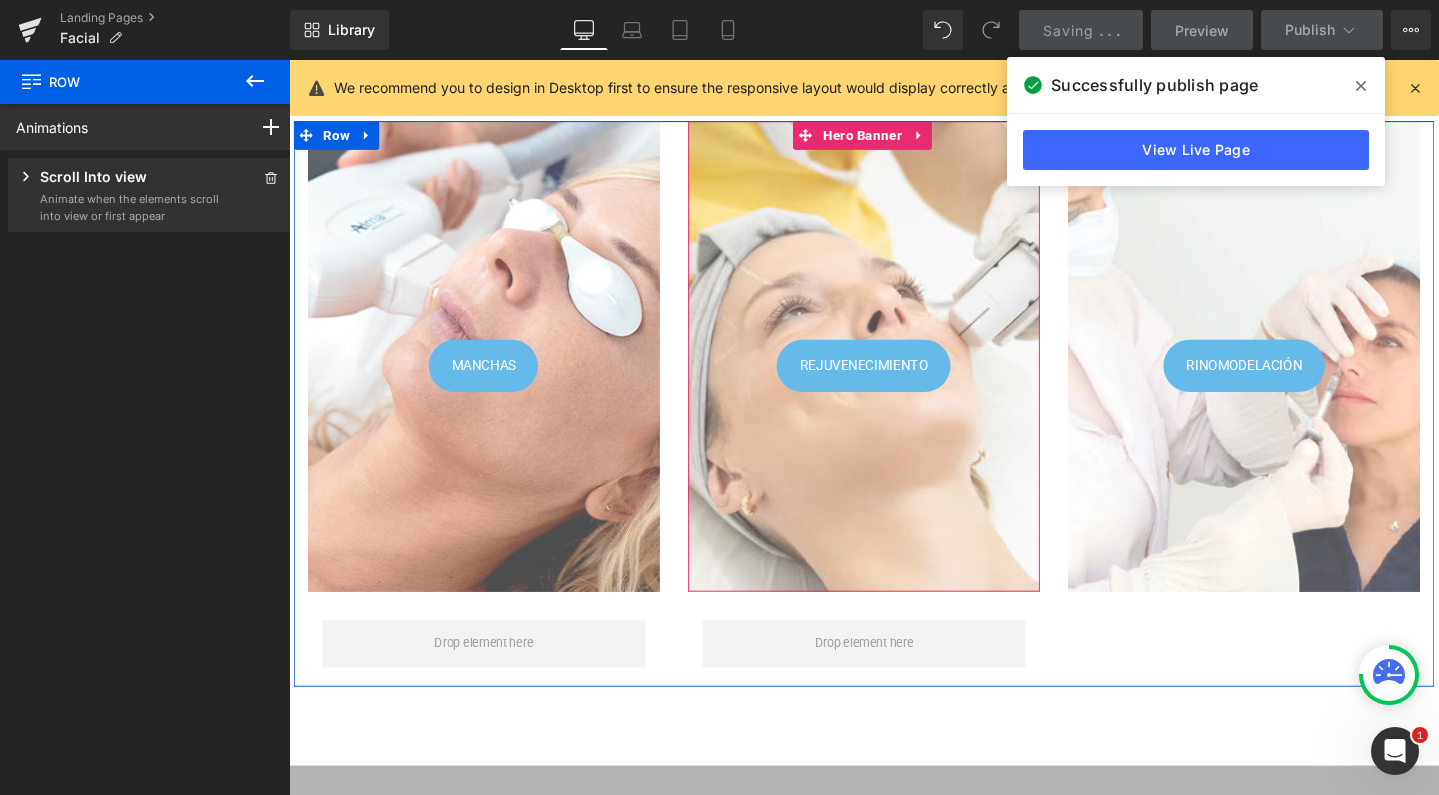 scroll, scrollTop: 1239, scrollLeft: 0, axis: vertical 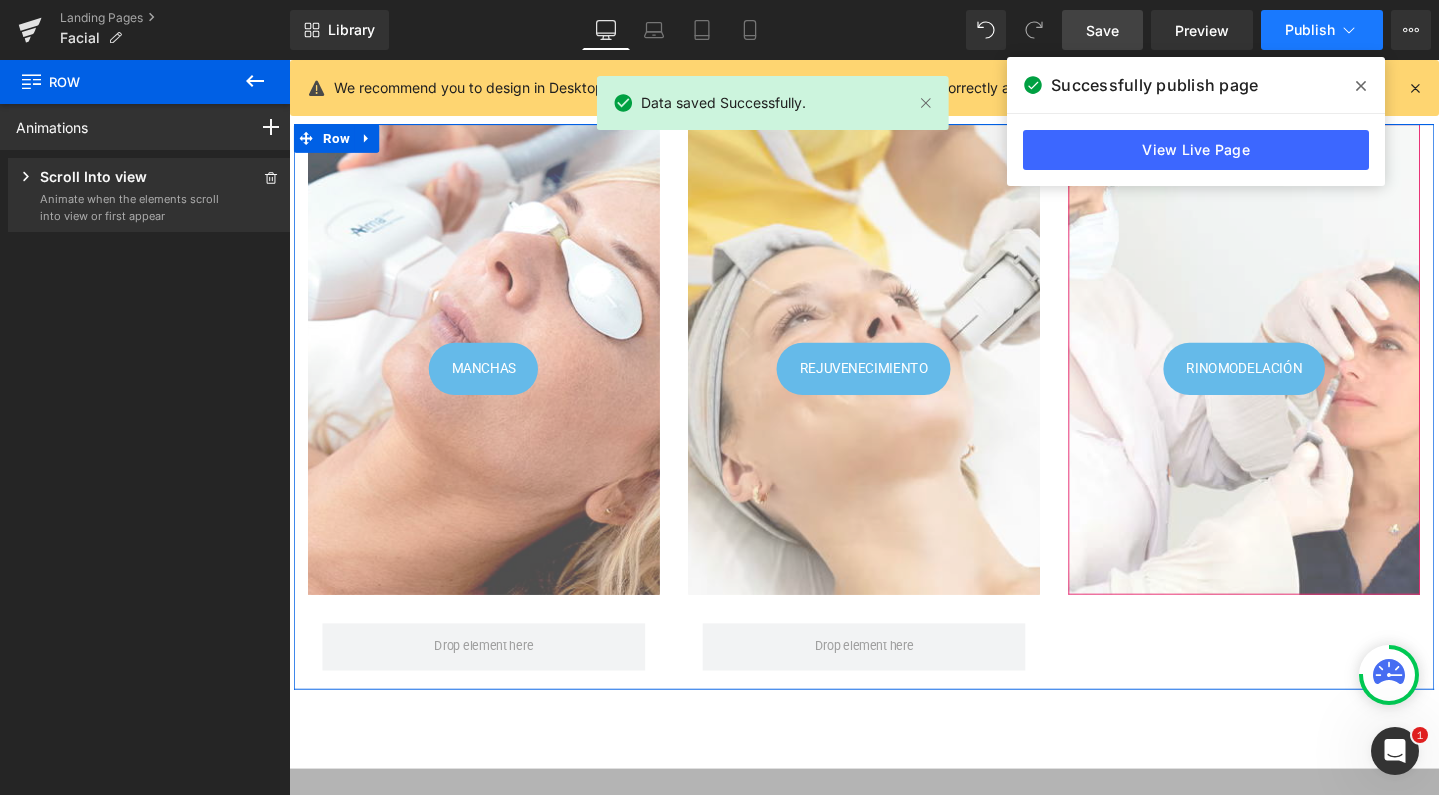 click on "Publish" at bounding box center [1310, 30] 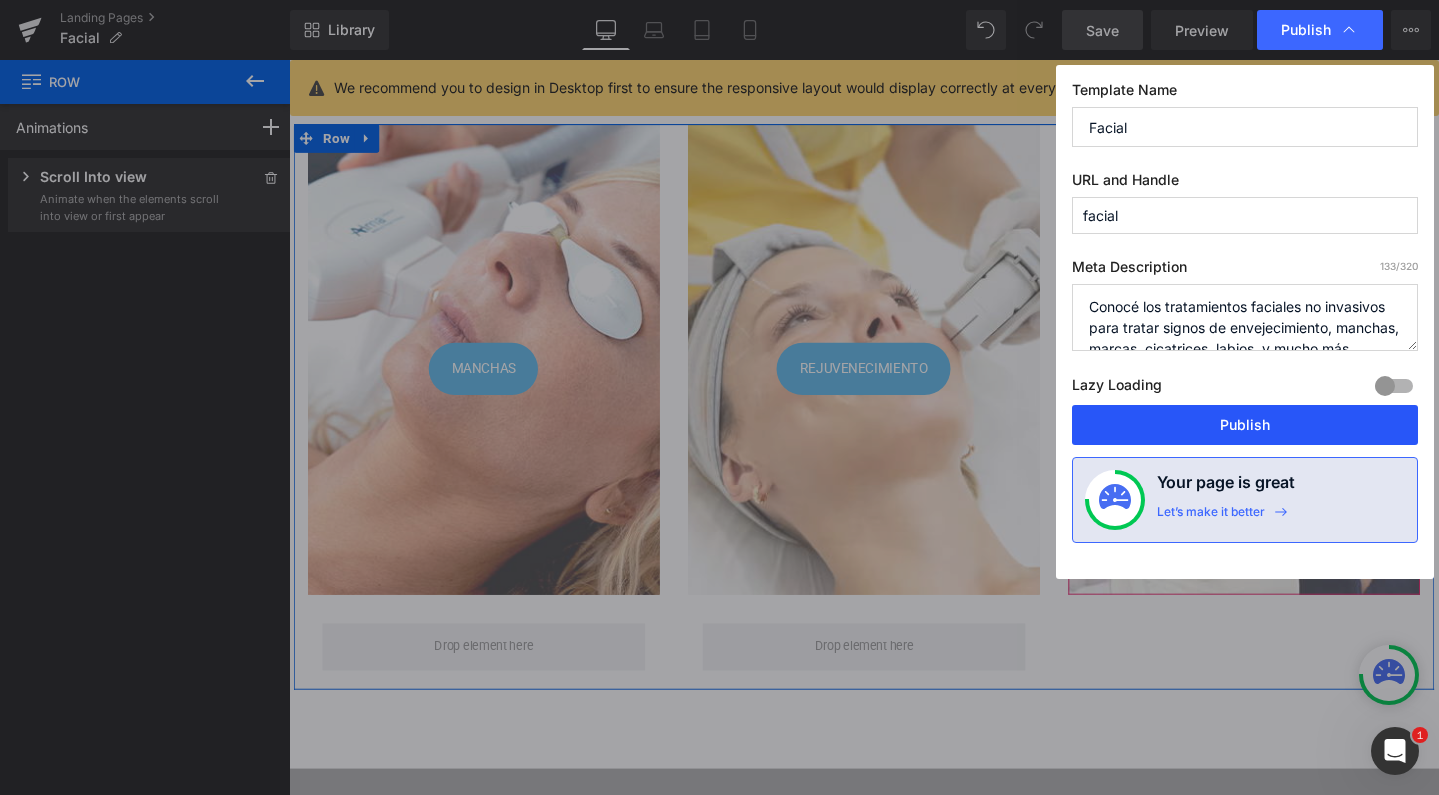 click on "Publish" at bounding box center [1245, 425] 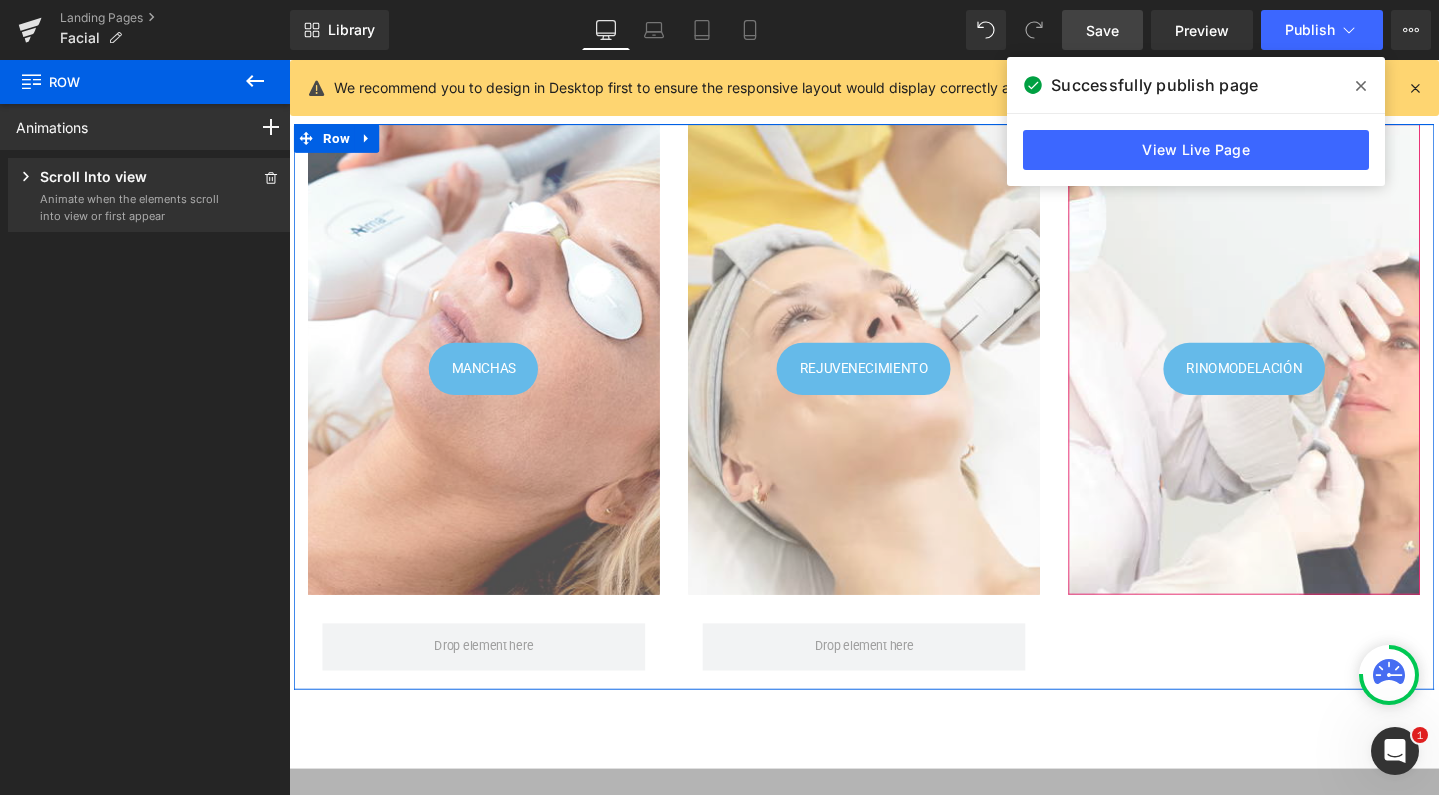 click on "View Live Page" at bounding box center (1196, 150) 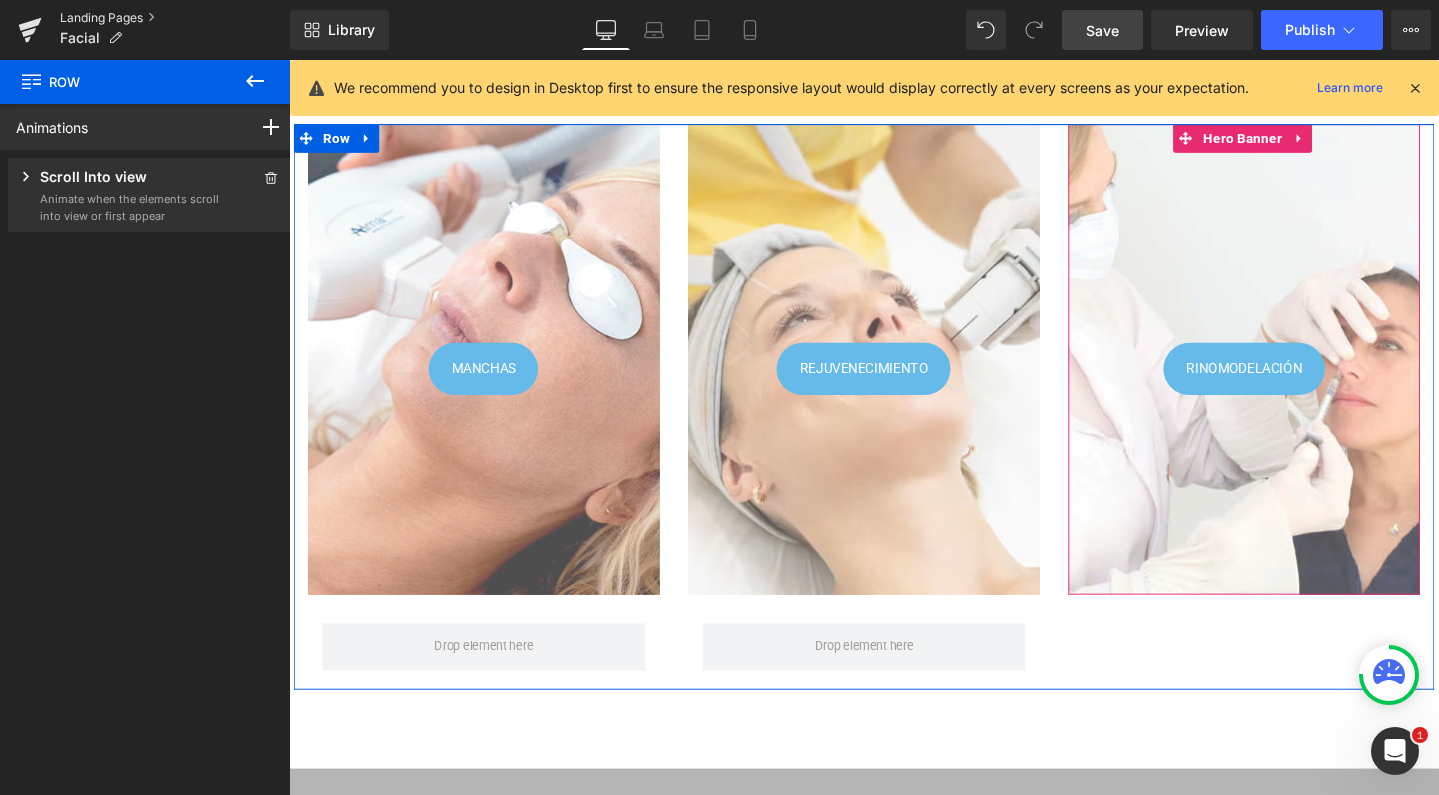 click on "Landing Pages" at bounding box center (175, 18) 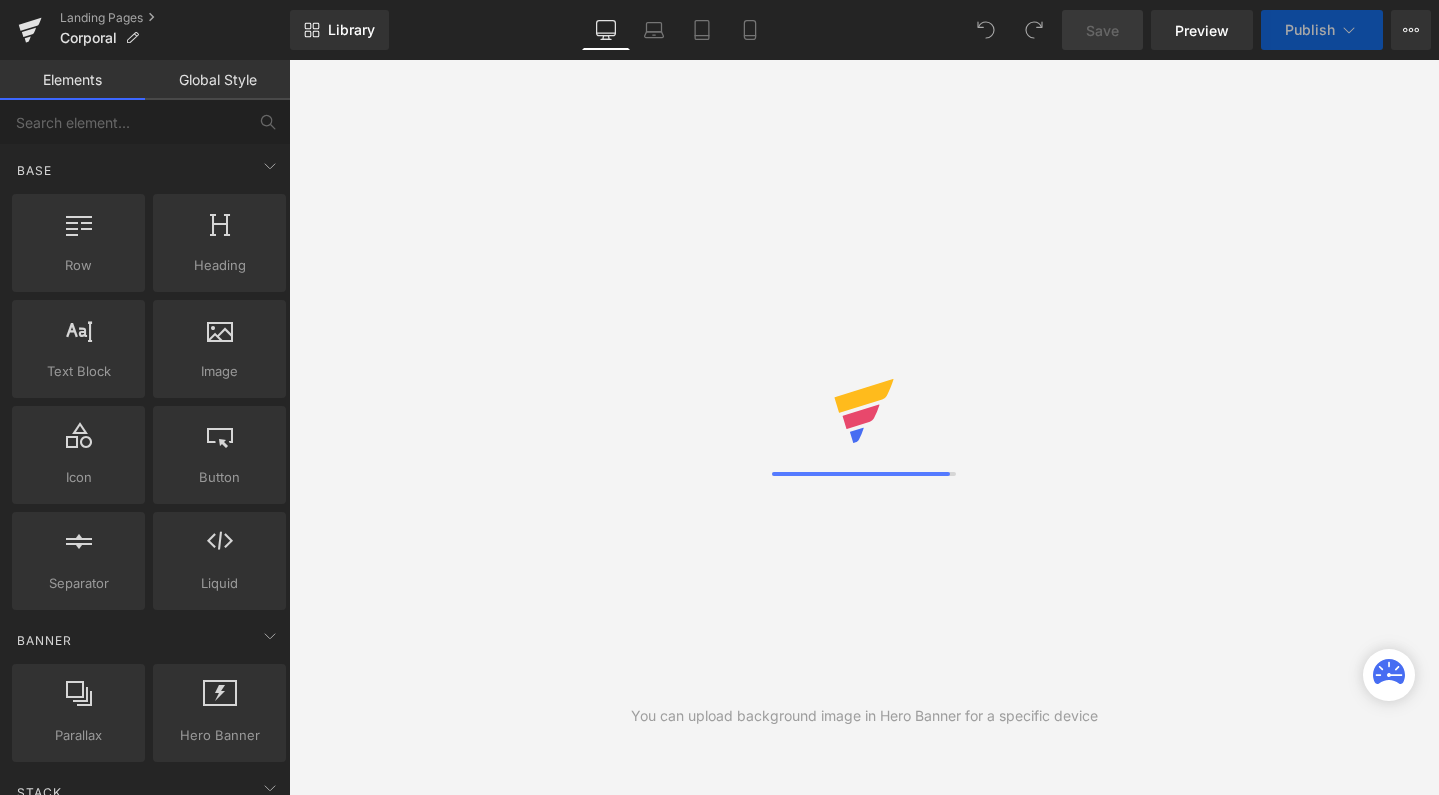 scroll, scrollTop: 0, scrollLeft: 0, axis: both 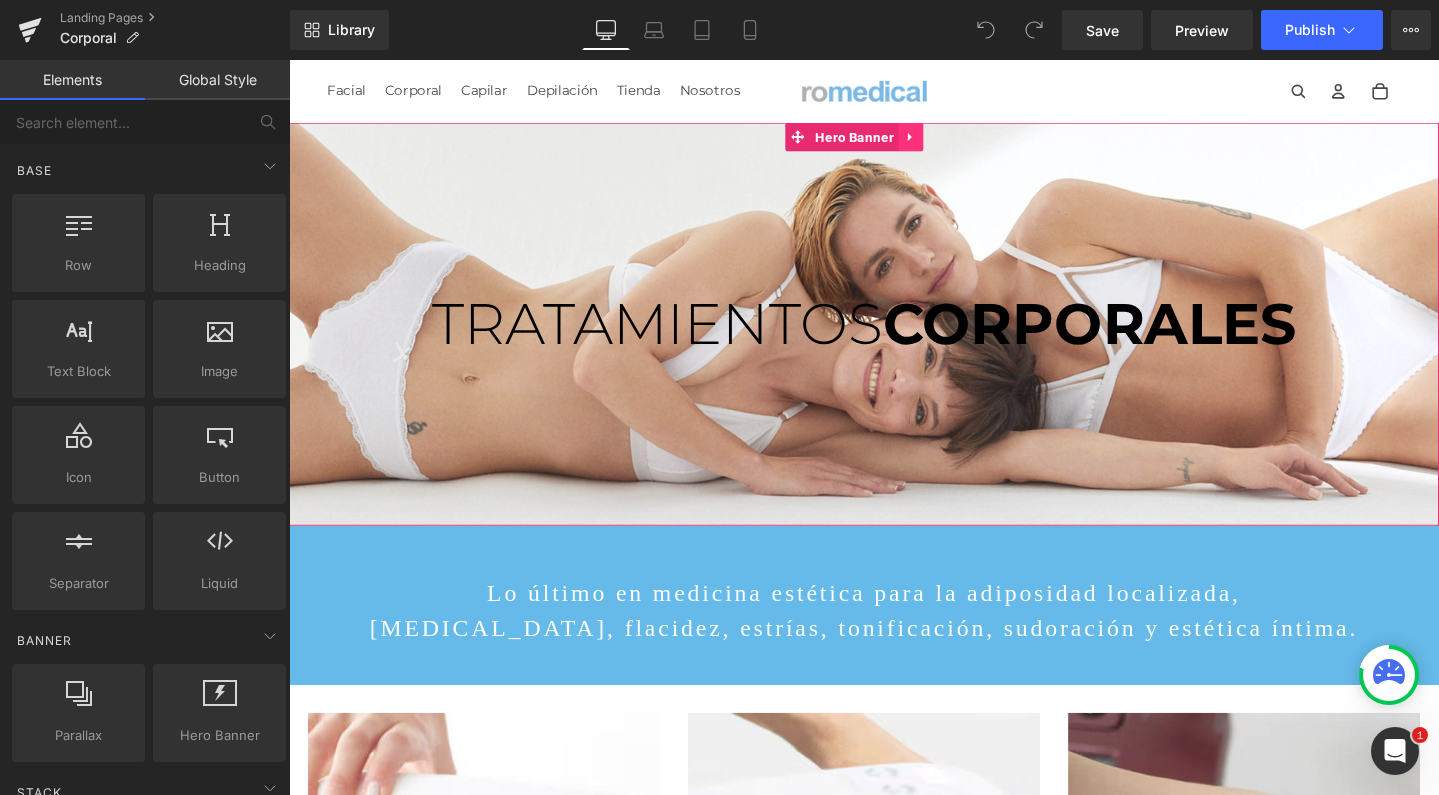 click at bounding box center [944, 141] 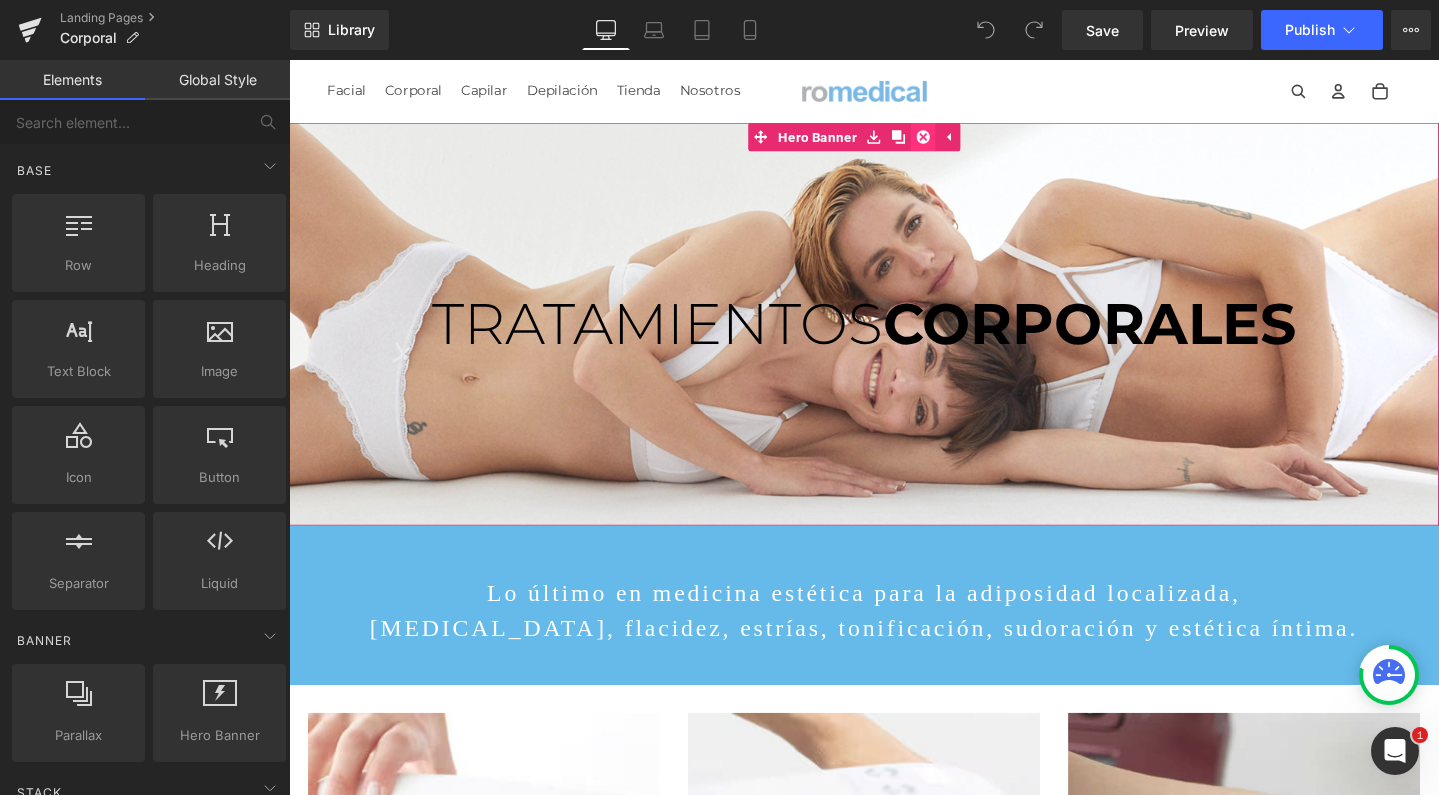 click 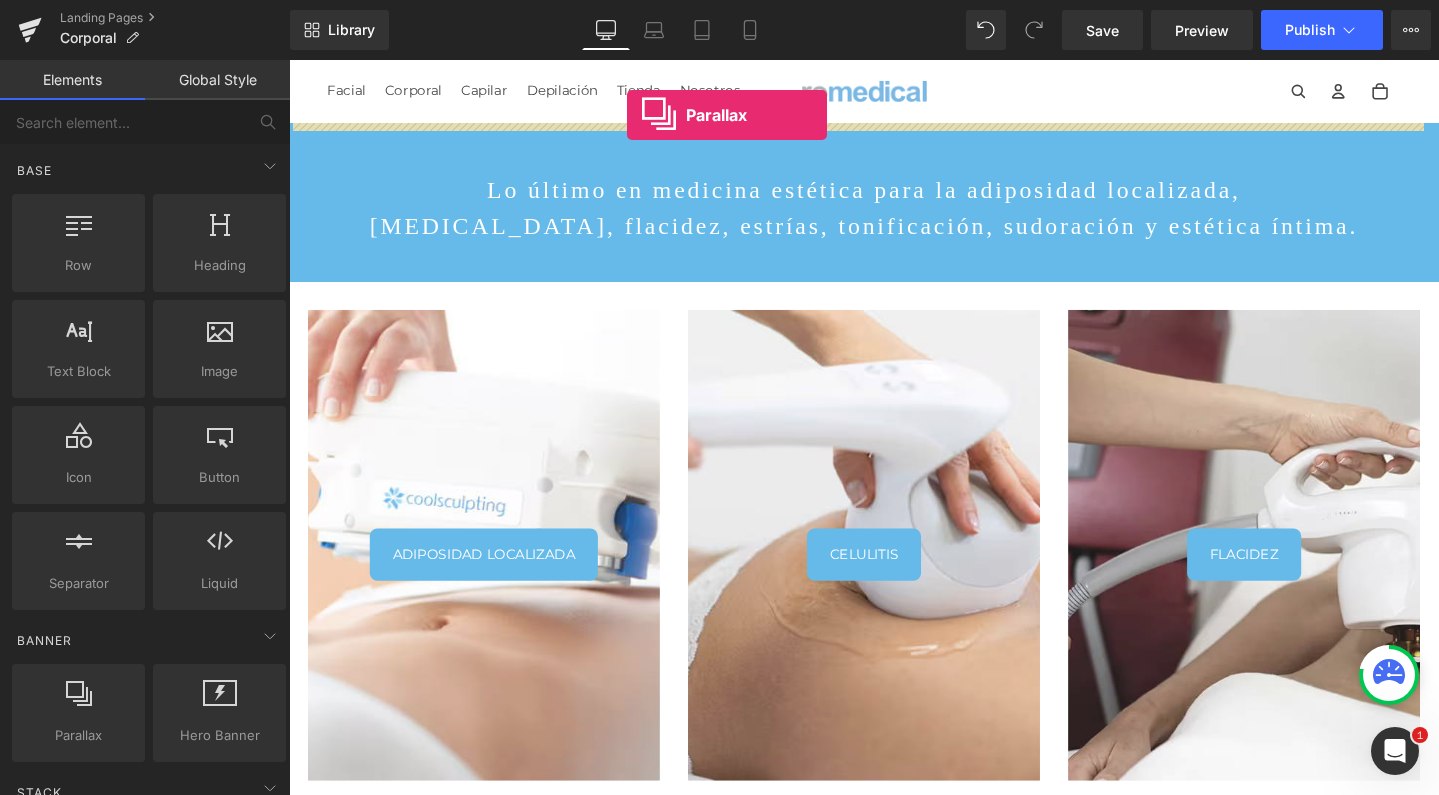 drag, startPoint x: 383, startPoint y: 773, endPoint x: 646, endPoint y: 118, distance: 705.8286 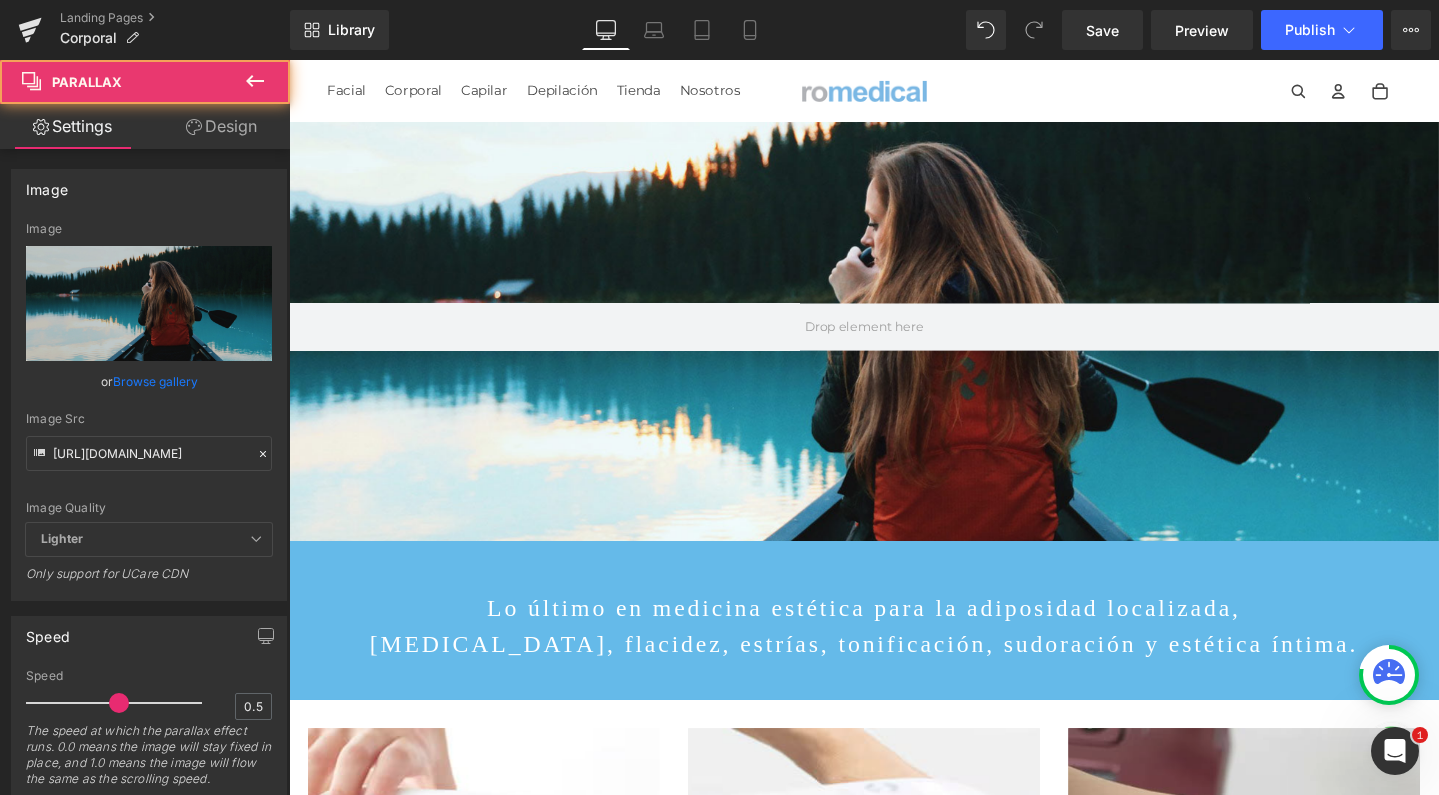 scroll, scrollTop: 10, scrollLeft: 10, axis: both 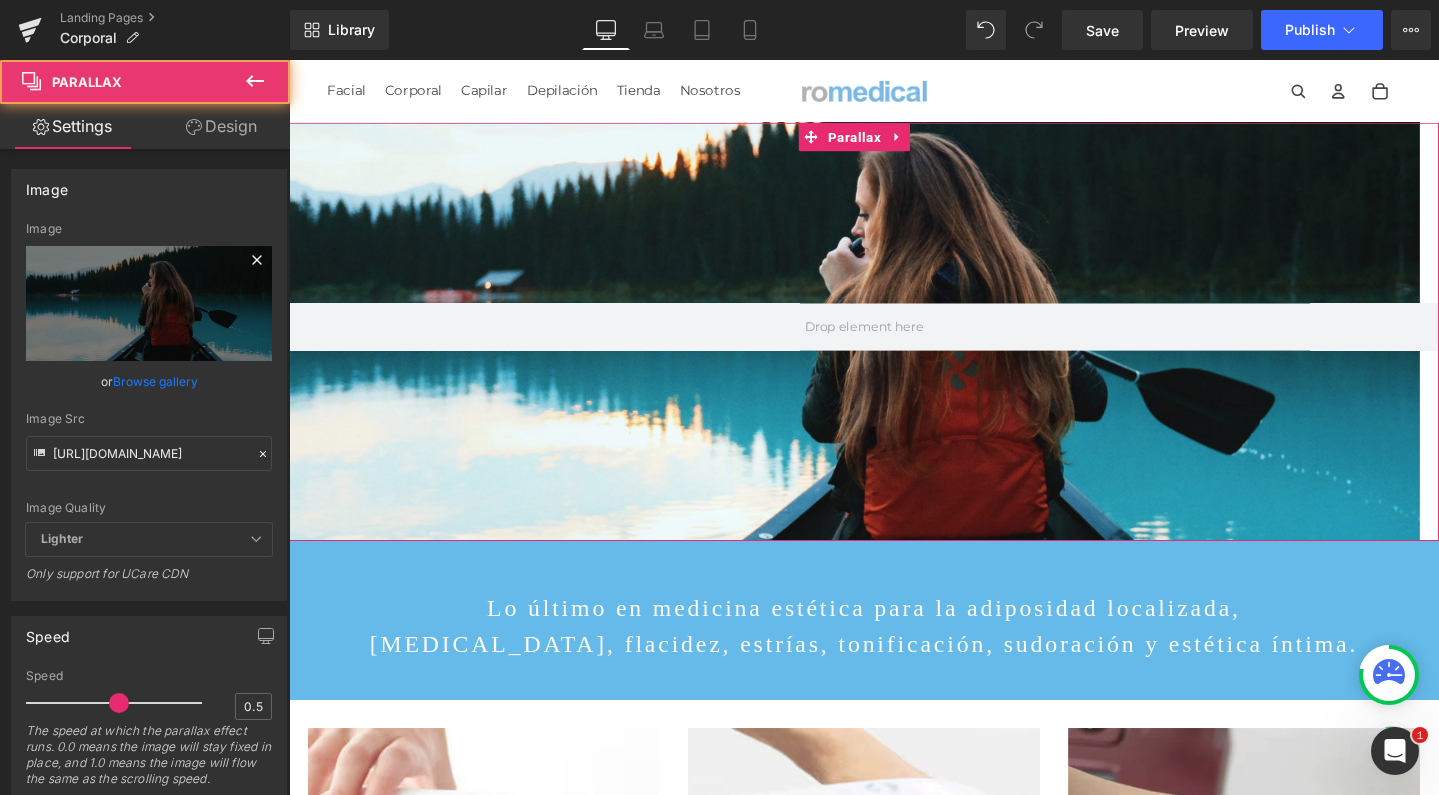 click 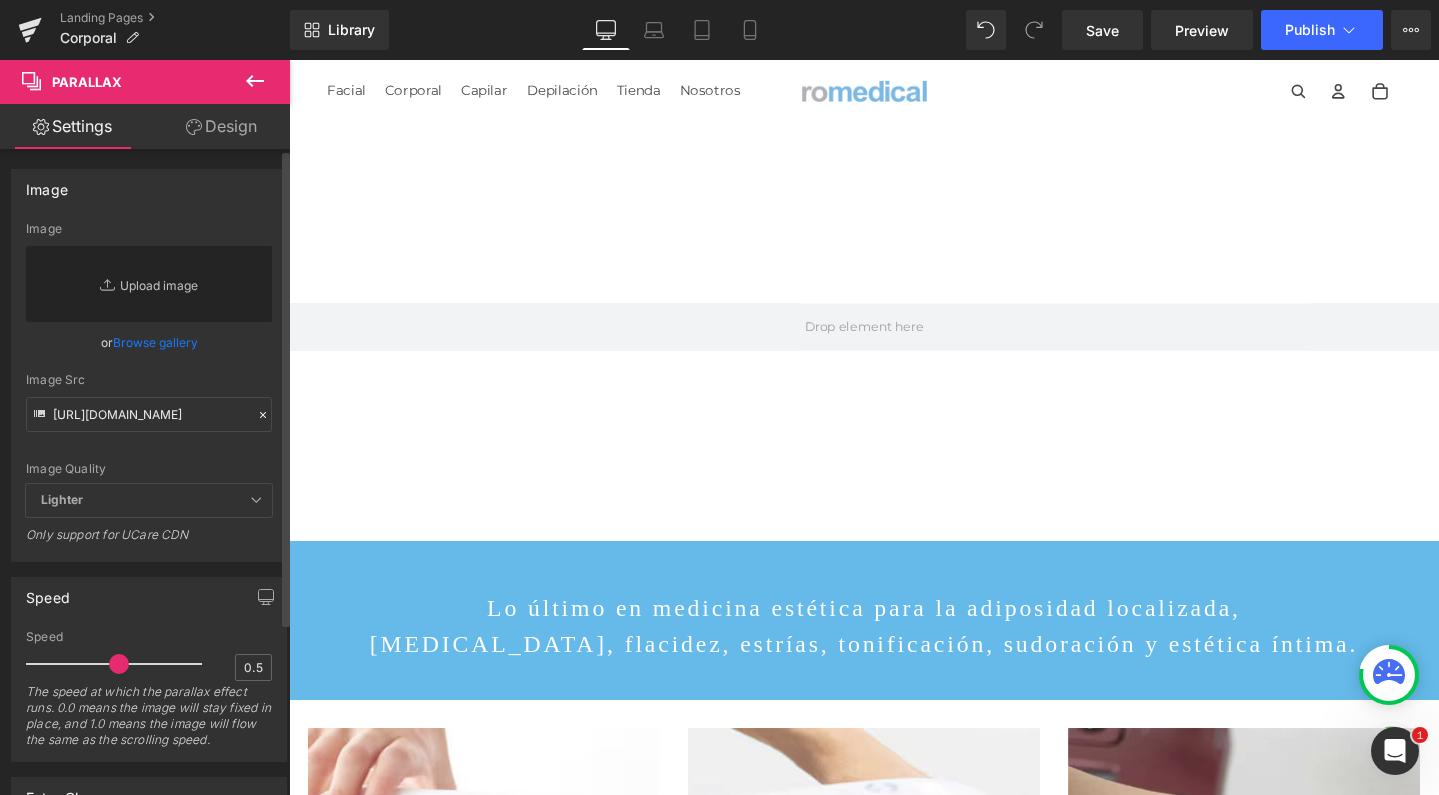 click on "Replace Image" at bounding box center [149, 284] 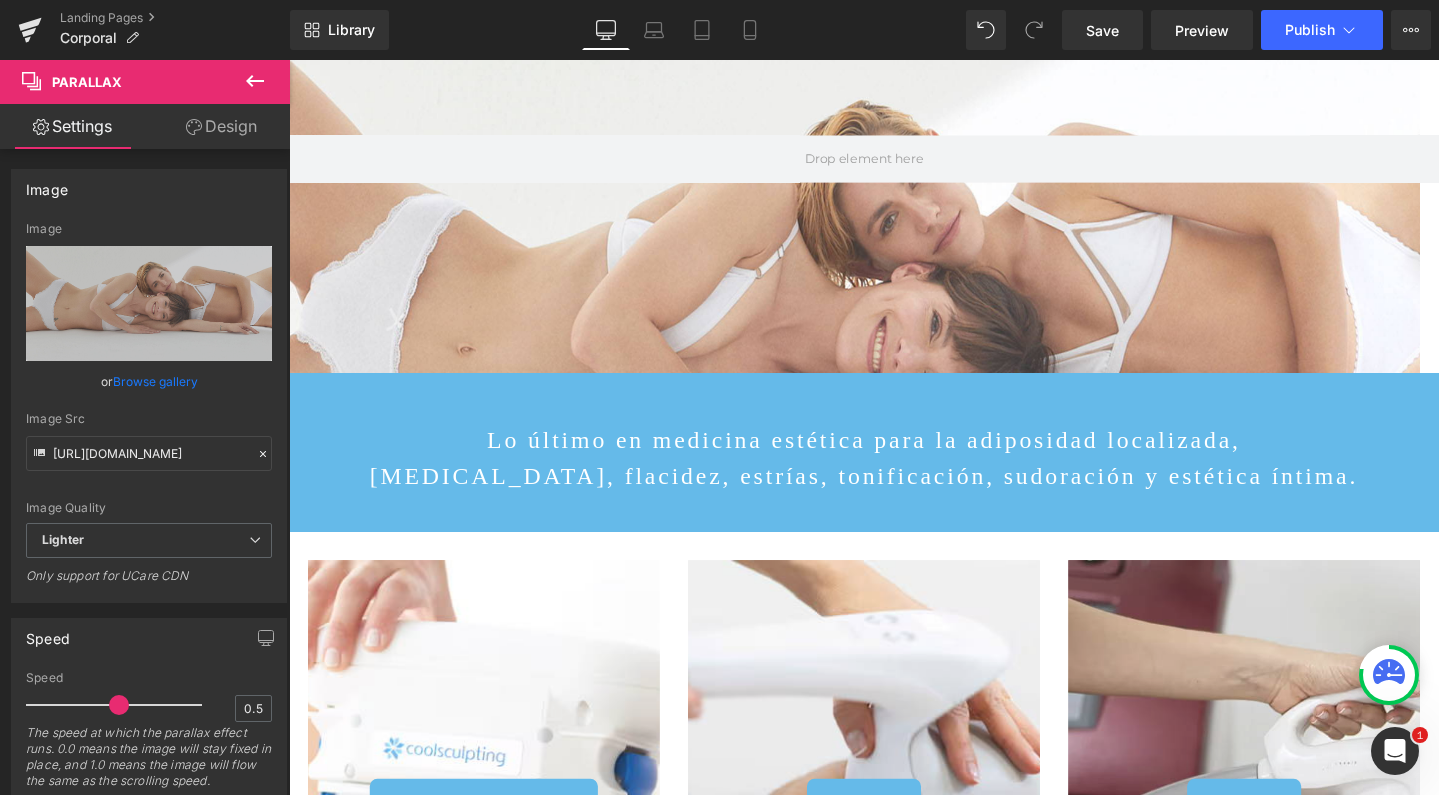 scroll, scrollTop: 130, scrollLeft: 0, axis: vertical 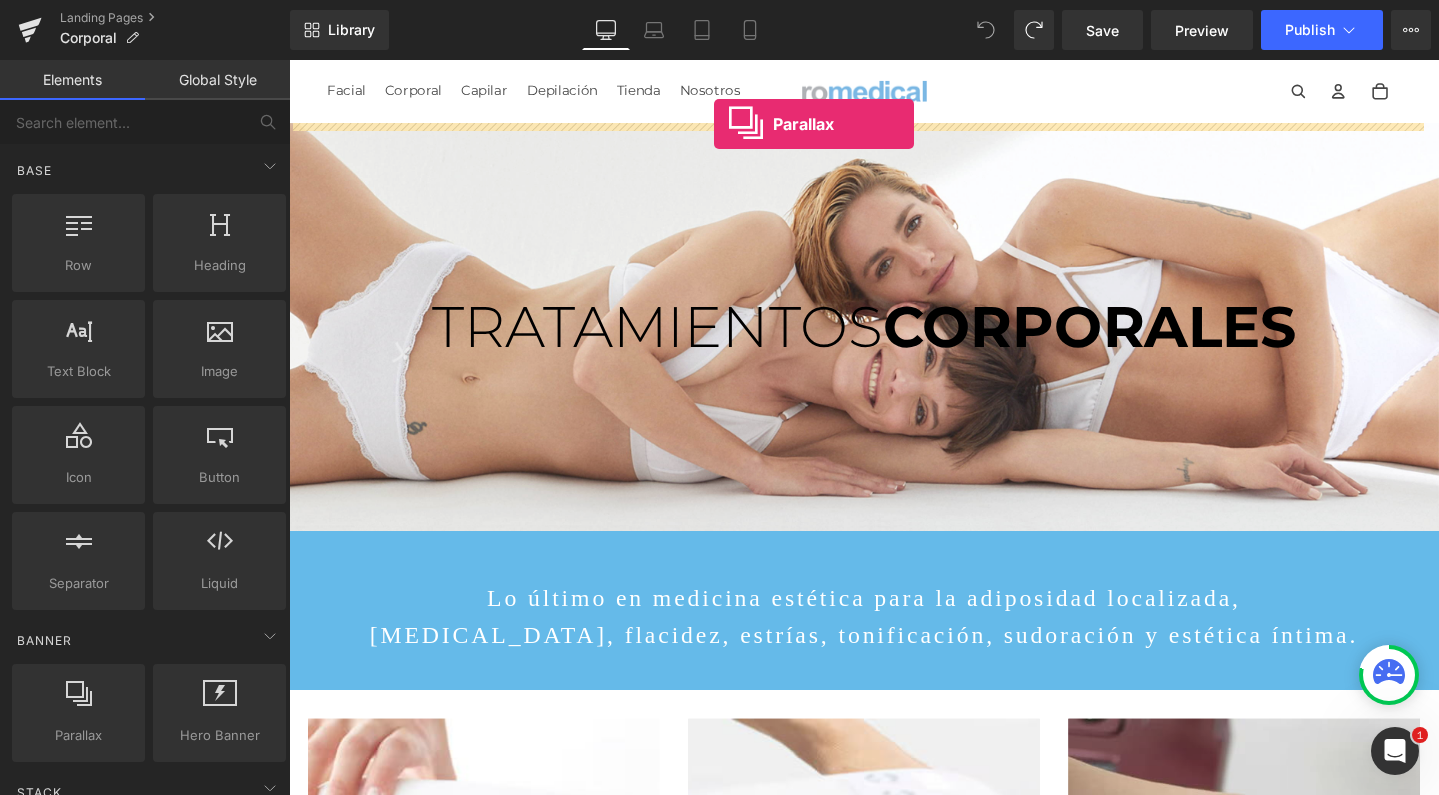 drag, startPoint x: 355, startPoint y: 808, endPoint x: 734, endPoint y: 127, distance: 779.36 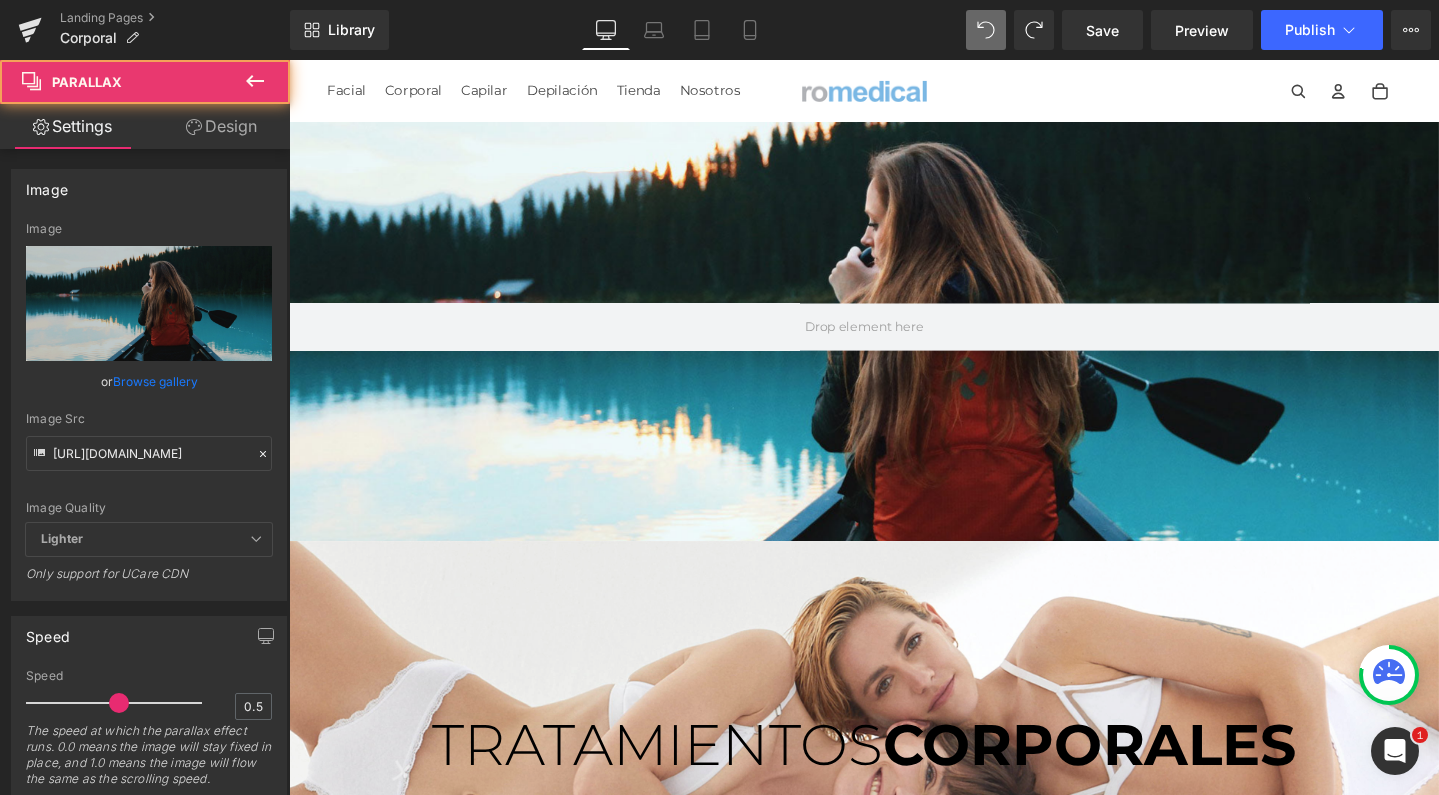 scroll, scrollTop: 10, scrollLeft: 10, axis: both 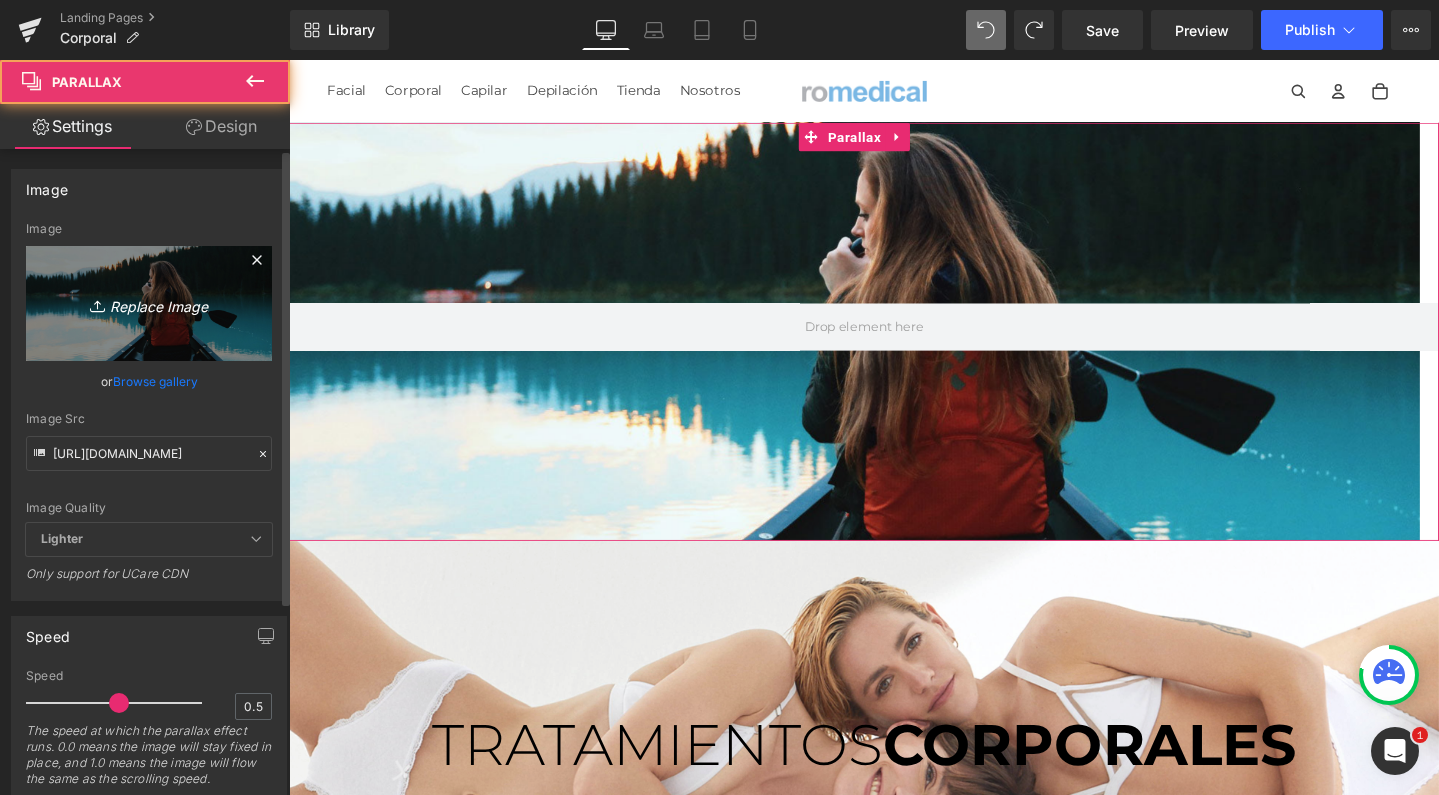click on "Replace Image" at bounding box center (149, 303) 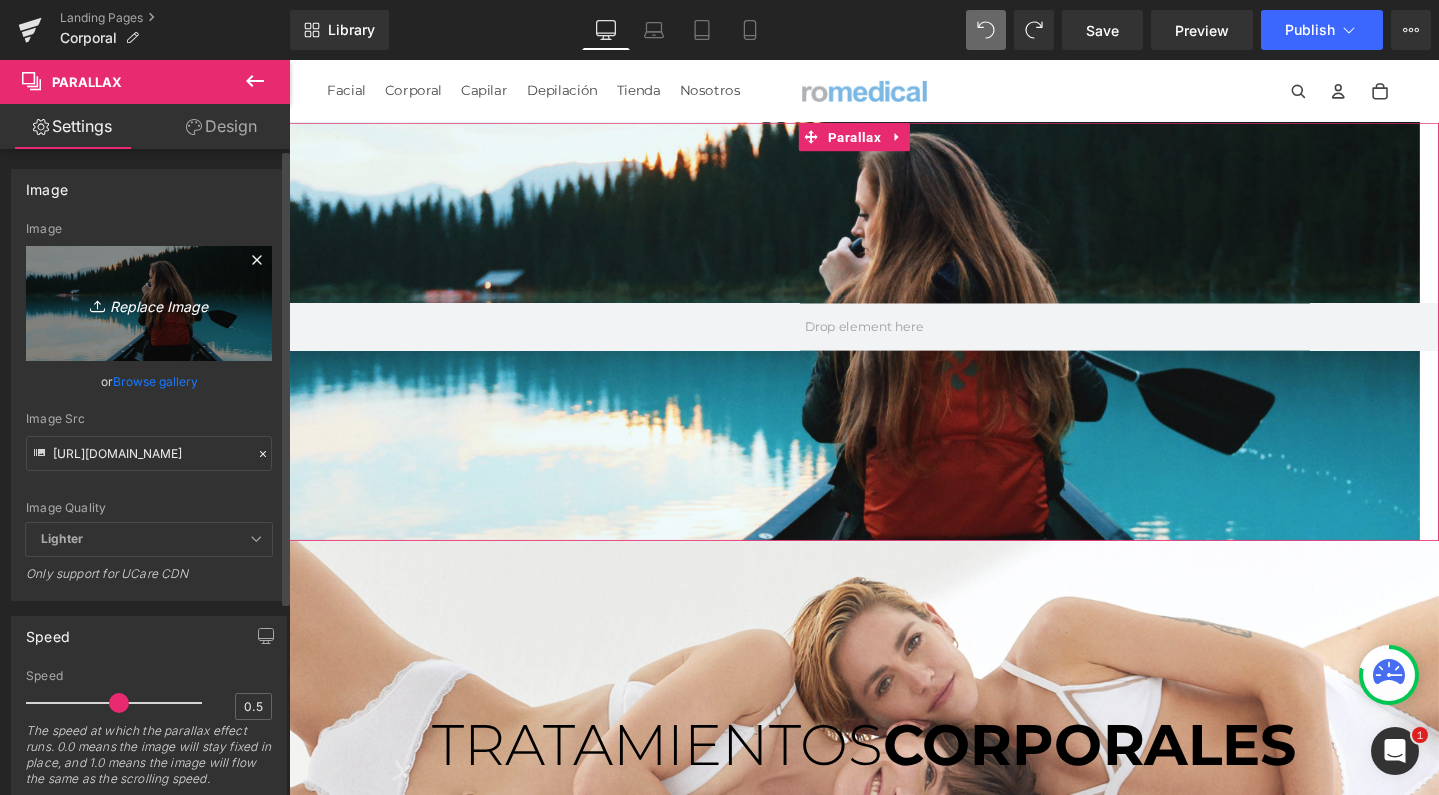 type on "C:\fakepath\parallaxdesktop.jpg" 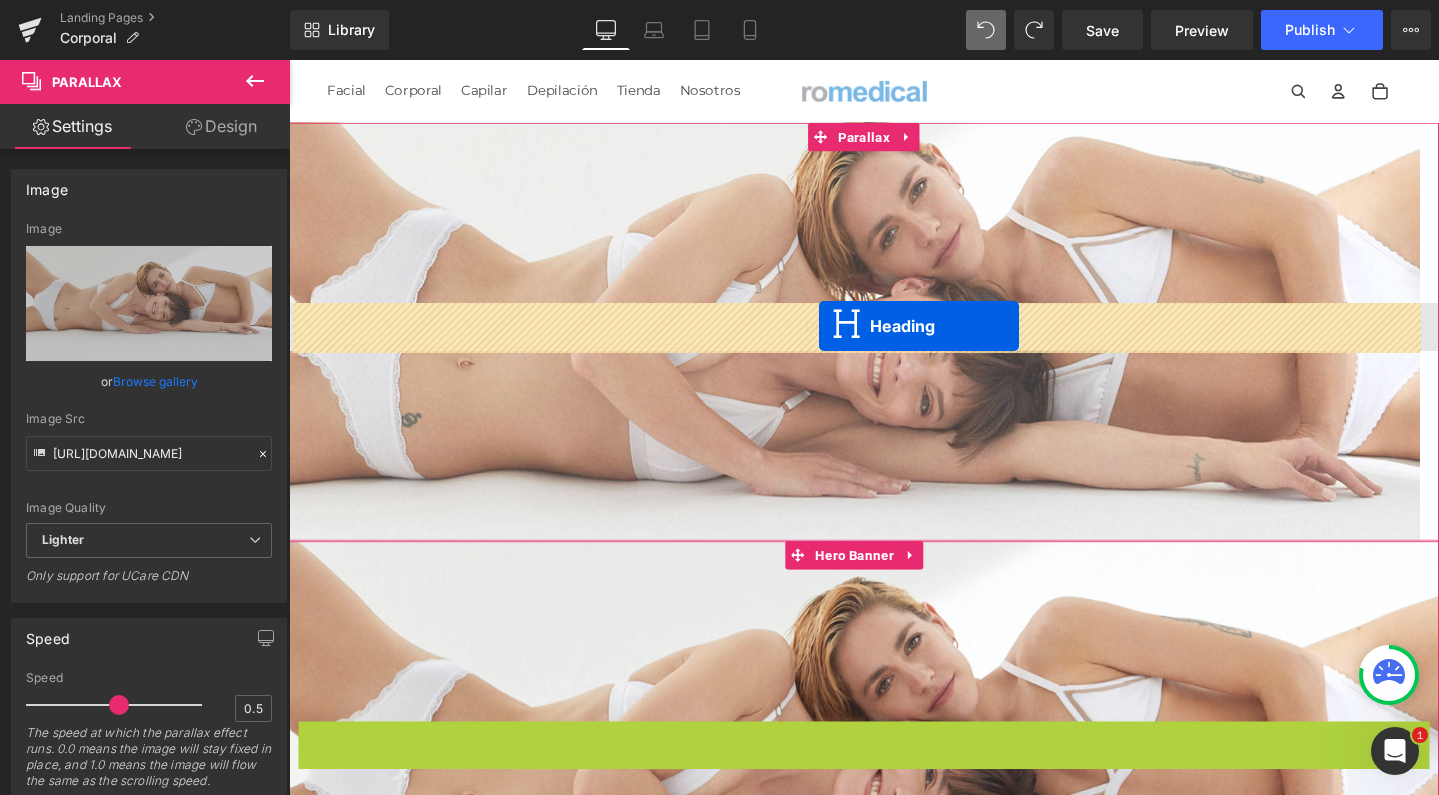 drag, startPoint x: 835, startPoint y: 775, endPoint x: 847, endPoint y: 340, distance: 435.1655 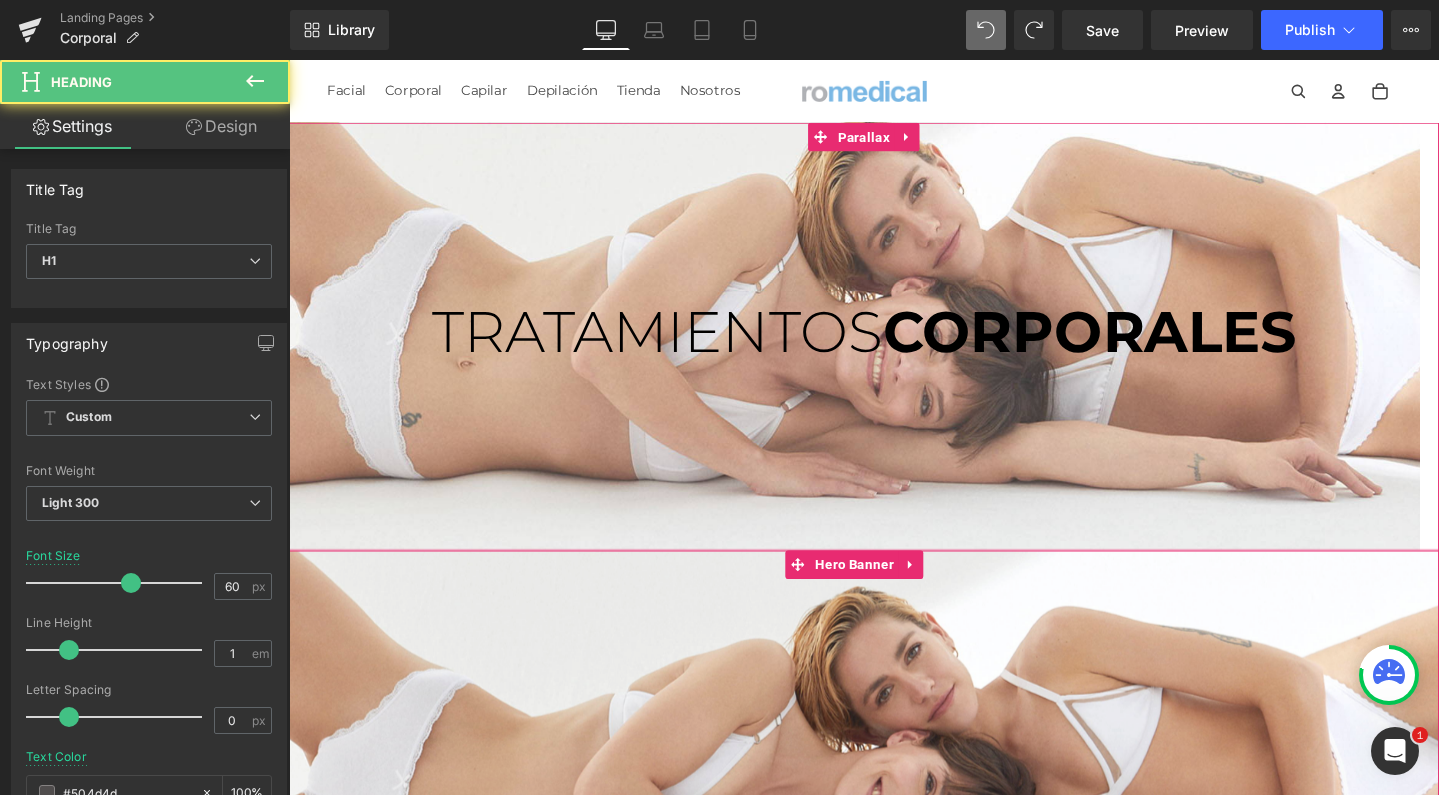 scroll, scrollTop: 10, scrollLeft: 10, axis: both 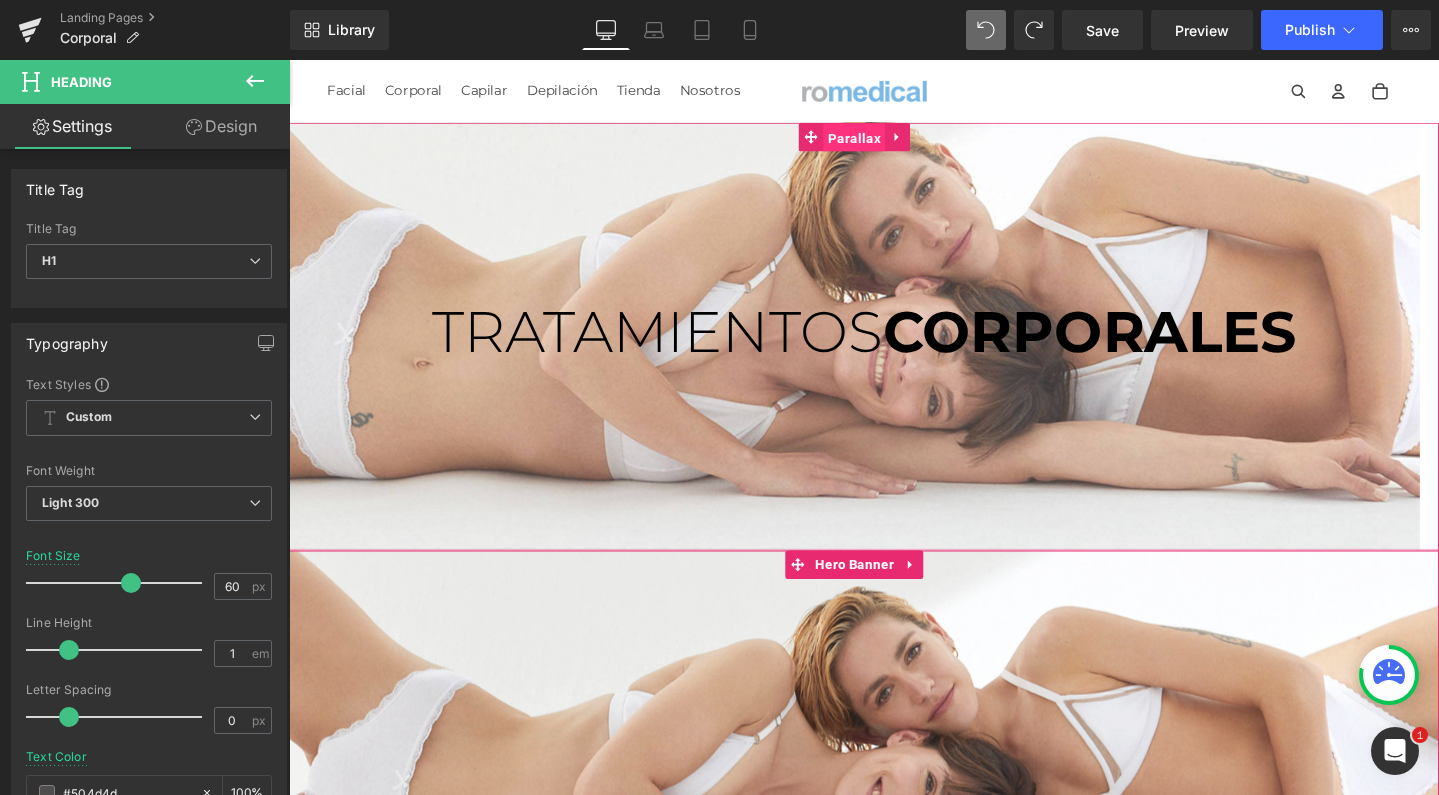 click on "Parallax" at bounding box center [883, 142] 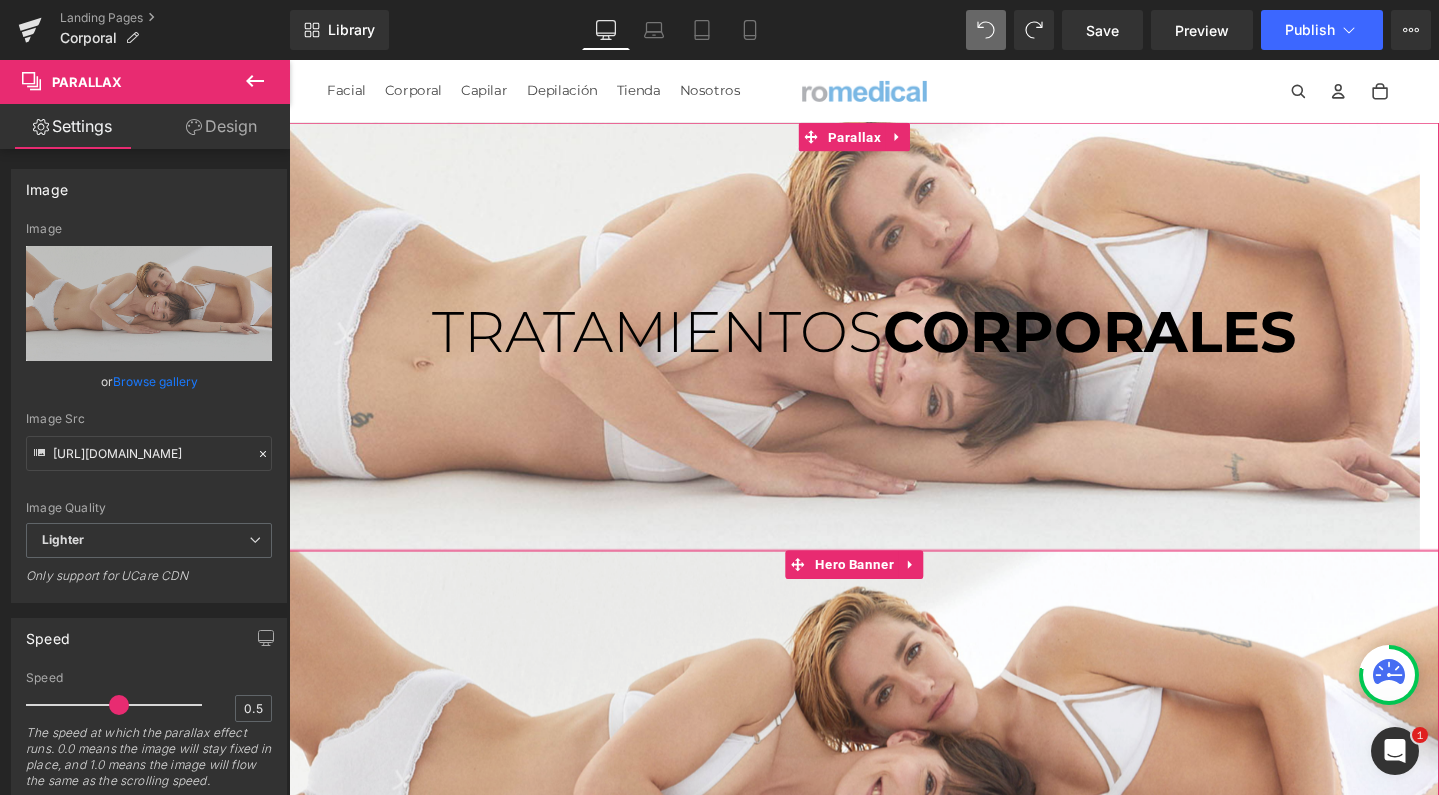 click on "Design" at bounding box center [221, 126] 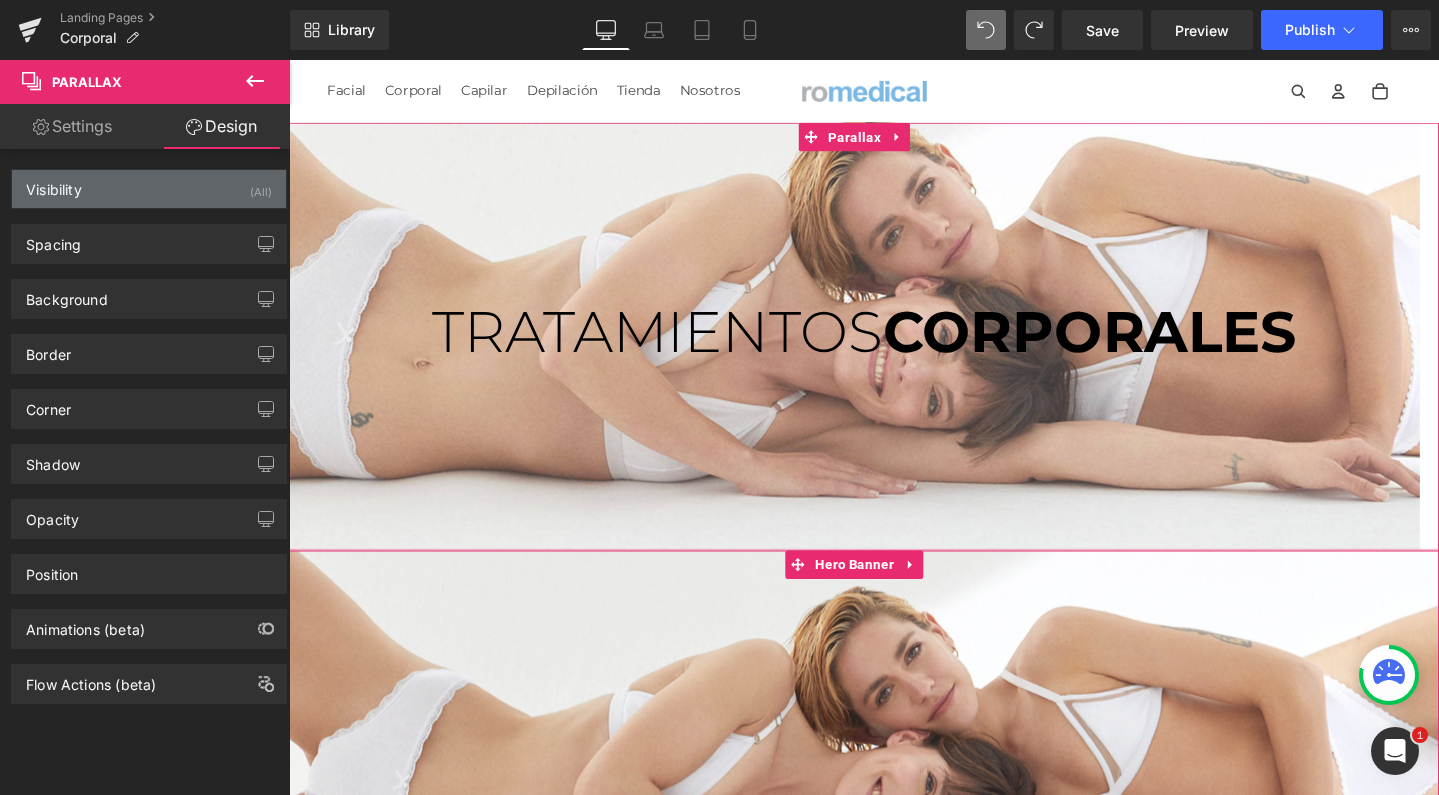click on "Visibility
(All)" at bounding box center (149, 189) 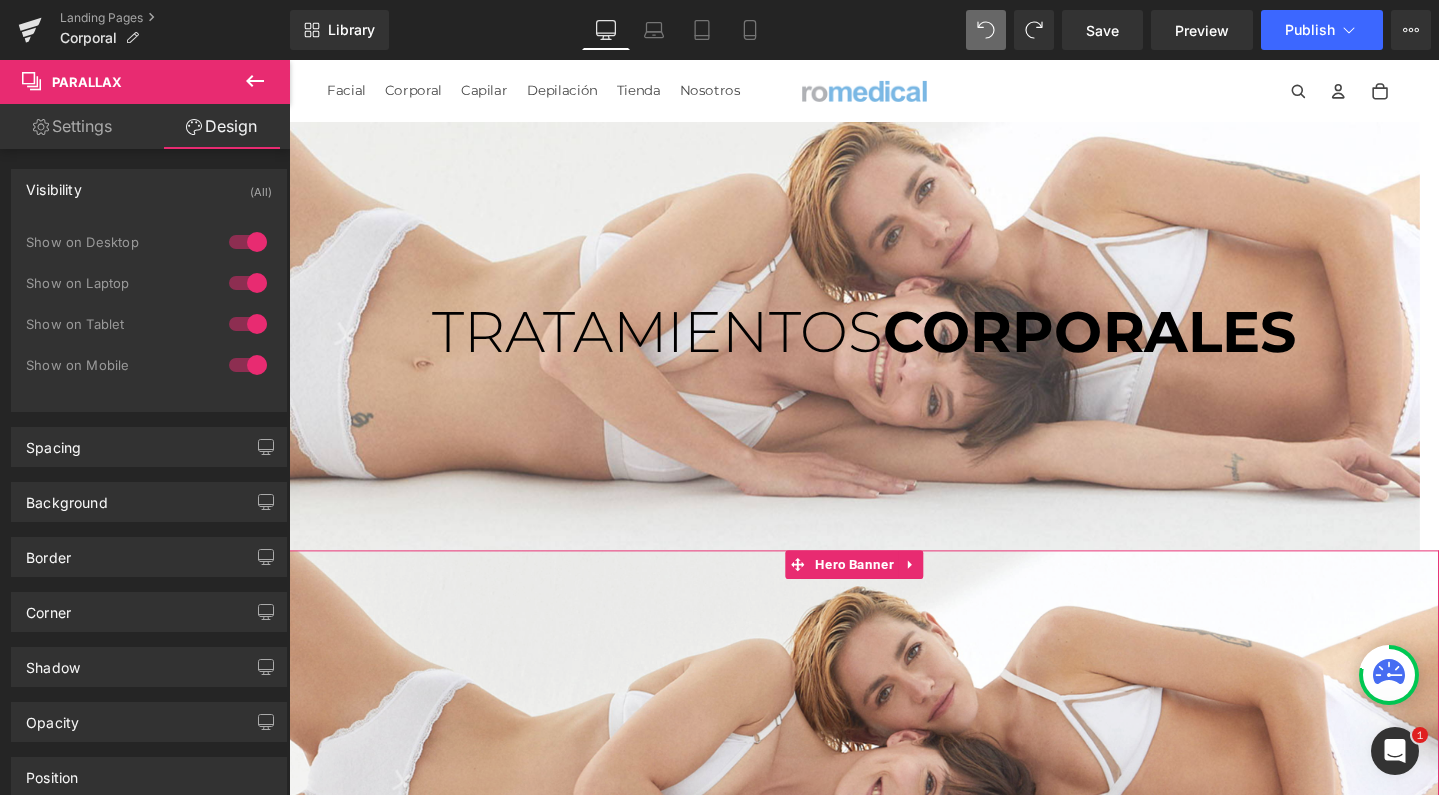 click 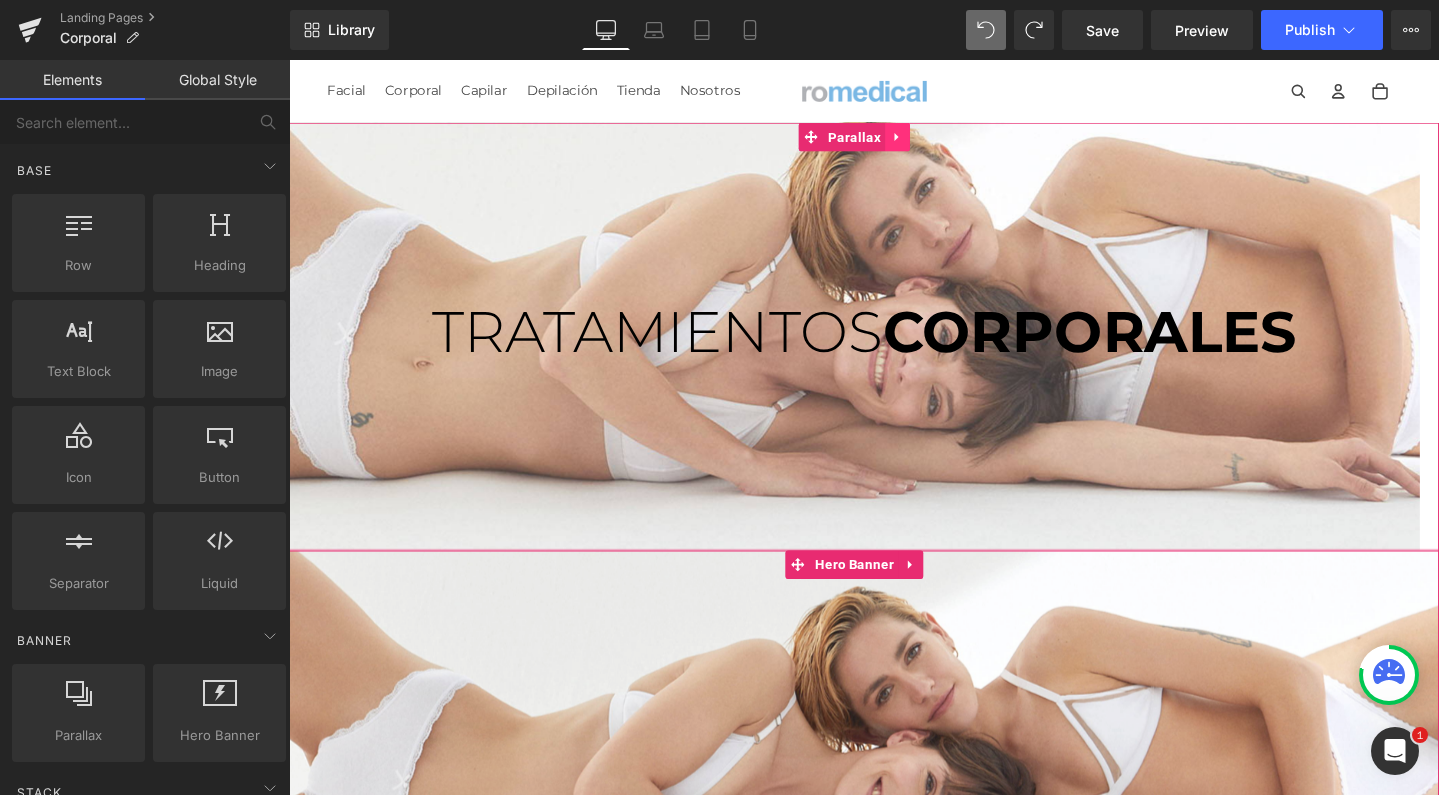 click 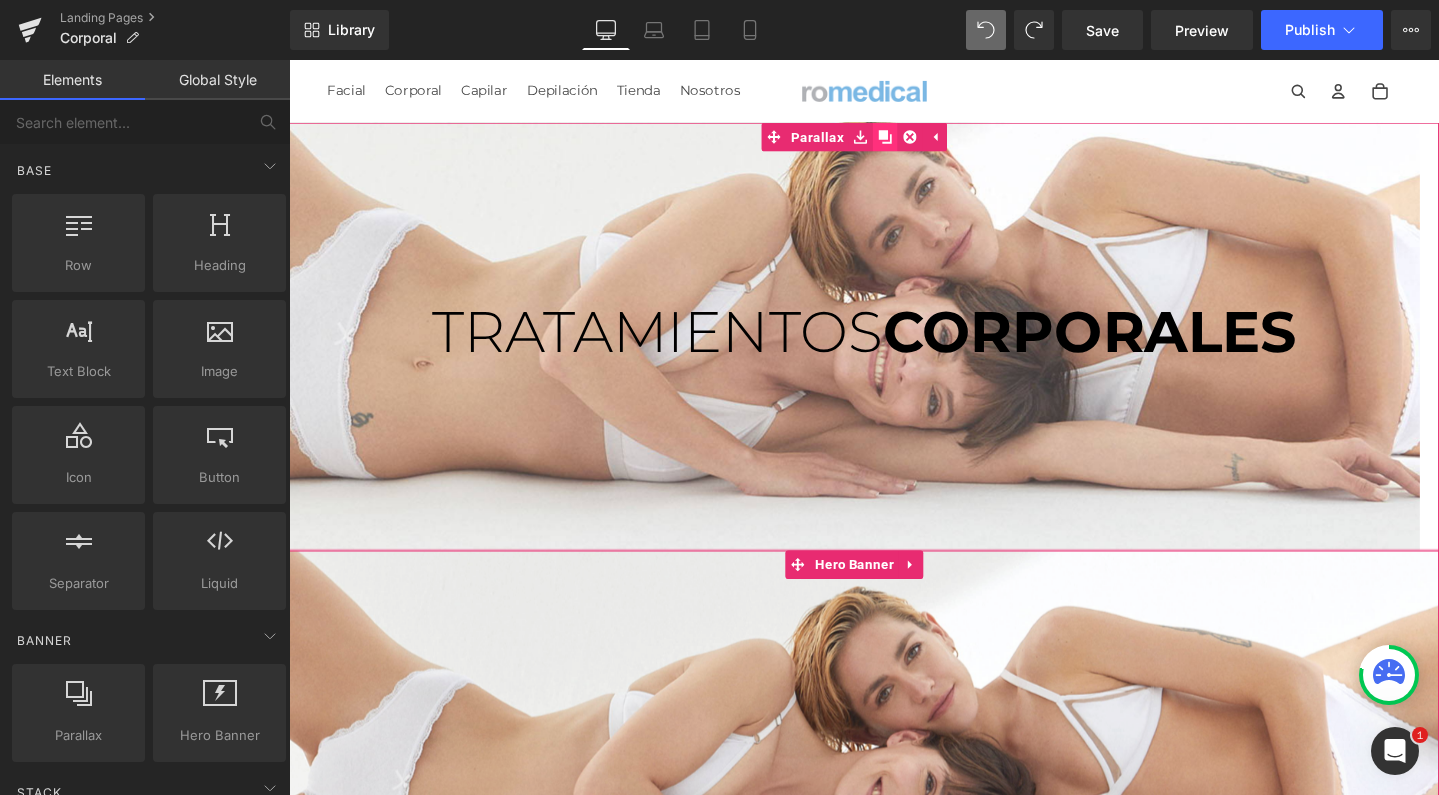 click 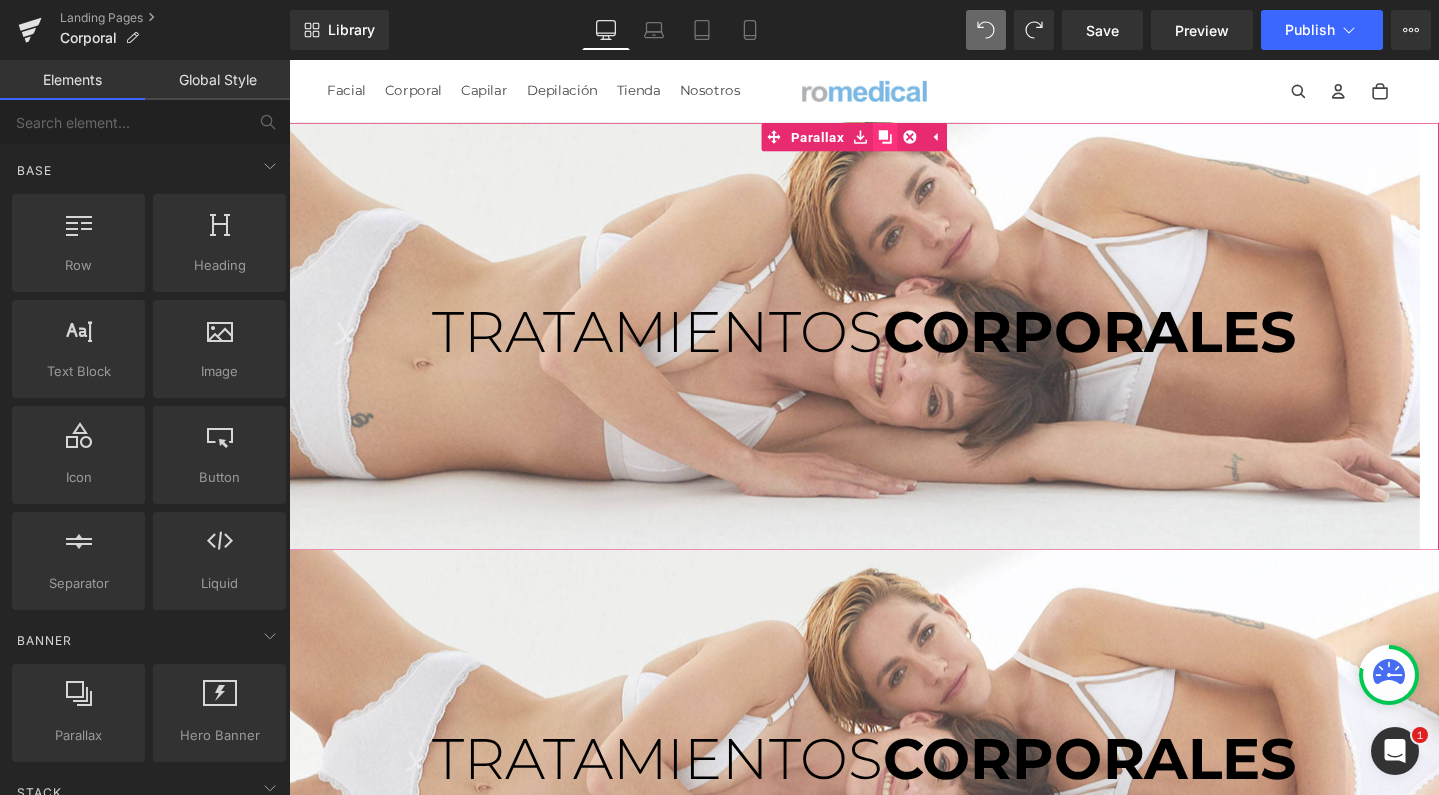 scroll, scrollTop: 10, scrollLeft: 10, axis: both 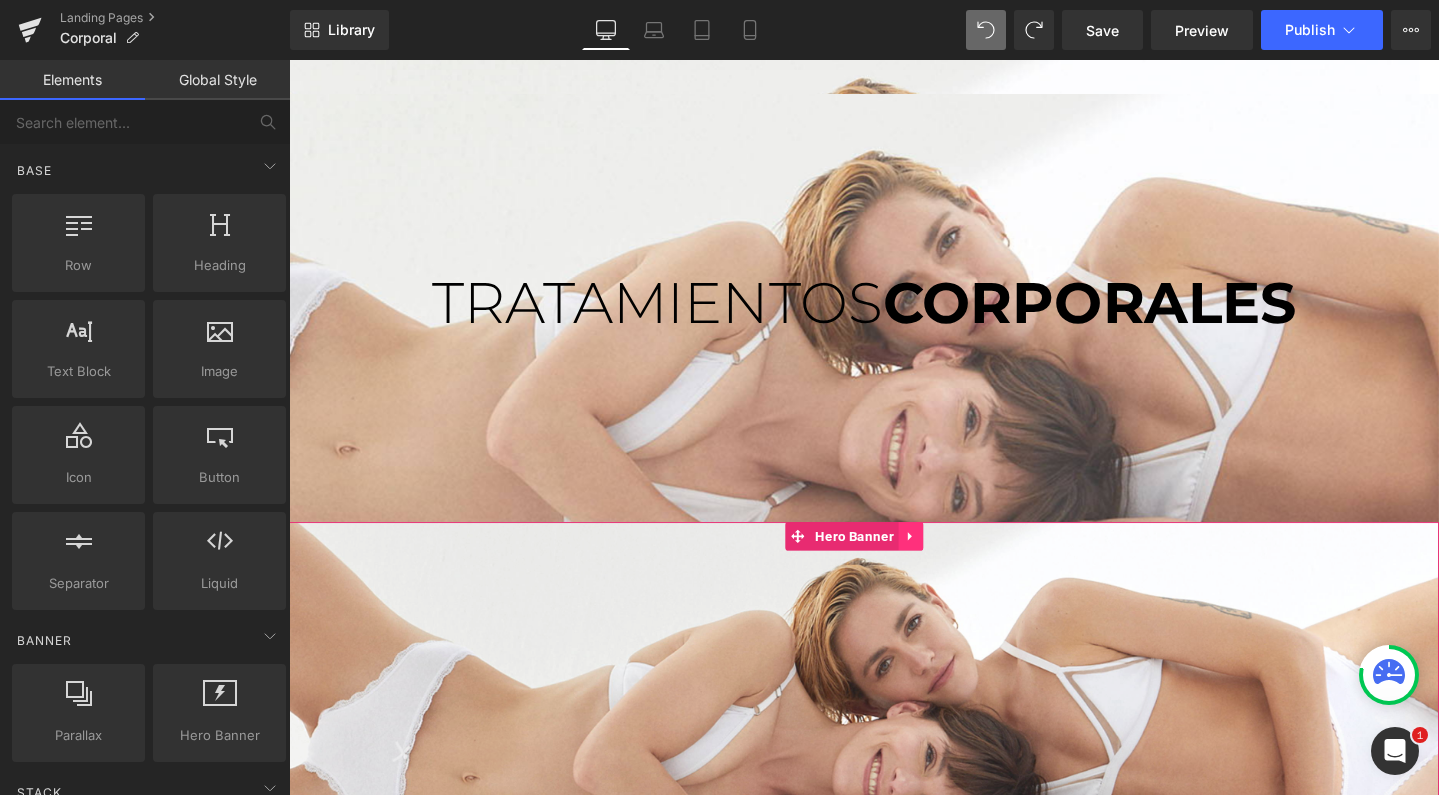click 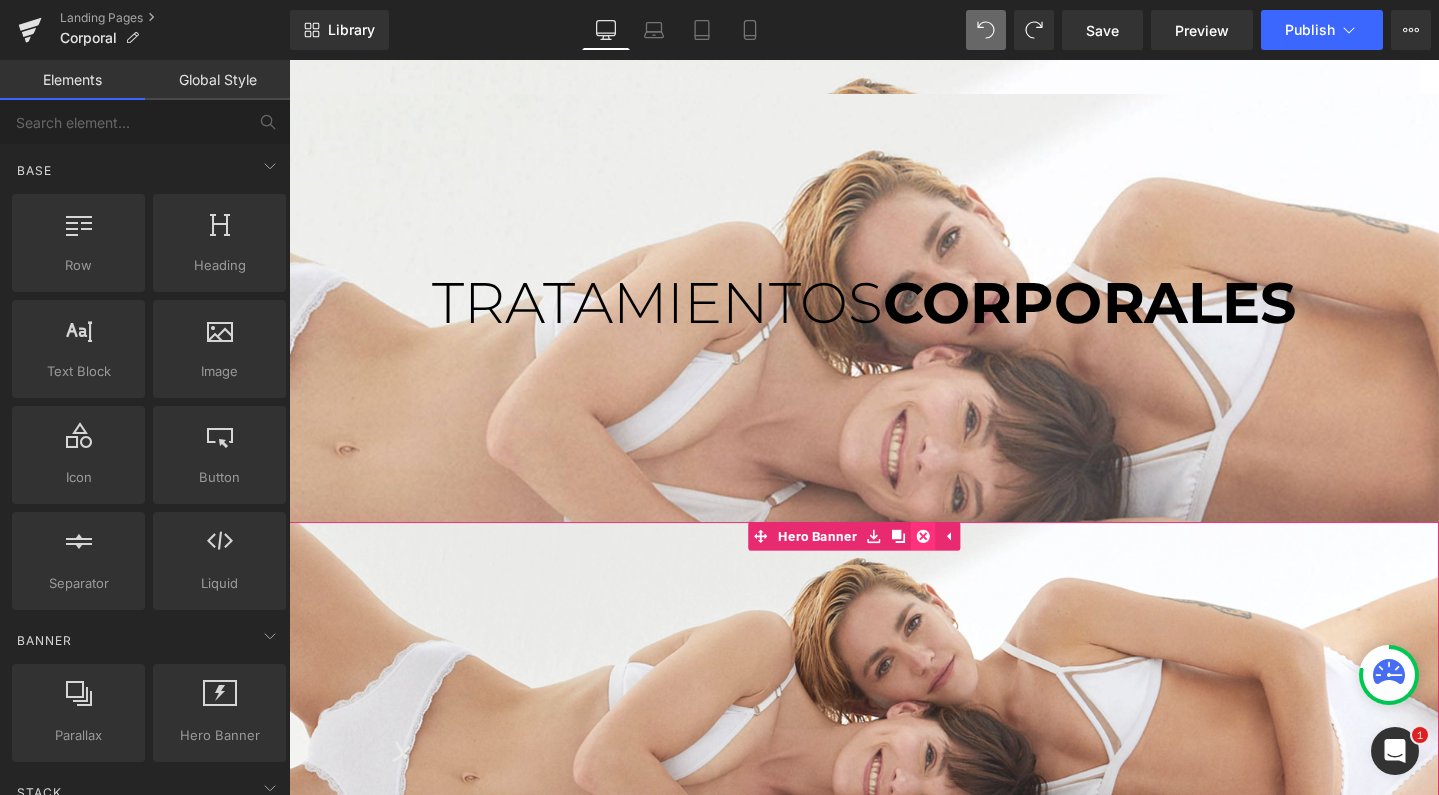 click 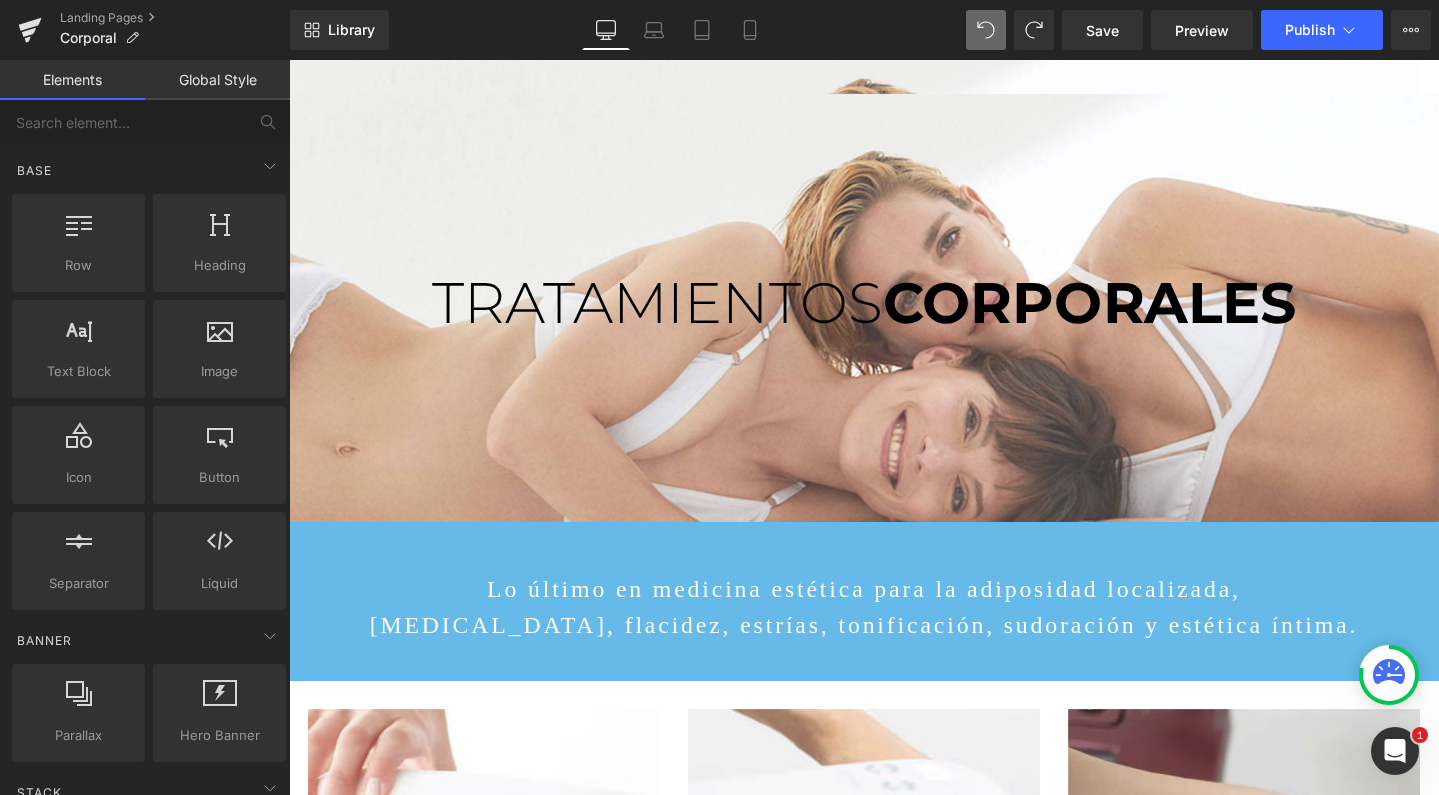 scroll, scrollTop: 467, scrollLeft: 0, axis: vertical 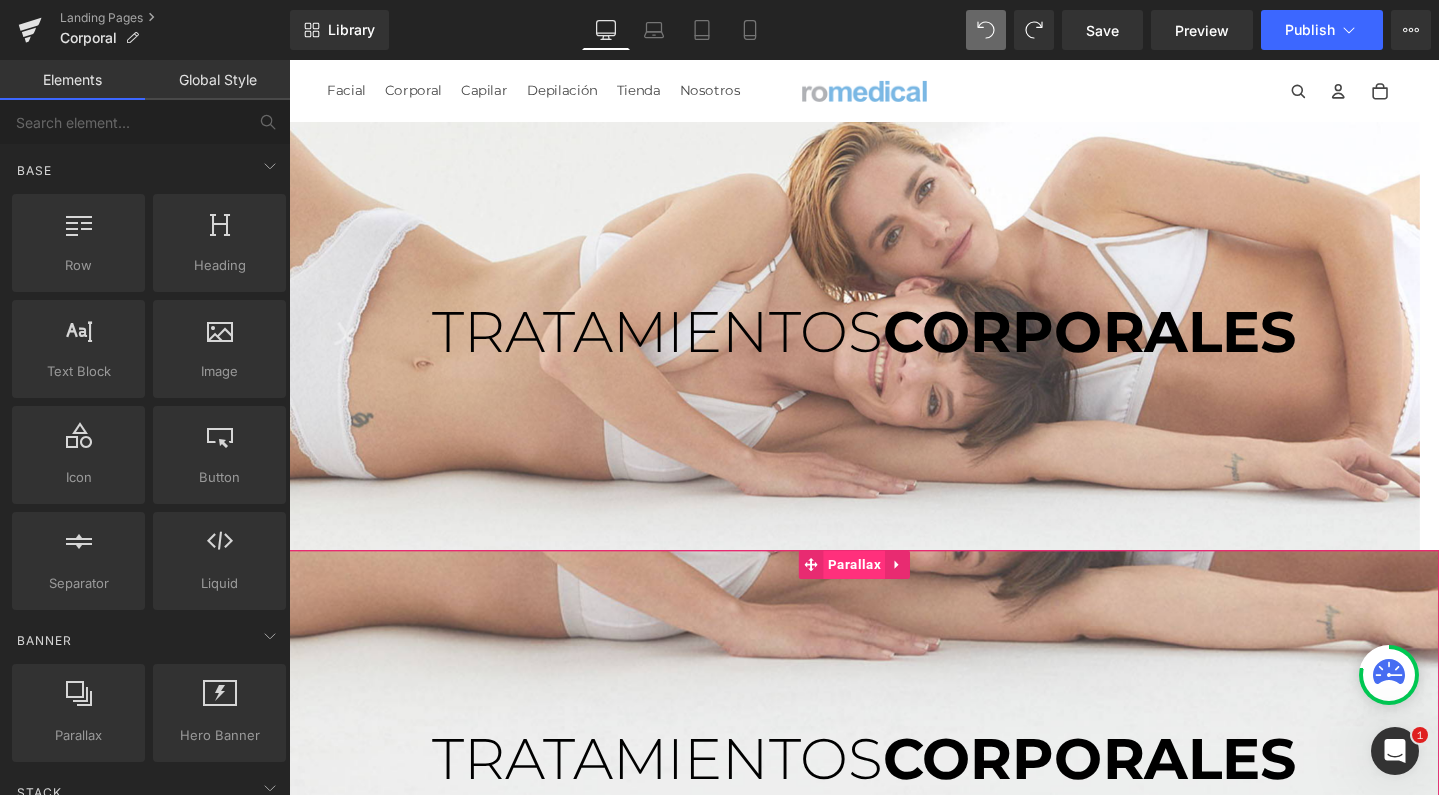 click on "Parallax" at bounding box center (883, 591) 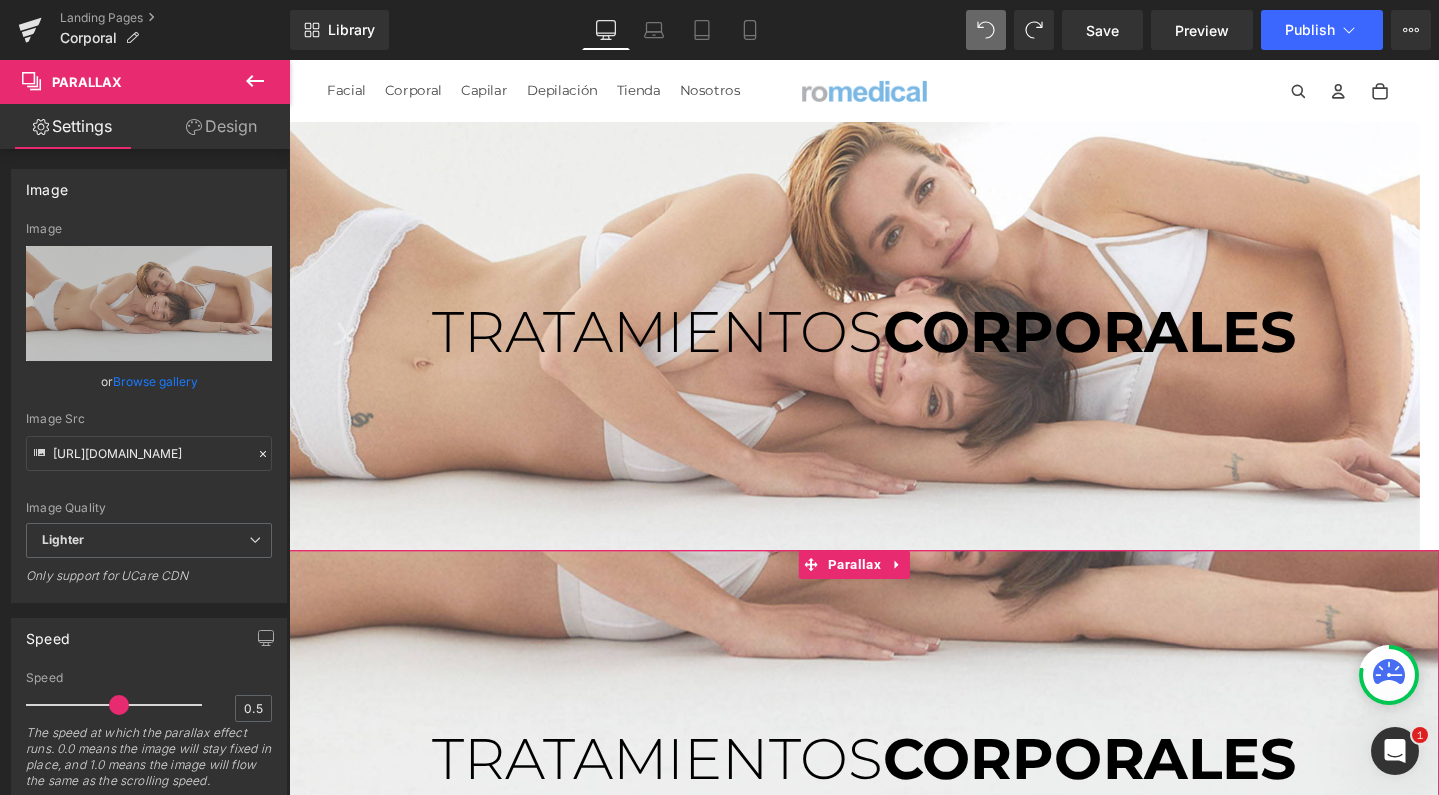 click on "Design" at bounding box center [221, 126] 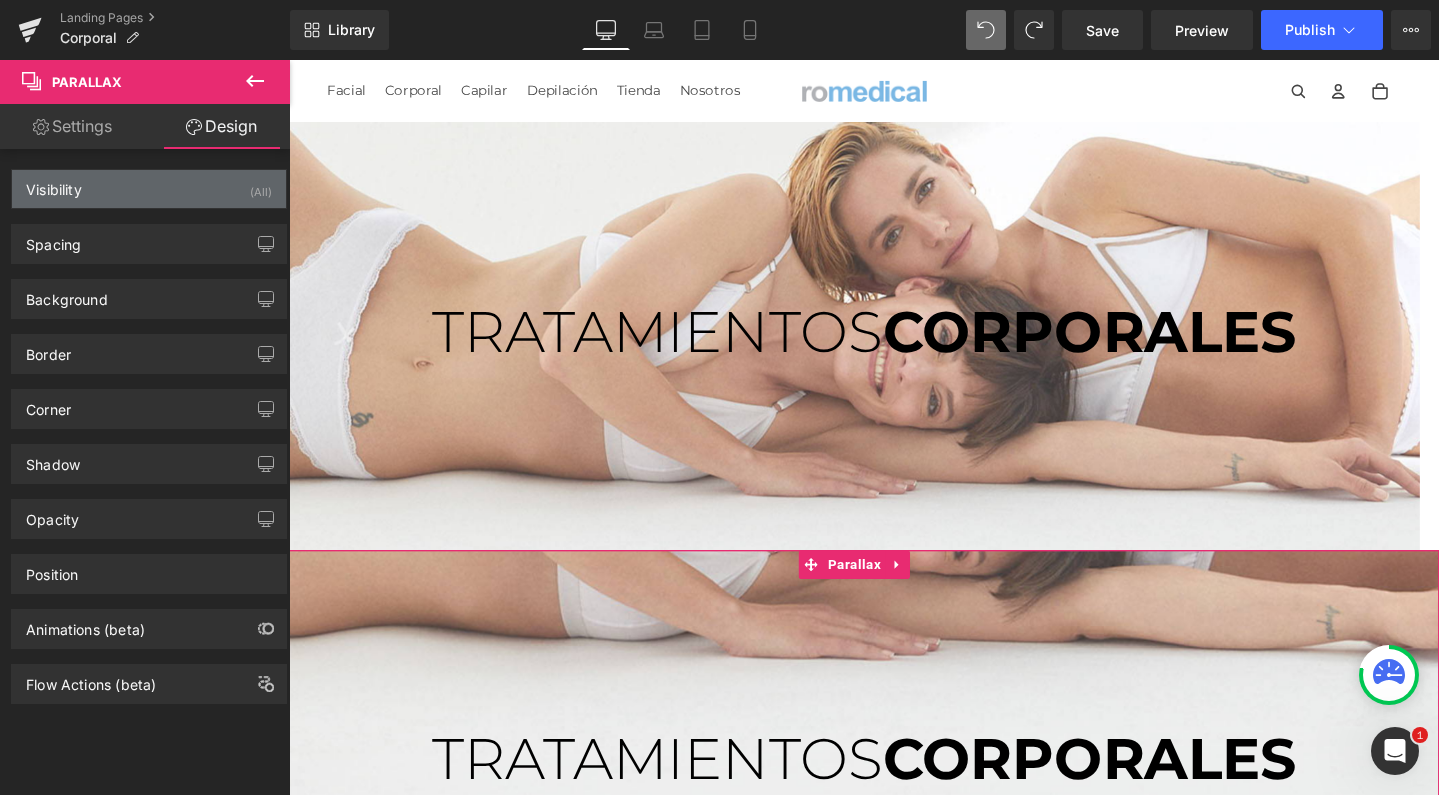 click on "Visibility
(All)" at bounding box center [149, 189] 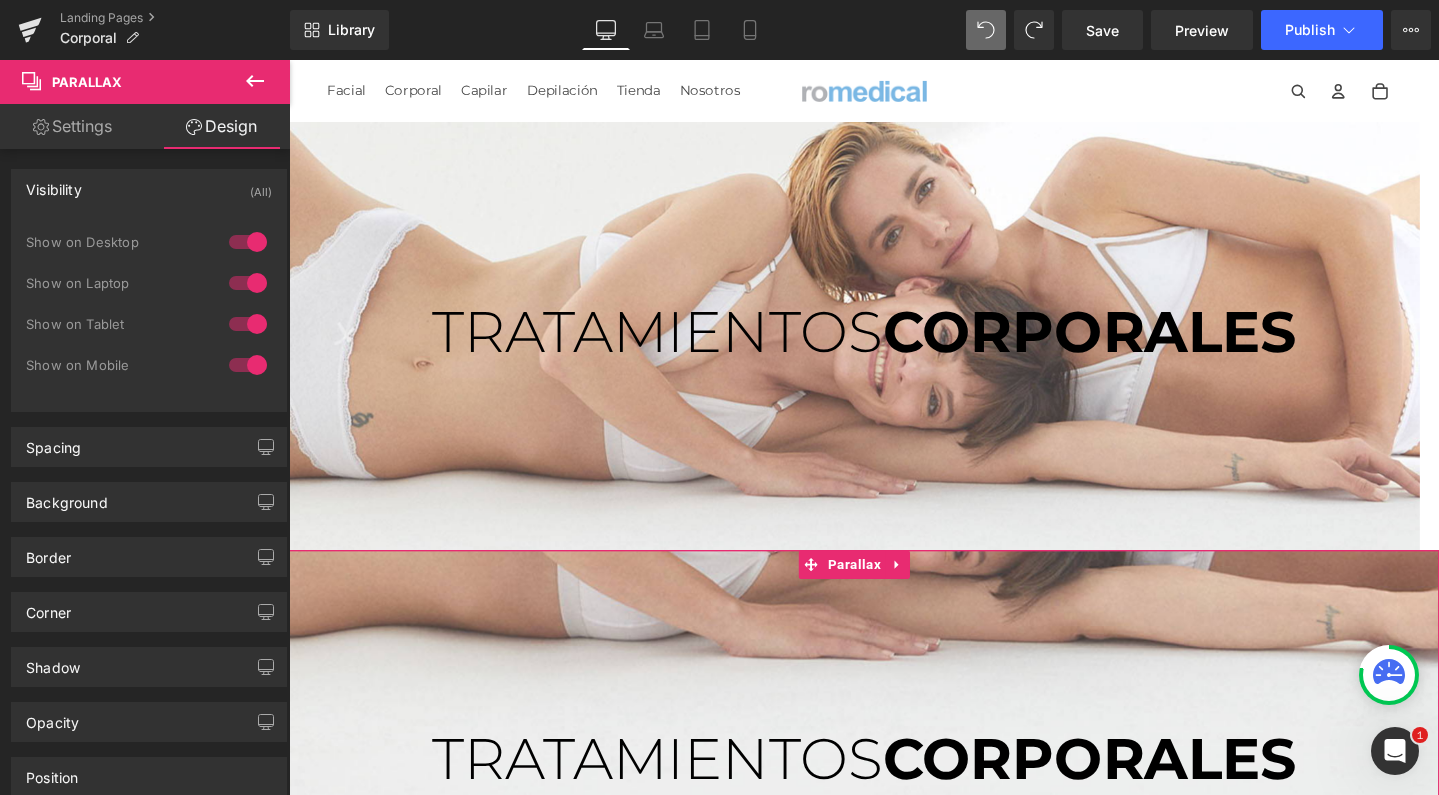 click at bounding box center (248, 324) 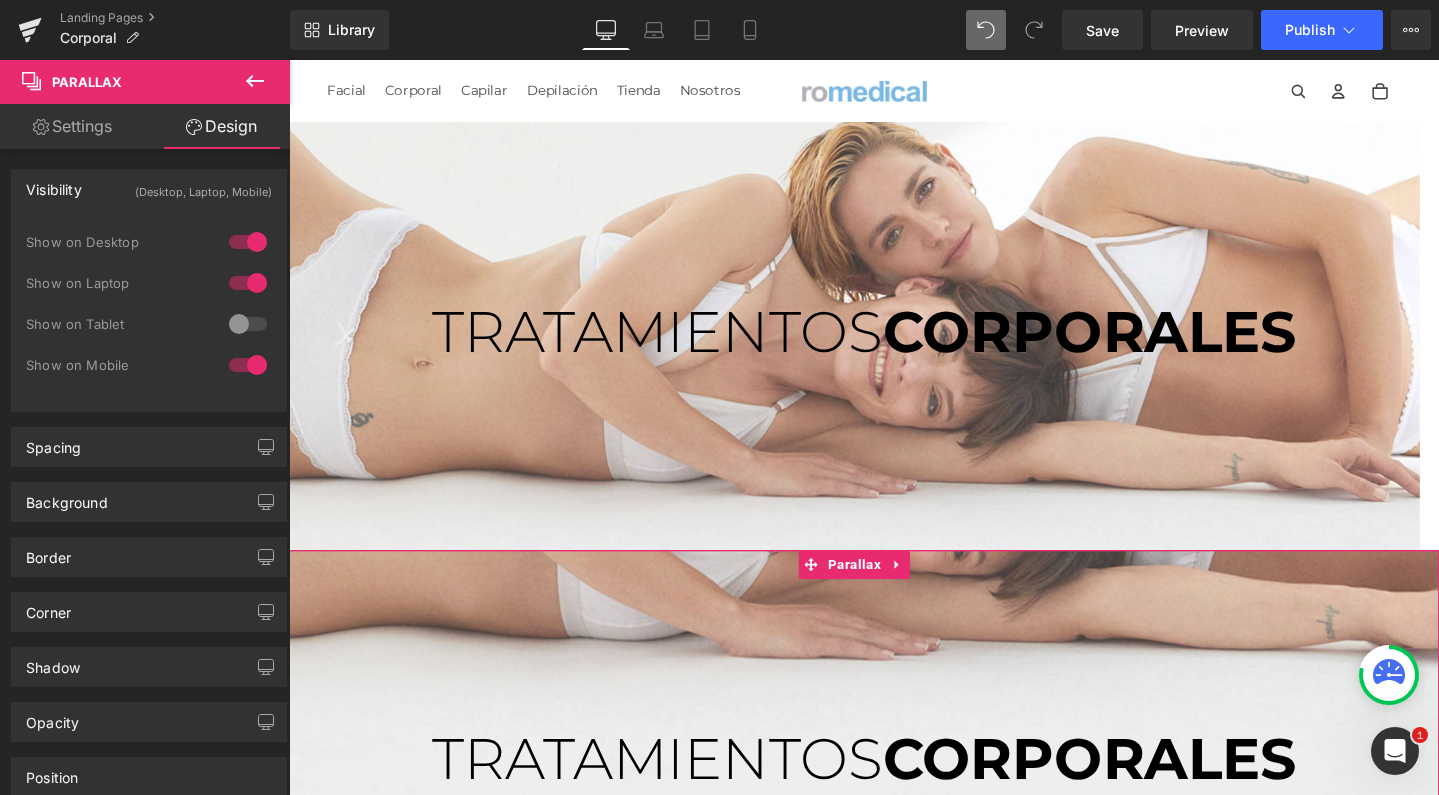 click at bounding box center (248, 283) 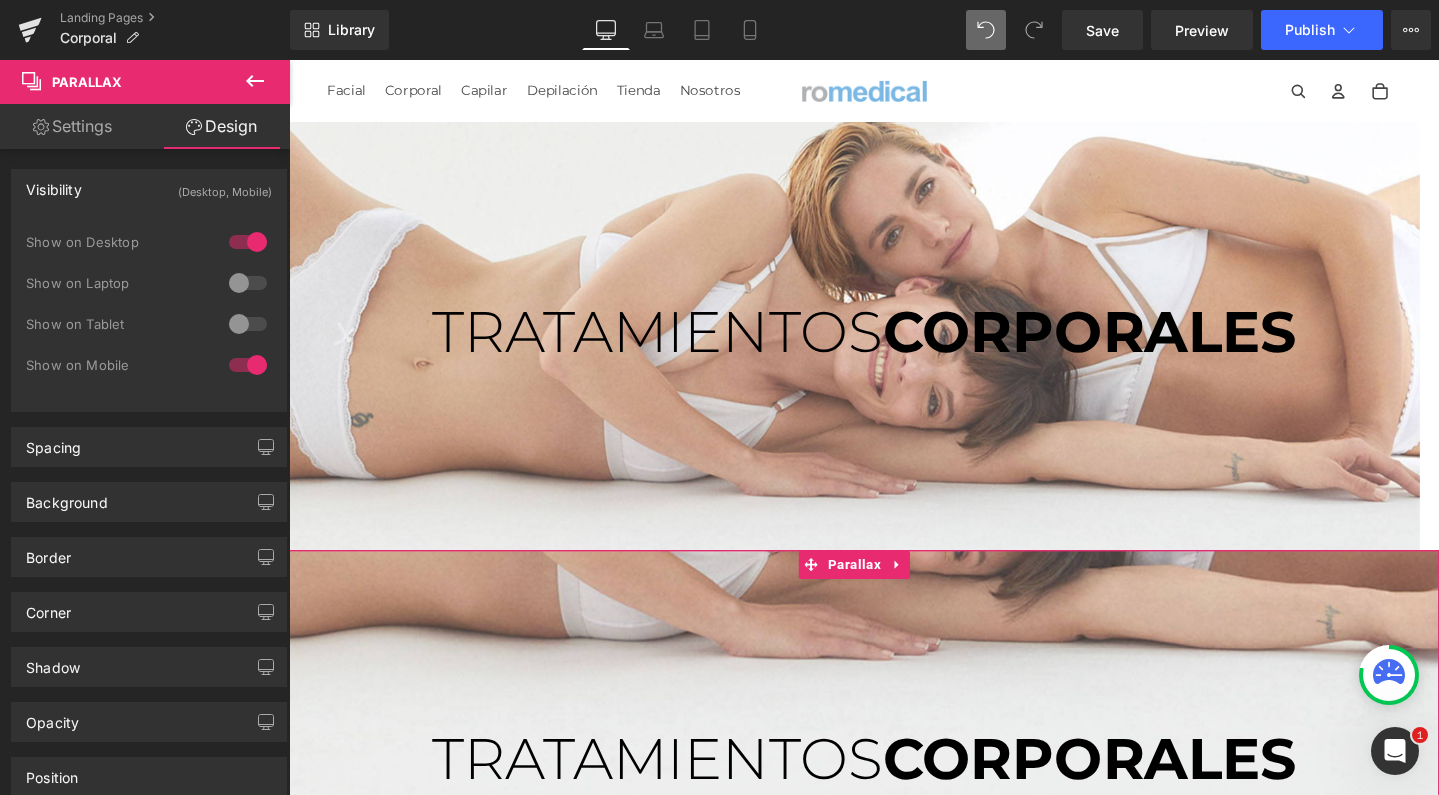 scroll, scrollTop: 4841, scrollLeft: 1190, axis: both 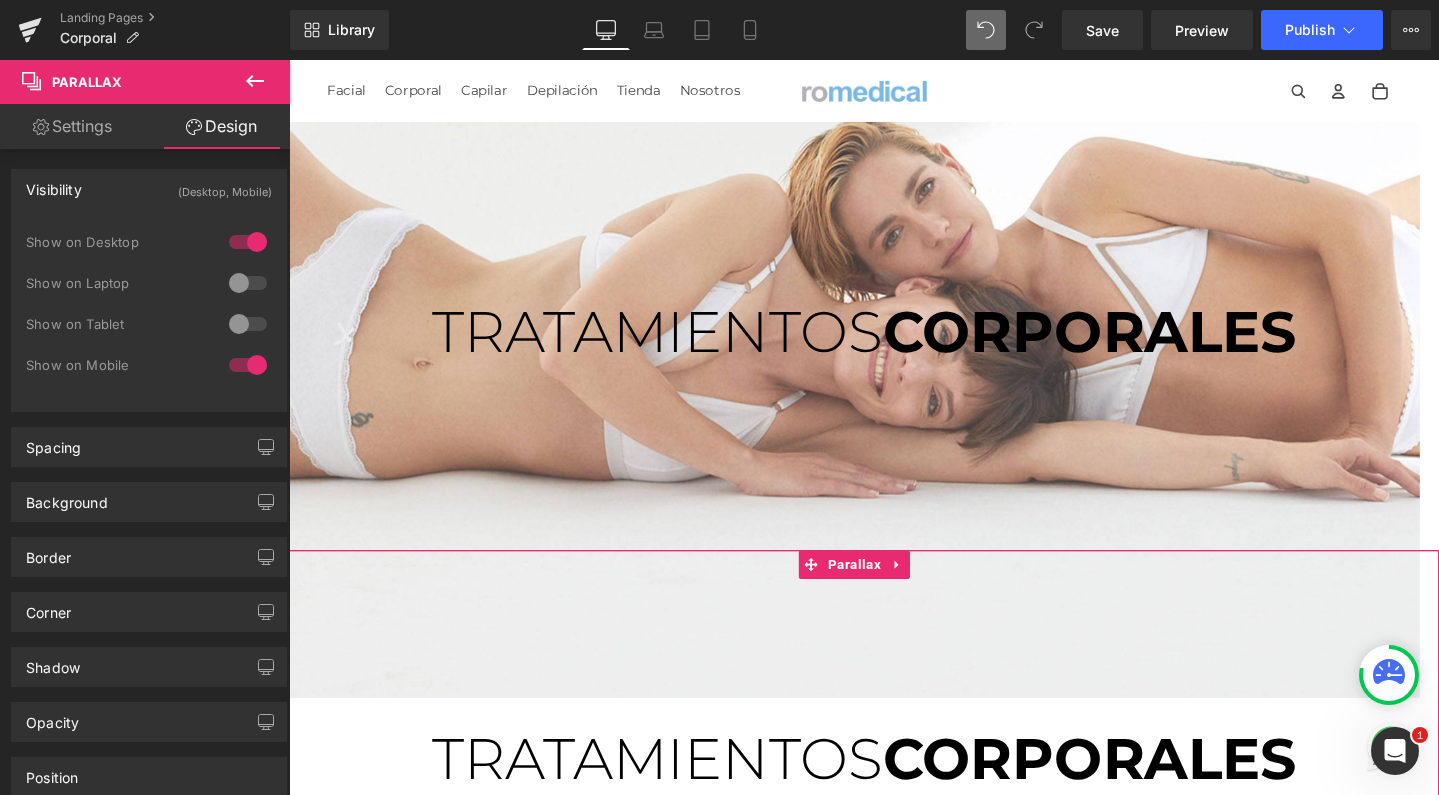 click at bounding box center (248, 242) 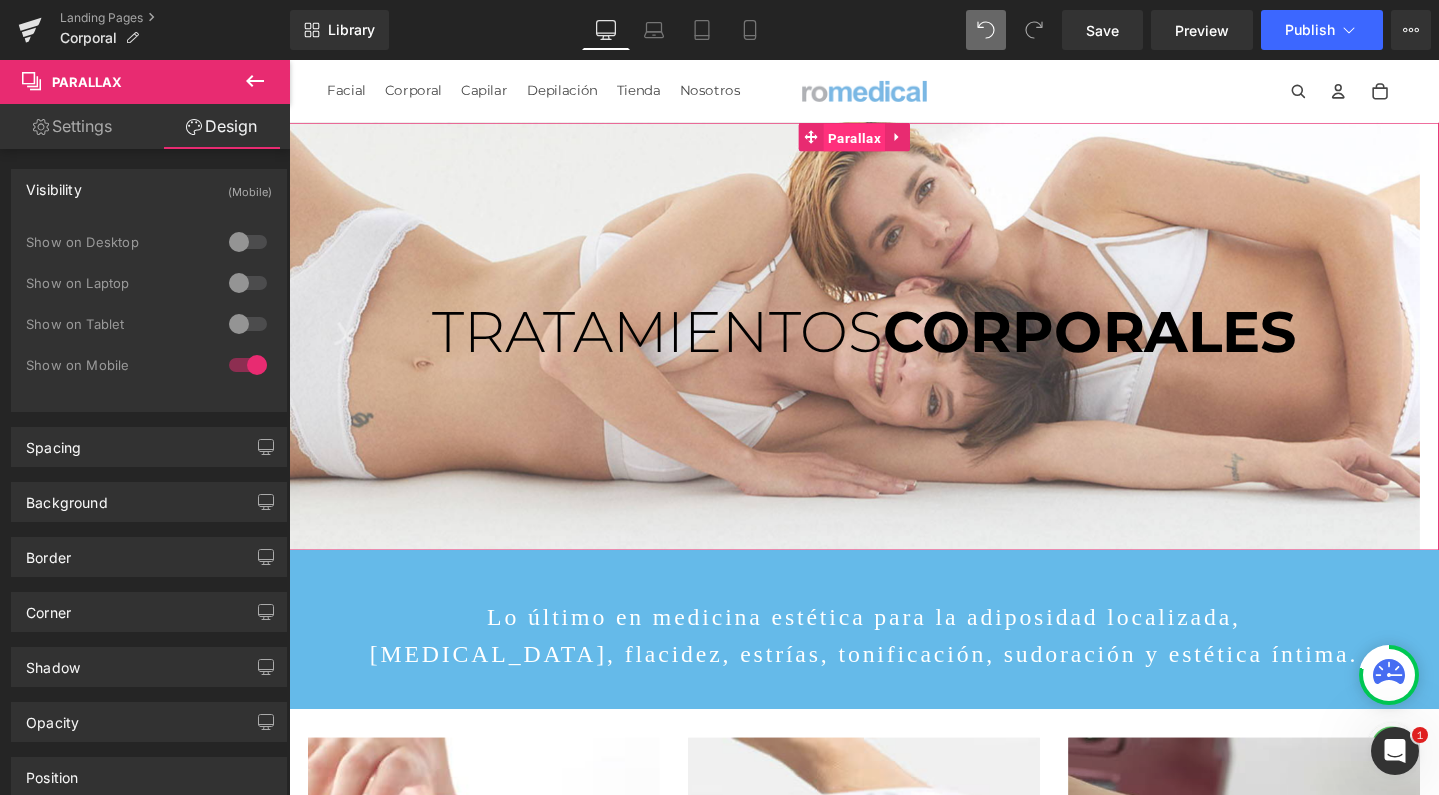 click on "Parallax" at bounding box center [870, 141] 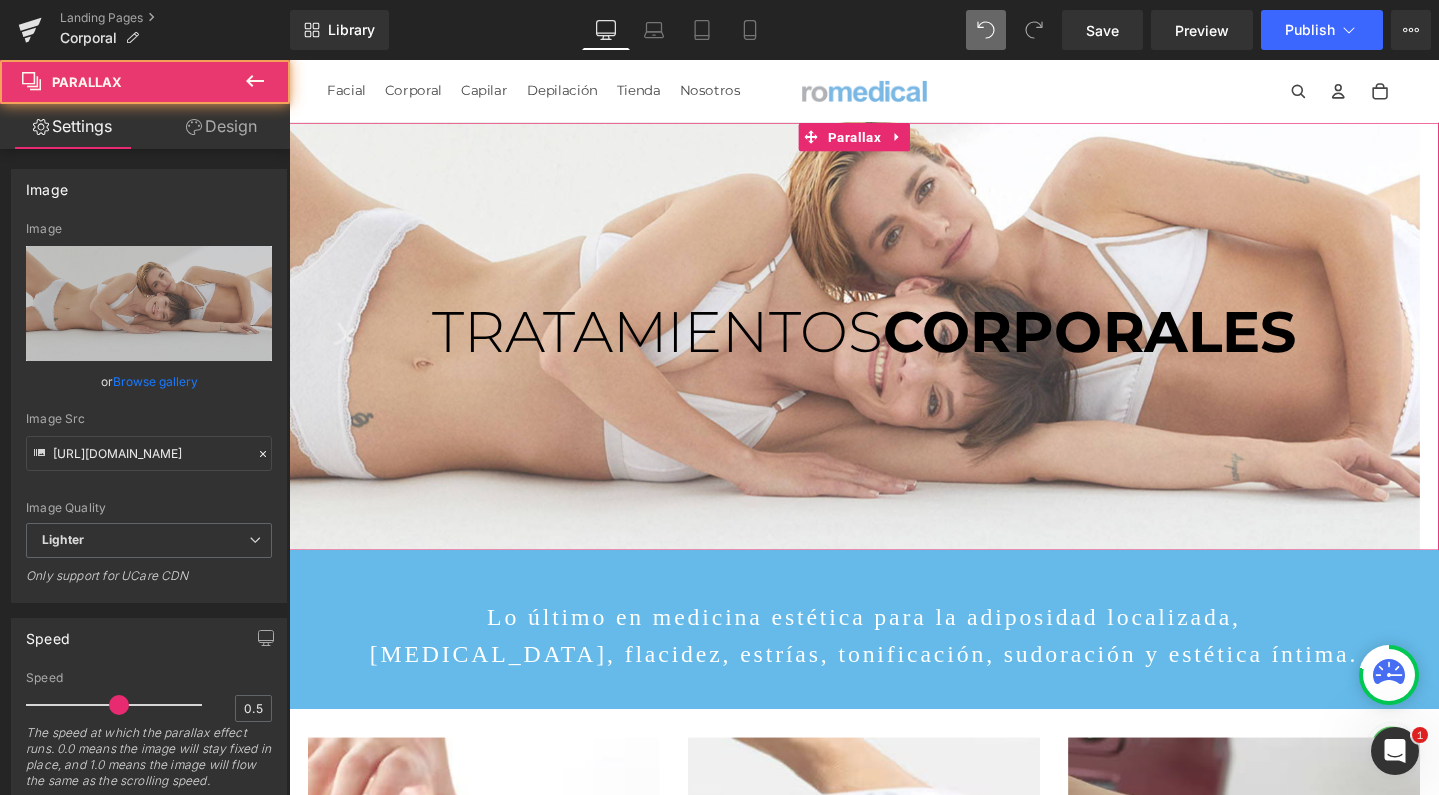 click on "Design" at bounding box center (221, 126) 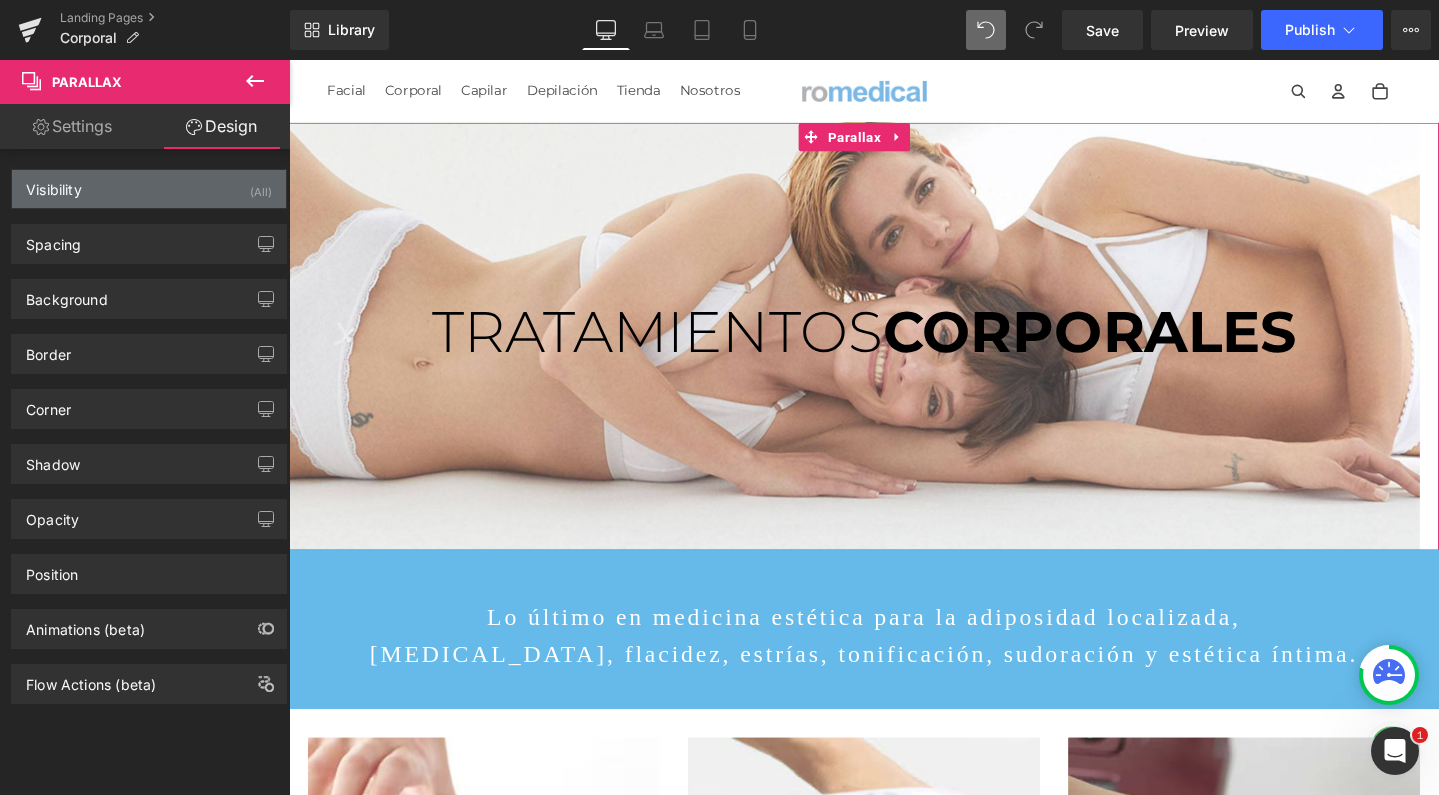 click on "Visibility
(All)" at bounding box center (149, 189) 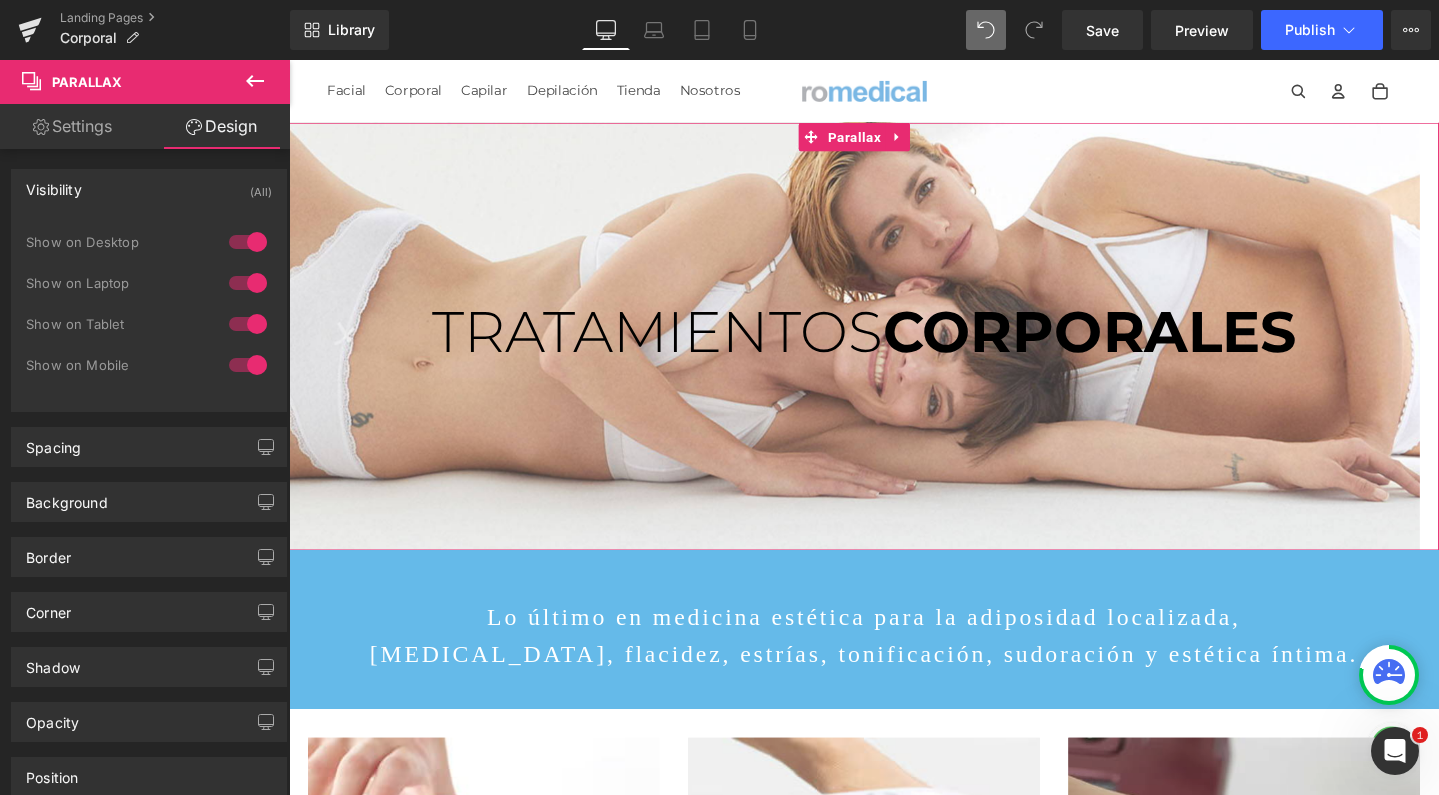 click at bounding box center [248, 365] 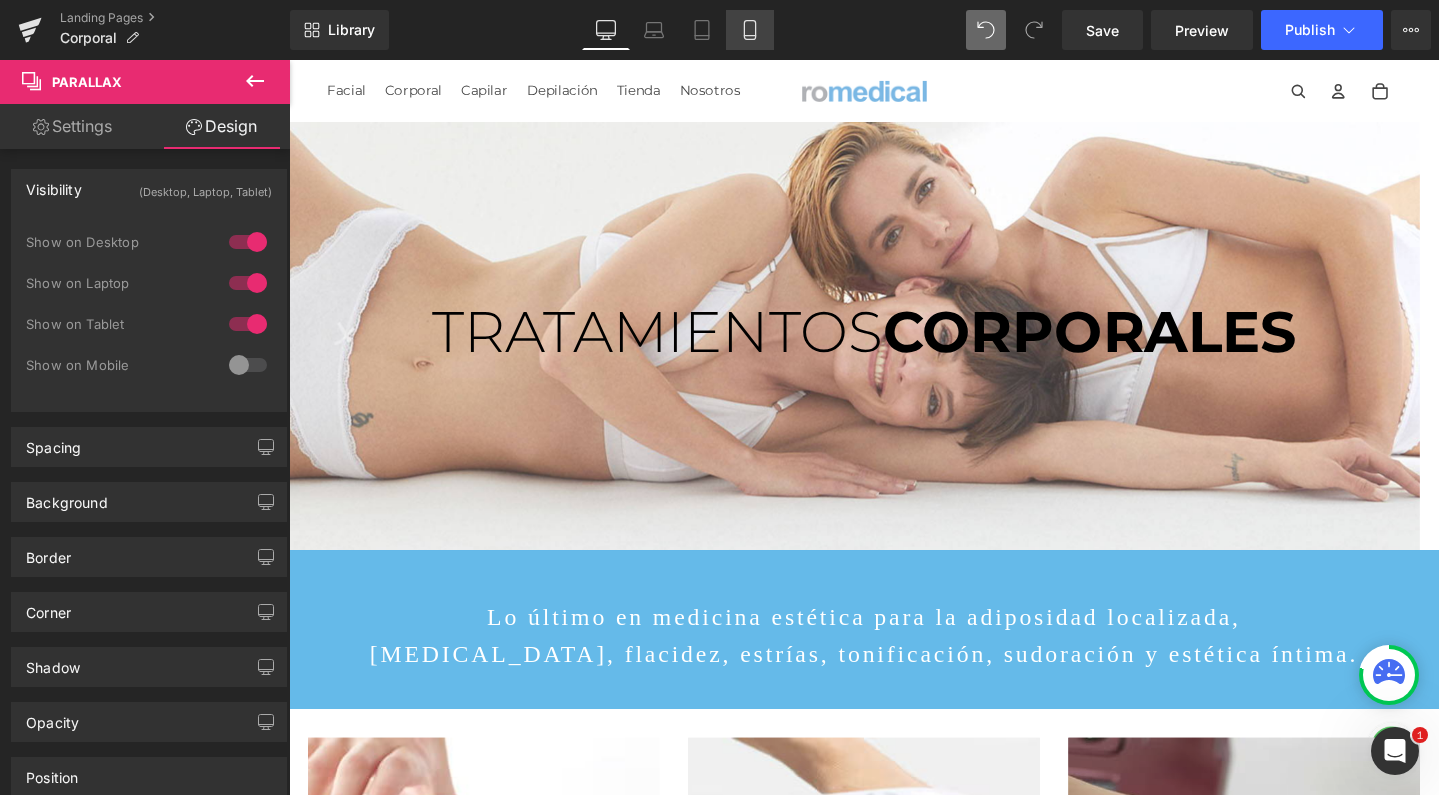 click 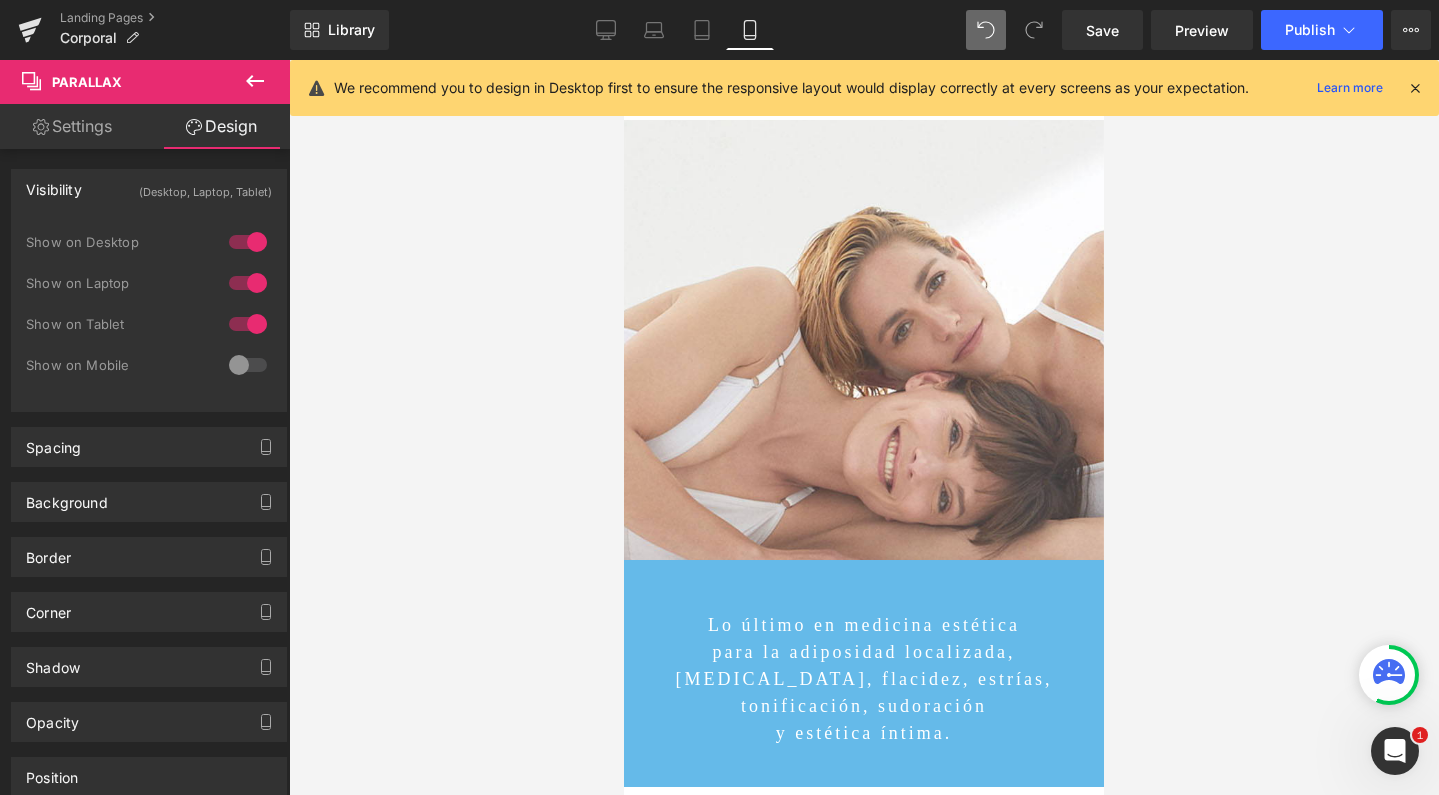 scroll, scrollTop: 10, scrollLeft: 10, axis: both 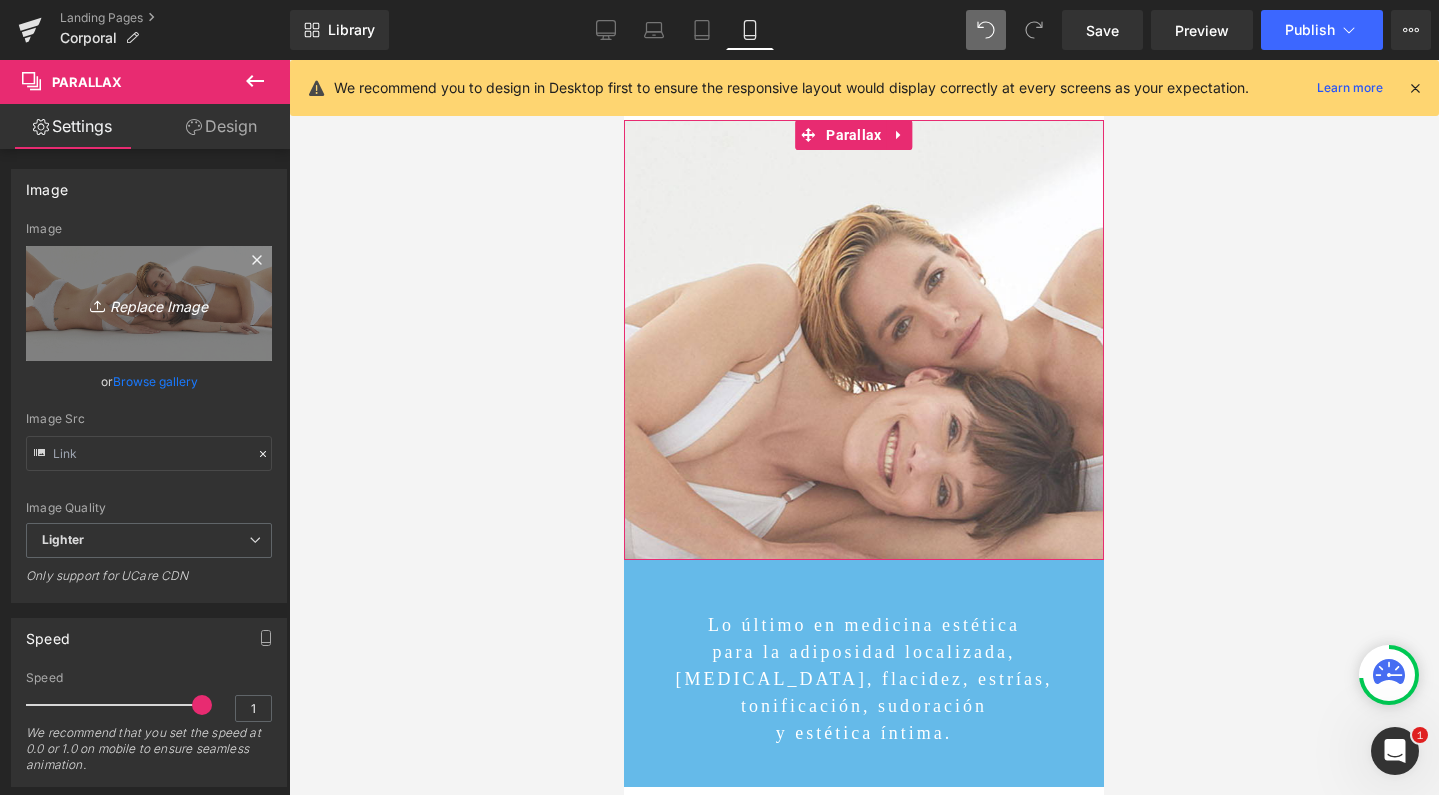 click on "Replace Image" at bounding box center [149, 303] 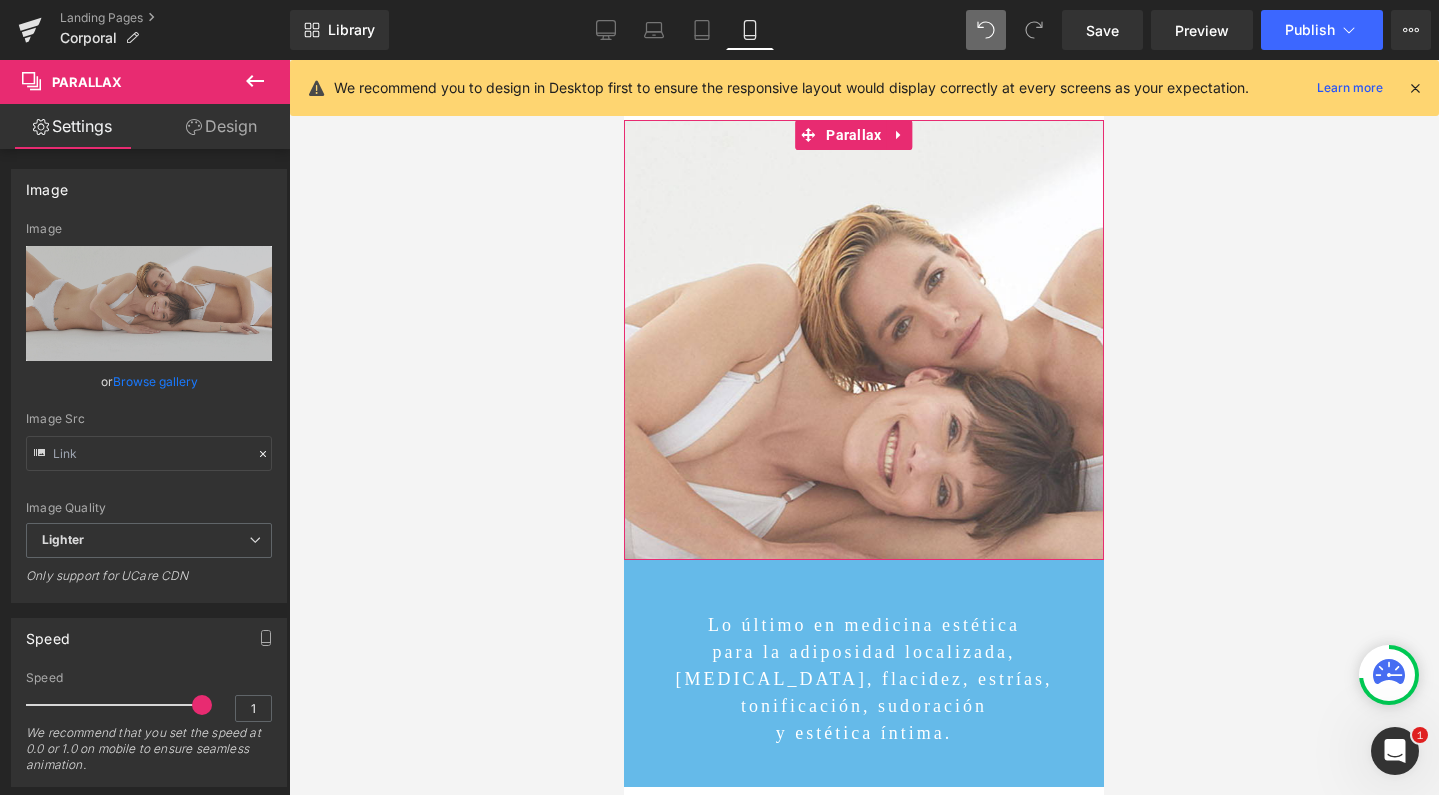 type on "C:\fakepath\parallaxmobile.jpg" 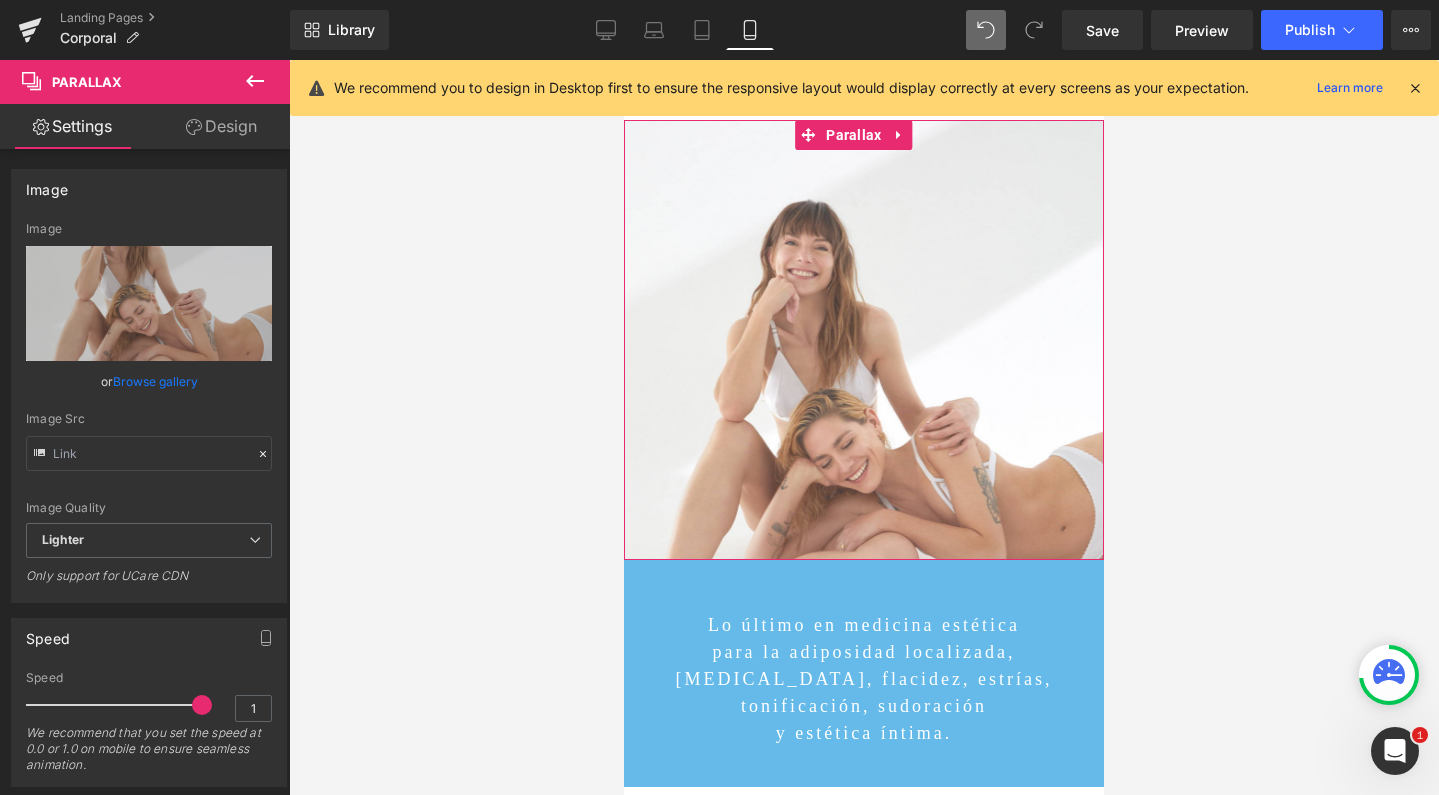 scroll, scrollTop: 0, scrollLeft: 0, axis: both 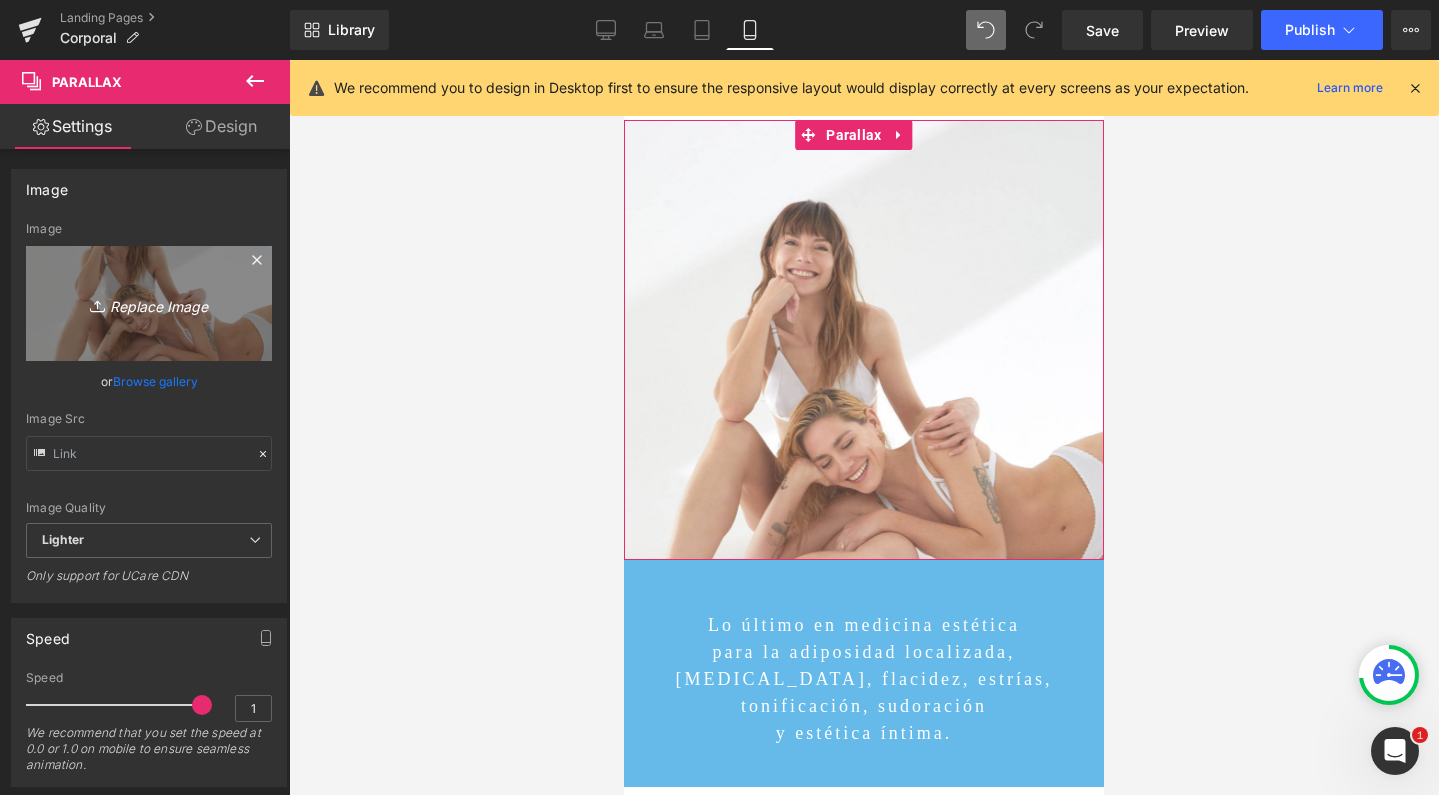 click on "Replace Image" at bounding box center (149, 303) 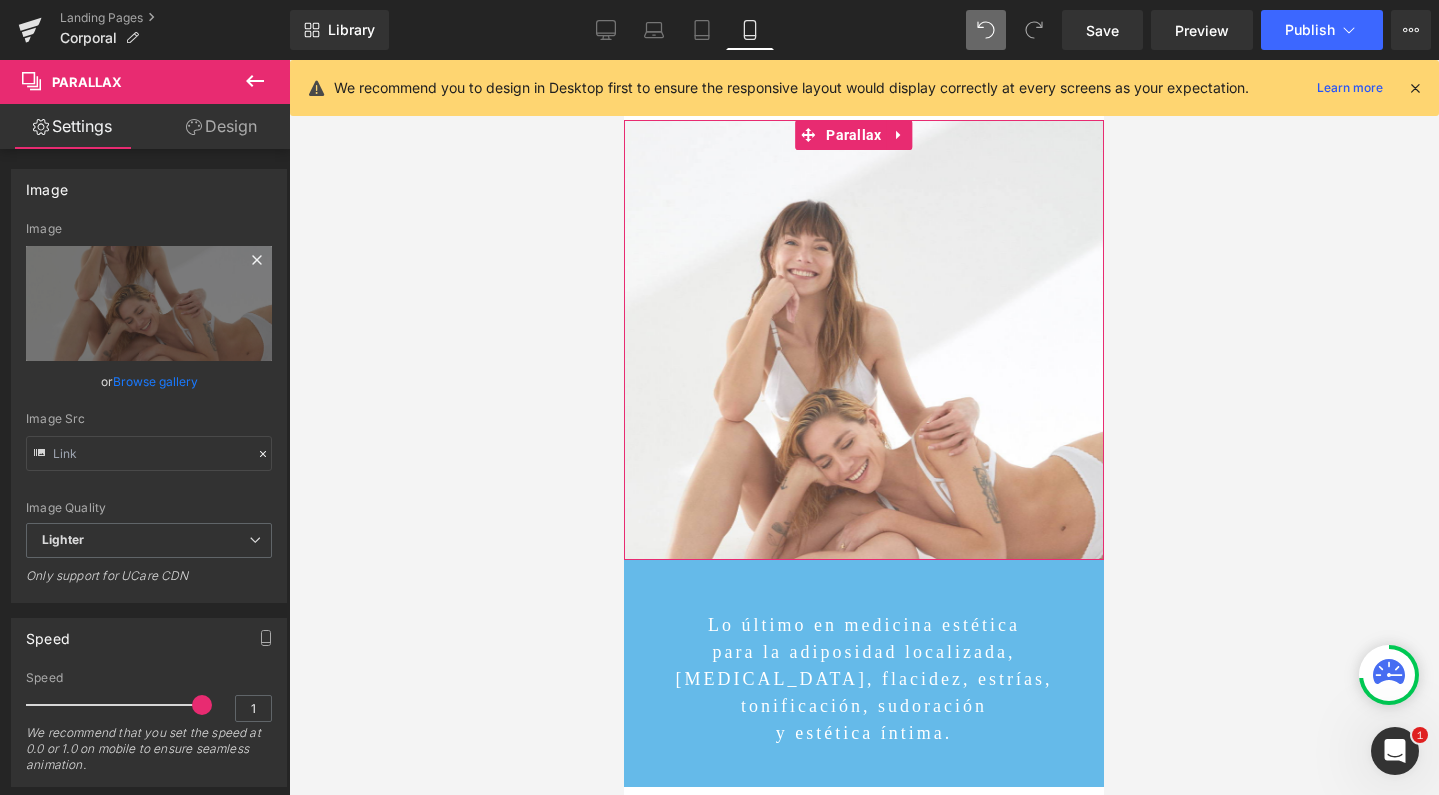 type on "C:\fakepath\parallaxmobile.jpg" 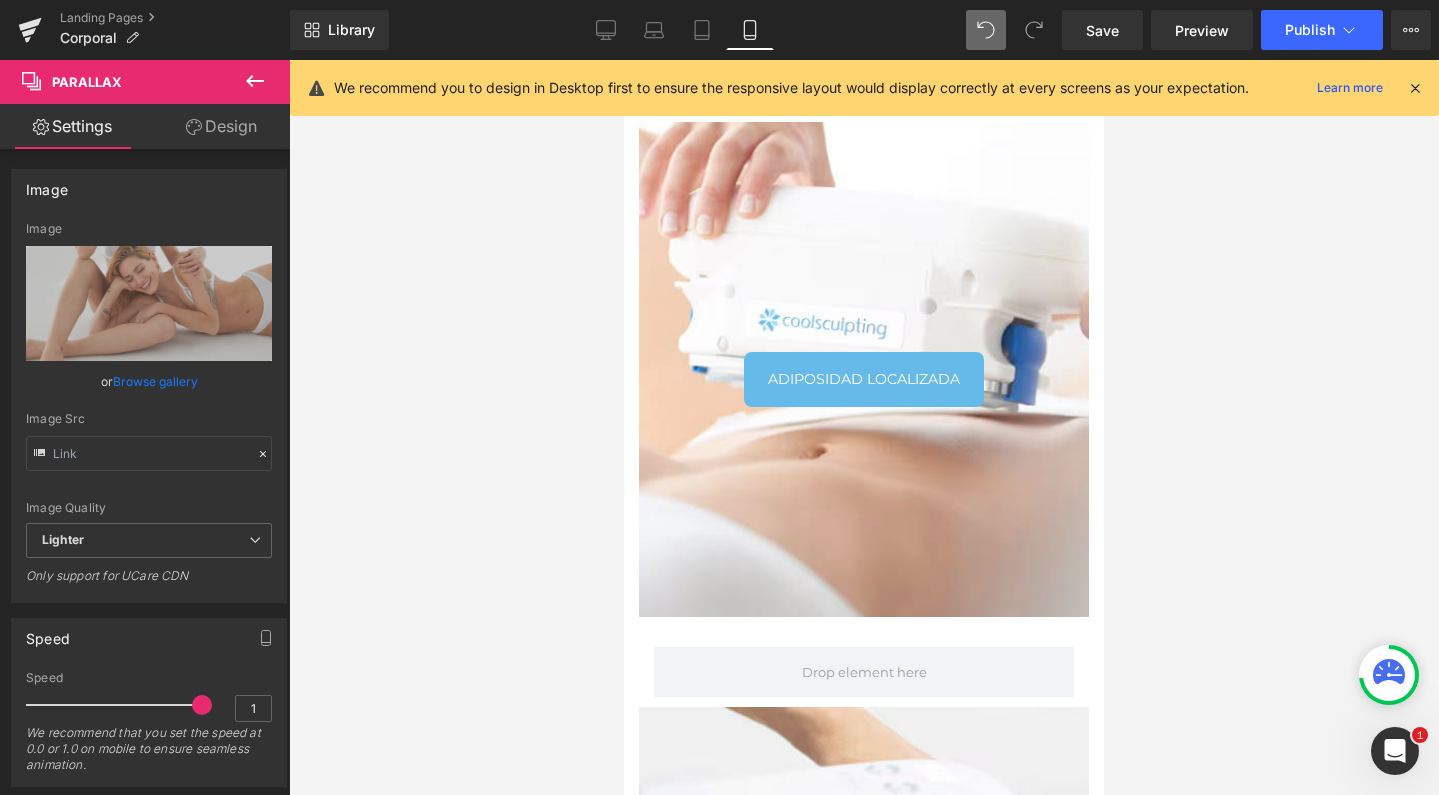 scroll, scrollTop: 289, scrollLeft: 0, axis: vertical 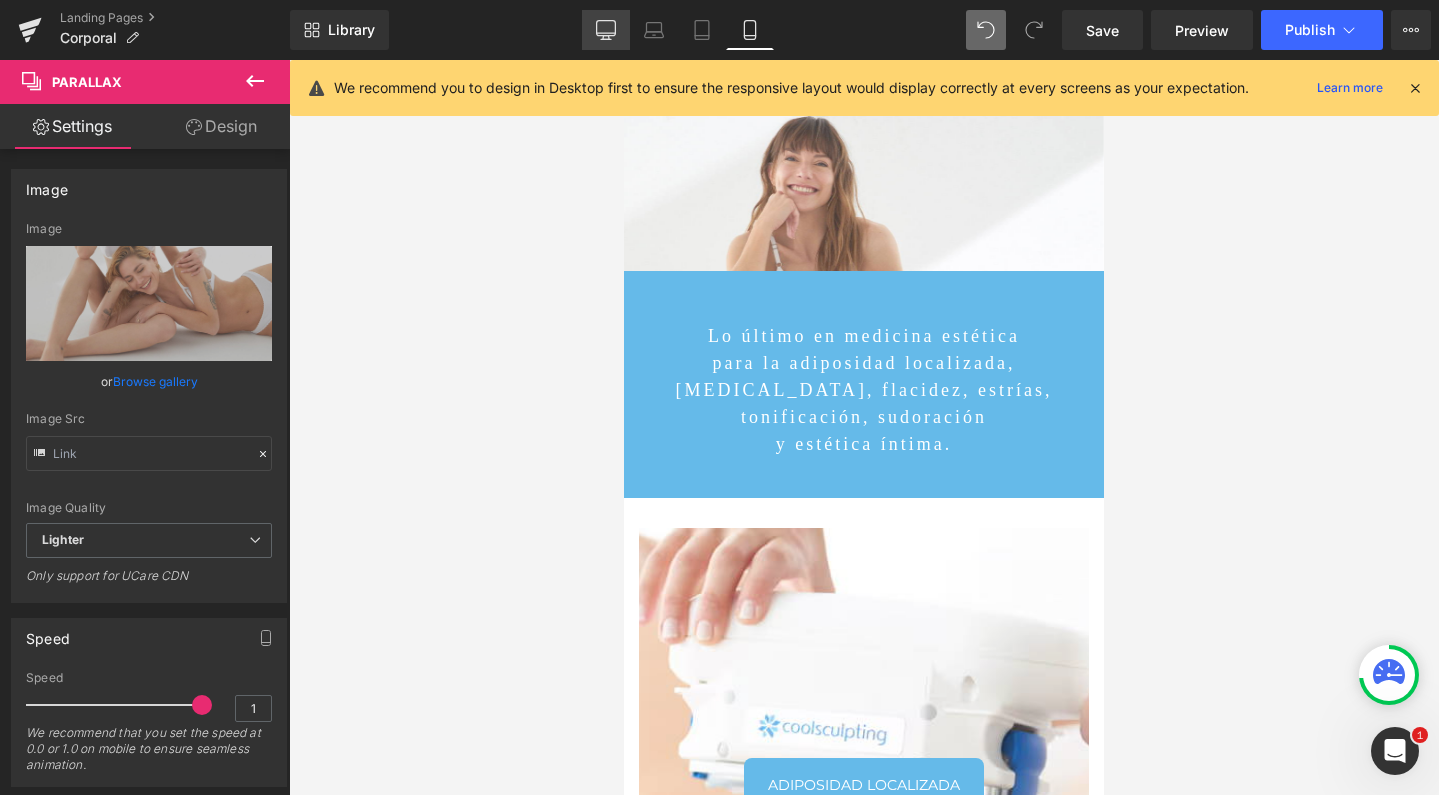 click 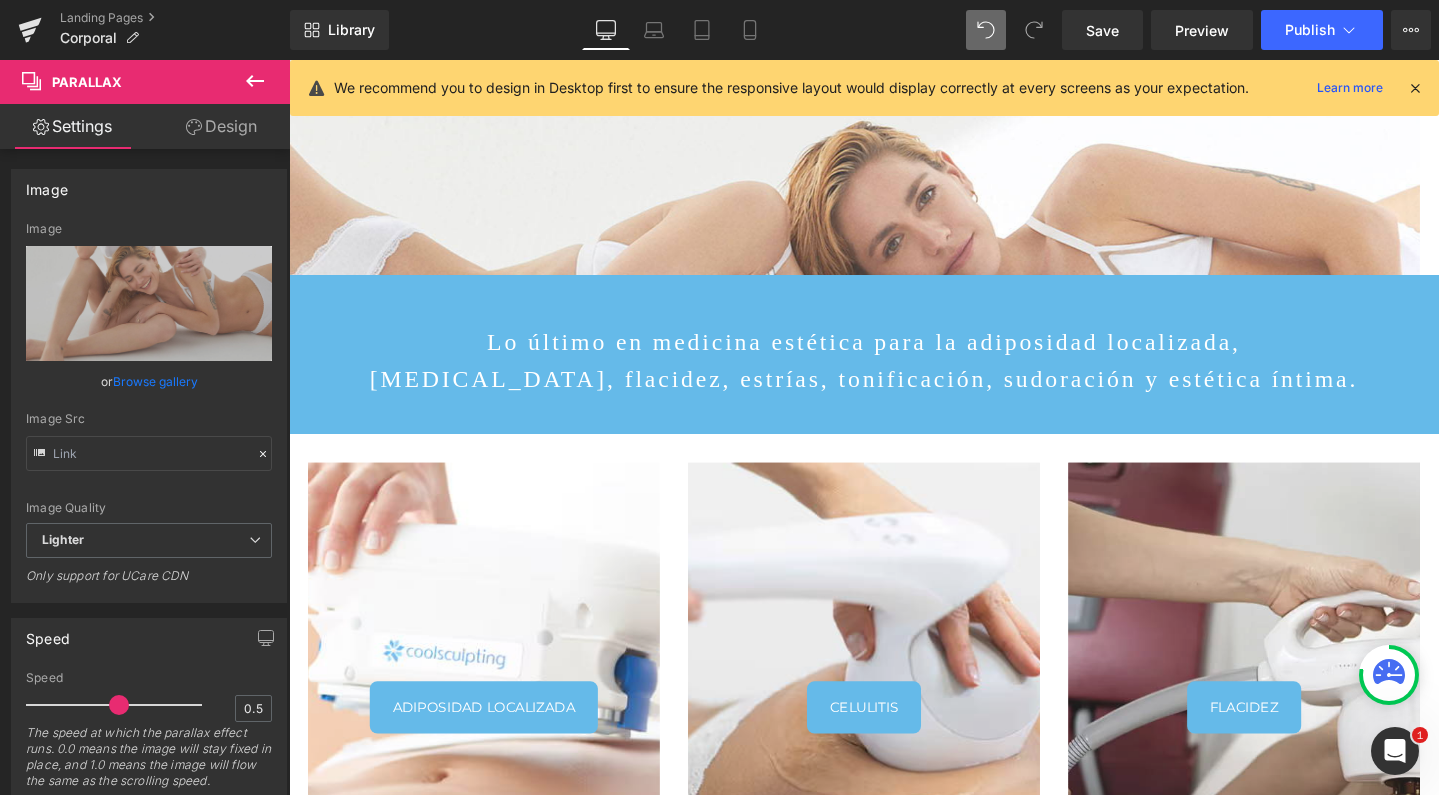scroll, scrollTop: 0, scrollLeft: 0, axis: both 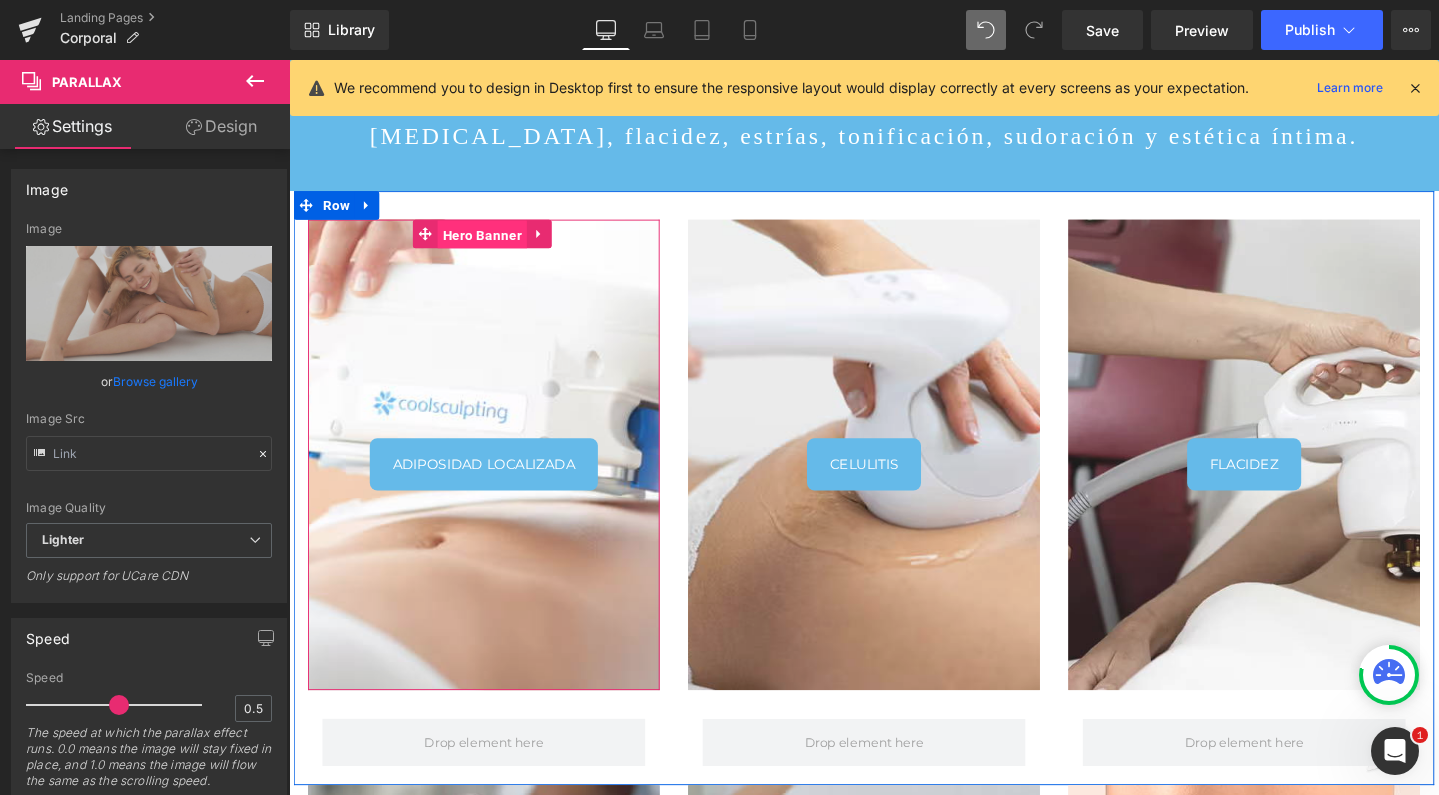 click on "Hero Banner" at bounding box center [492, 244] 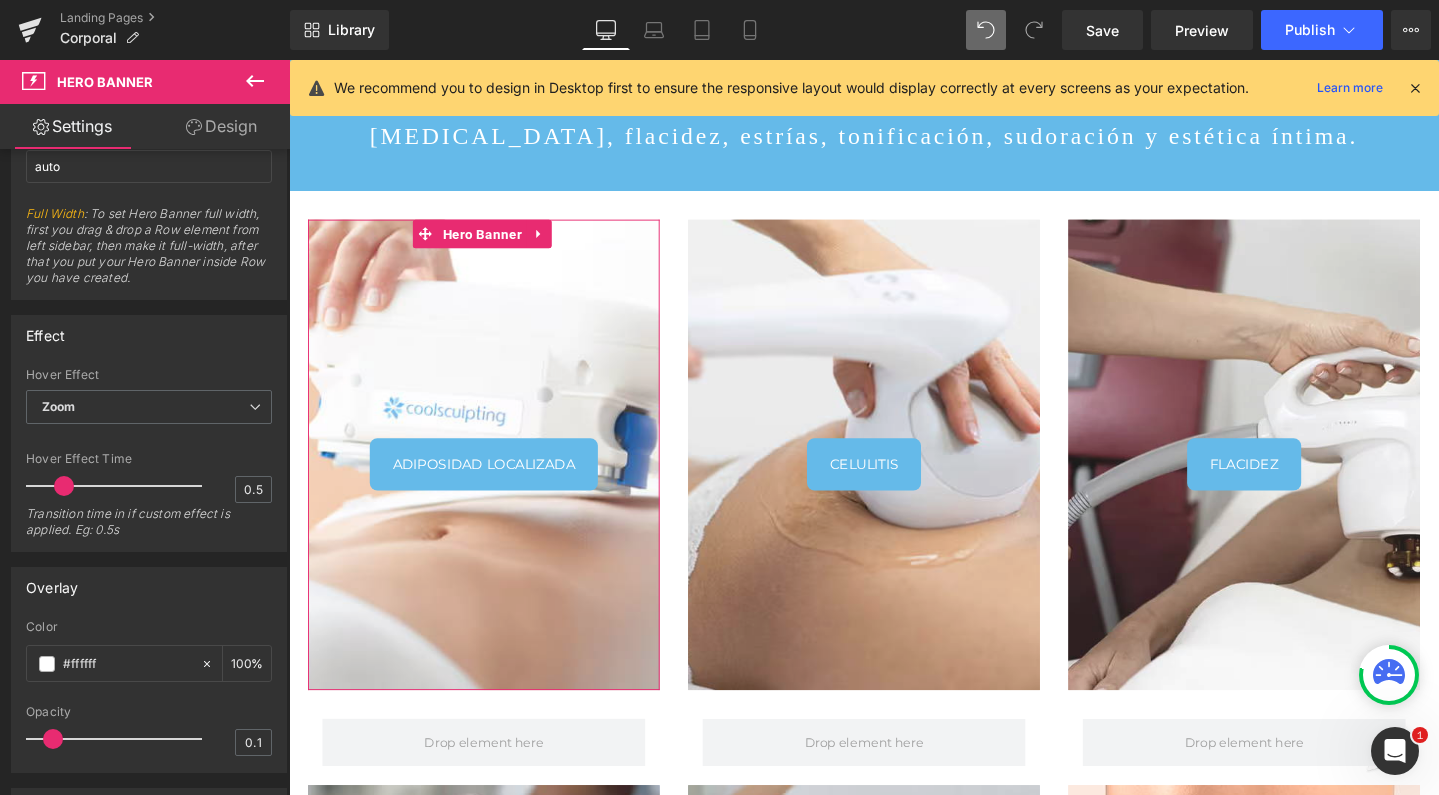 scroll, scrollTop: 1054, scrollLeft: 0, axis: vertical 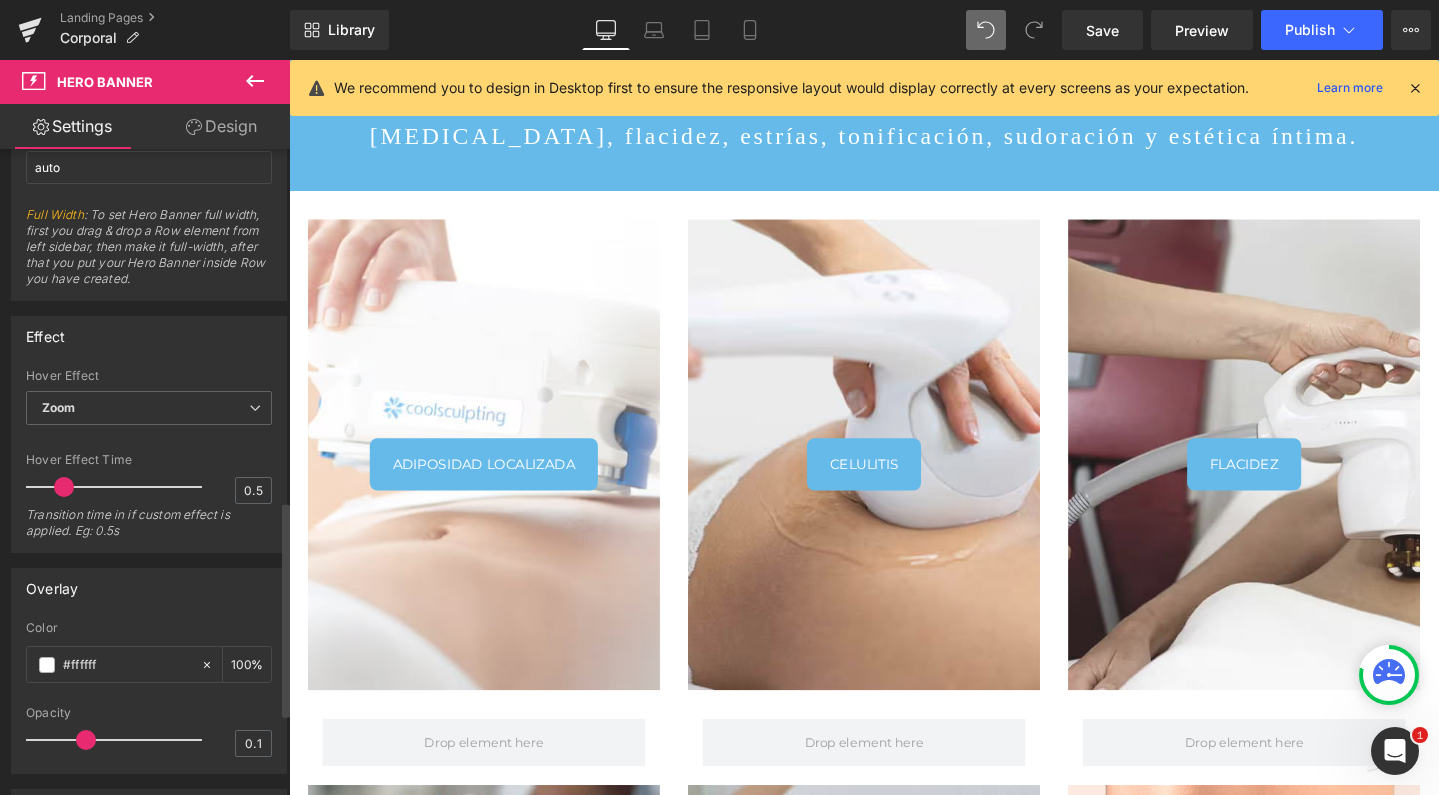drag, startPoint x: 52, startPoint y: 745, endPoint x: 83, endPoint y: 748, distance: 31.144823 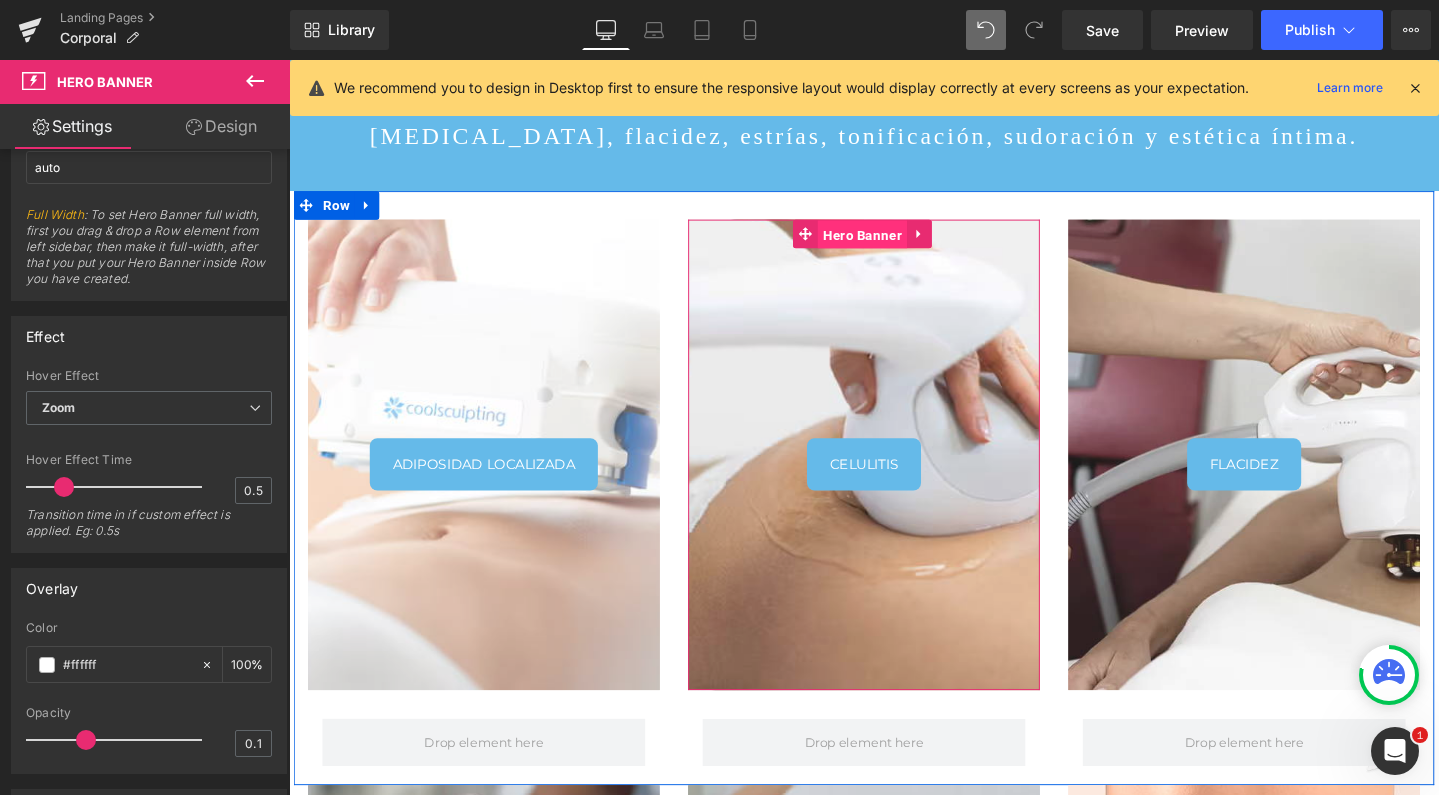click on "Hero Banner" at bounding box center [892, 244] 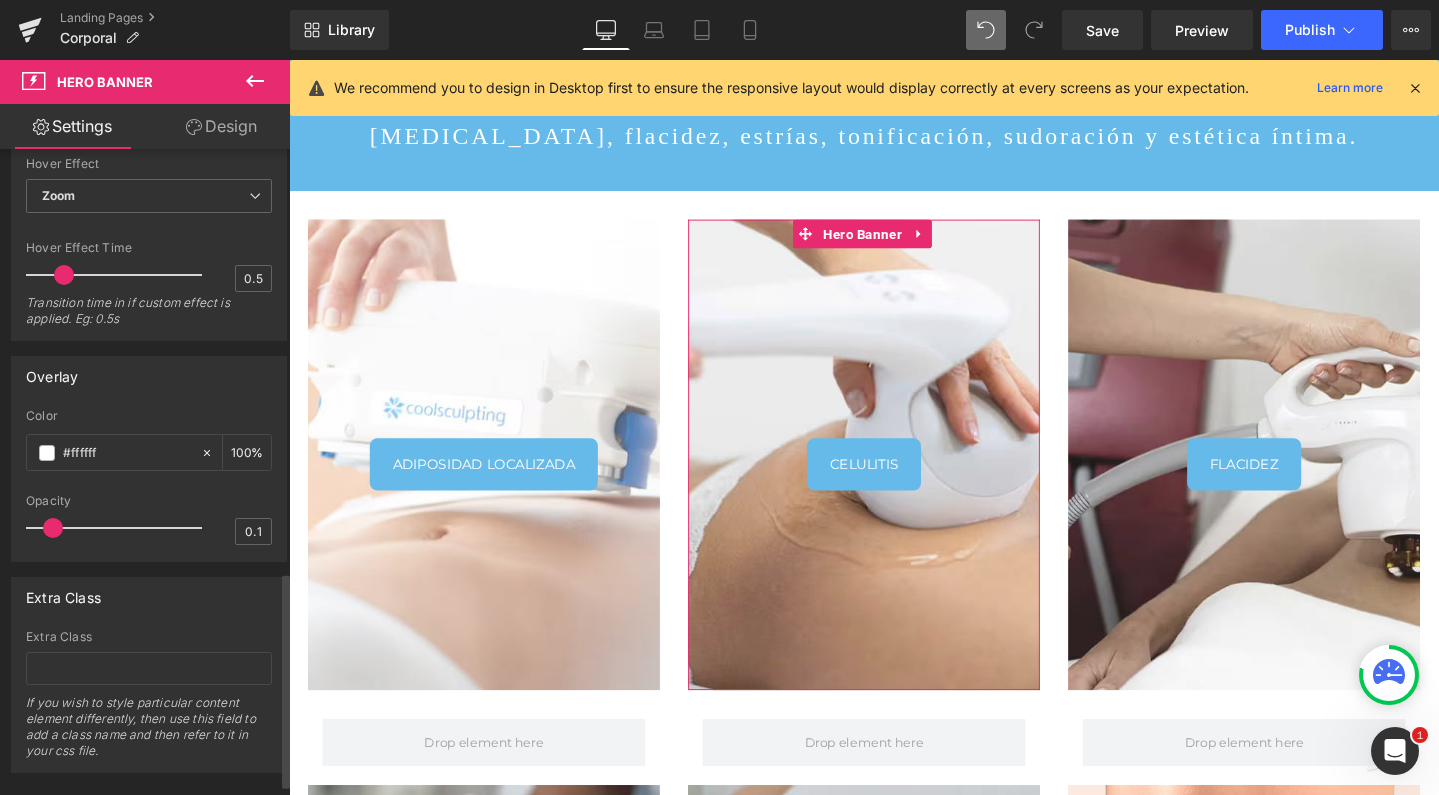 scroll, scrollTop: 1271, scrollLeft: 0, axis: vertical 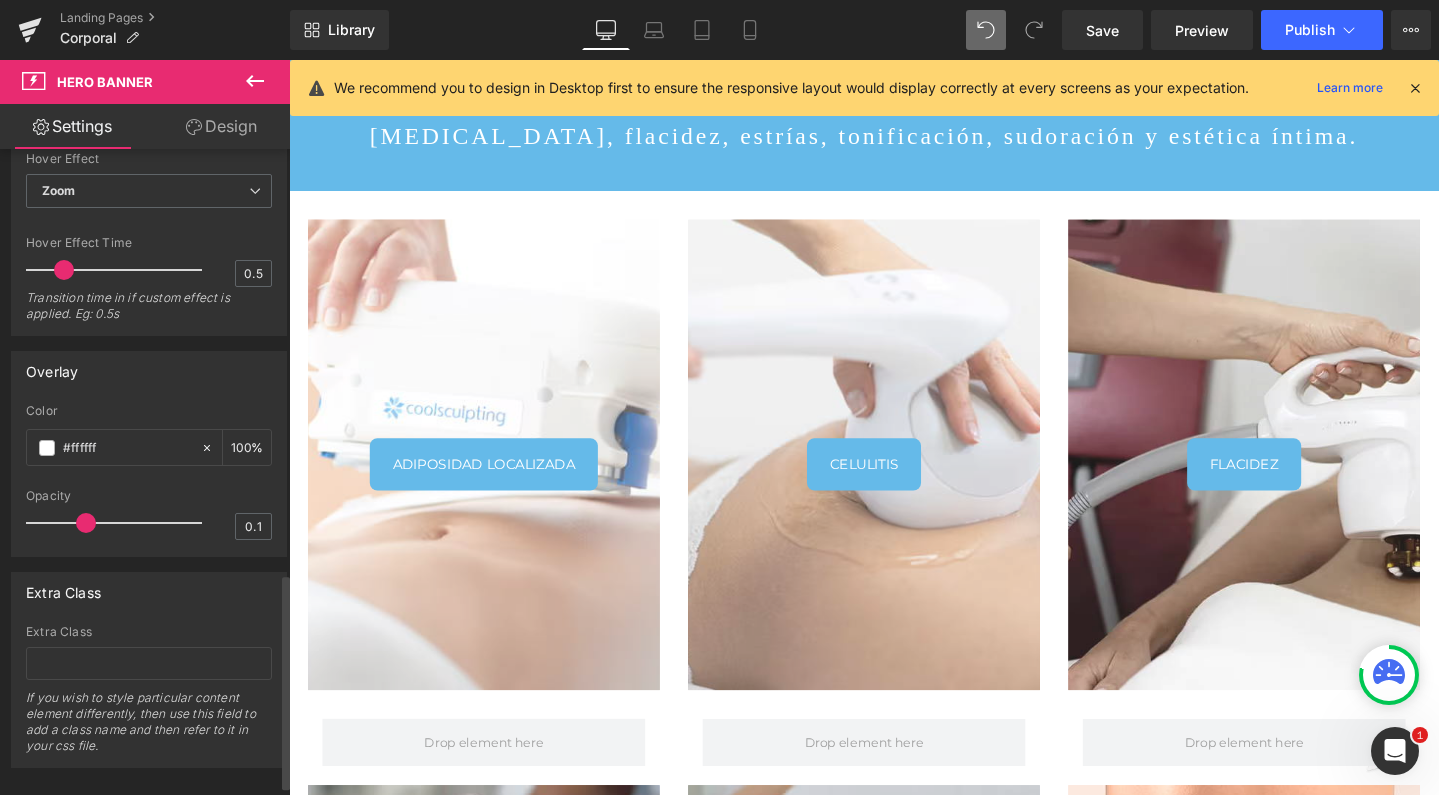 drag, startPoint x: 51, startPoint y: 525, endPoint x: 85, endPoint y: 528, distance: 34.132095 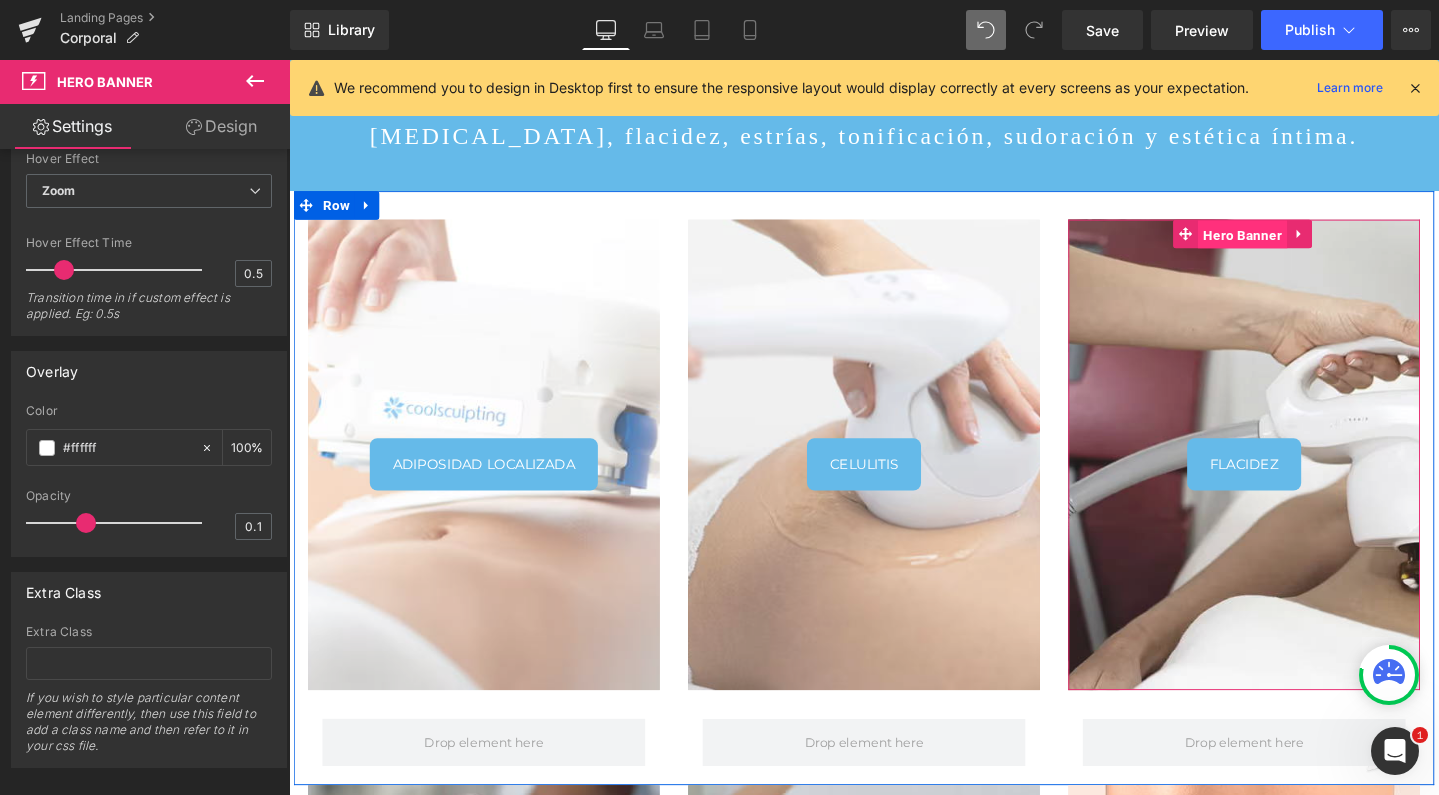 click on "Hero Banner" at bounding box center [1292, 244] 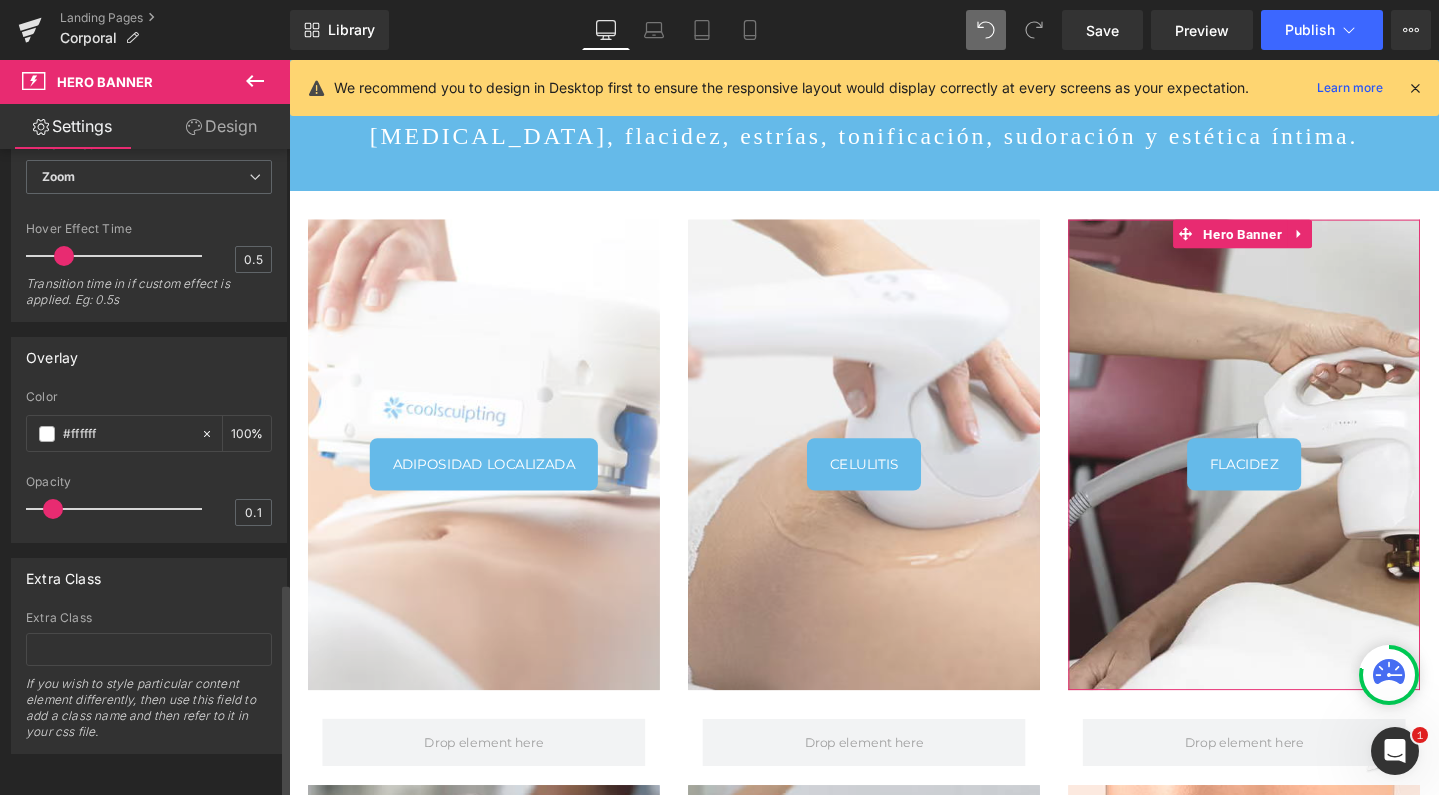 scroll, scrollTop: 1299, scrollLeft: 0, axis: vertical 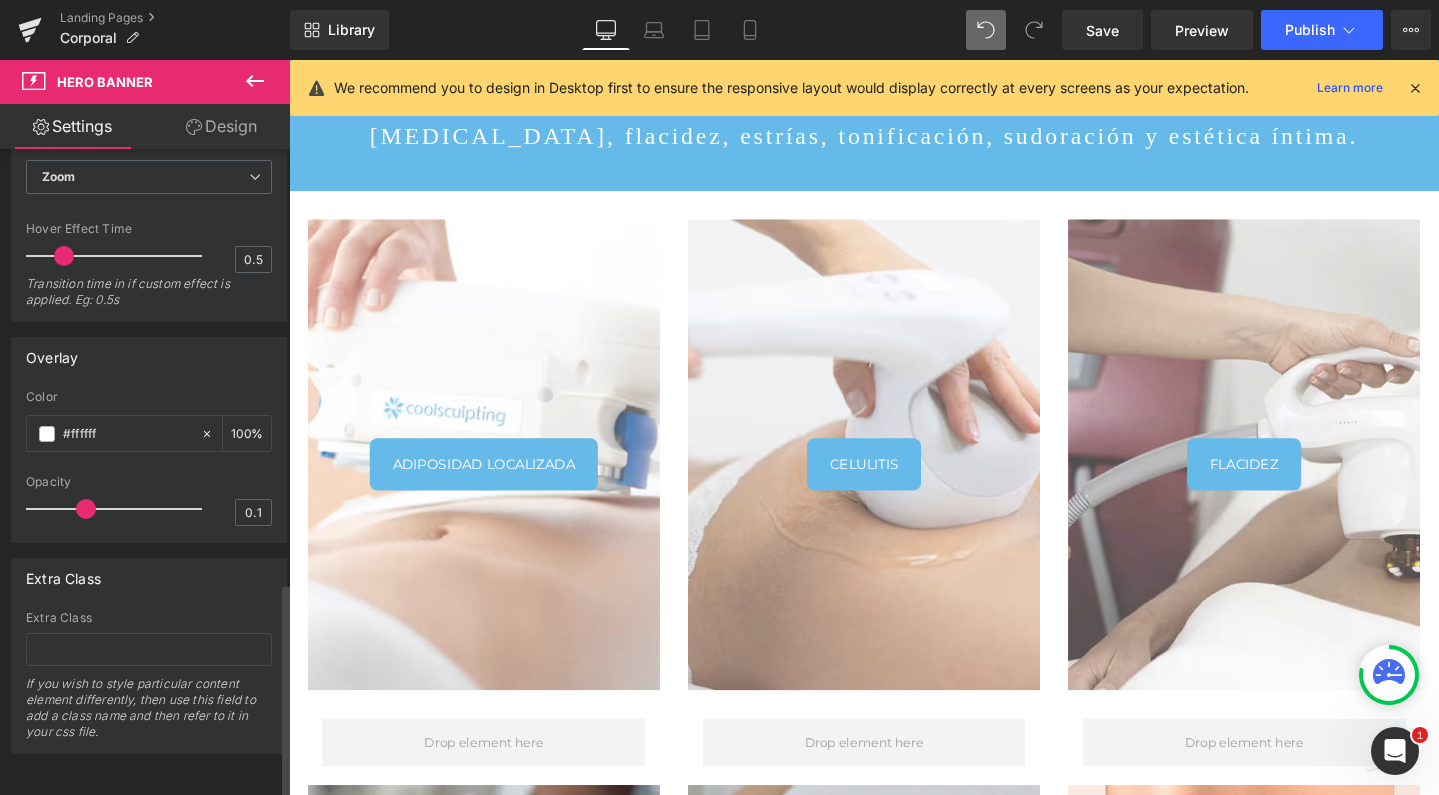 drag, startPoint x: 52, startPoint y: 493, endPoint x: 11, endPoint y: 397, distance: 104.388695 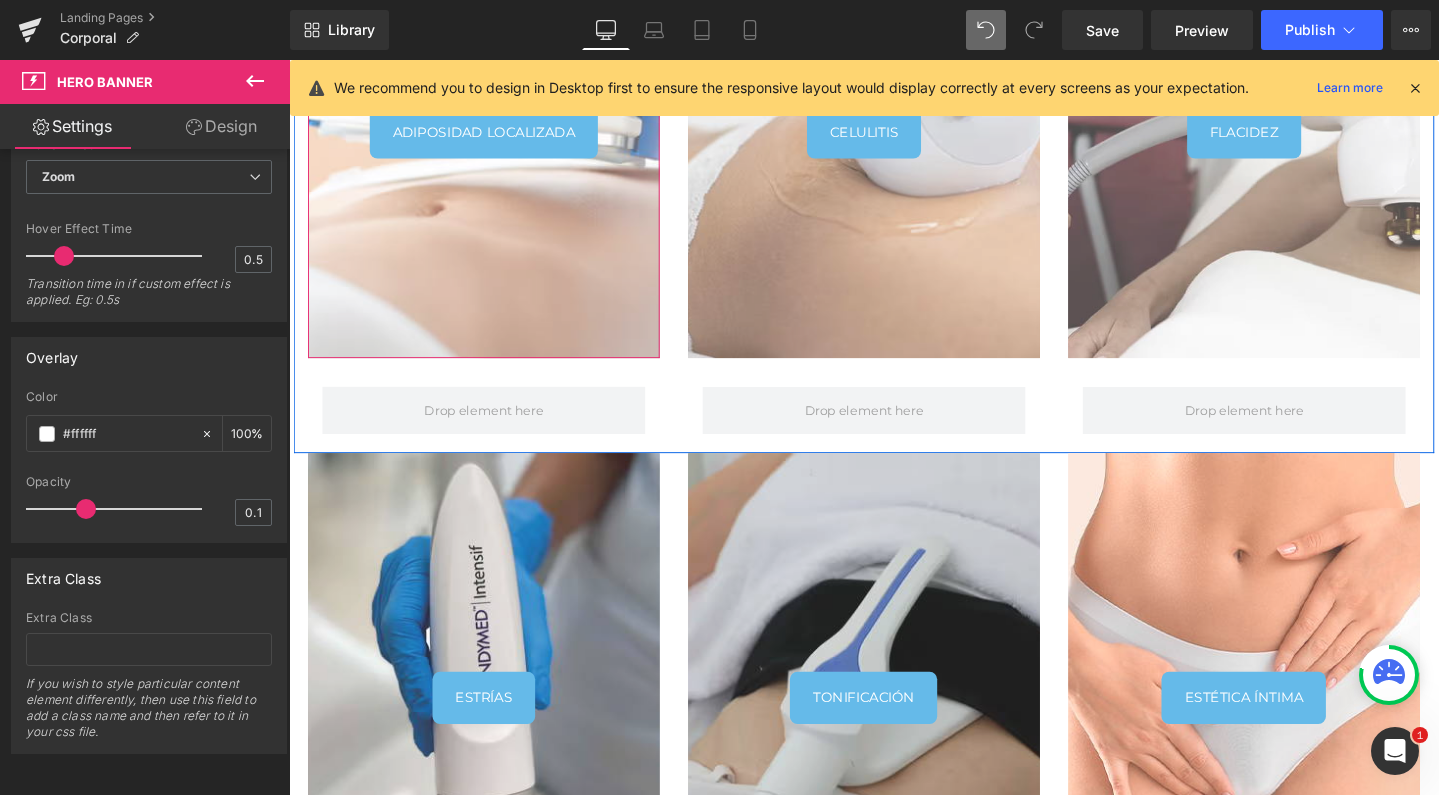 scroll, scrollTop: 893, scrollLeft: 0, axis: vertical 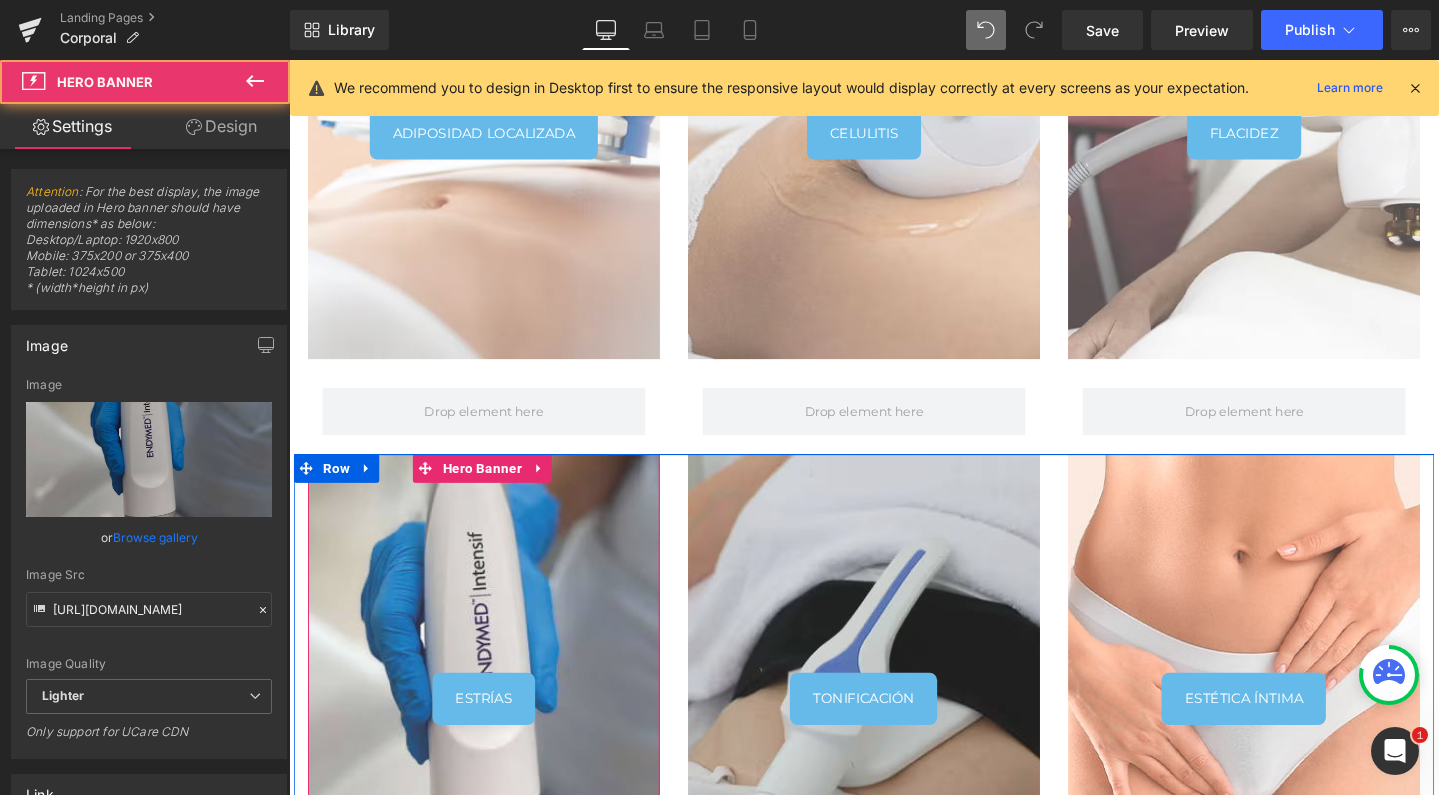 click at bounding box center [494, 722] 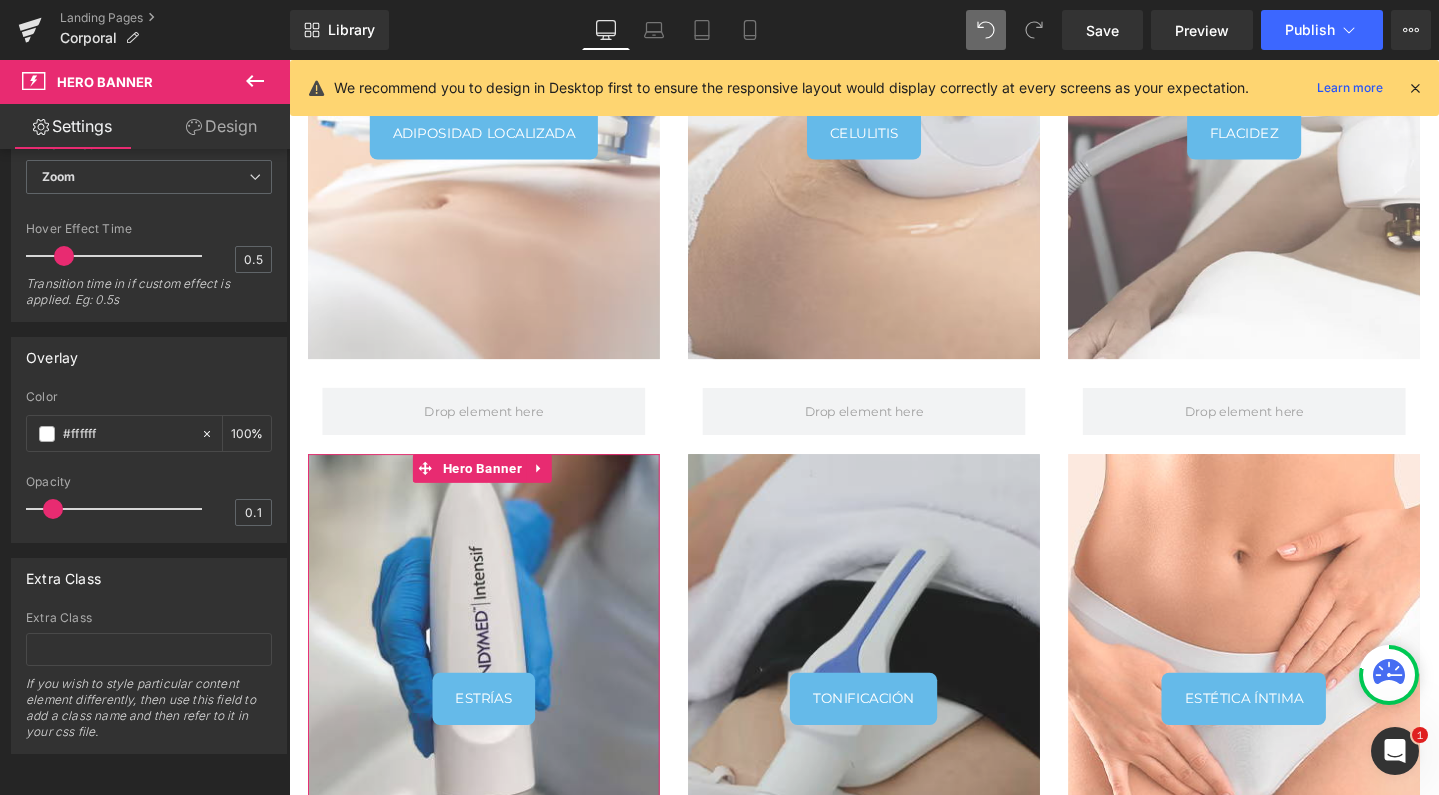 scroll, scrollTop: 1299, scrollLeft: 0, axis: vertical 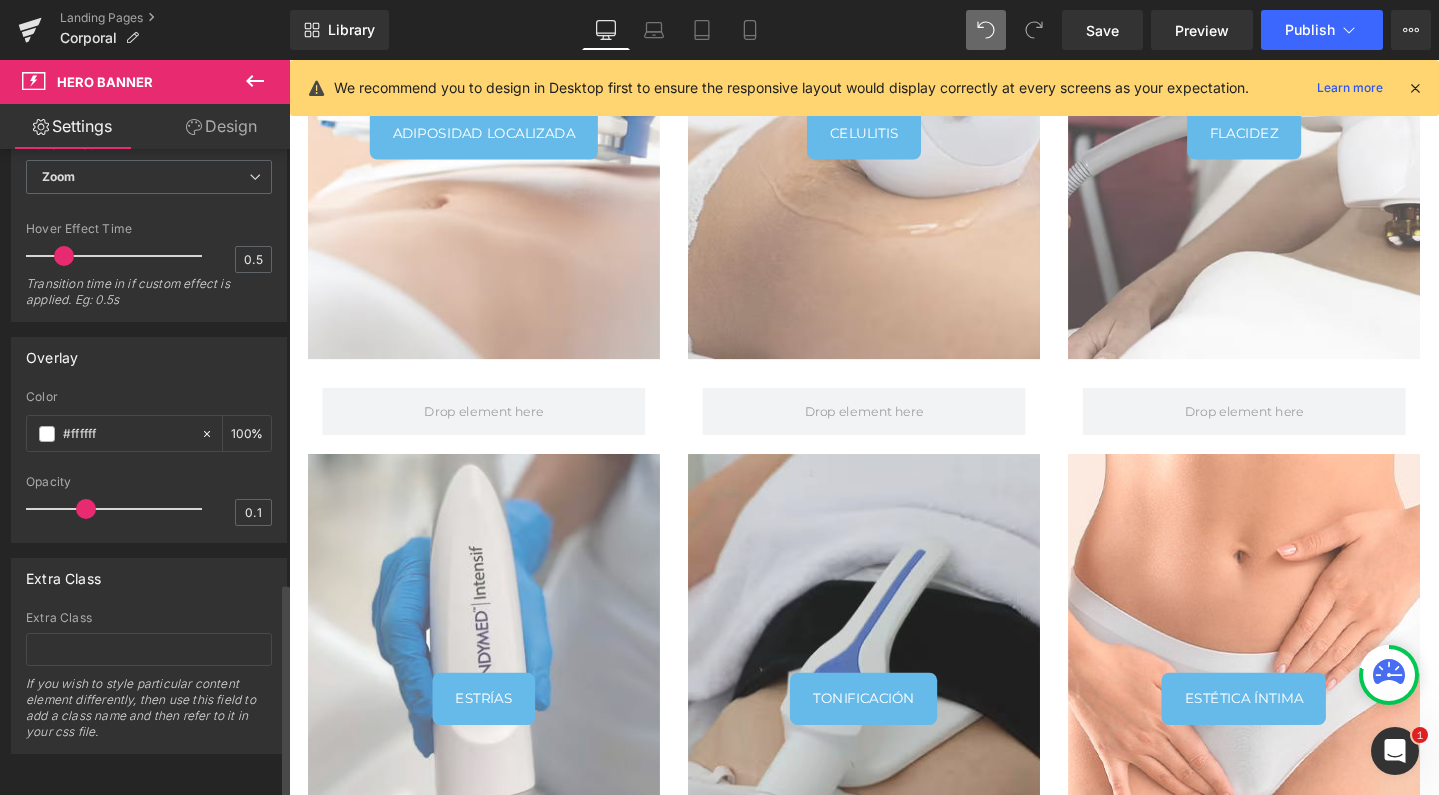 drag, startPoint x: 45, startPoint y: 497, endPoint x: 82, endPoint y: 500, distance: 37.12142 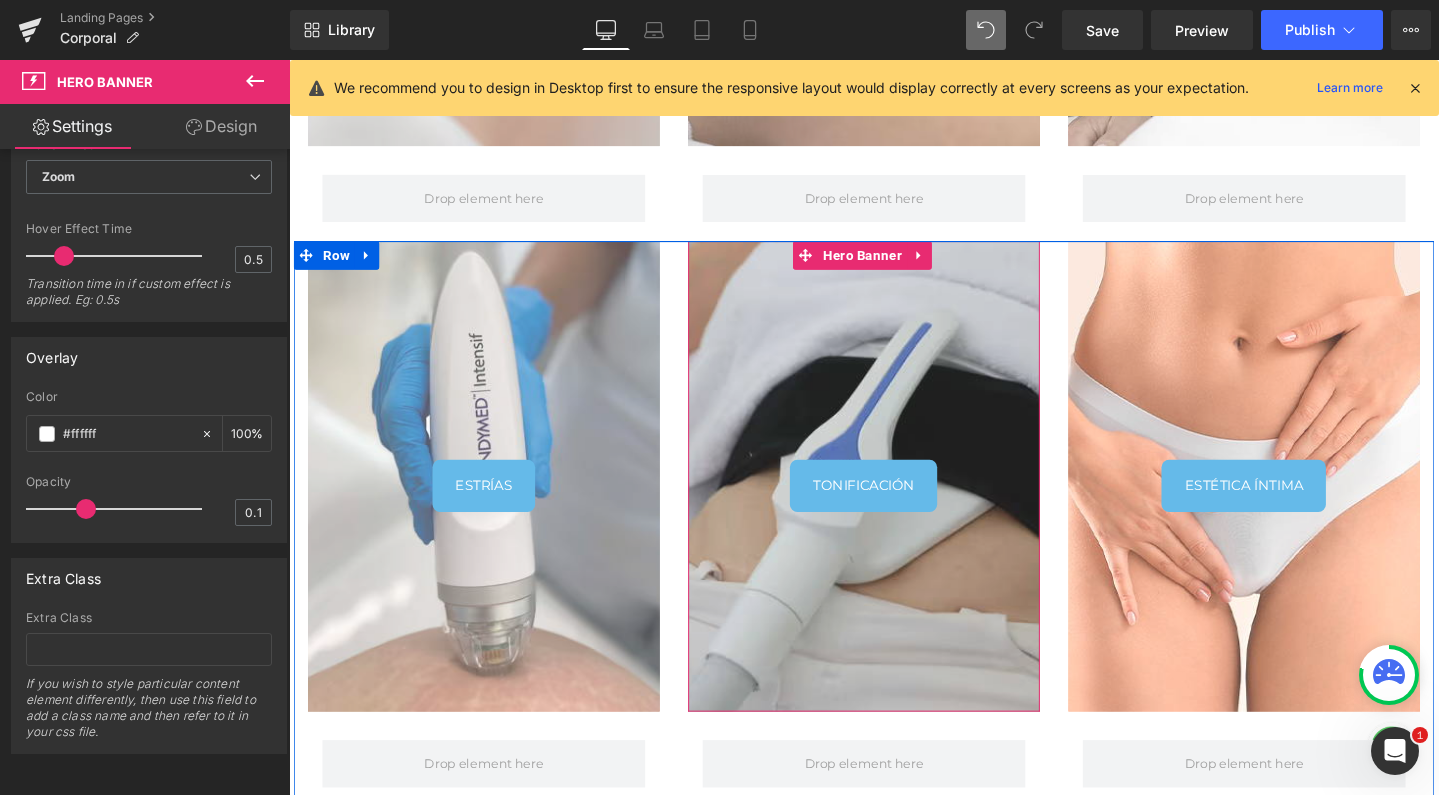 scroll, scrollTop: 1119, scrollLeft: 0, axis: vertical 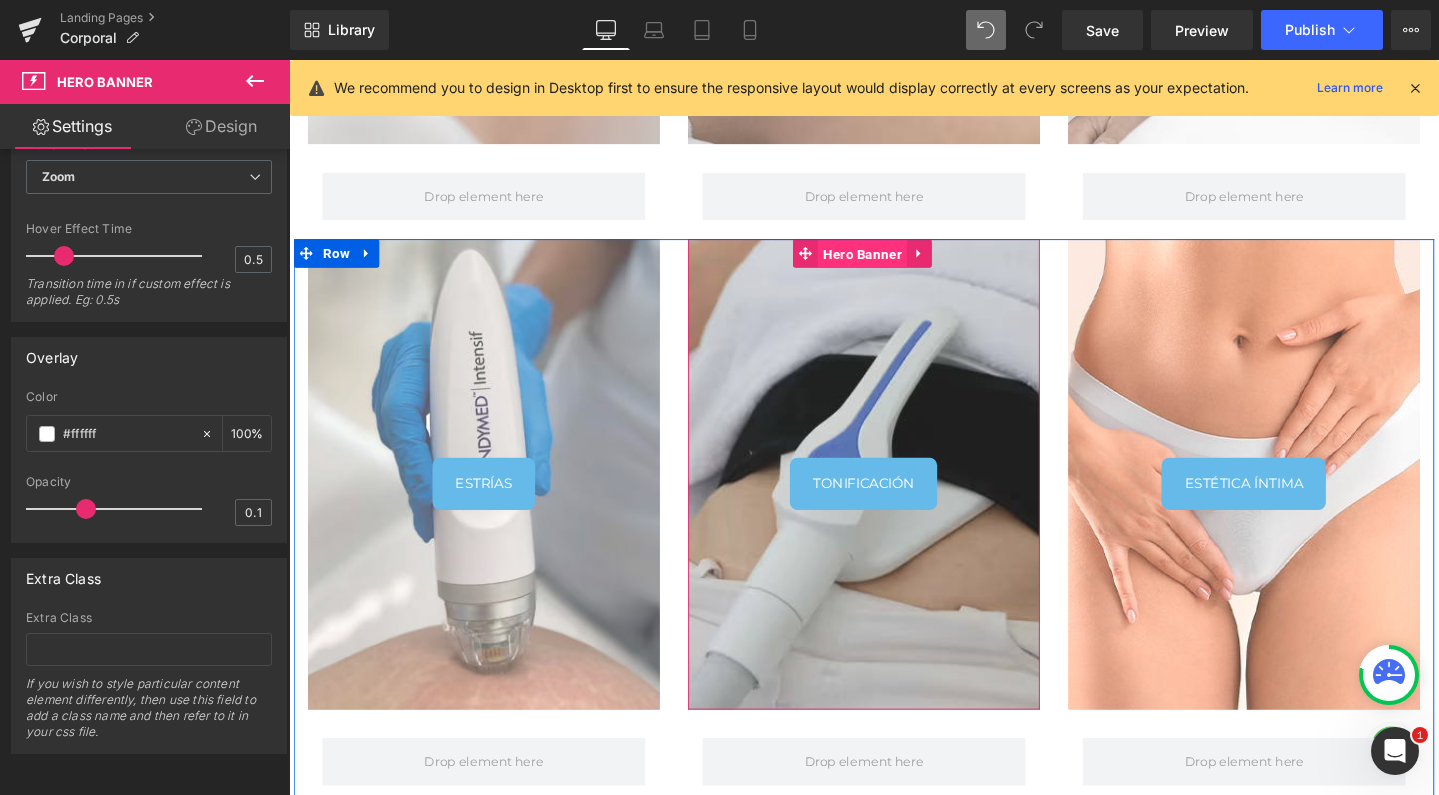 click on "Hero Banner" at bounding box center [892, 265] 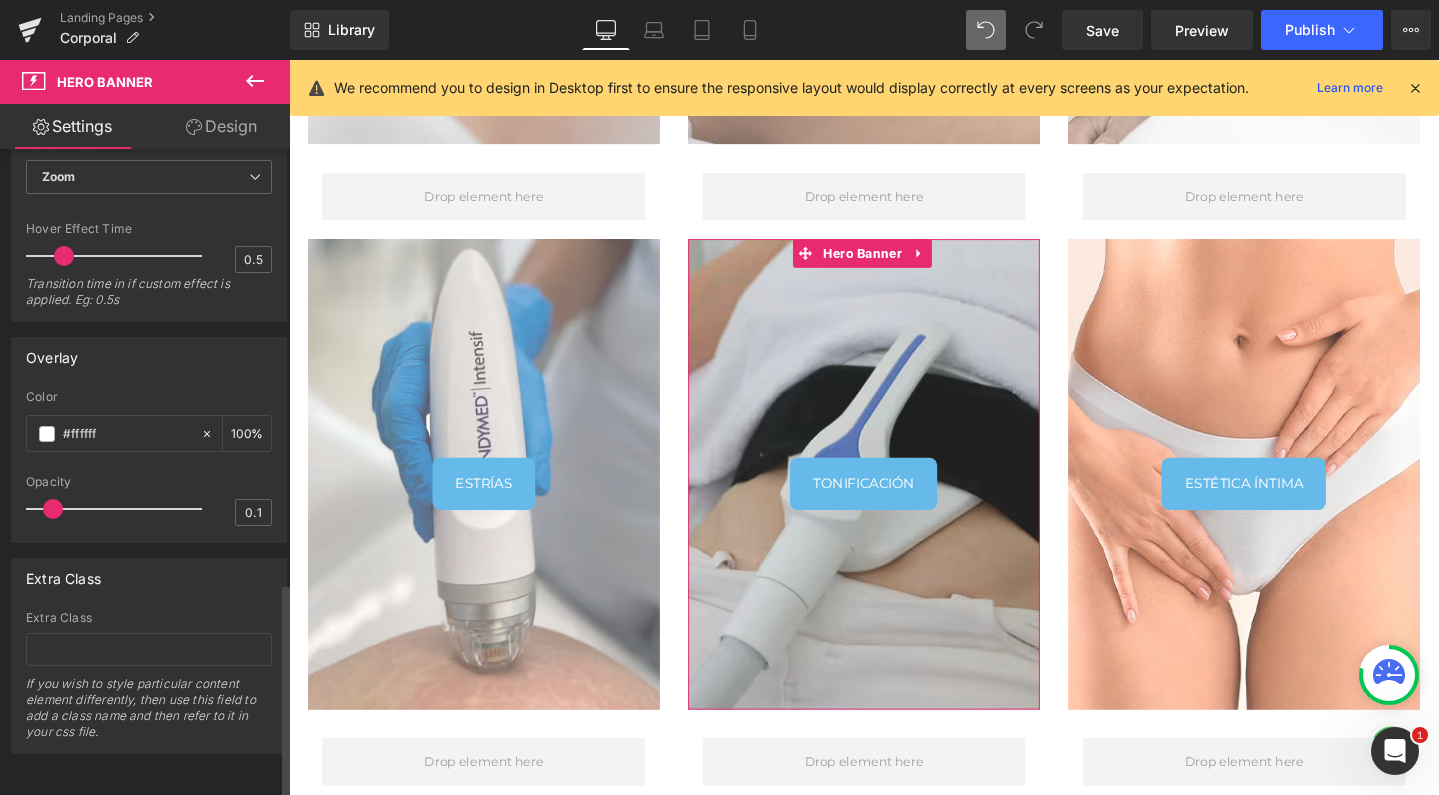 scroll, scrollTop: 1299, scrollLeft: 0, axis: vertical 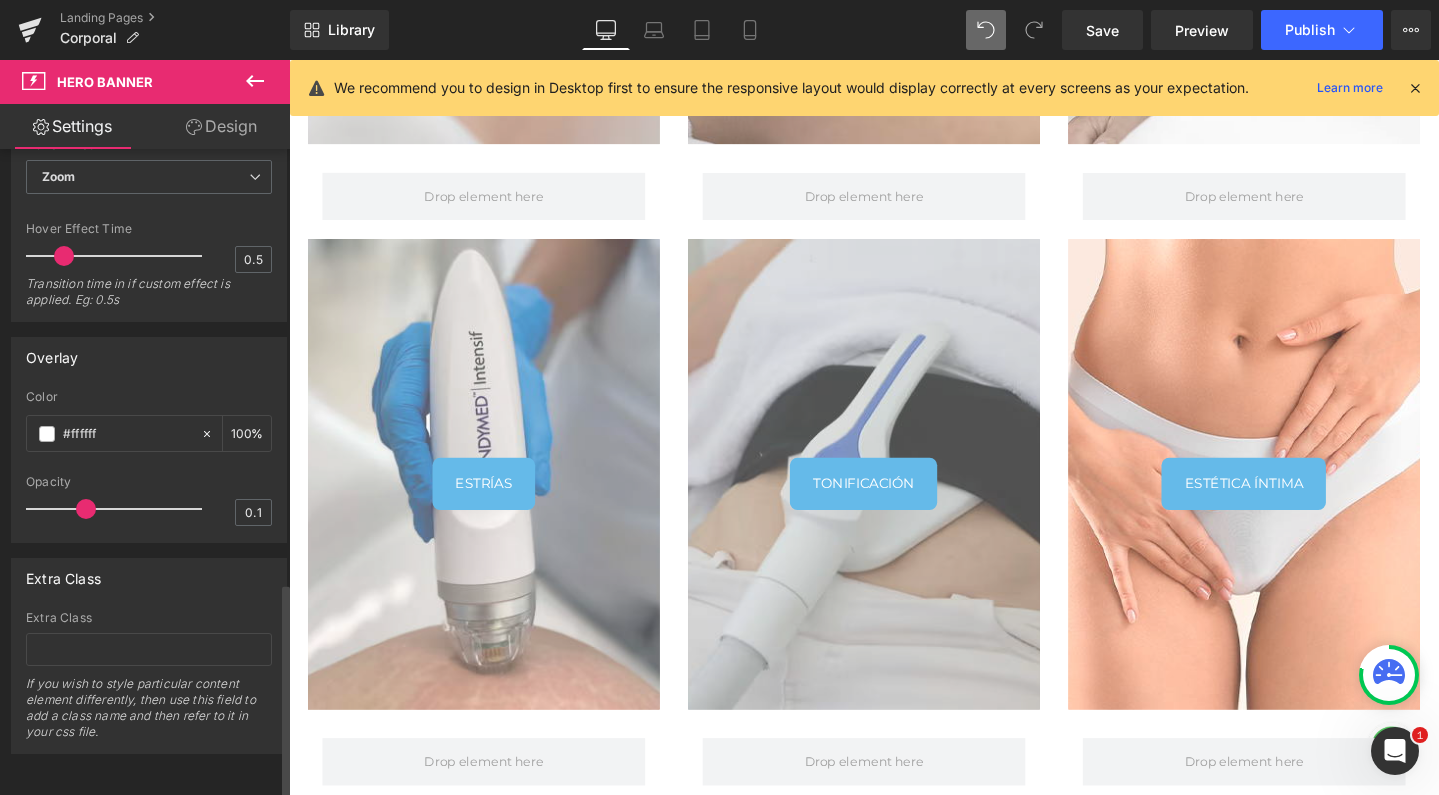 drag, startPoint x: 50, startPoint y: 492, endPoint x: 88, endPoint y: 494, distance: 38.052597 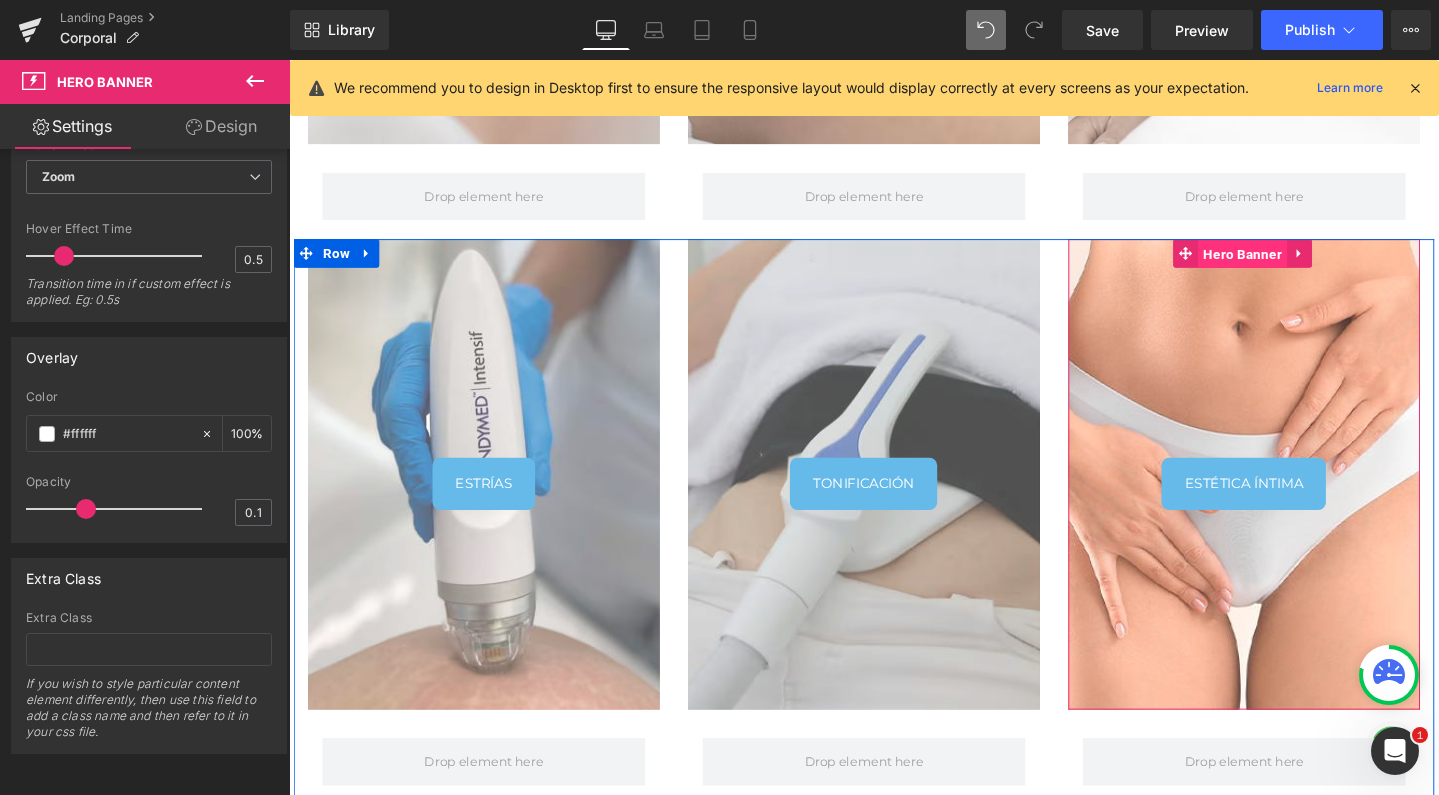 click on "Hero Banner" at bounding box center (1292, 265) 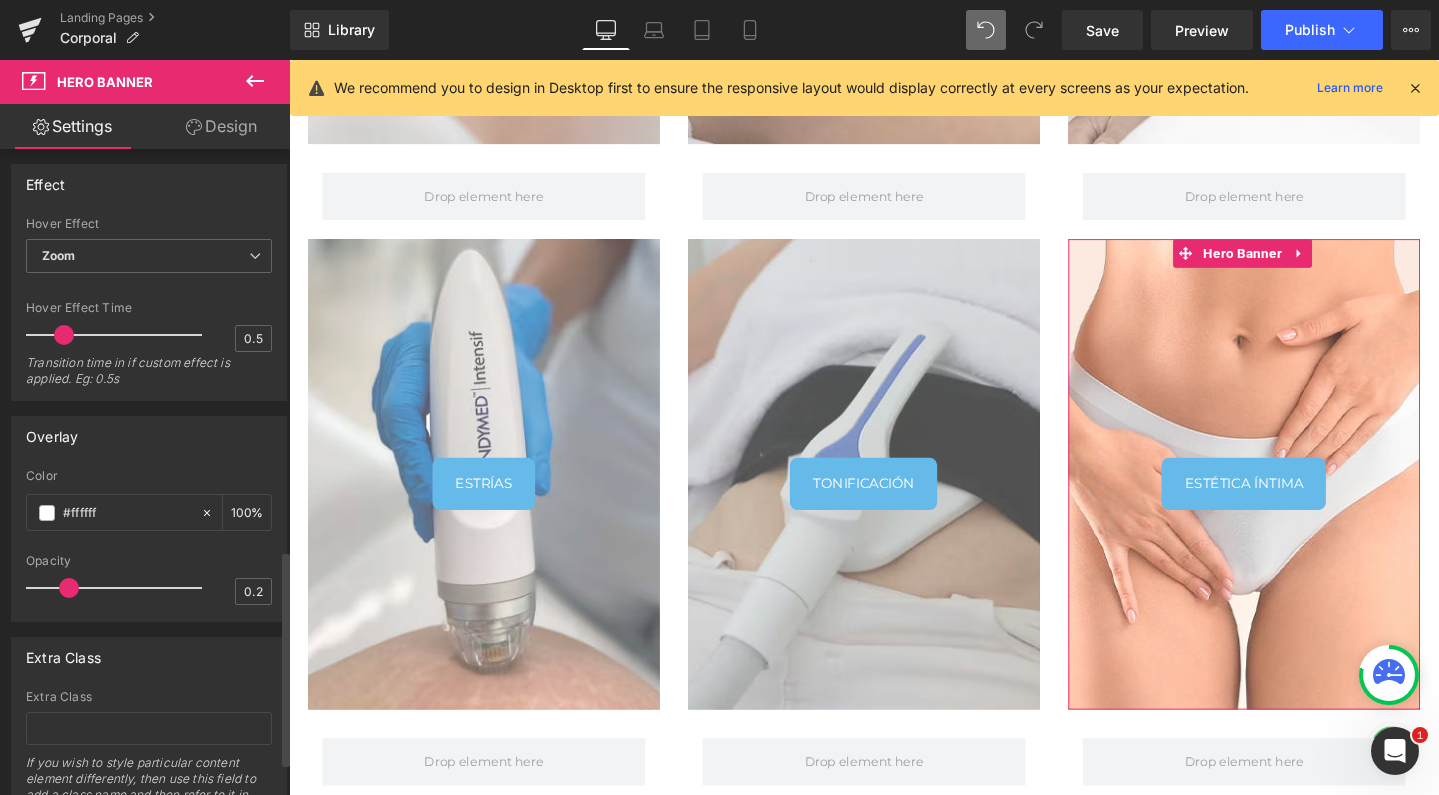 scroll, scrollTop: 1236, scrollLeft: 0, axis: vertical 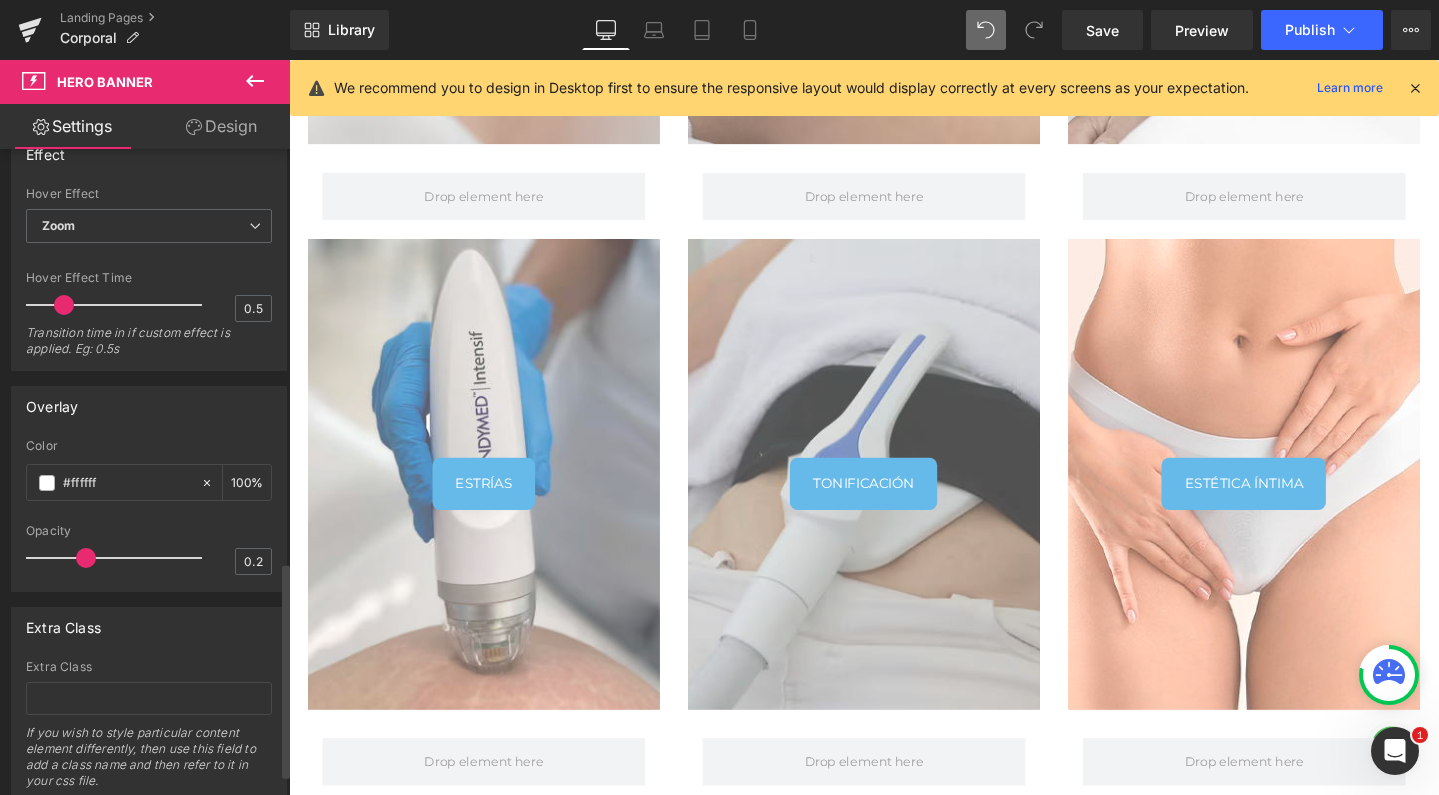 drag, startPoint x: 69, startPoint y: 554, endPoint x: 89, endPoint y: 555, distance: 20.024984 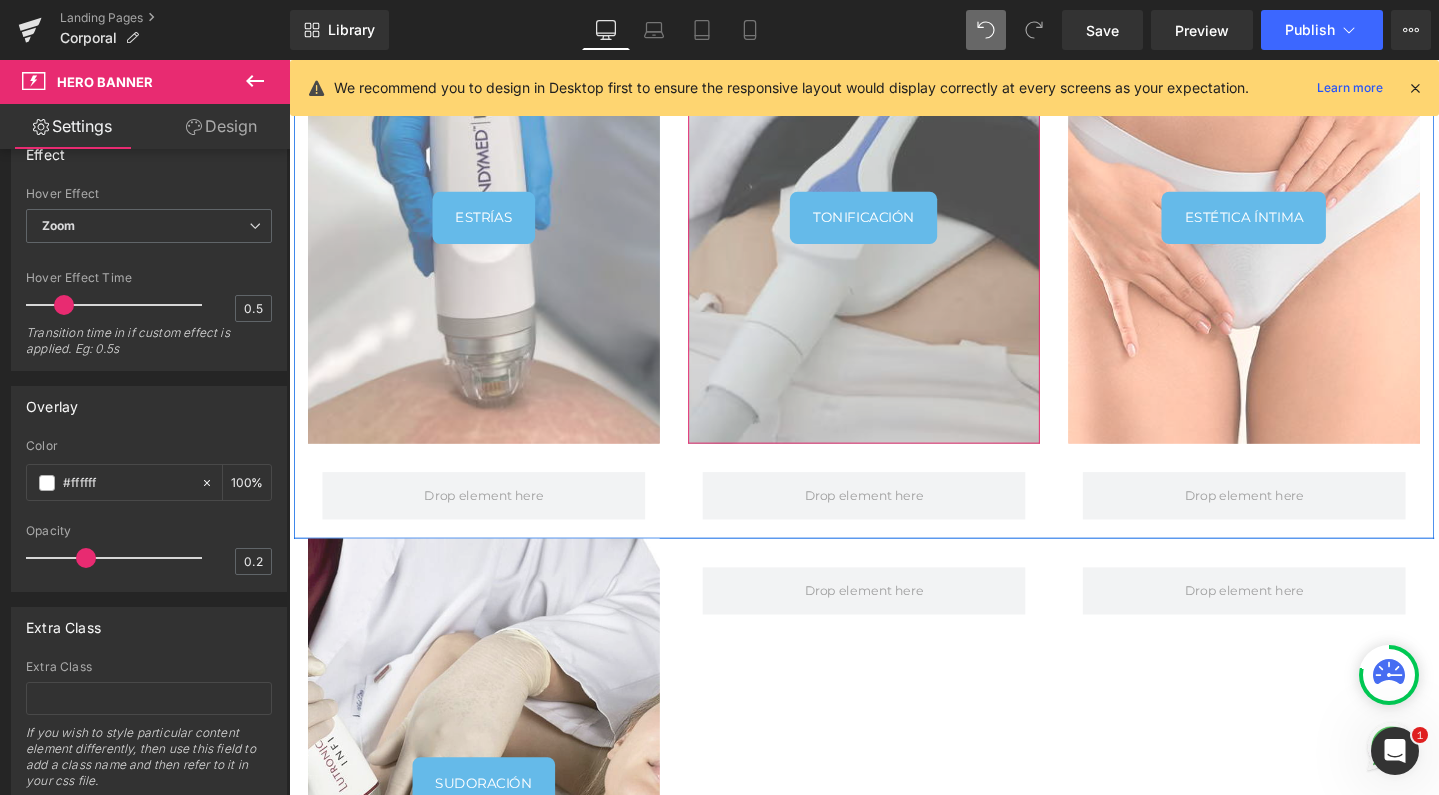scroll, scrollTop: 1224, scrollLeft: 0, axis: vertical 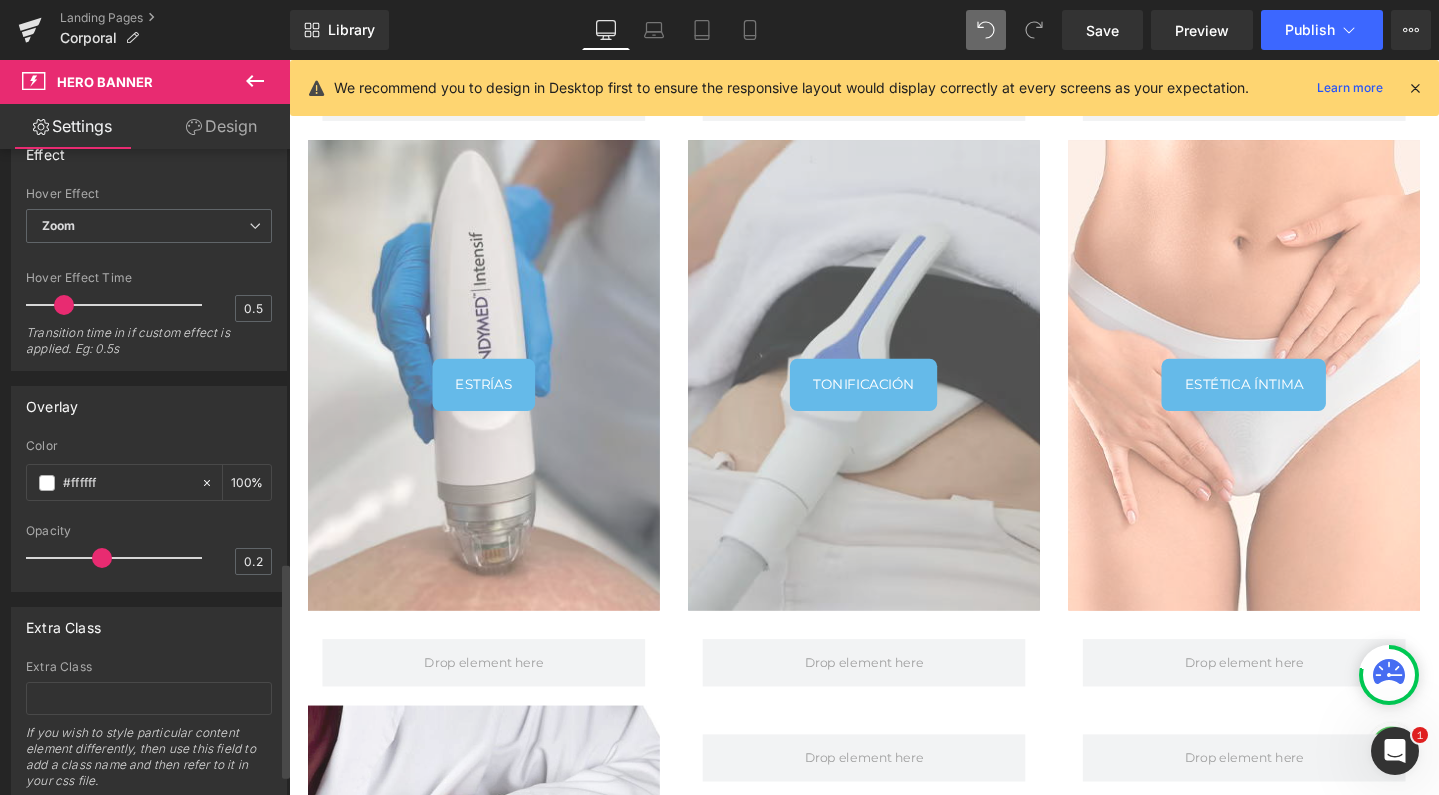 drag, startPoint x: 81, startPoint y: 554, endPoint x: 99, endPoint y: 554, distance: 18 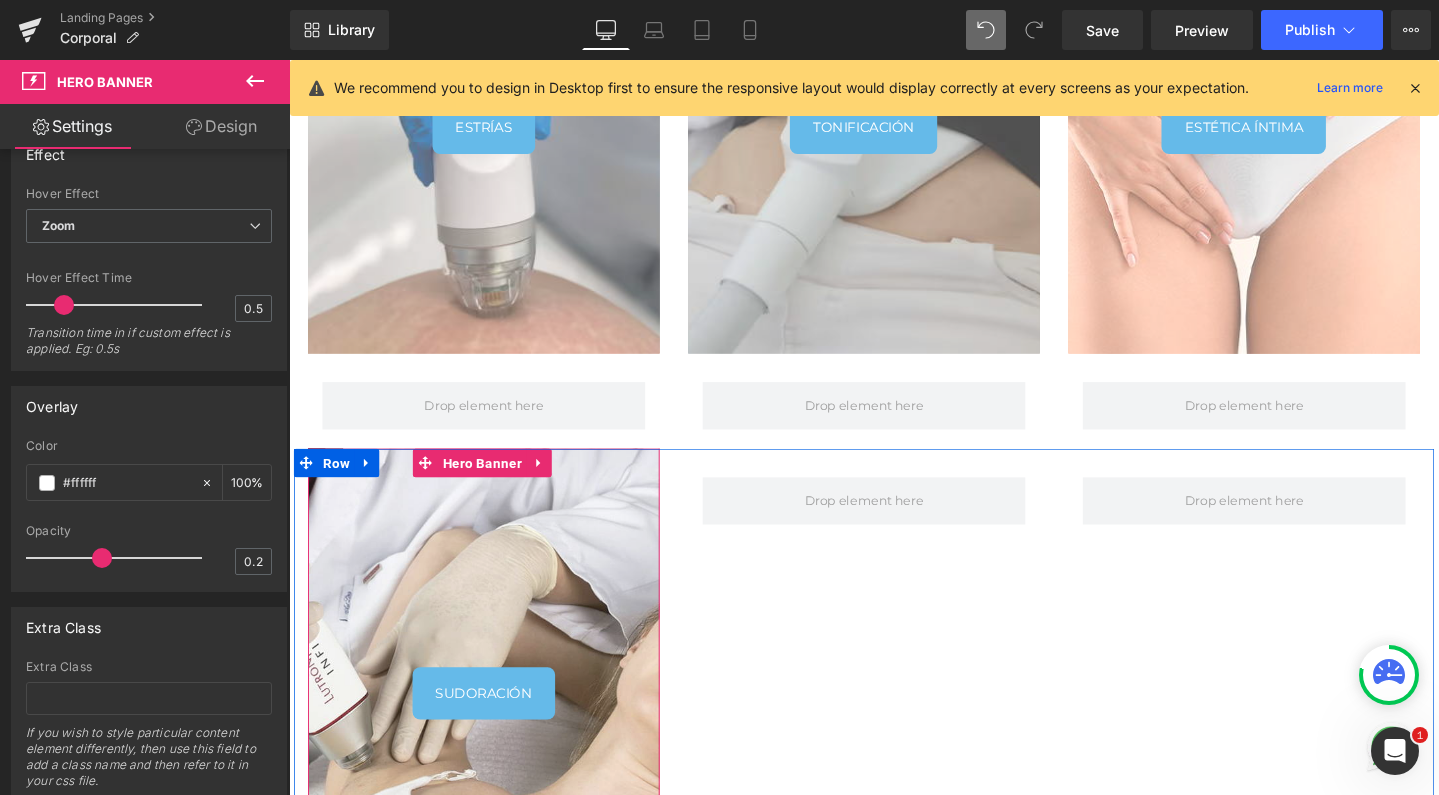 scroll, scrollTop: 1499, scrollLeft: 0, axis: vertical 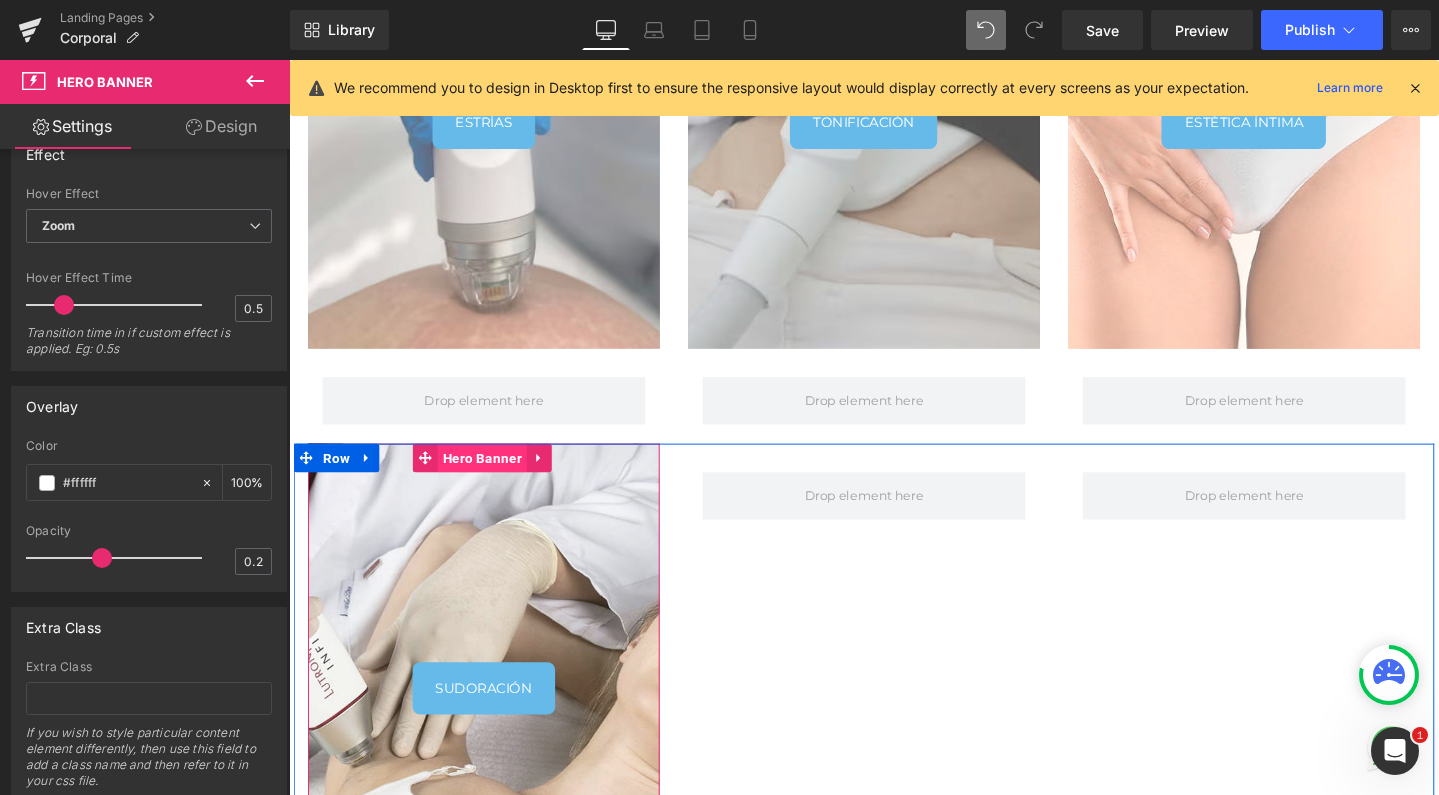click on "Hero Banner" at bounding box center [492, 479] 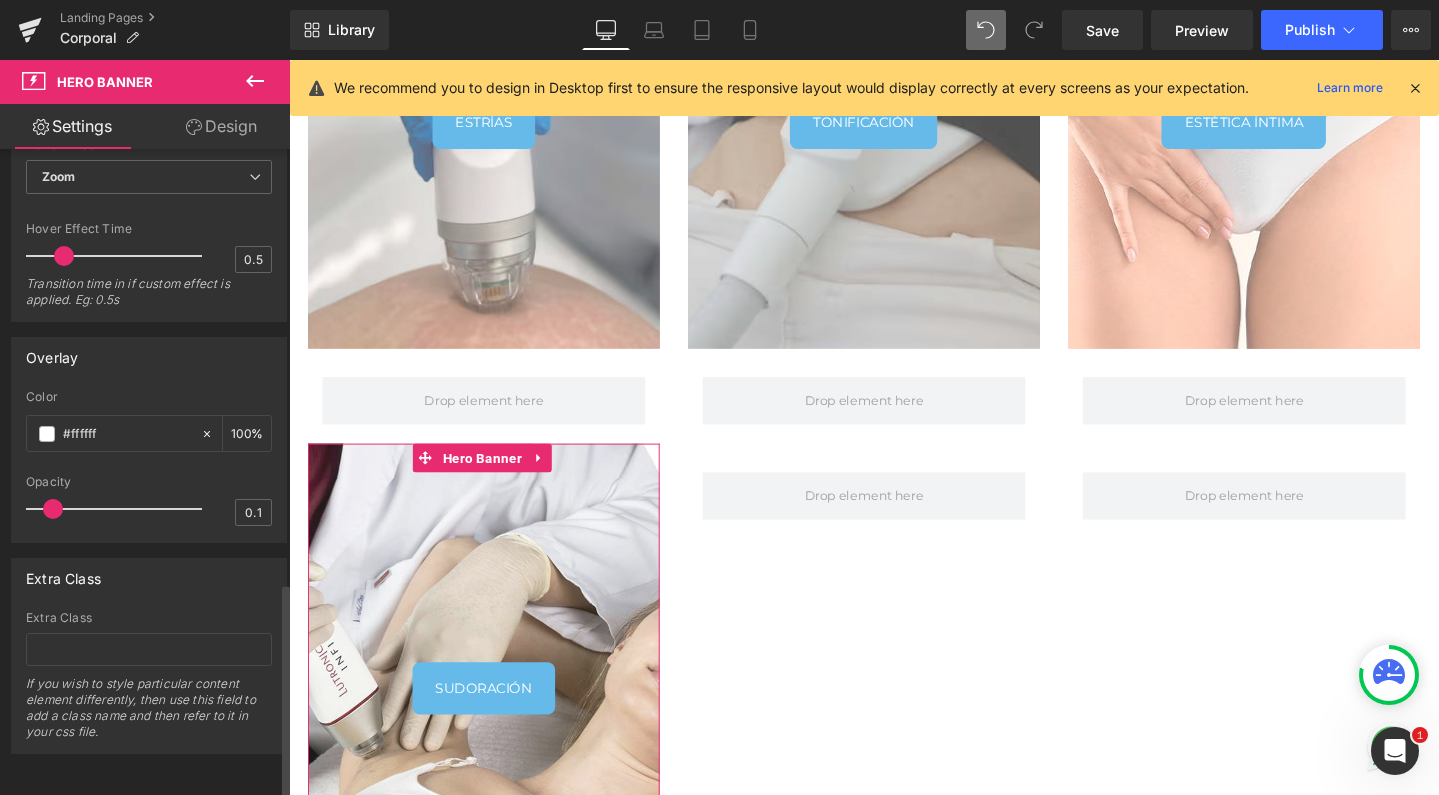 scroll, scrollTop: 1299, scrollLeft: 0, axis: vertical 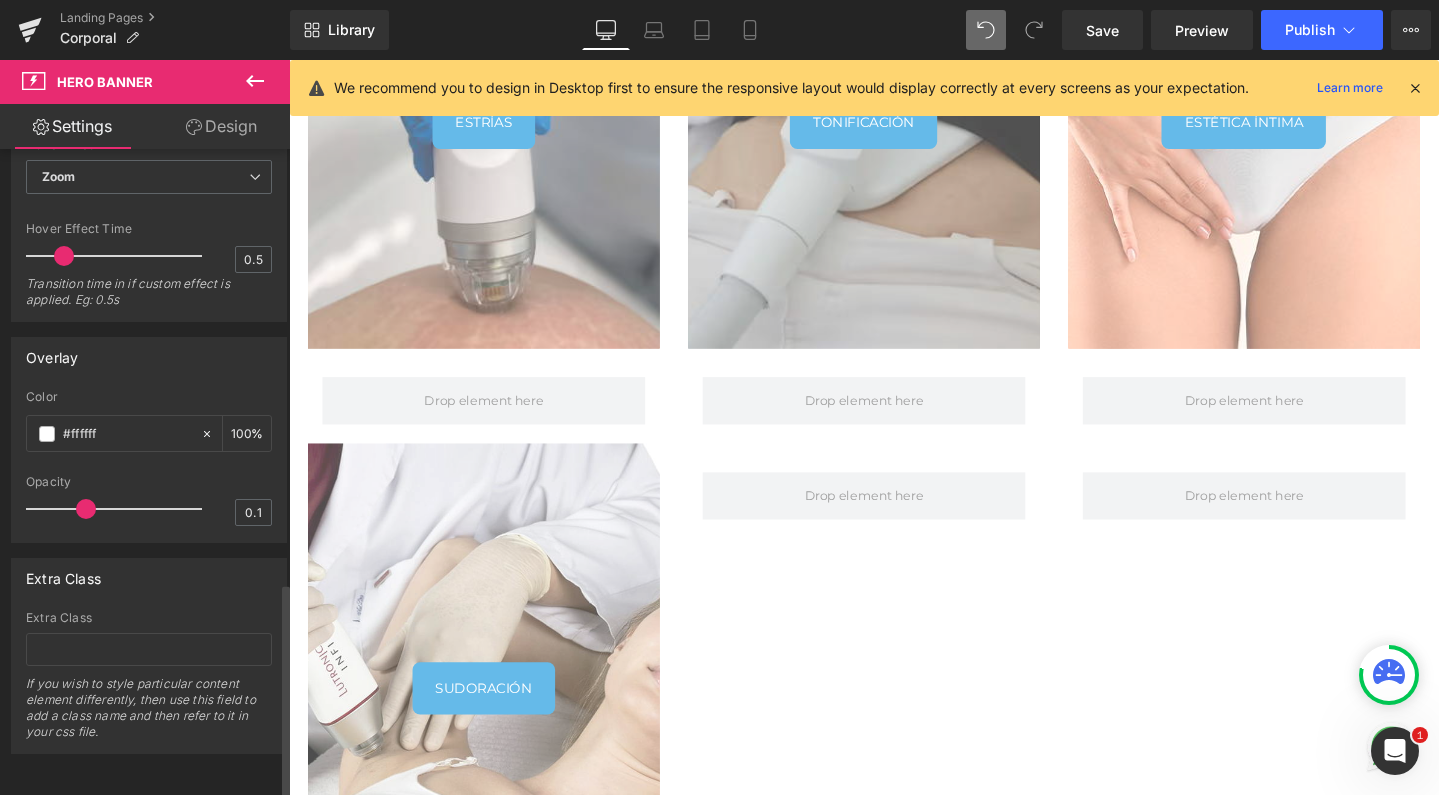 drag, startPoint x: 57, startPoint y: 489, endPoint x: 90, endPoint y: 493, distance: 33.24154 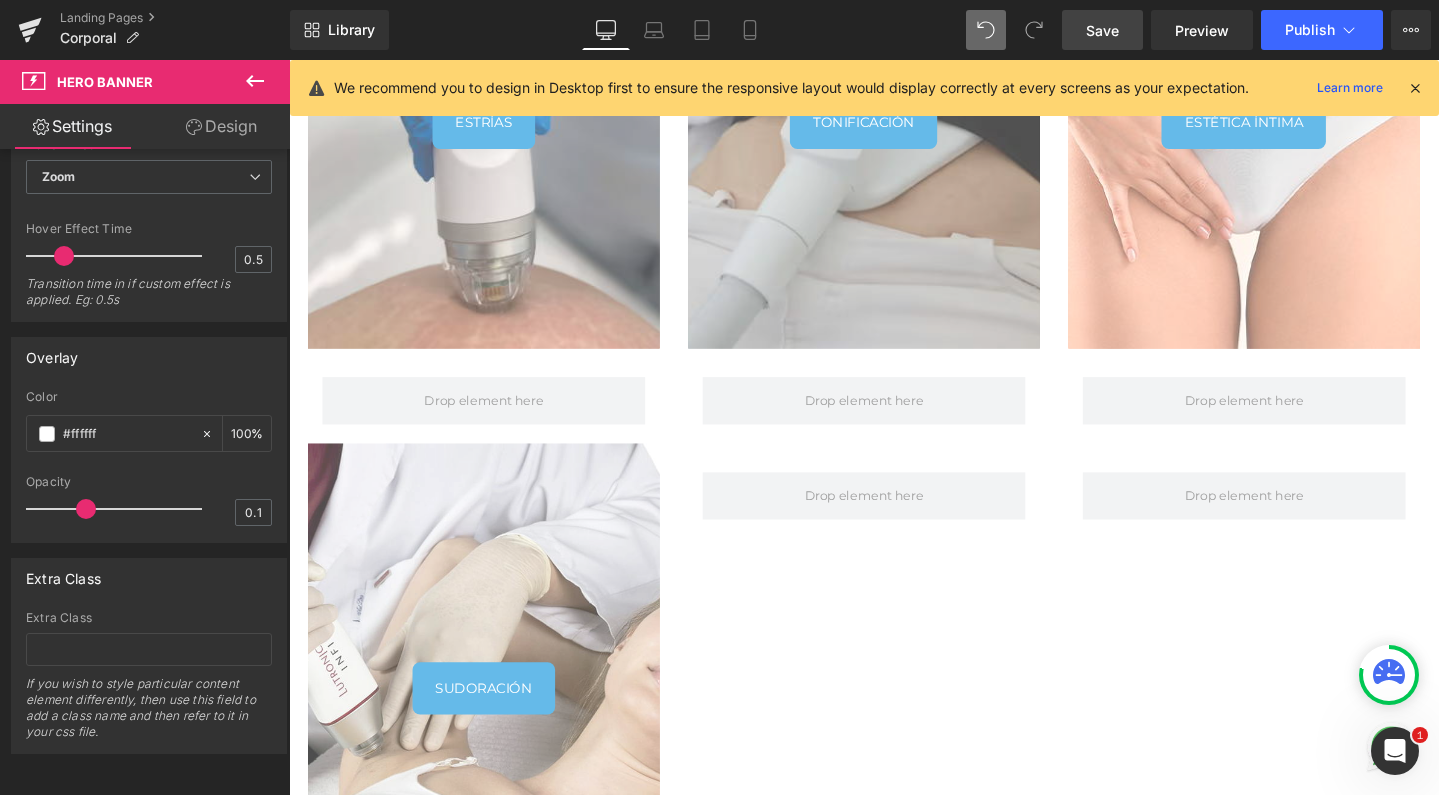 click on "Save" at bounding box center (1102, 30) 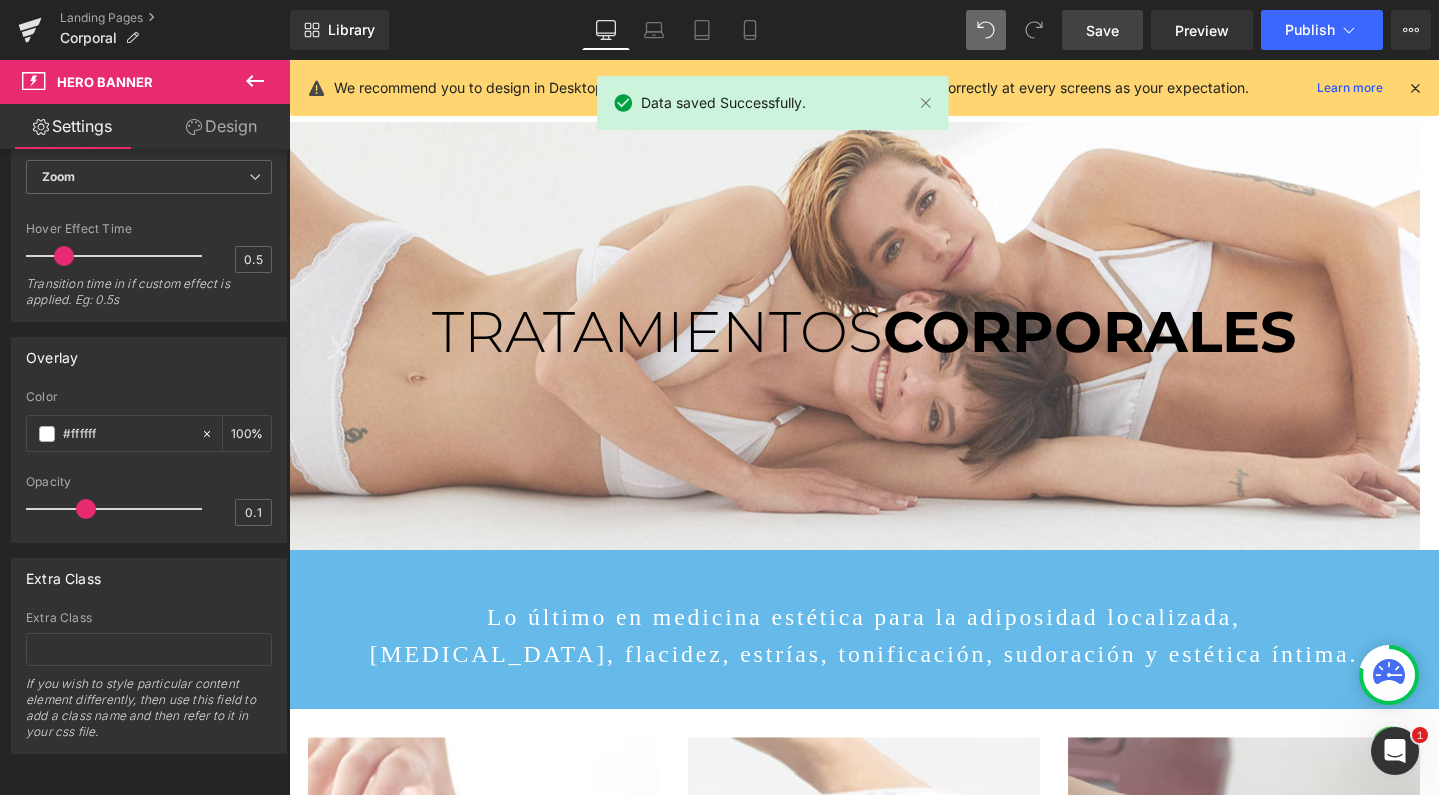 scroll, scrollTop: 0, scrollLeft: 0, axis: both 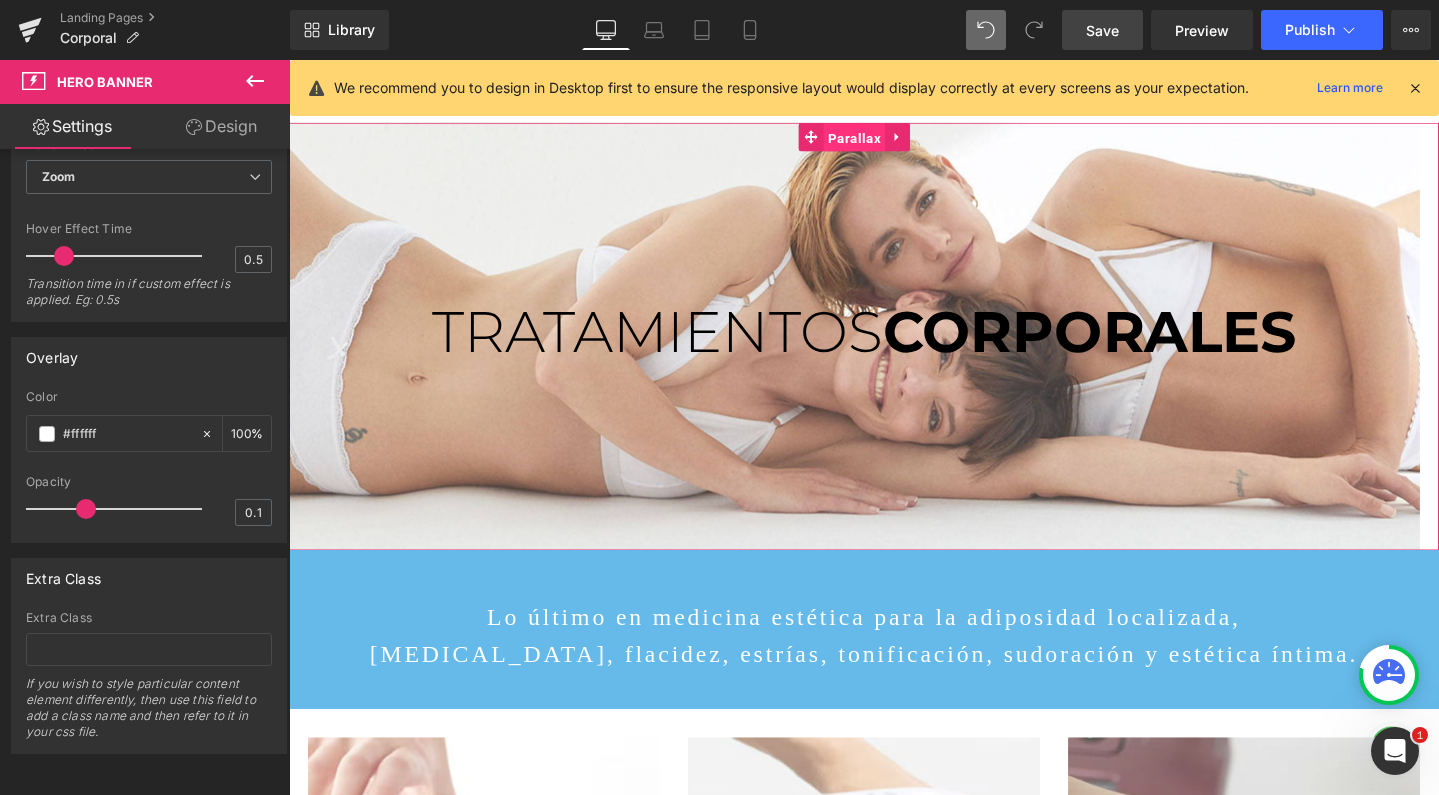 click on "Parallax" at bounding box center [883, 142] 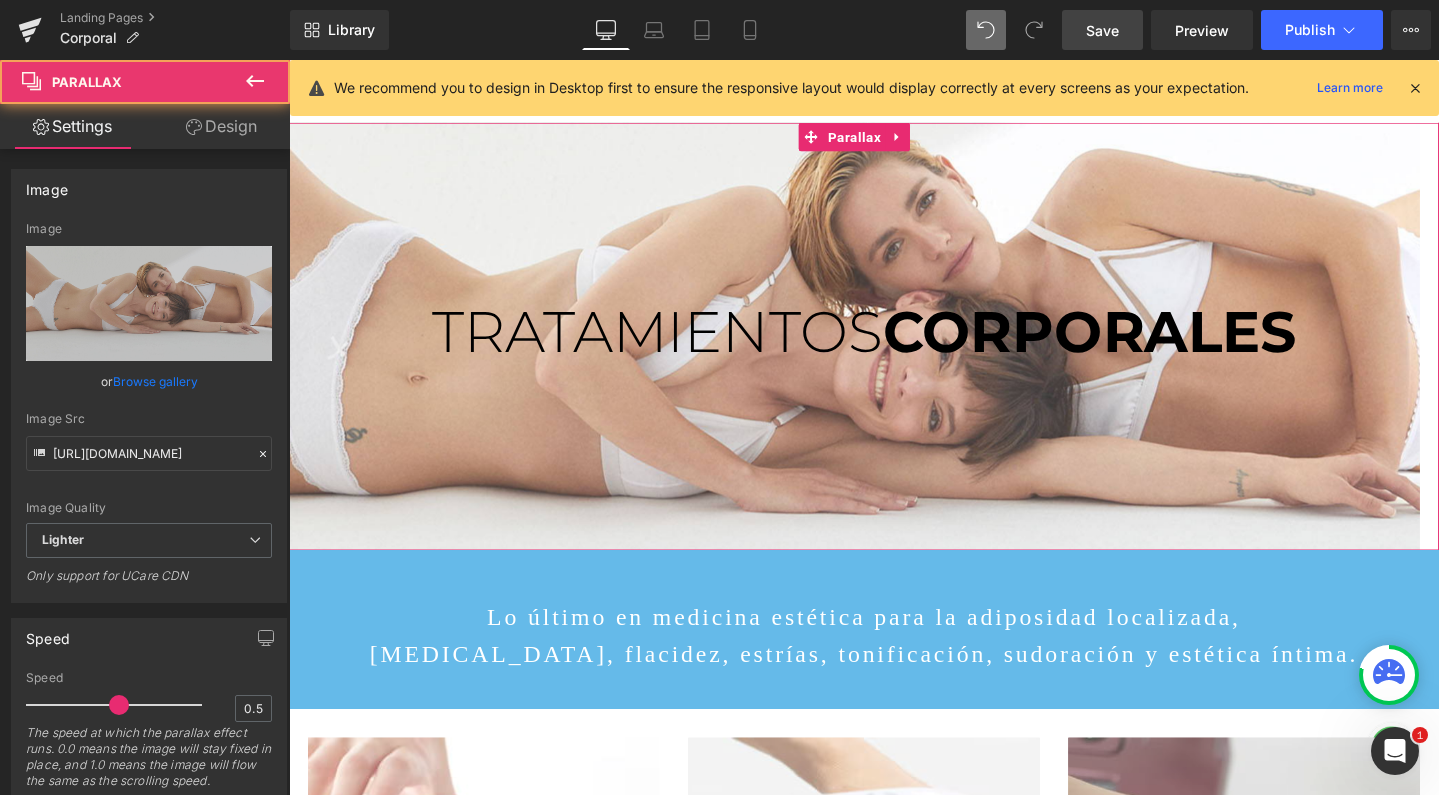 click on "Design" at bounding box center [221, 126] 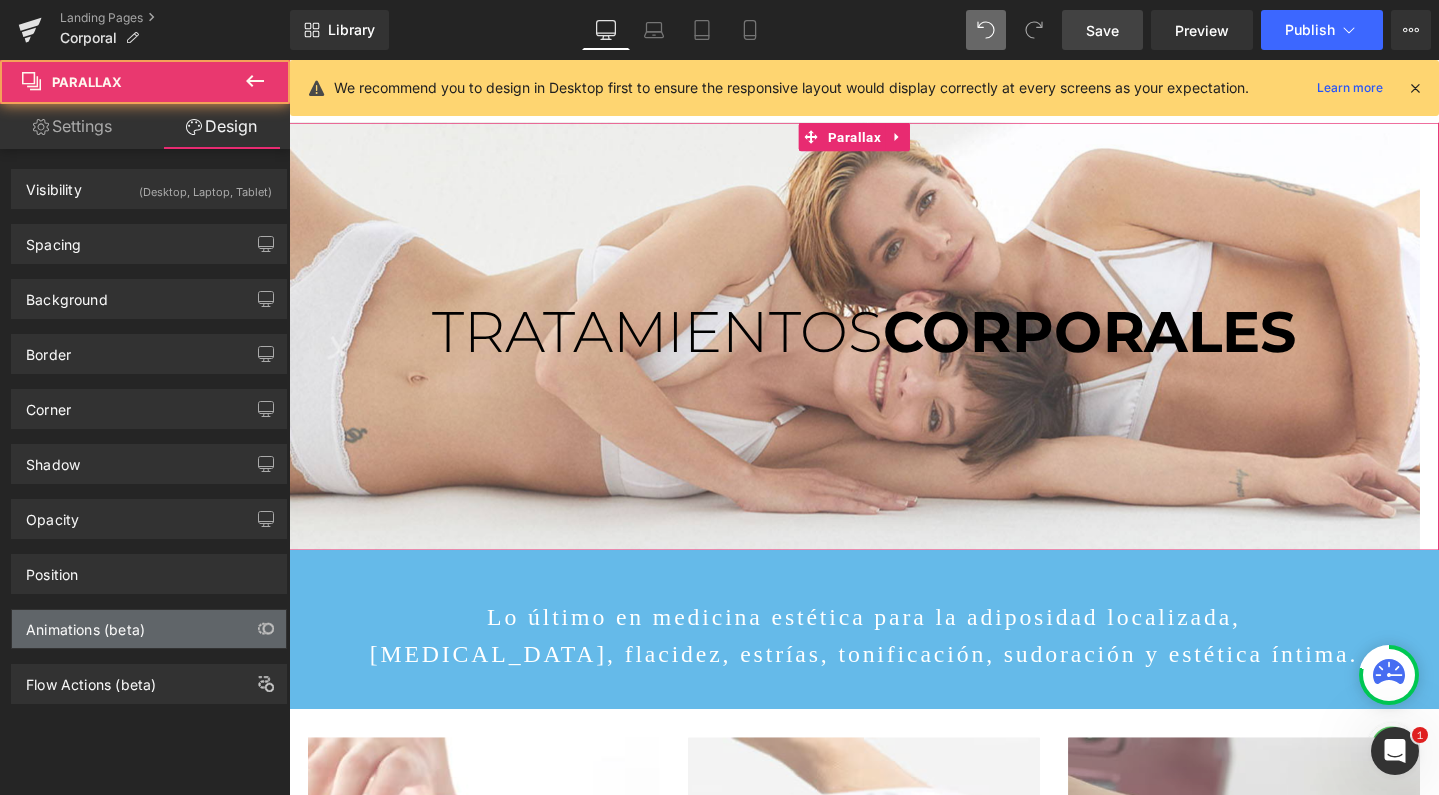 click on "Animations (beta)" at bounding box center (85, 624) 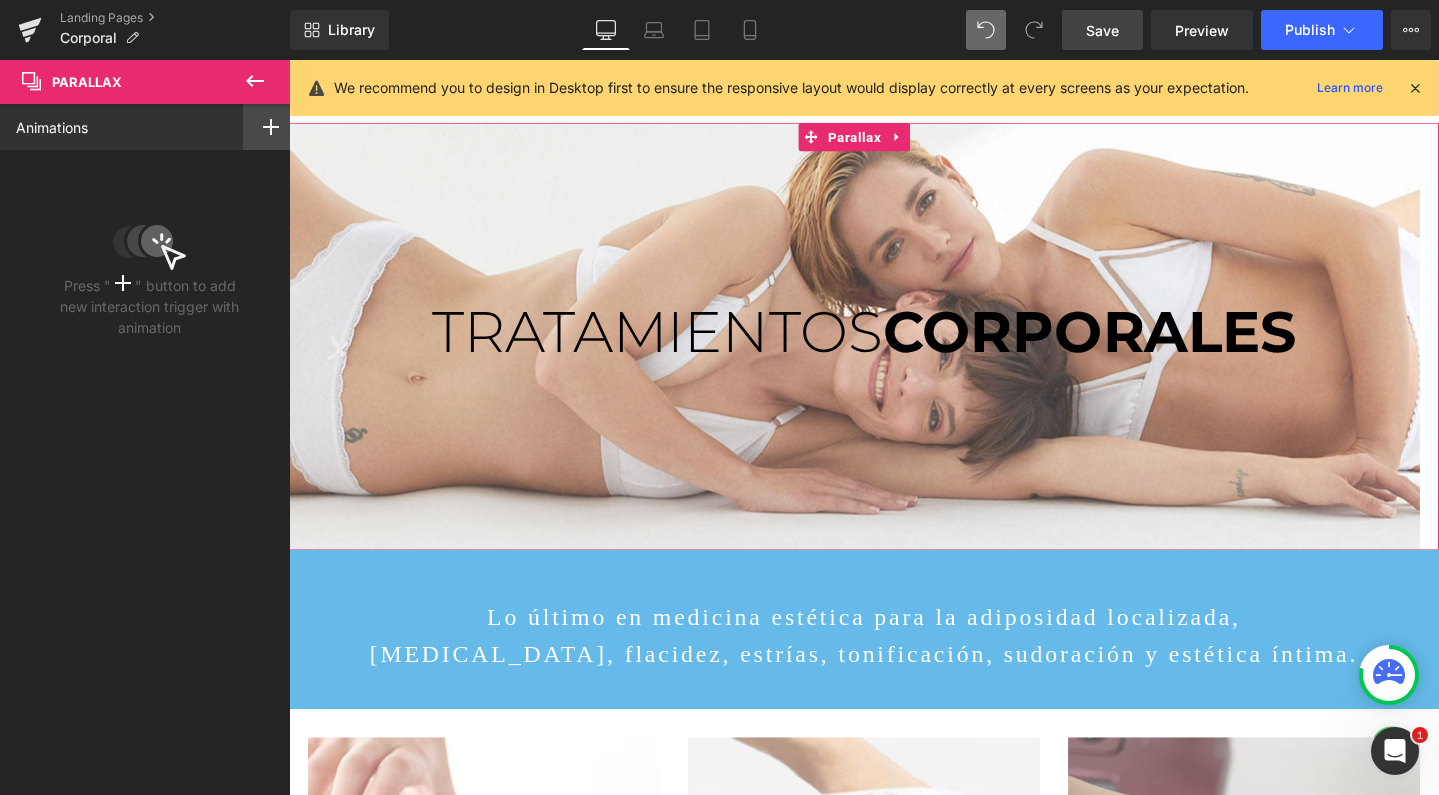click 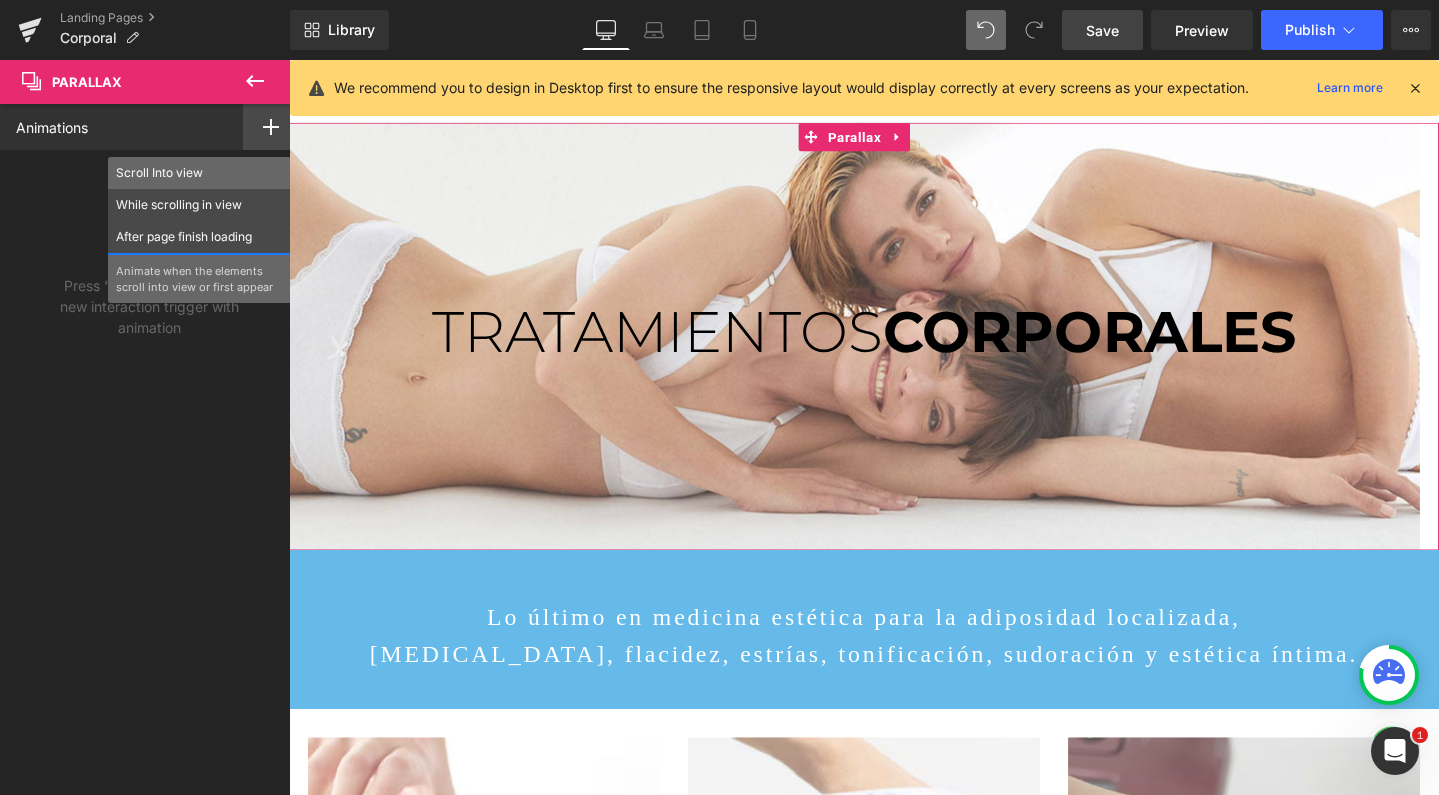 click on "Scroll Into view" at bounding box center (199, 173) 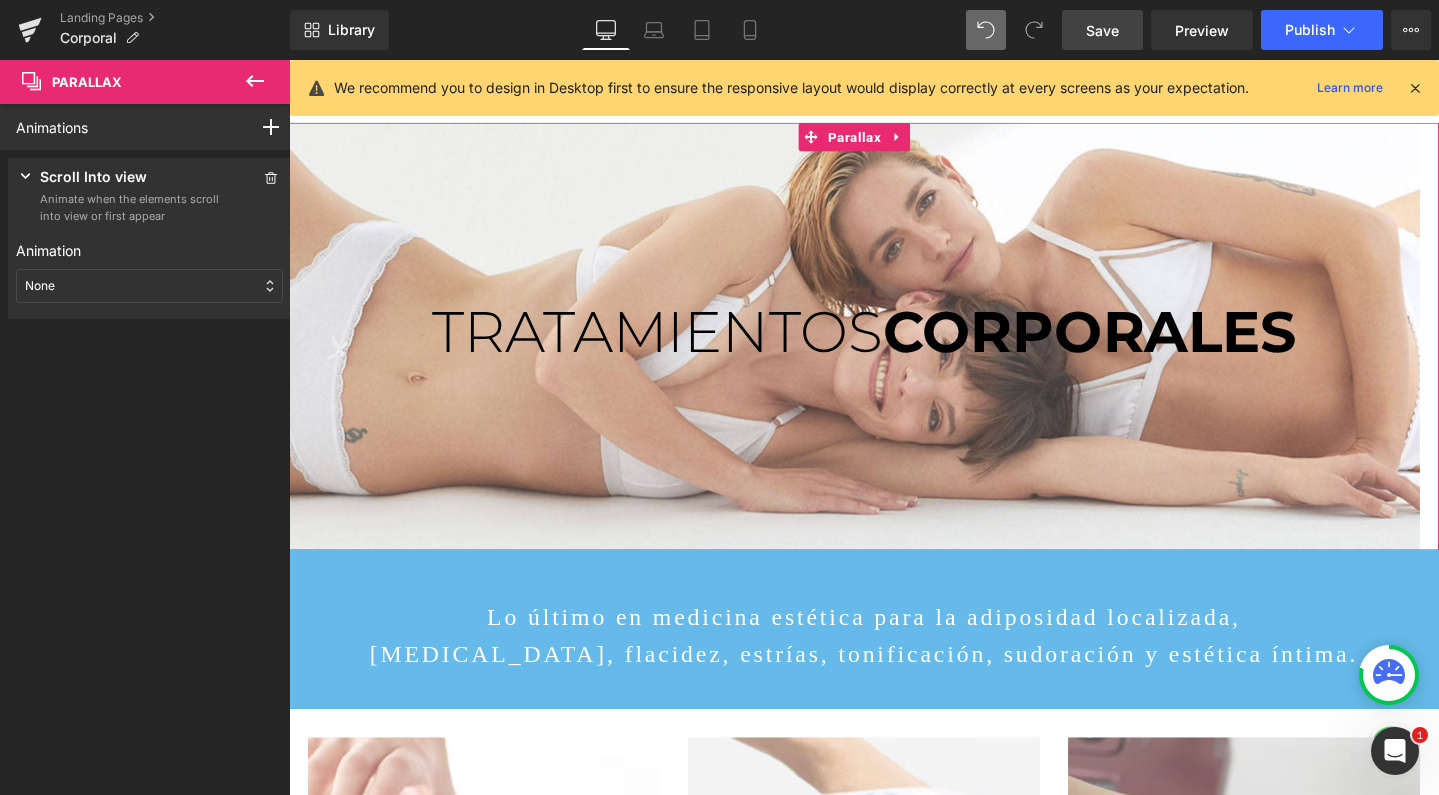click on "None" at bounding box center (149, 286) 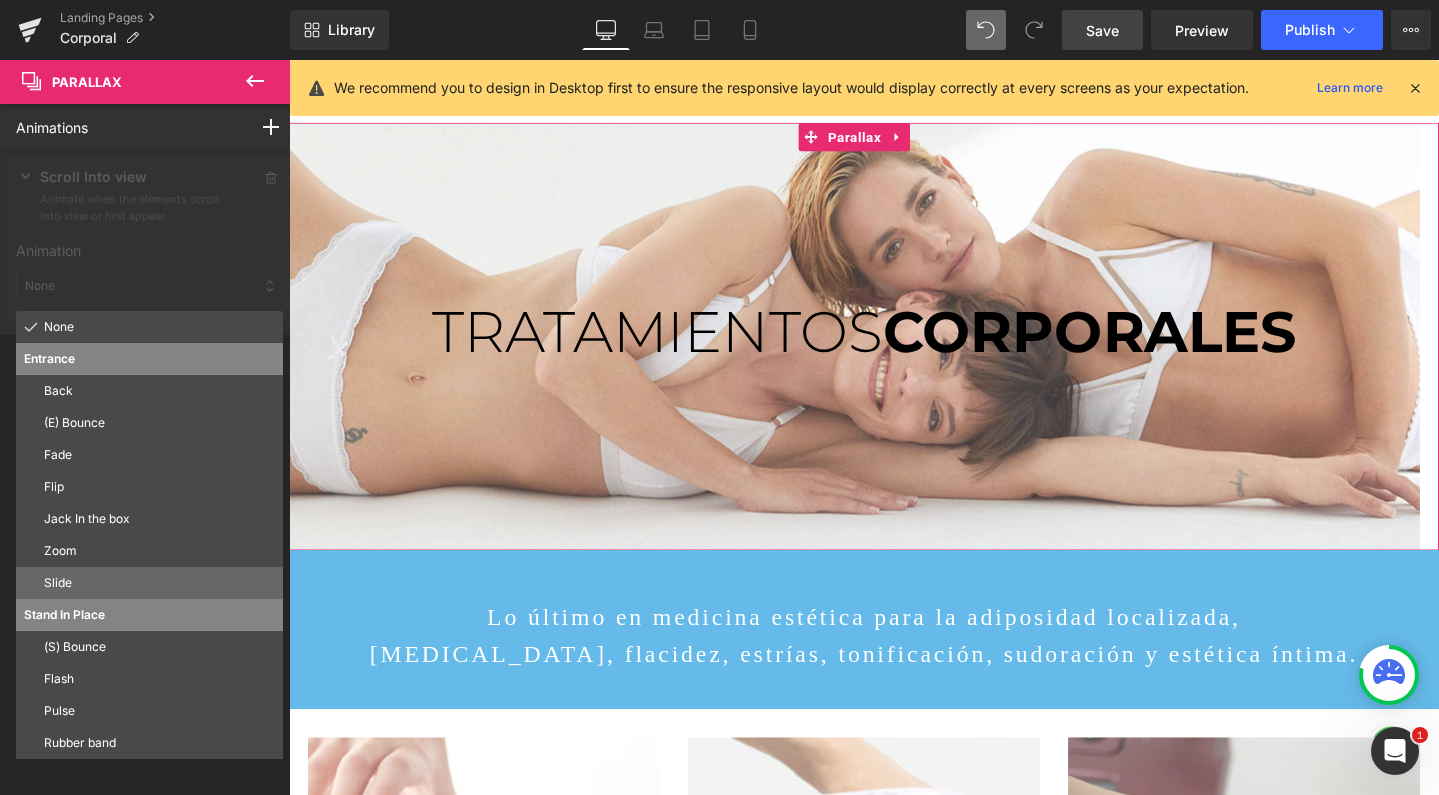 click on "Slide" at bounding box center (159, 583) 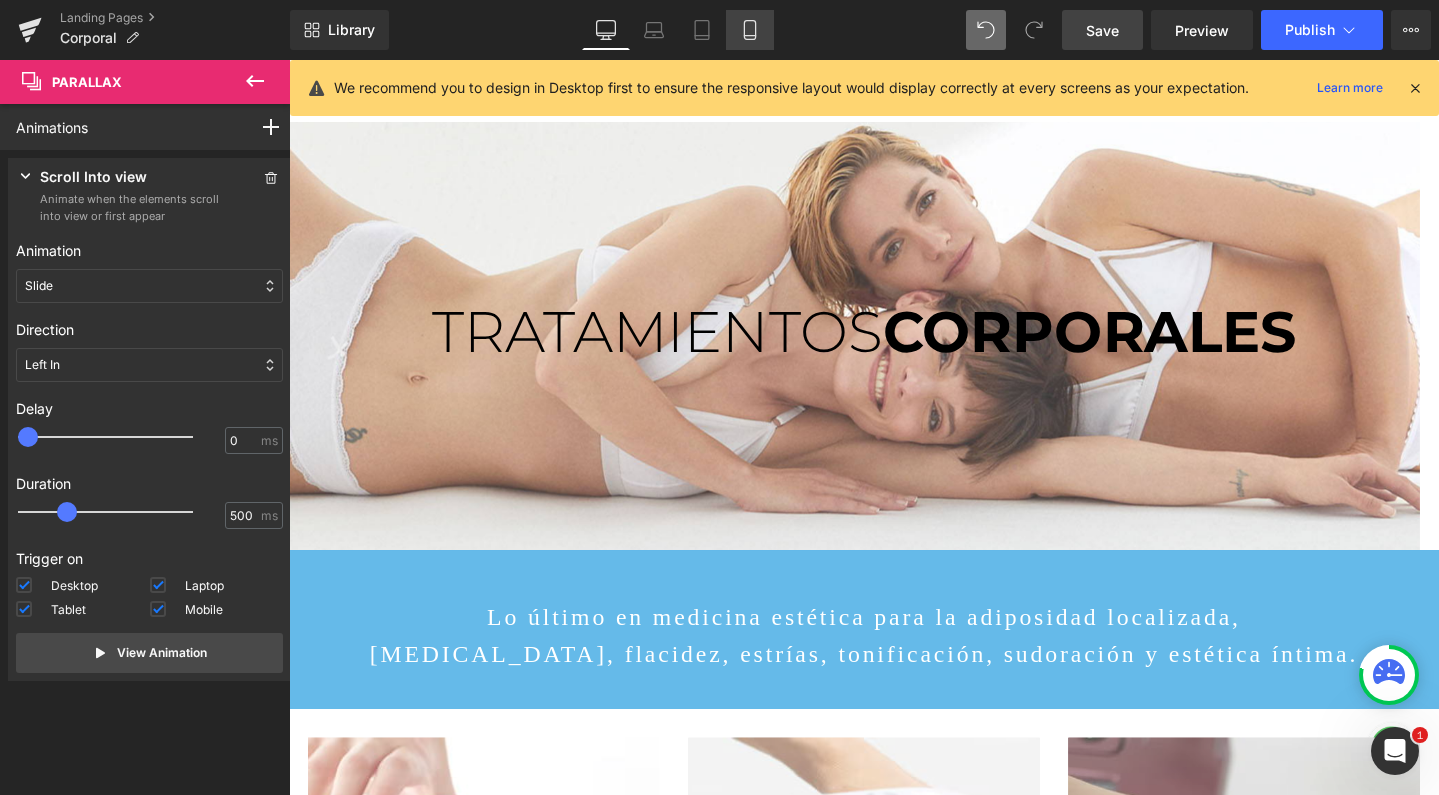 click 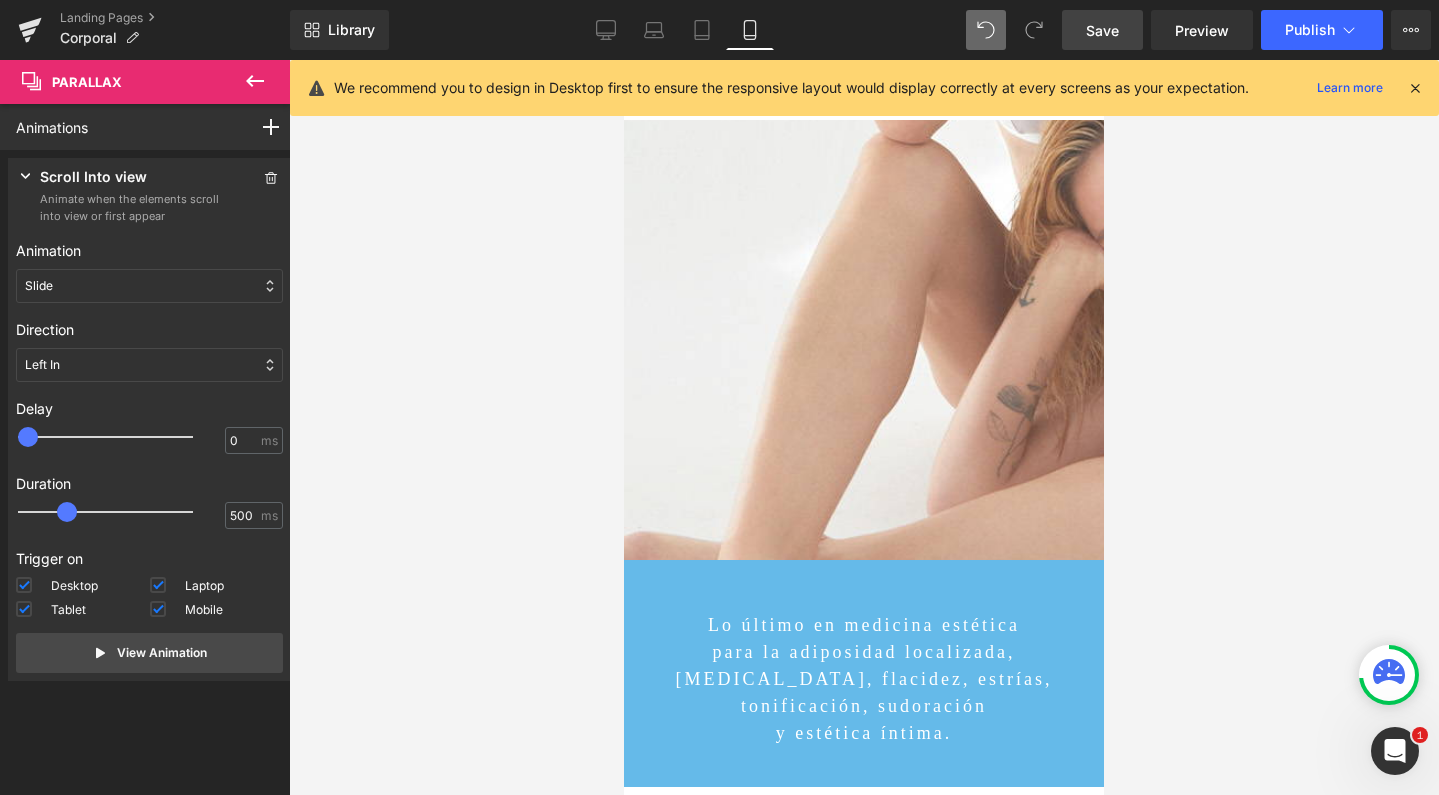 scroll, scrollTop: 10, scrollLeft: 10, axis: both 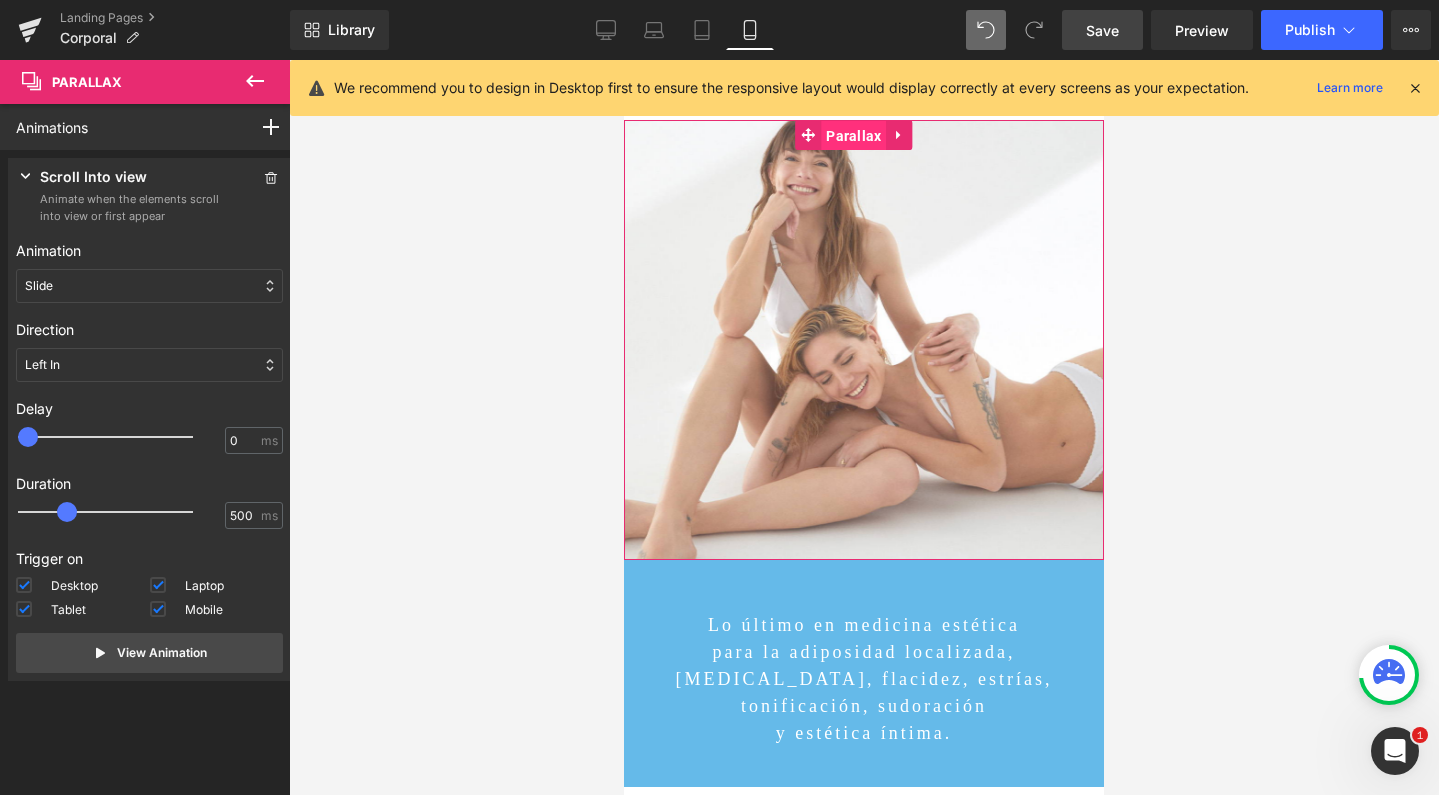 click on "Parallax" at bounding box center (853, 136) 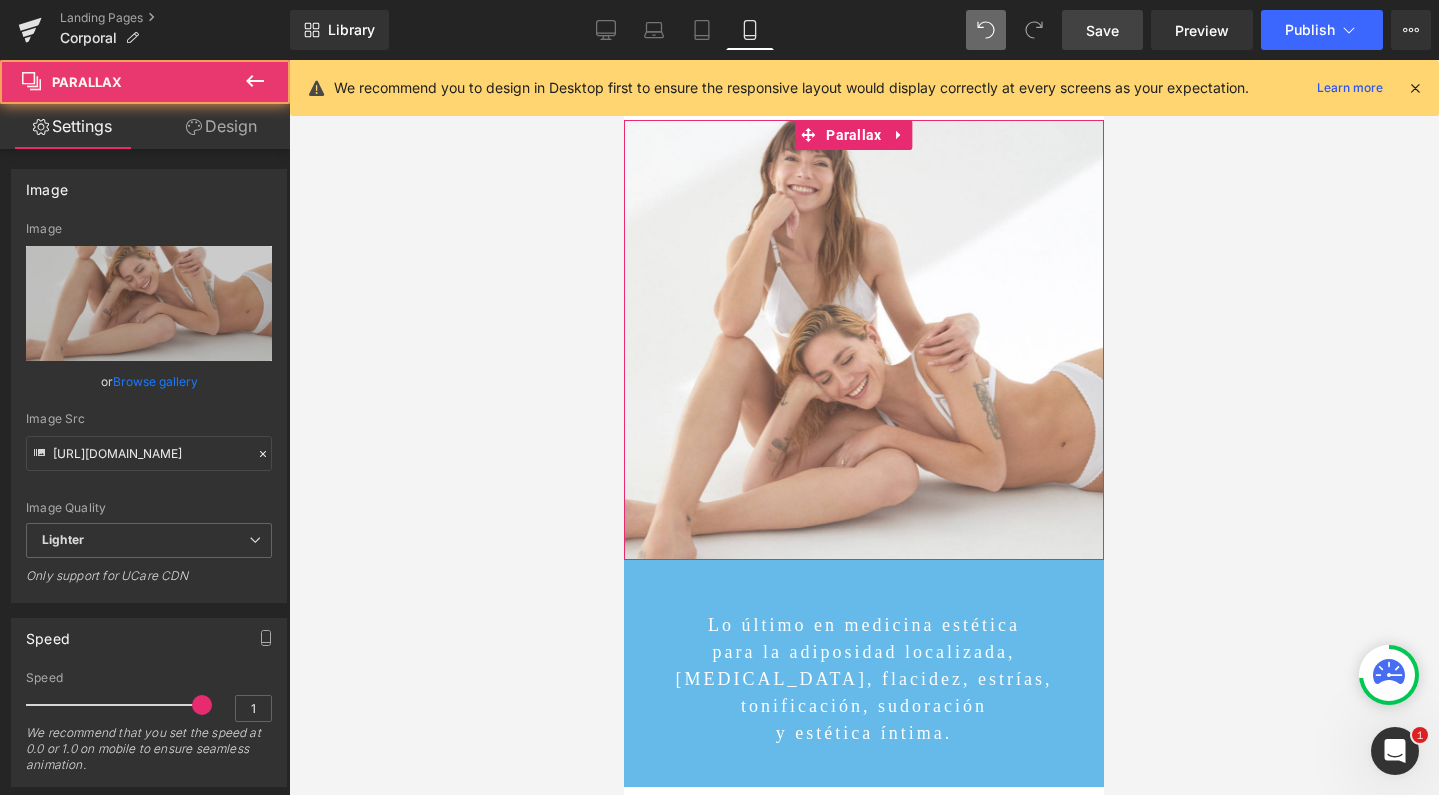 click on "Design" at bounding box center [221, 126] 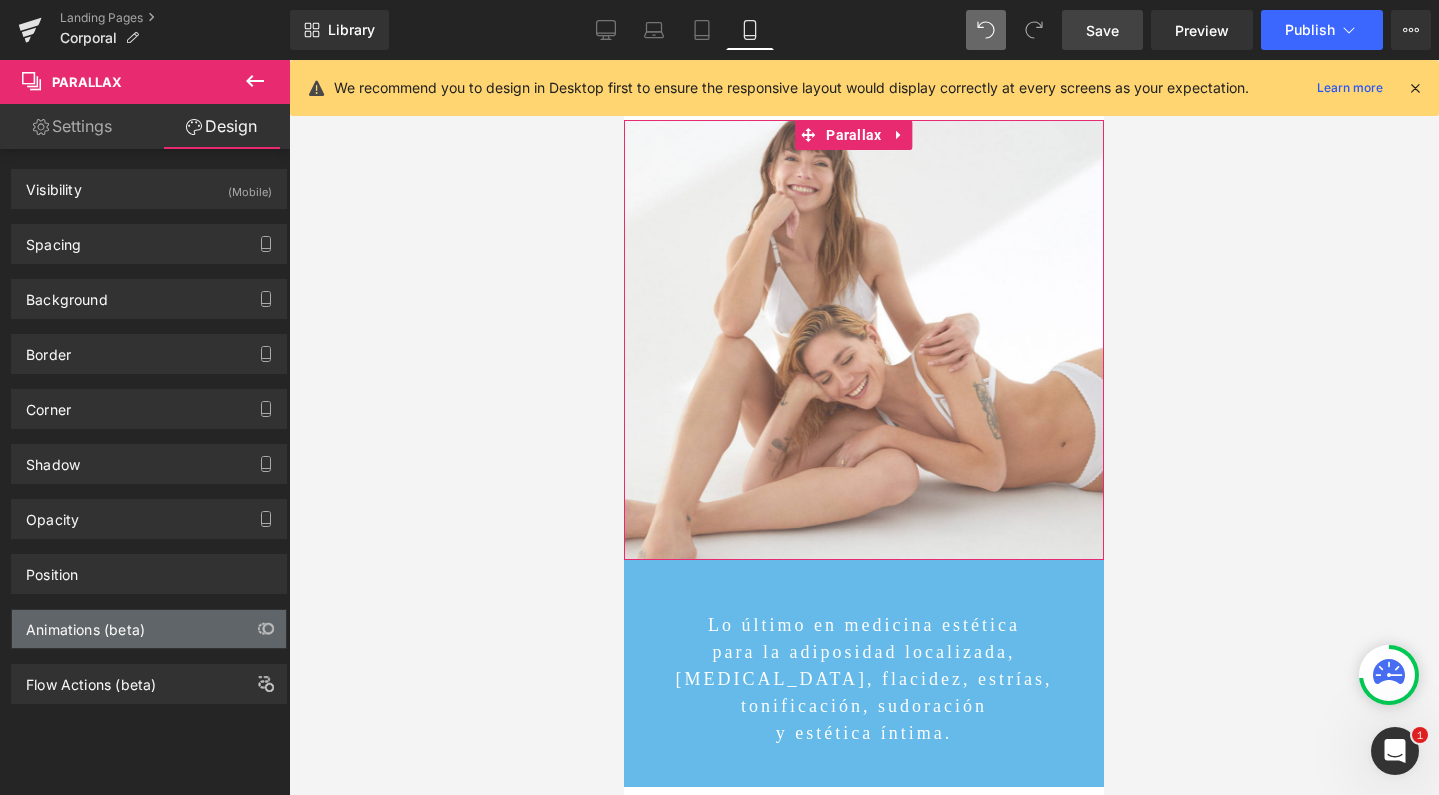 click on "Animations (beta)" at bounding box center [85, 624] 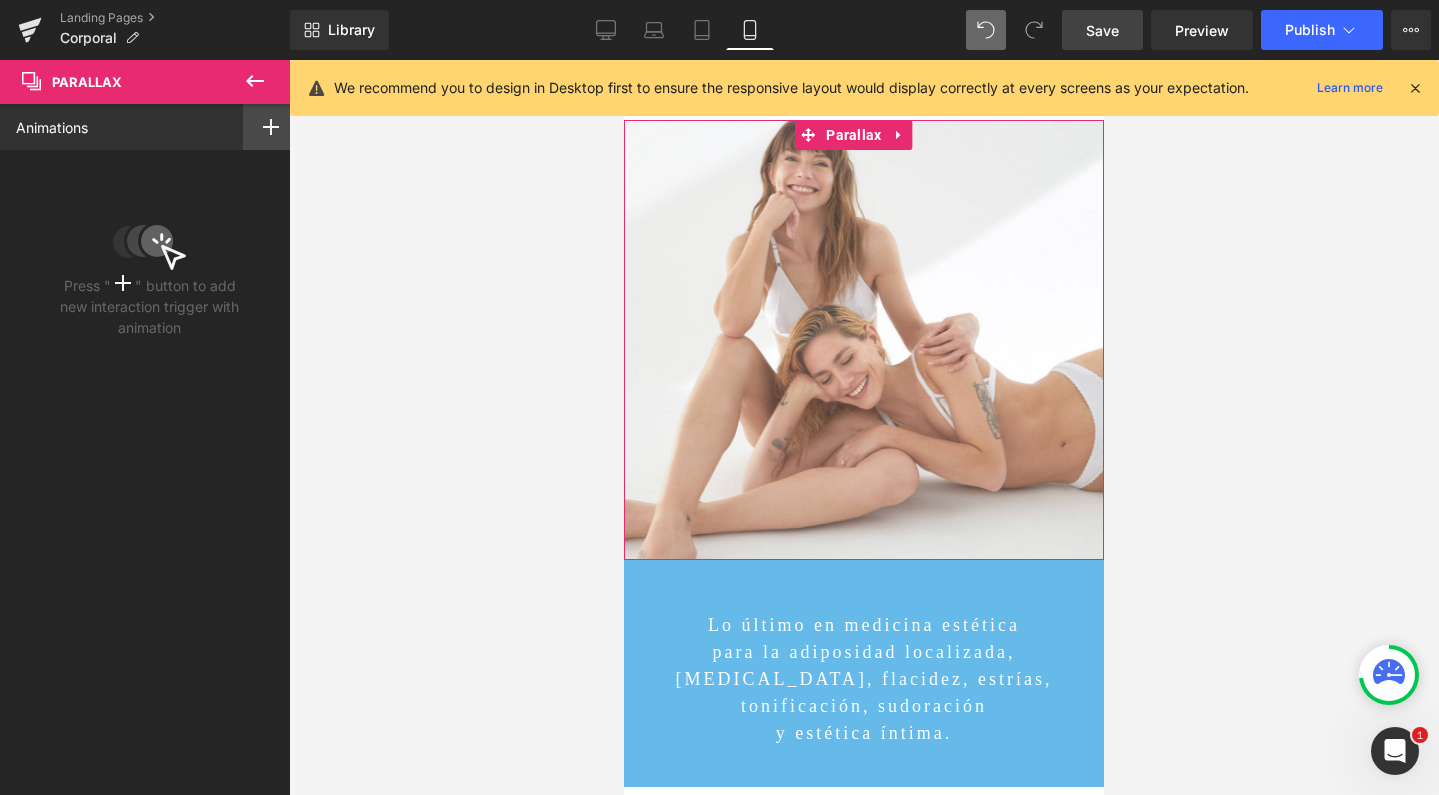 click 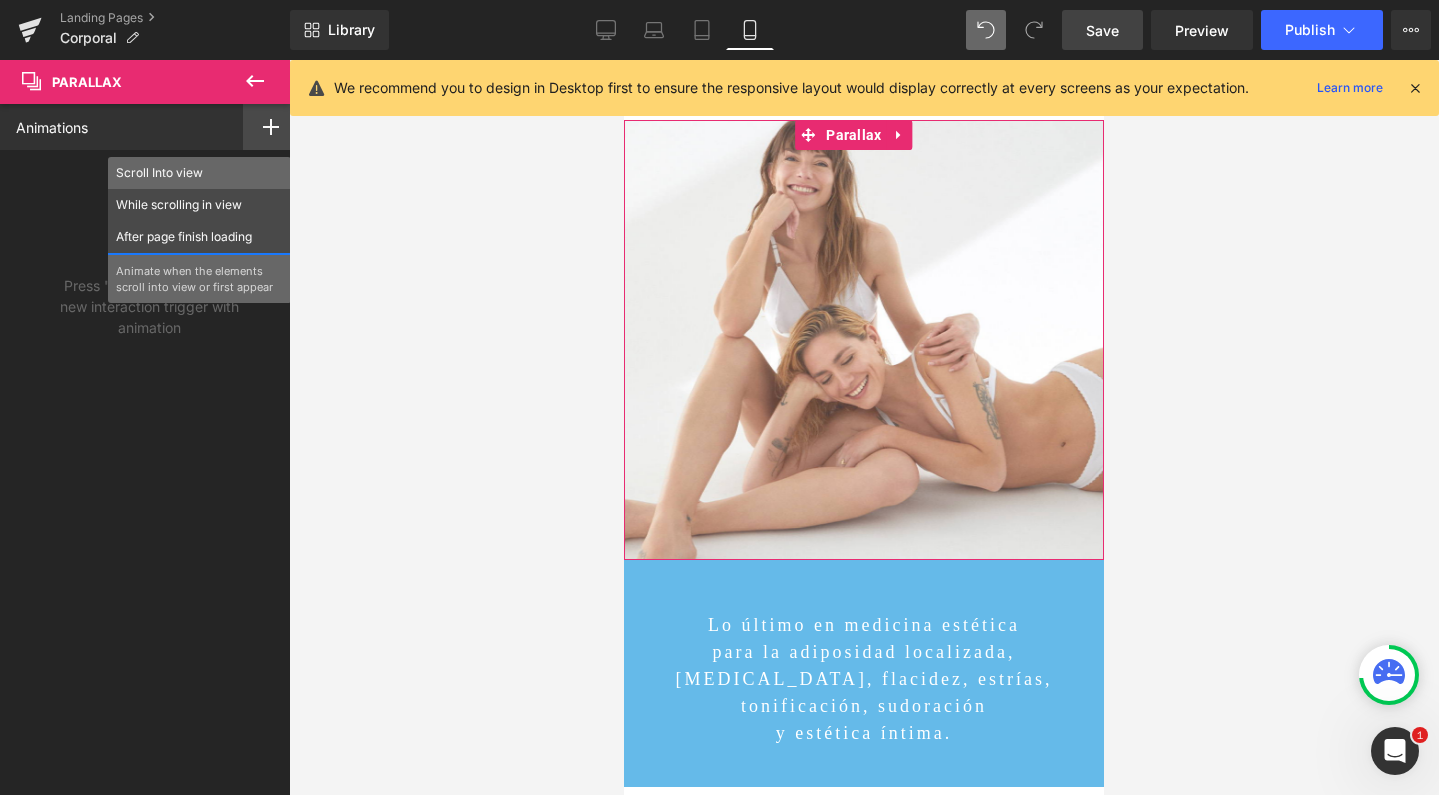 click on "Scroll Into view" at bounding box center [199, 173] 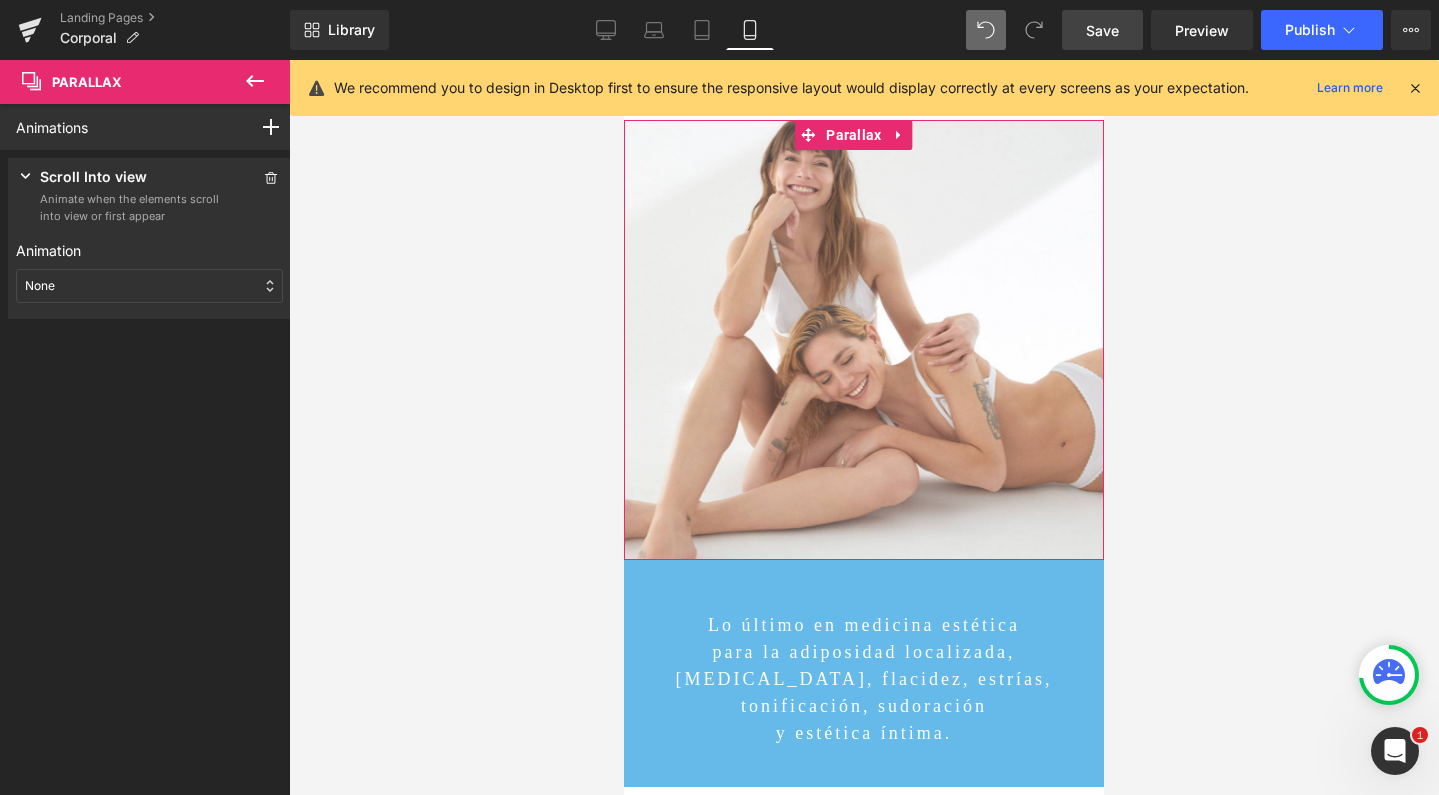 click on "None" at bounding box center (149, 286) 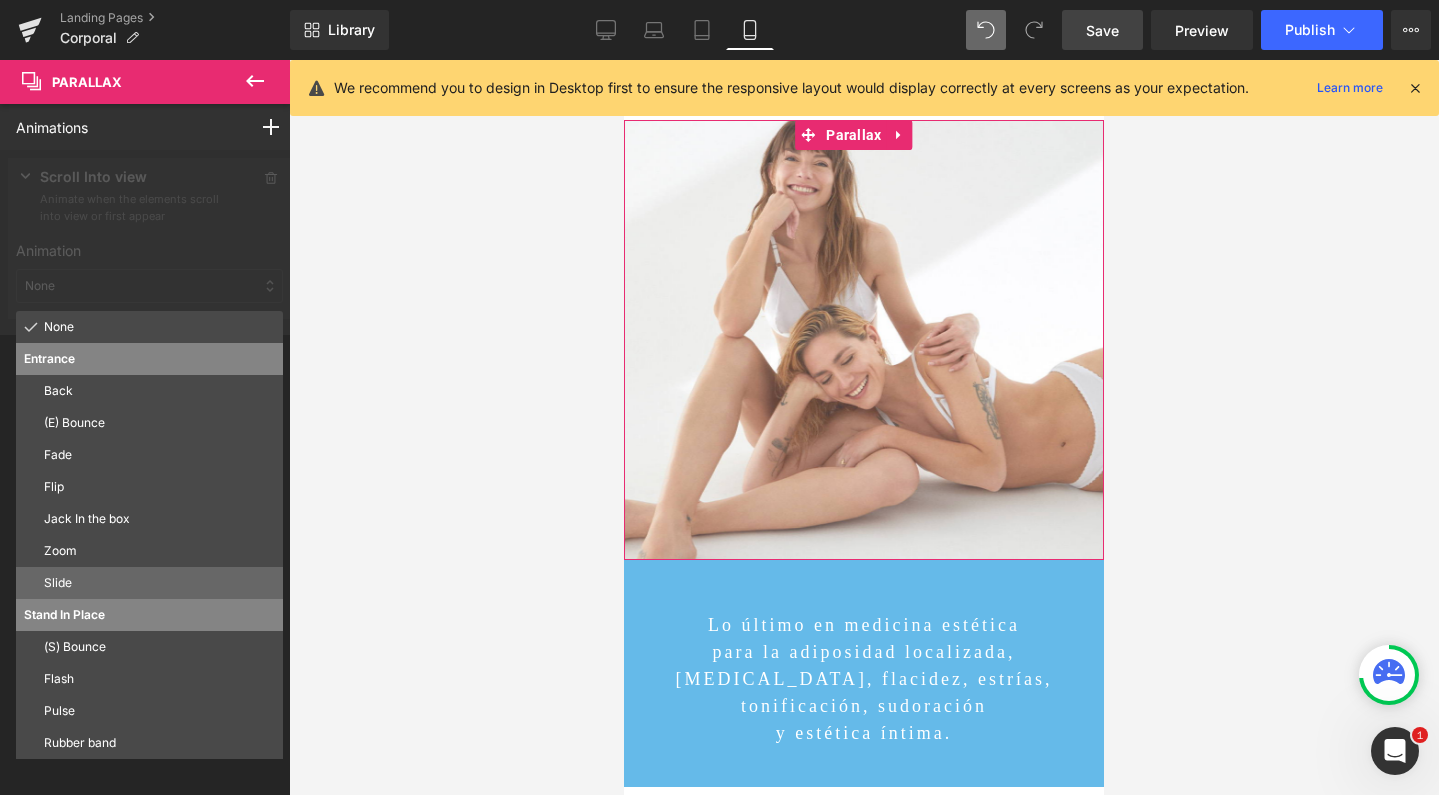 click on "Slide" at bounding box center (159, 583) 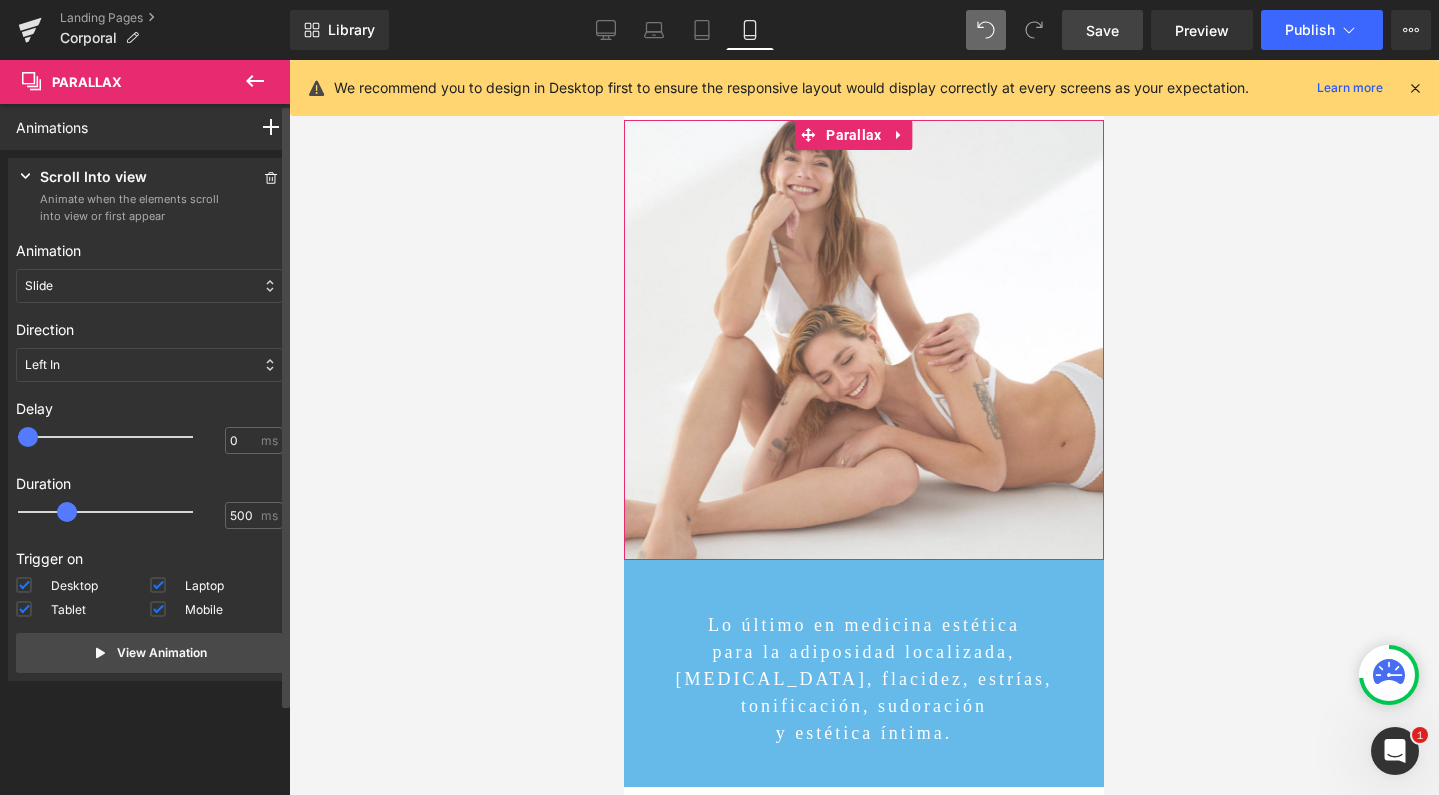 click on "Direction
Left In Right In Top In Bottom In Left Out Right Out Top Out Bottom Out
Left In
Left In Right In Top In Bottom In Left Out Right Out Top Out Bottom Out" at bounding box center [149, 350] 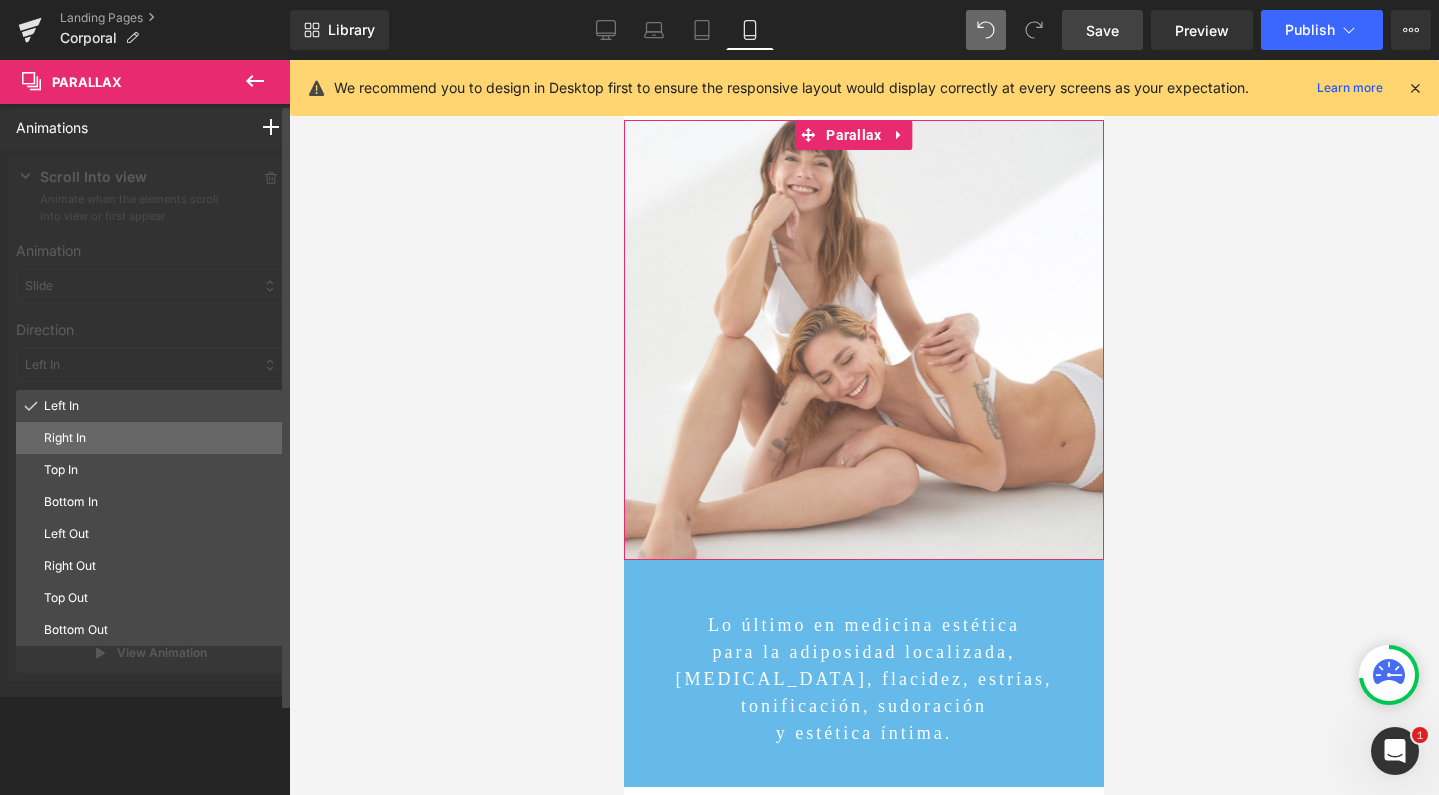 click on "Right In" at bounding box center (159, 438) 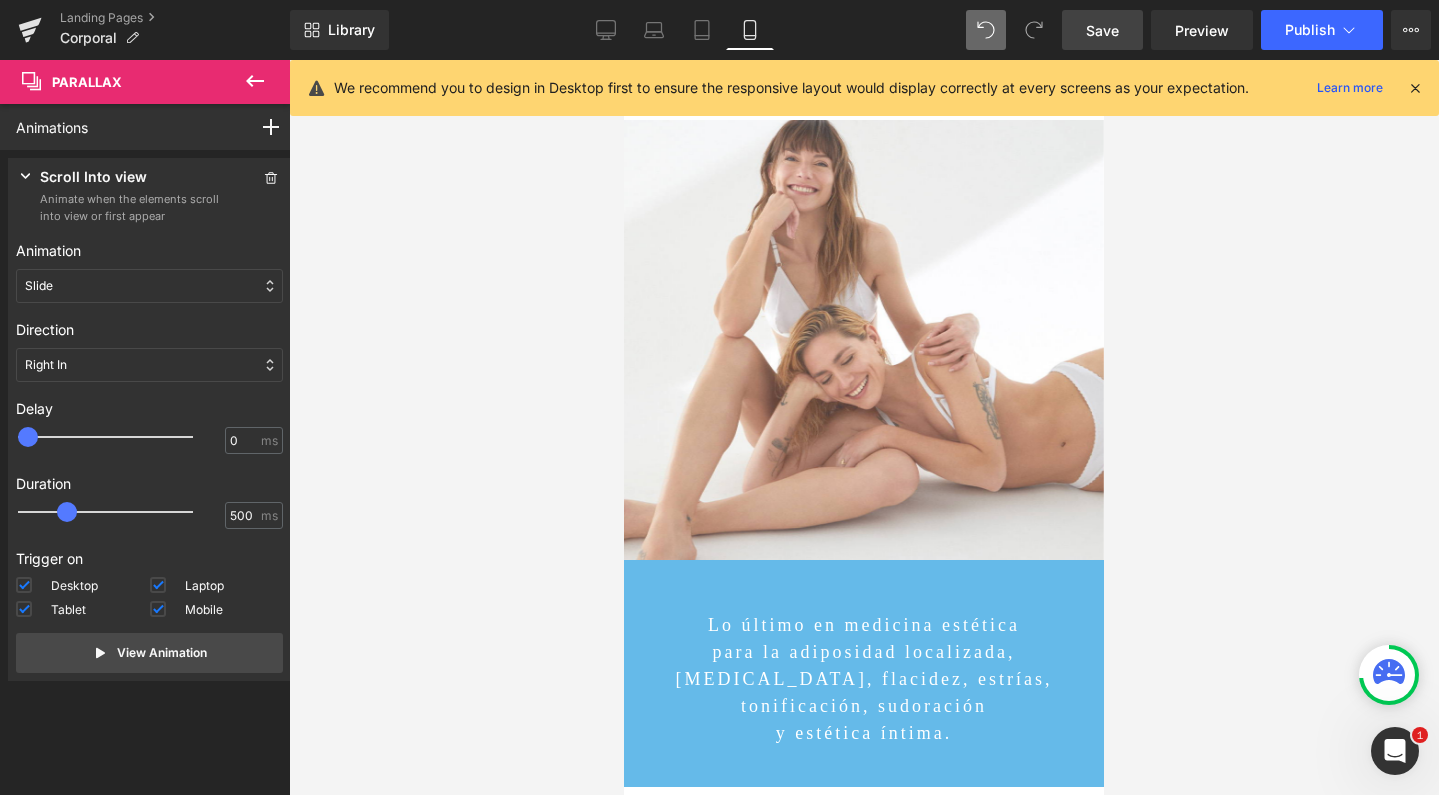 click on "Save" at bounding box center (1102, 30) 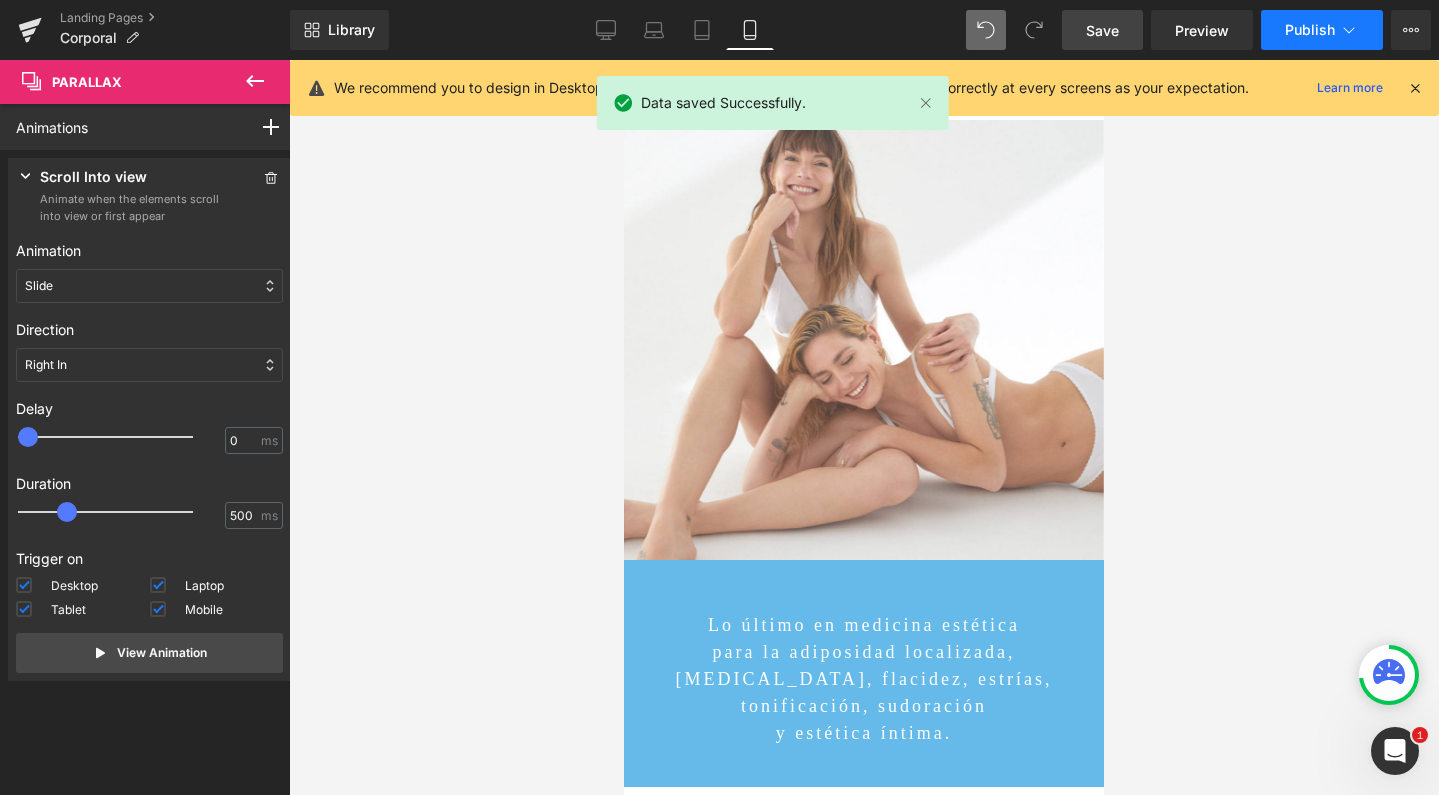 click on "Publish" at bounding box center (1310, 30) 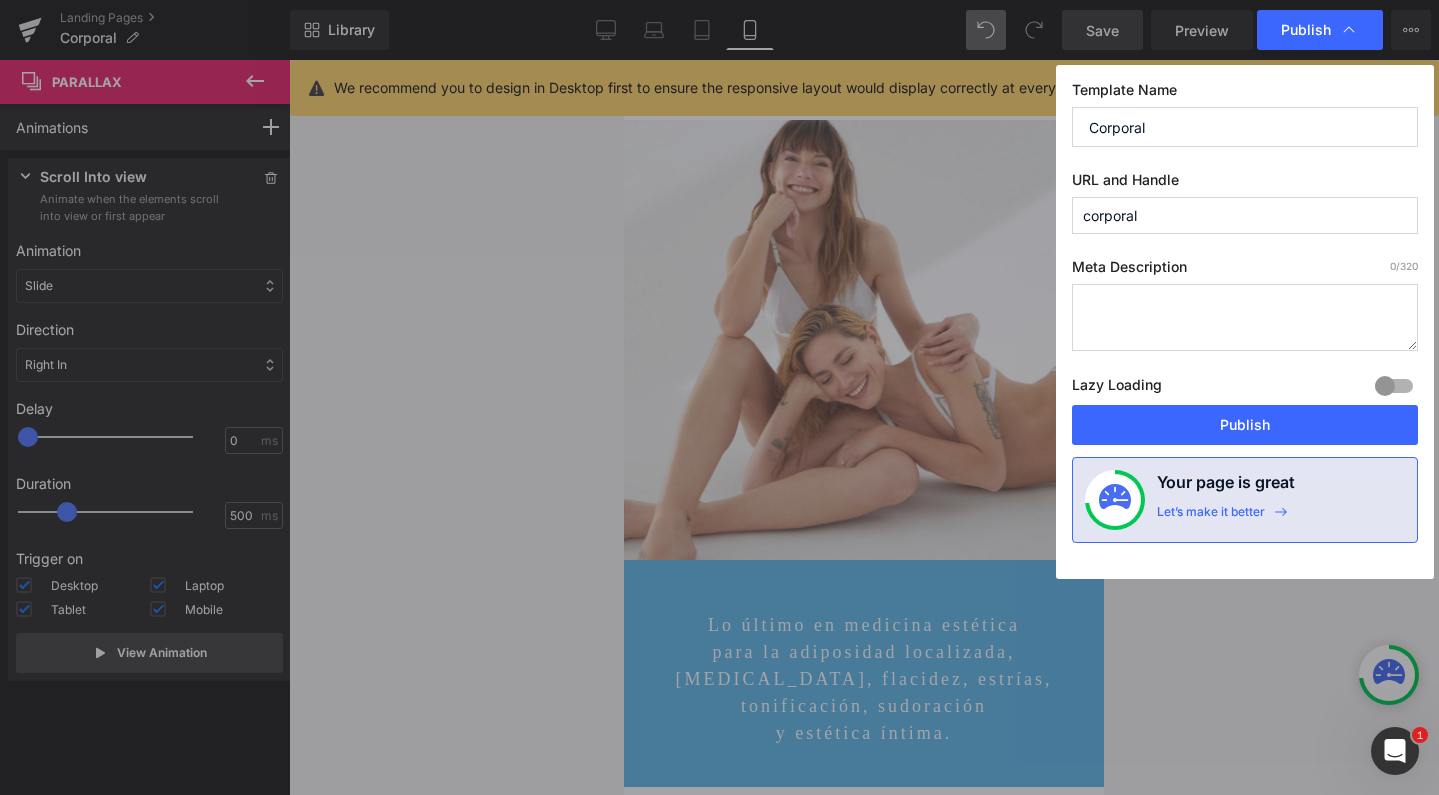 click at bounding box center (1245, 317) 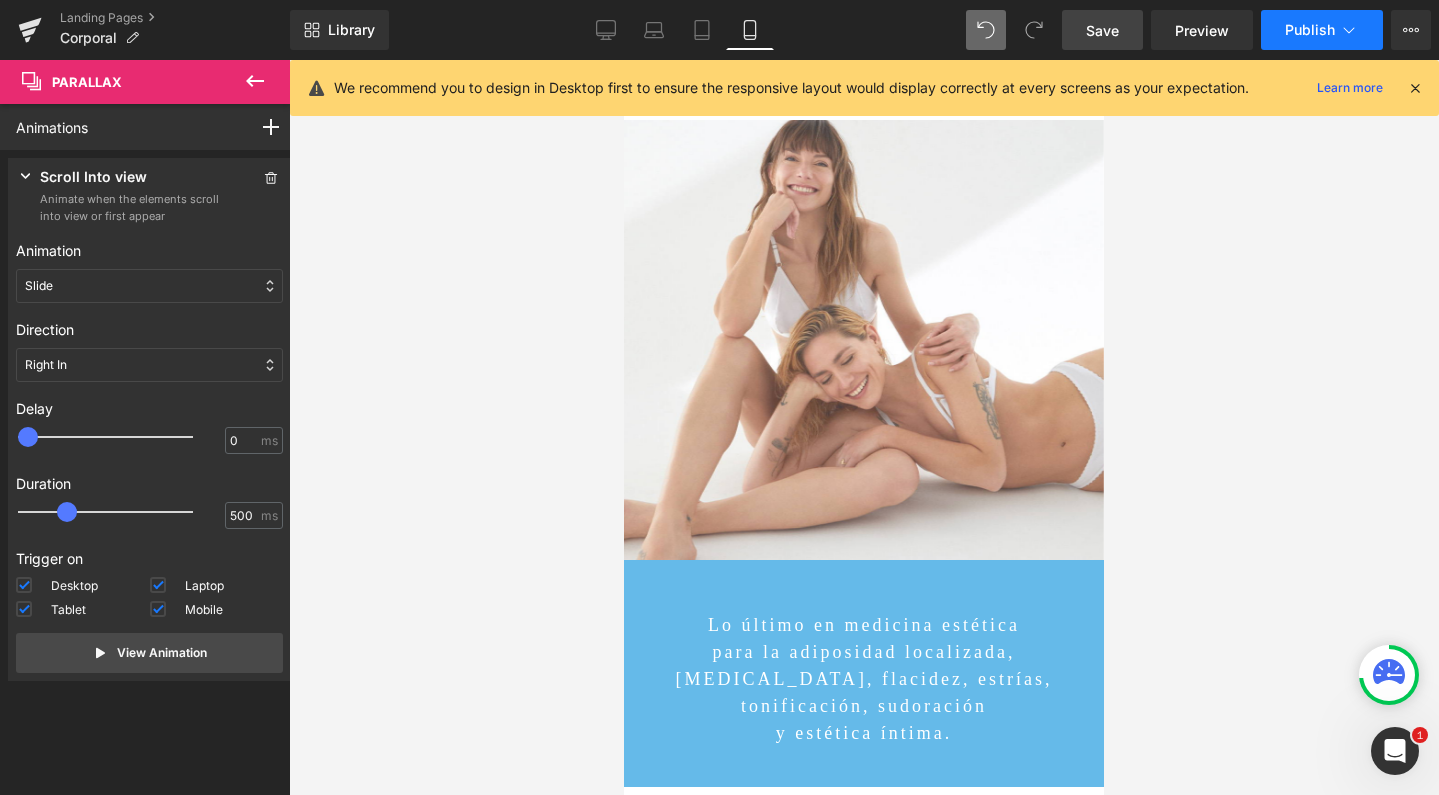 click on "Publish" at bounding box center [1322, 30] 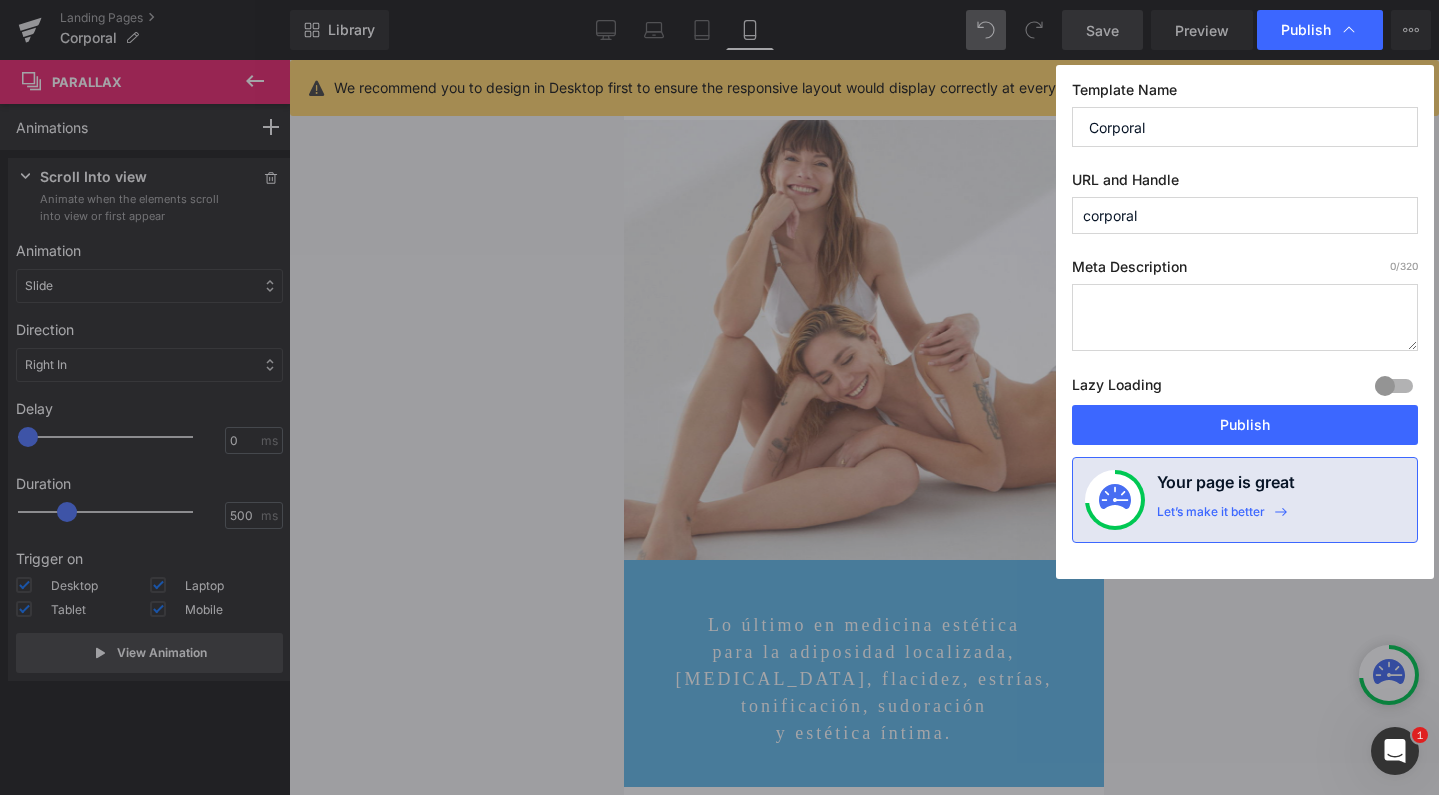 click at bounding box center (1245, 317) 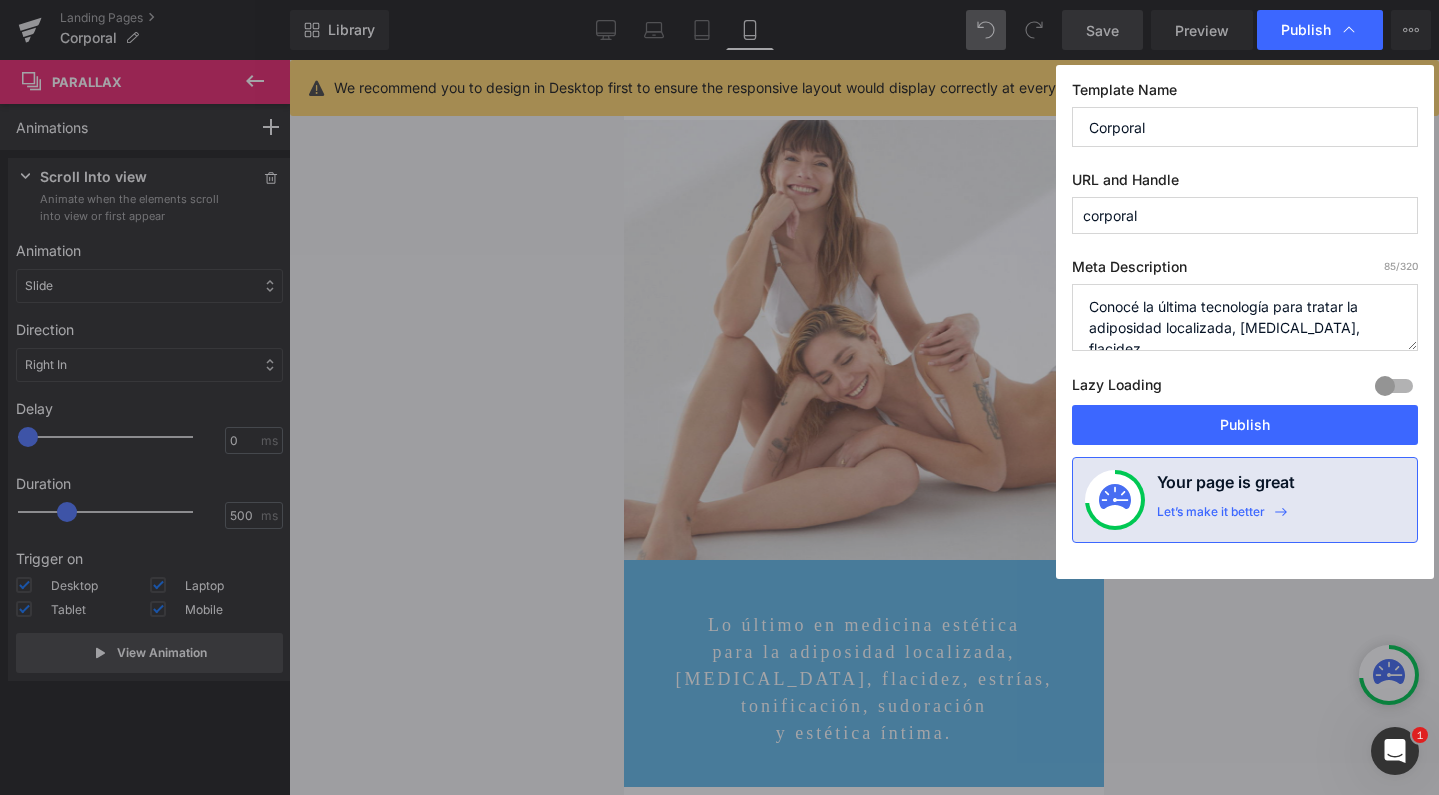 click on "Conocé la última tecnología para tratar la adiposidad localizada, celulitis, flacidez" at bounding box center [1245, 317] 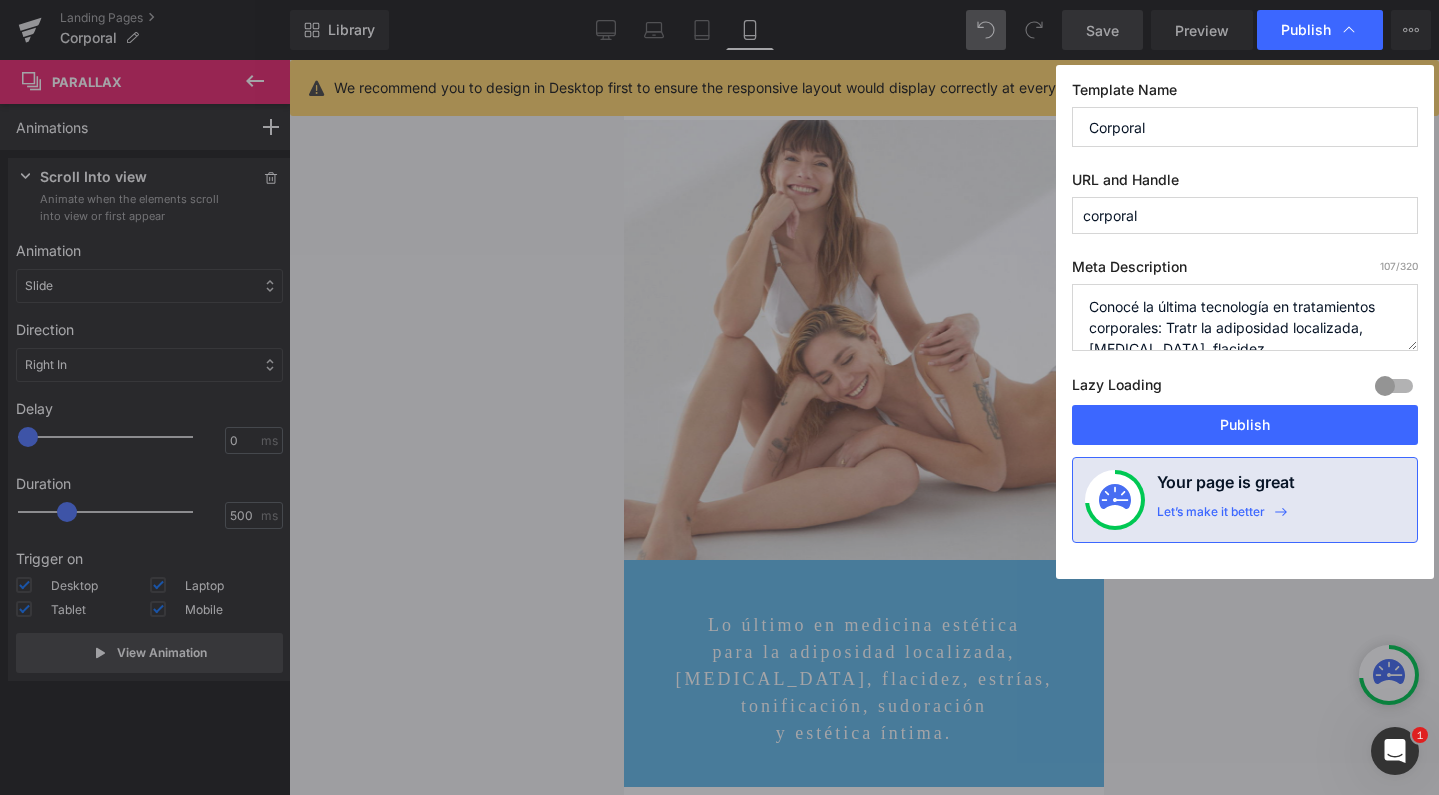 drag, startPoint x: 1305, startPoint y: 295, endPoint x: 1221, endPoint y: 334, distance: 92.61209 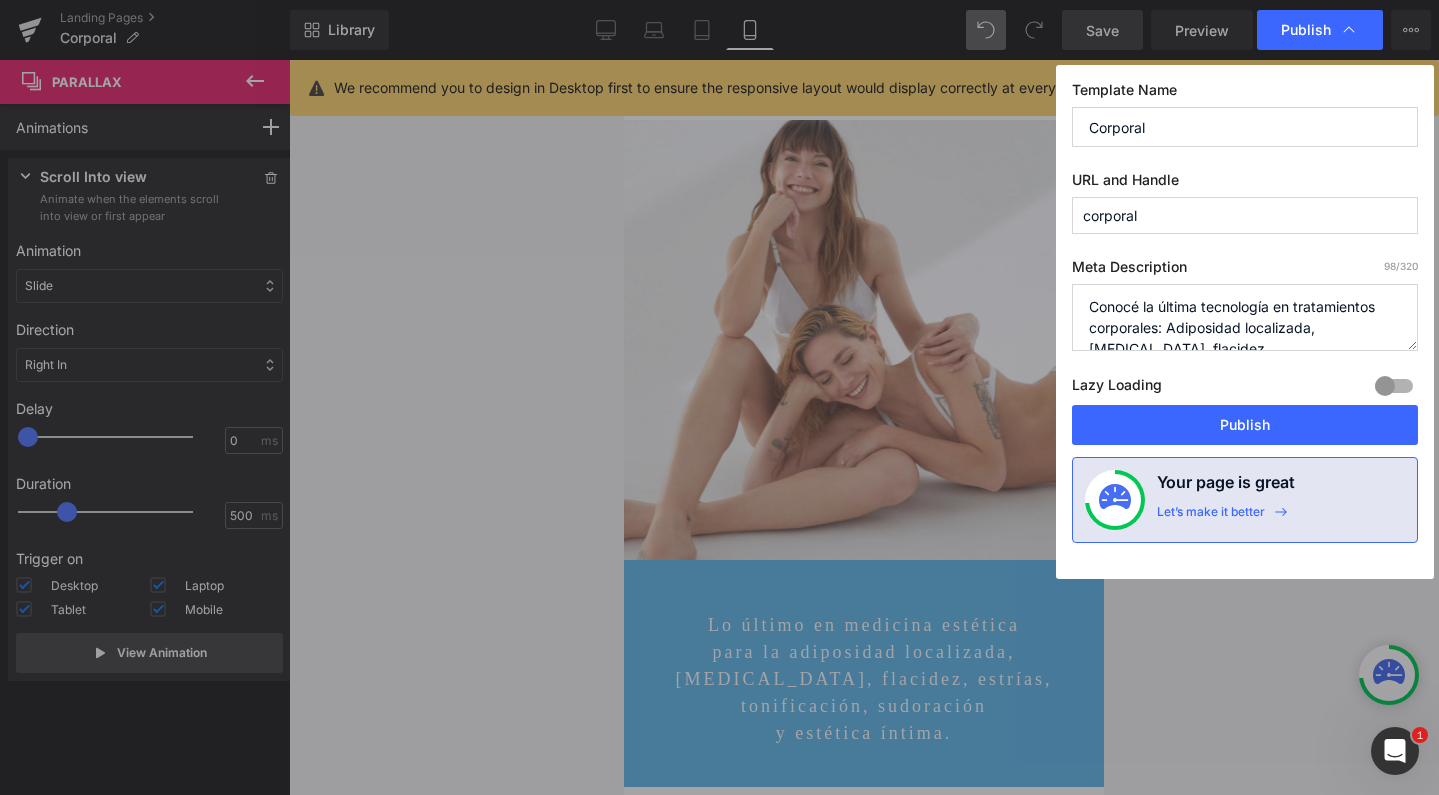 click on "Conocé la última tecnología en tratamientos corporales: Adiposidad localizada, celulitis, flacidez" at bounding box center [1245, 317] 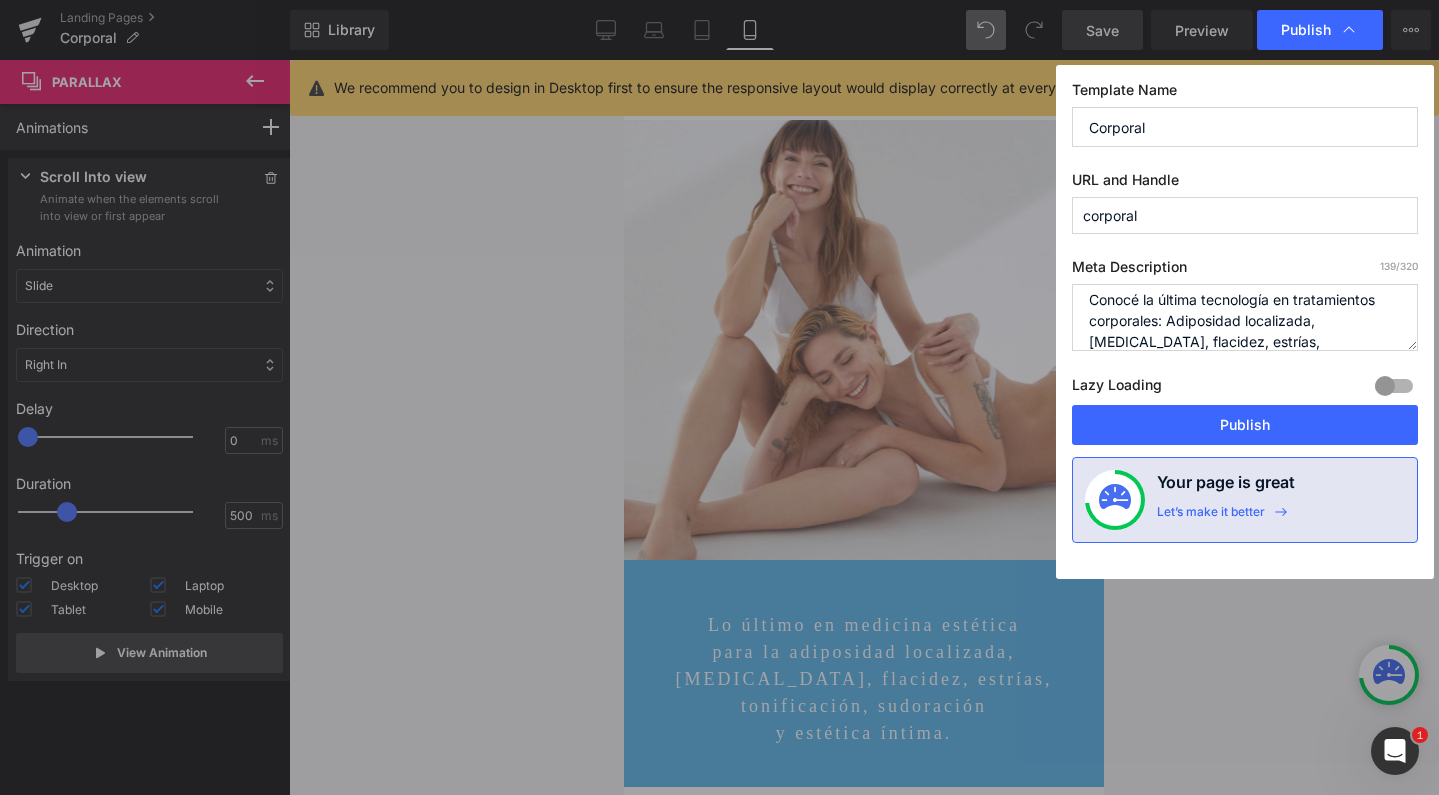 scroll, scrollTop: 42, scrollLeft: 0, axis: vertical 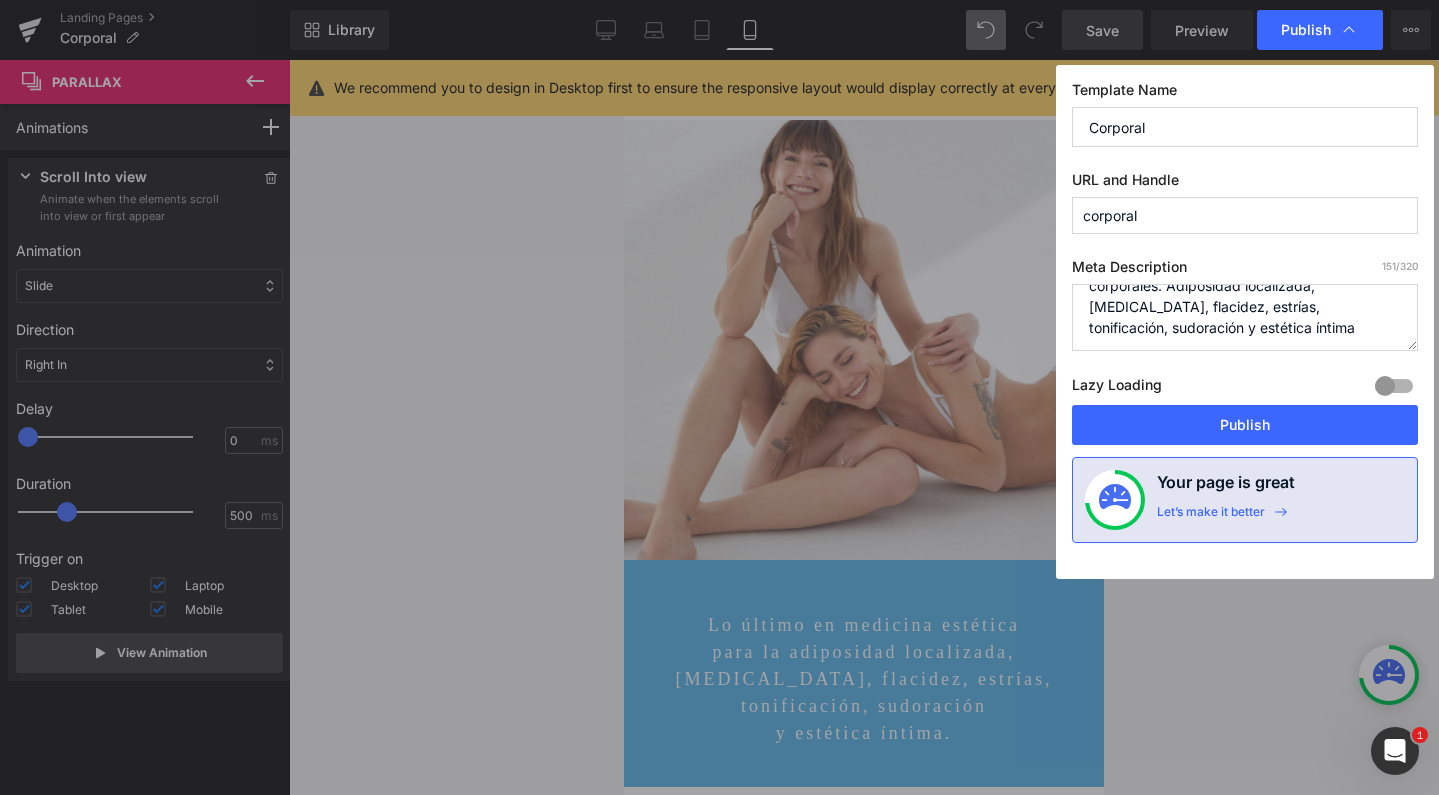type on "Conocé la última tecnología en tratamientos corporales: Adiposidad localizada, celulitis, flacidez, estrías, tonificación, sudoración y estética íntima." 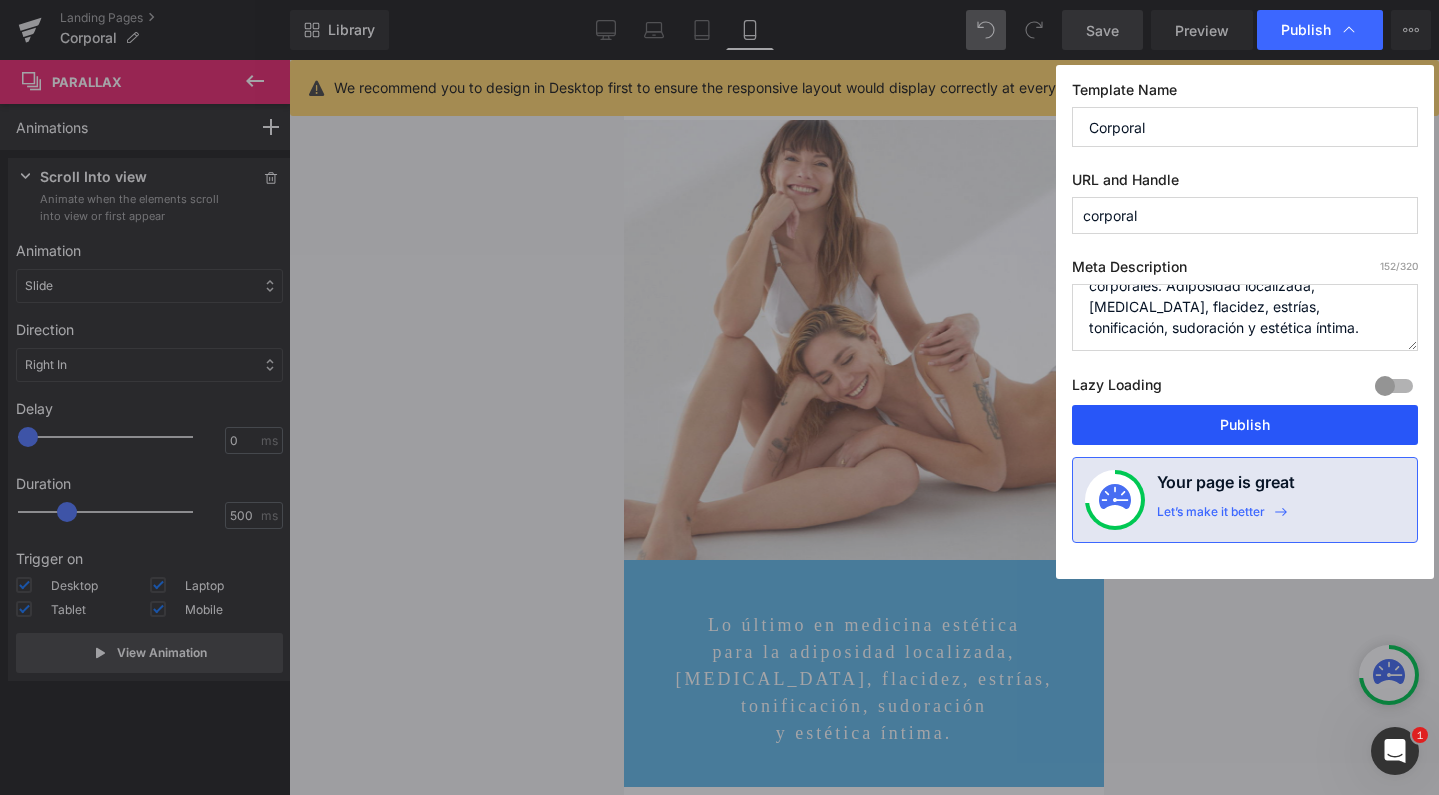 click on "Publish" at bounding box center [1245, 425] 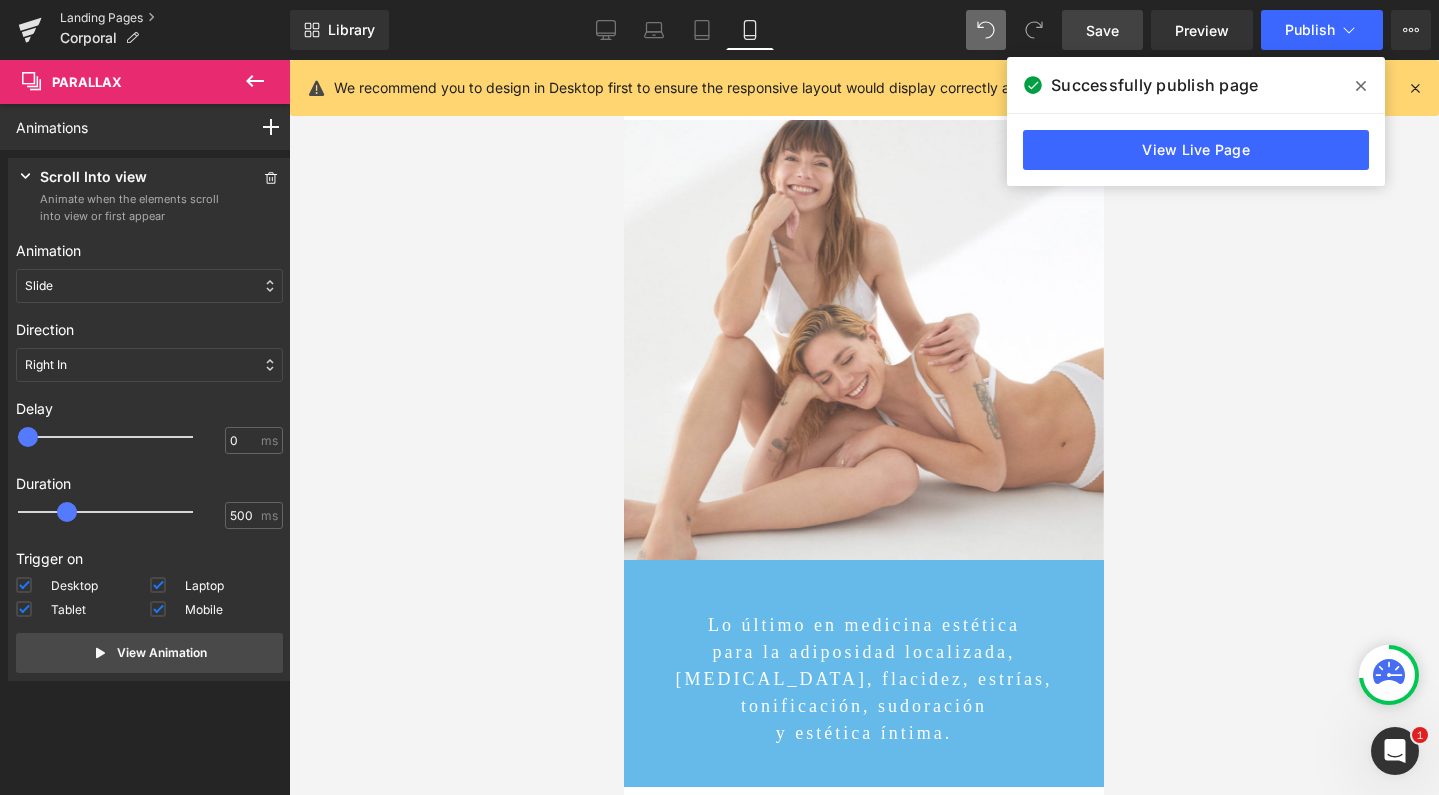 click on "Landing Pages" at bounding box center [175, 18] 